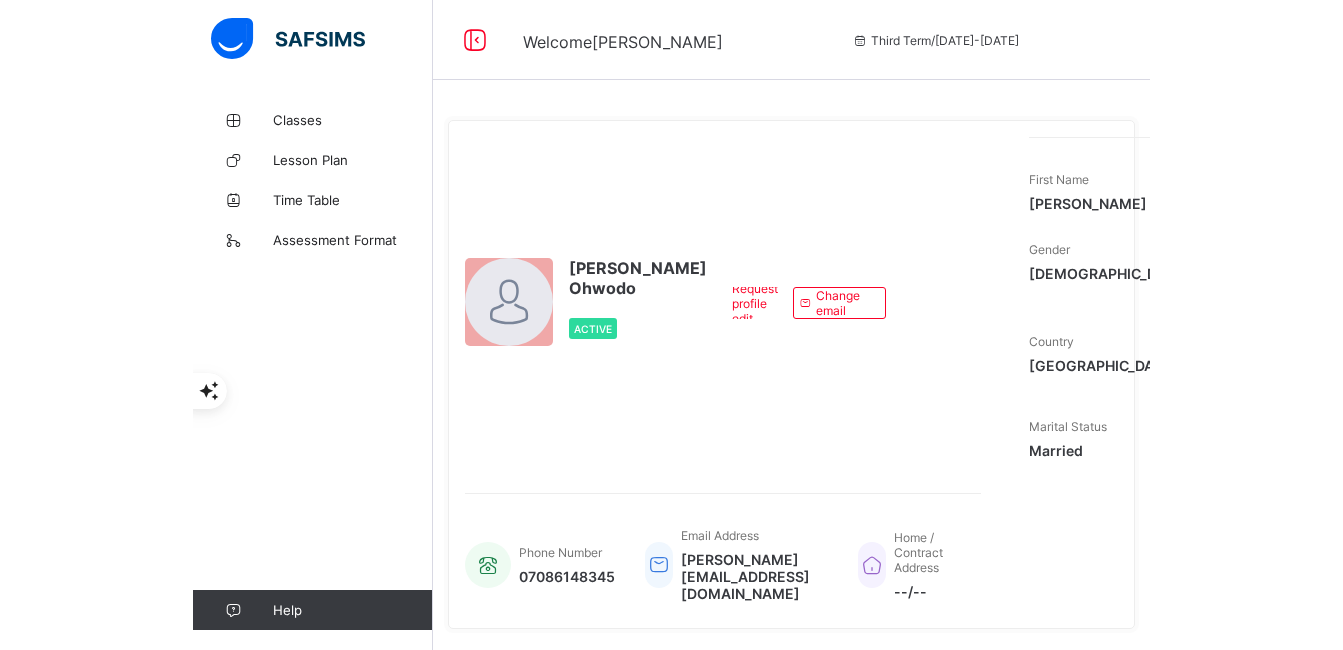 scroll, scrollTop: 0, scrollLeft: 0, axis: both 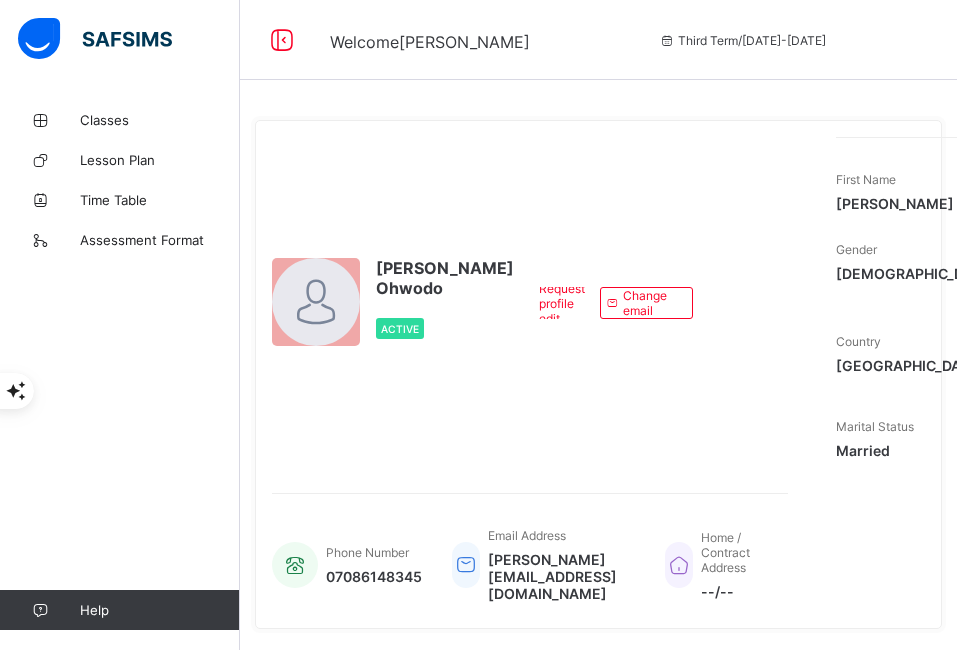 click on "Agatha Tubolayefa Ohwodo   Active   Request profile edit Change email" at bounding box center [530, 303] 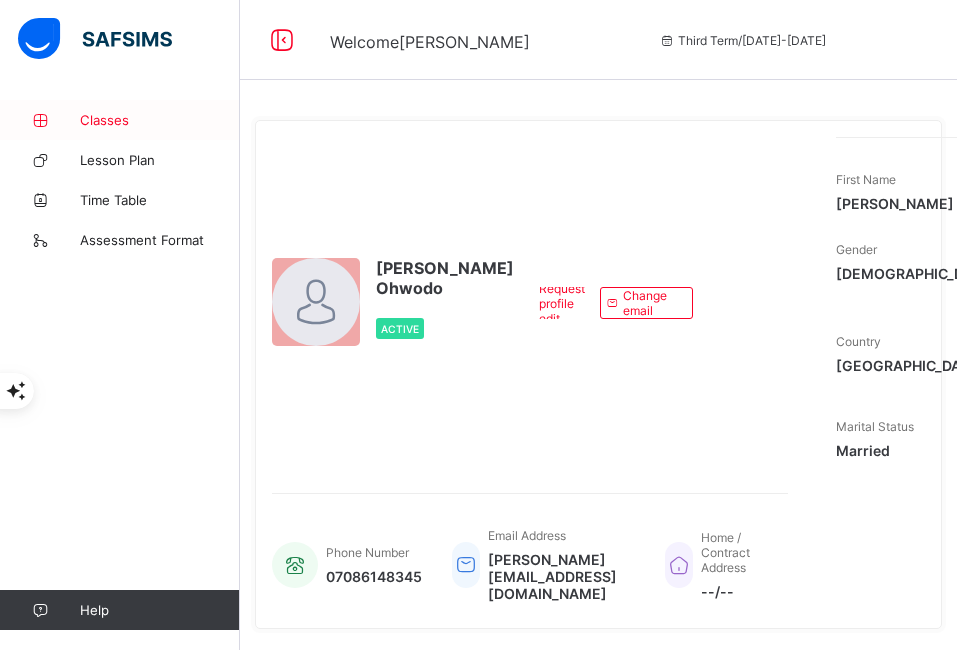 click on "Classes" at bounding box center (160, 120) 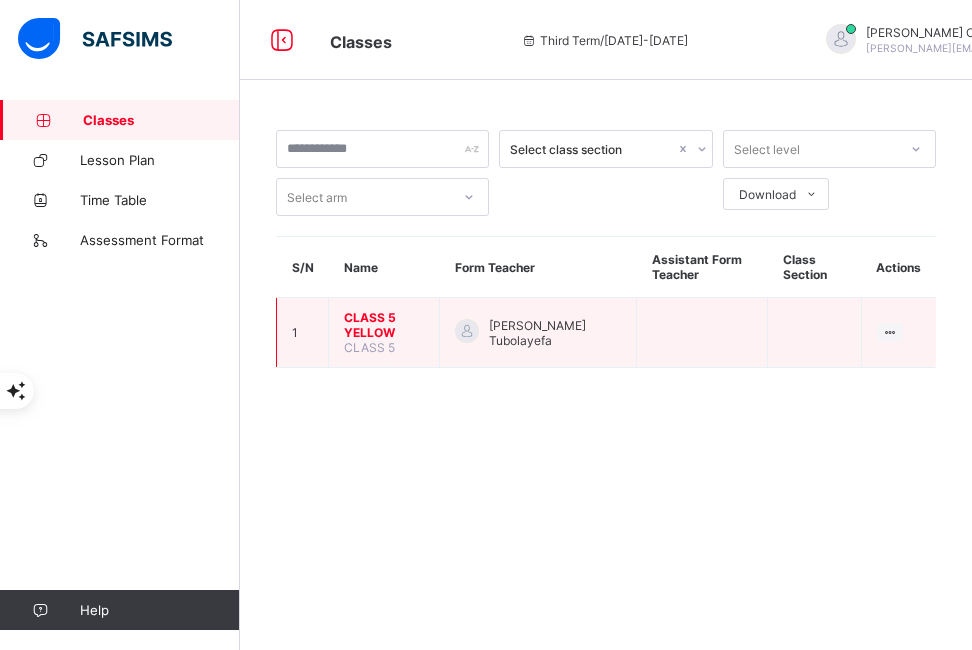 click on "CLASS 5   YELLOW" at bounding box center (384, 325) 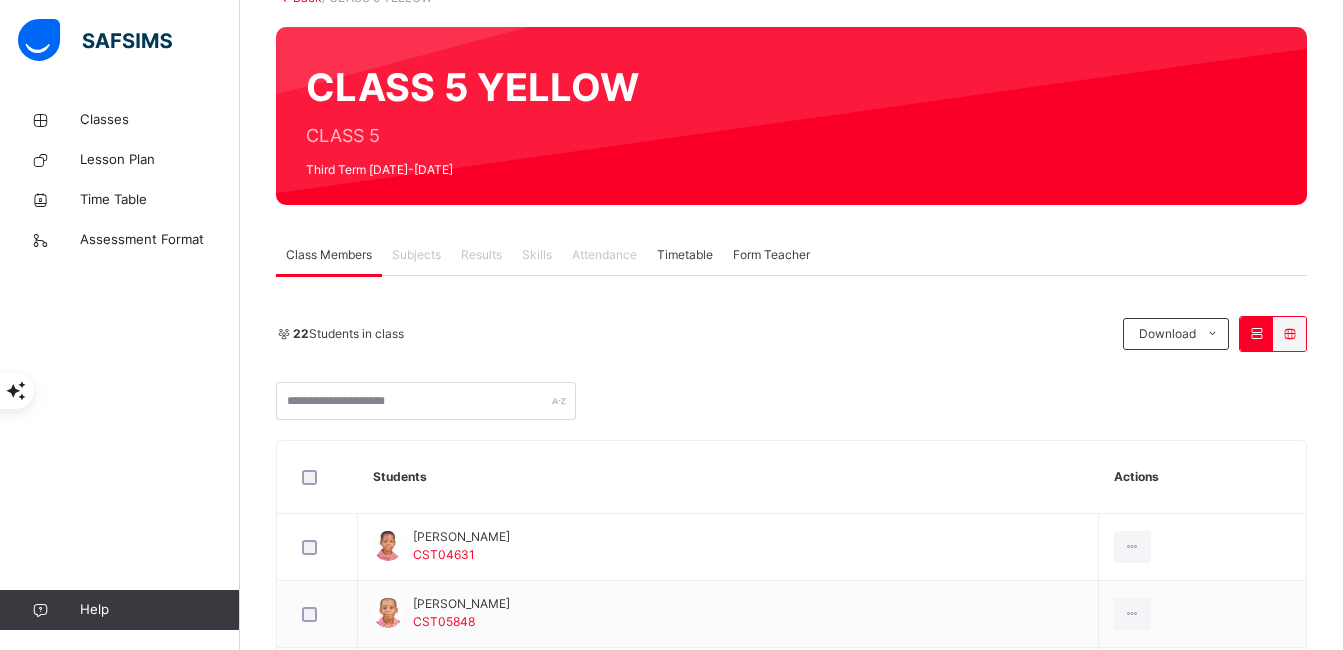 scroll, scrollTop: 144, scrollLeft: 0, axis: vertical 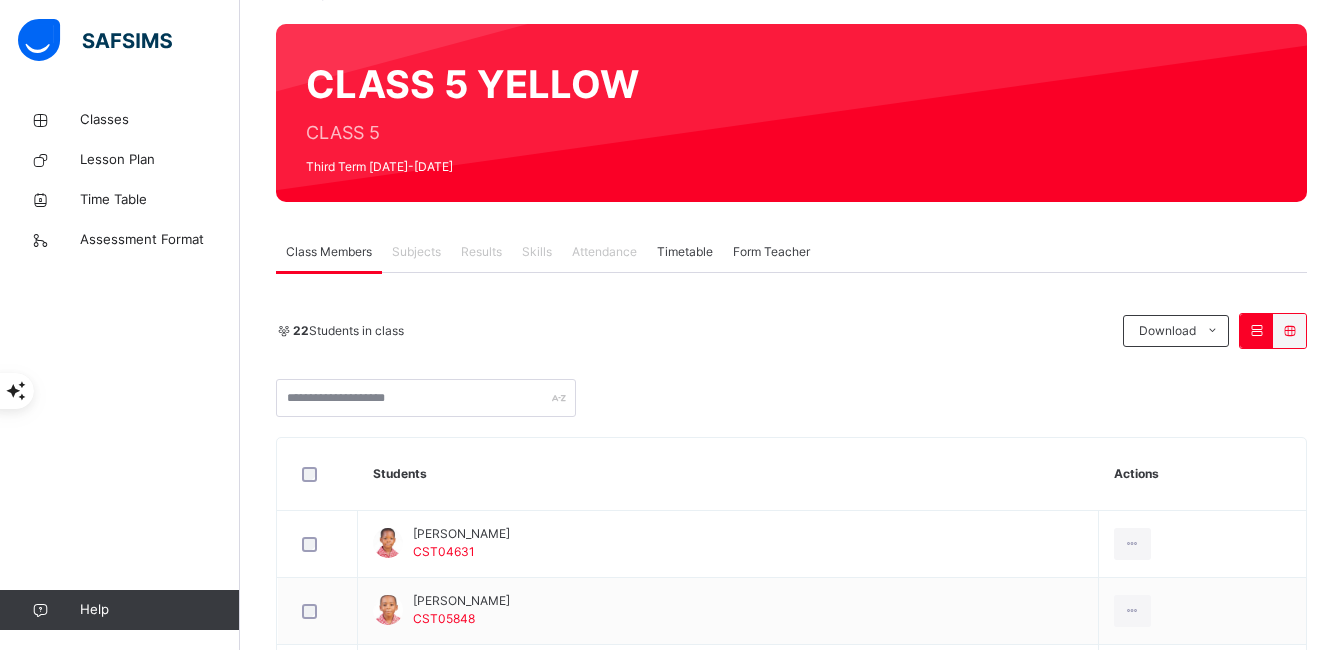 click on "Subjects" at bounding box center (416, 252) 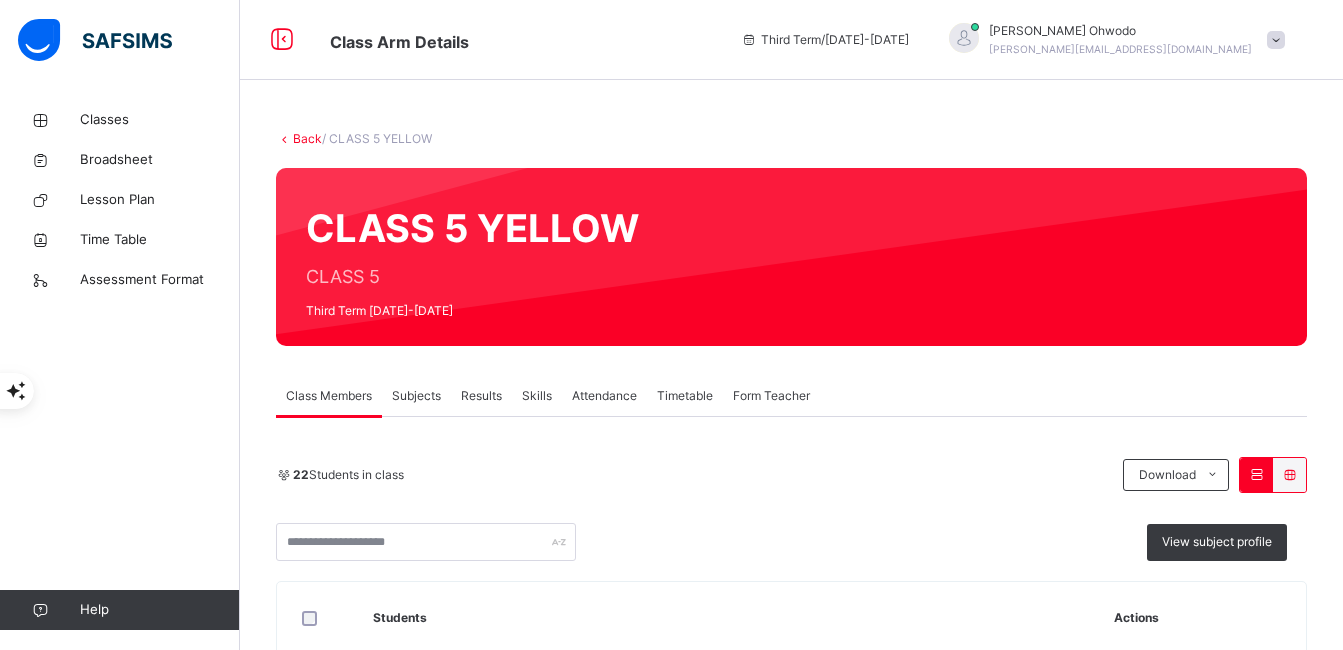 scroll, scrollTop: 0, scrollLeft: 0, axis: both 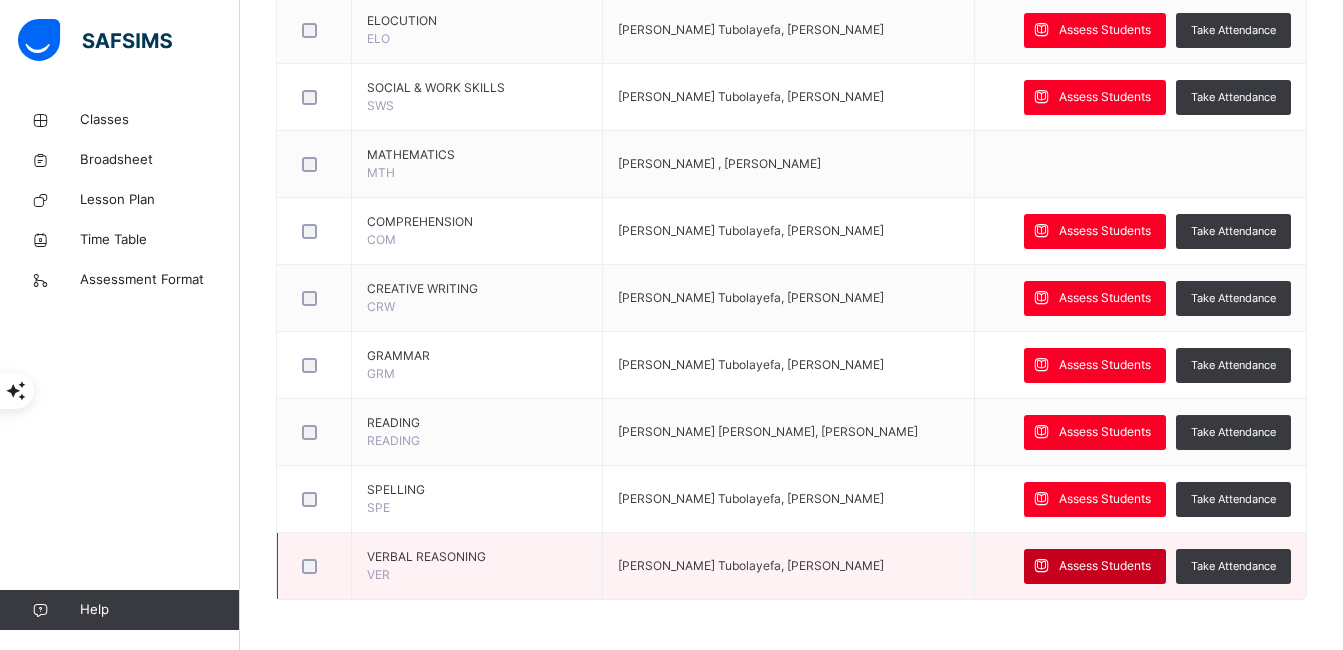 click on "Assess Students" at bounding box center [1095, 566] 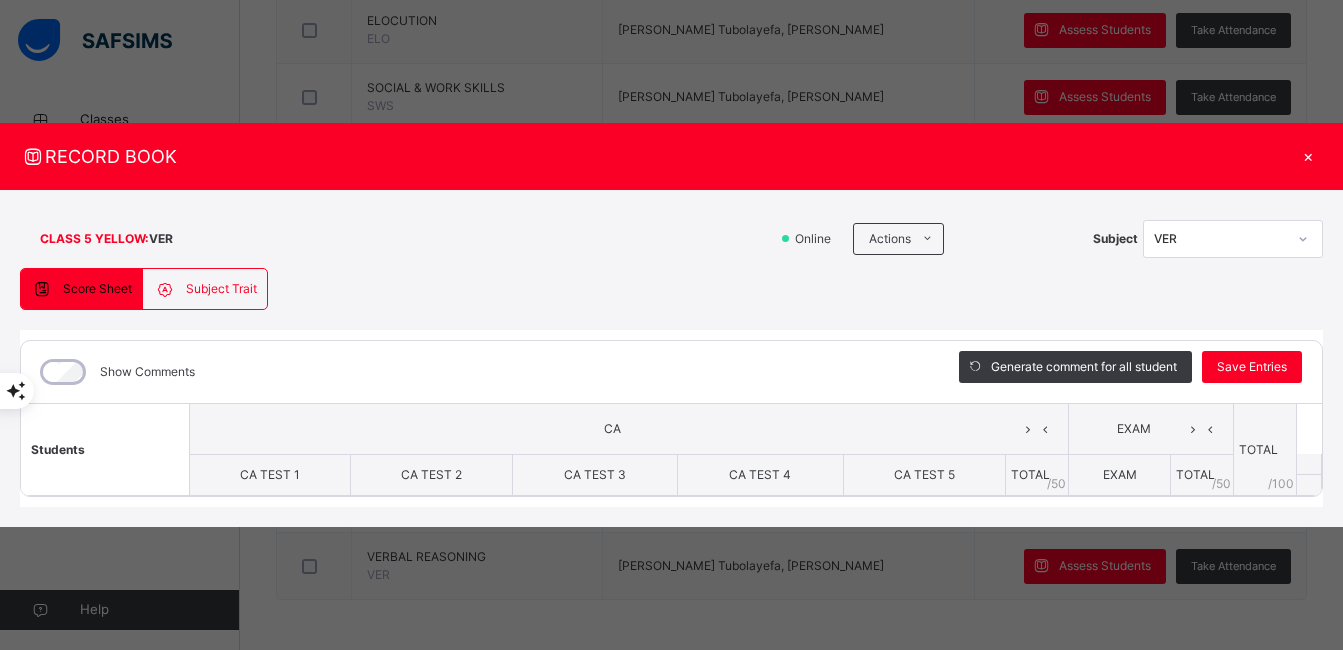 click on "×" at bounding box center [1308, 156] 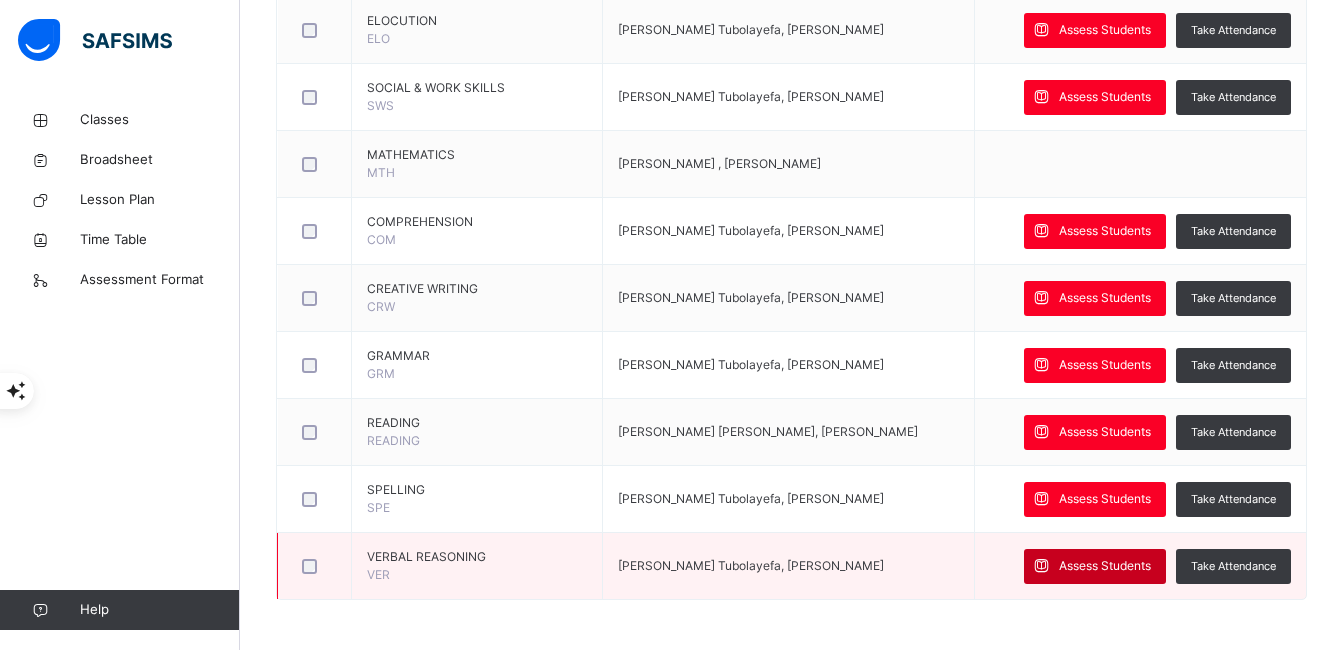 click on "Assess Students" at bounding box center (1105, 566) 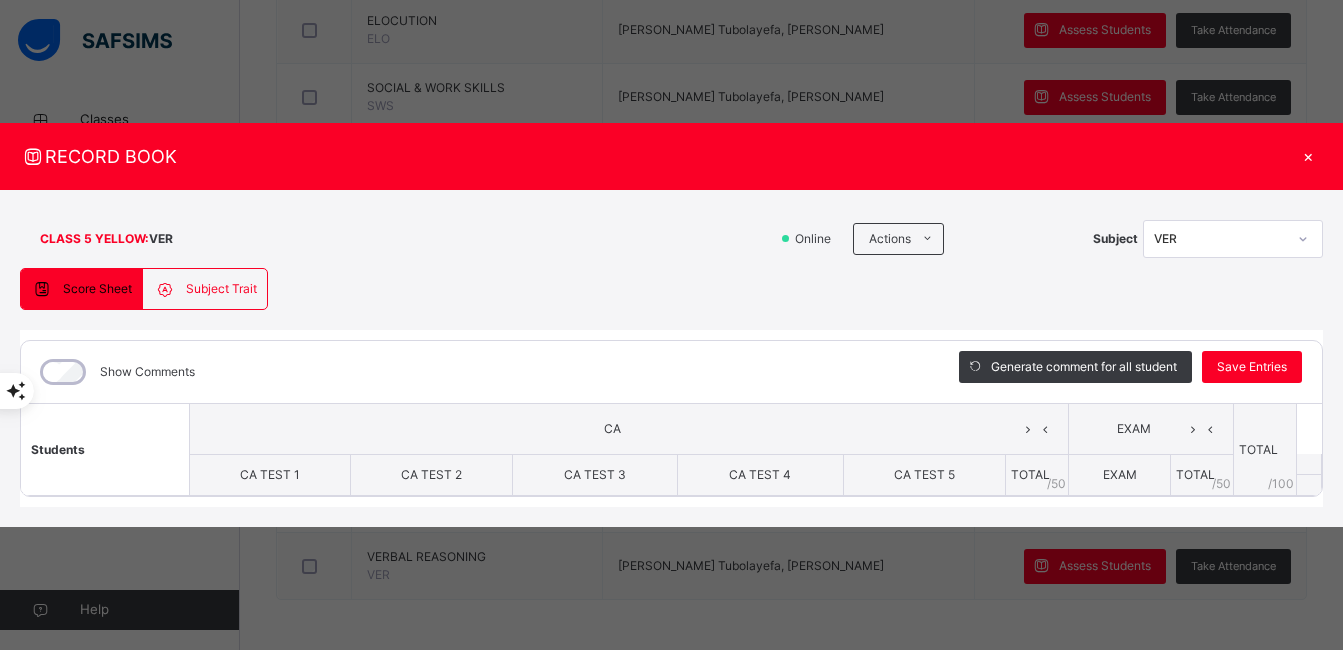 click on "×" at bounding box center [1308, 156] 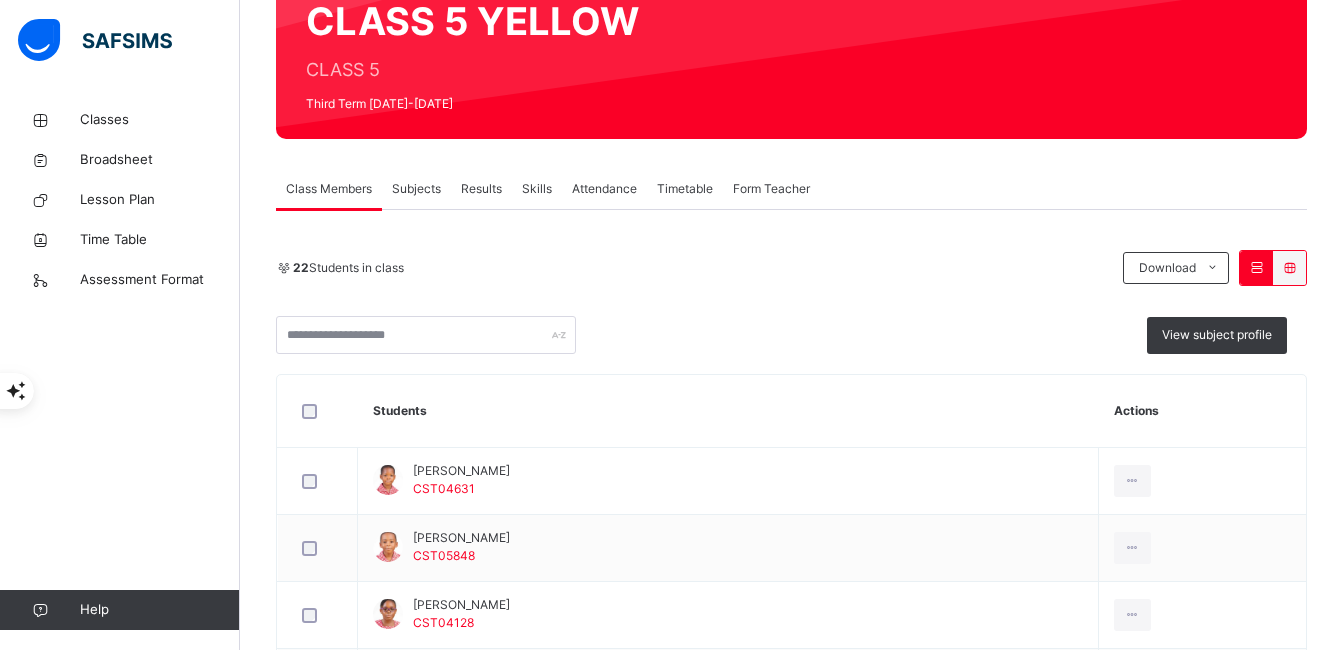 scroll, scrollTop: 207, scrollLeft: 0, axis: vertical 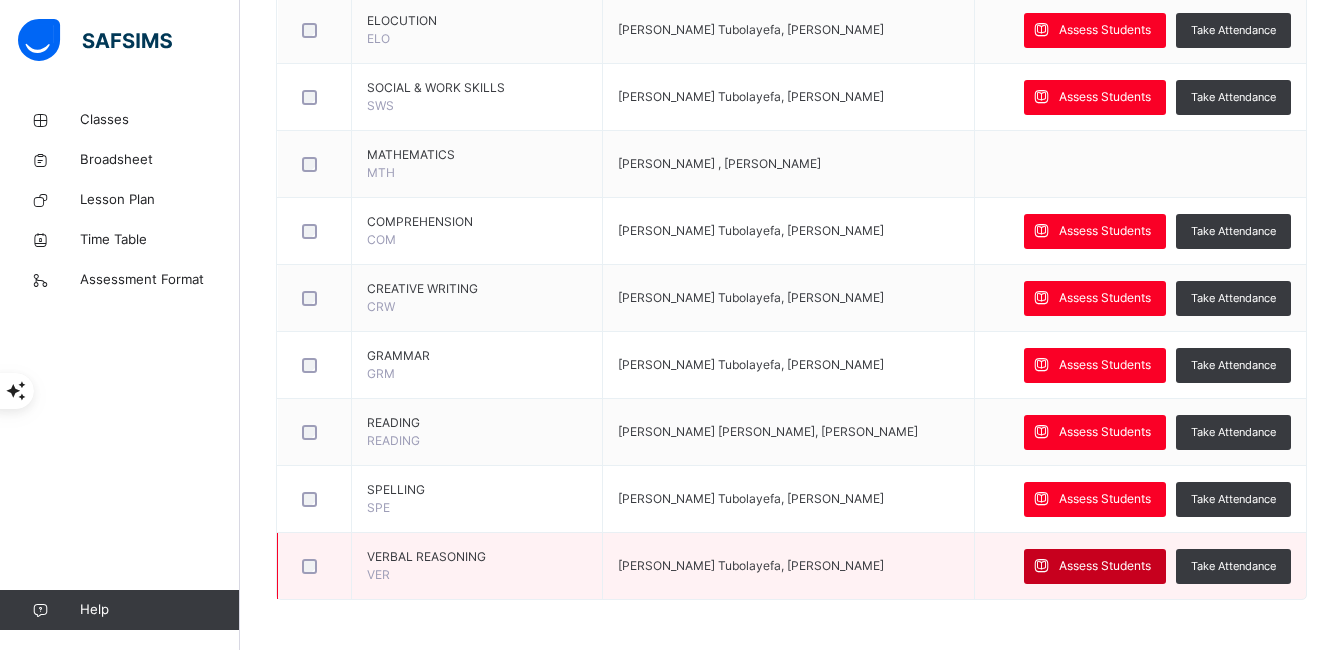 click on "Assess Students" at bounding box center [1095, 566] 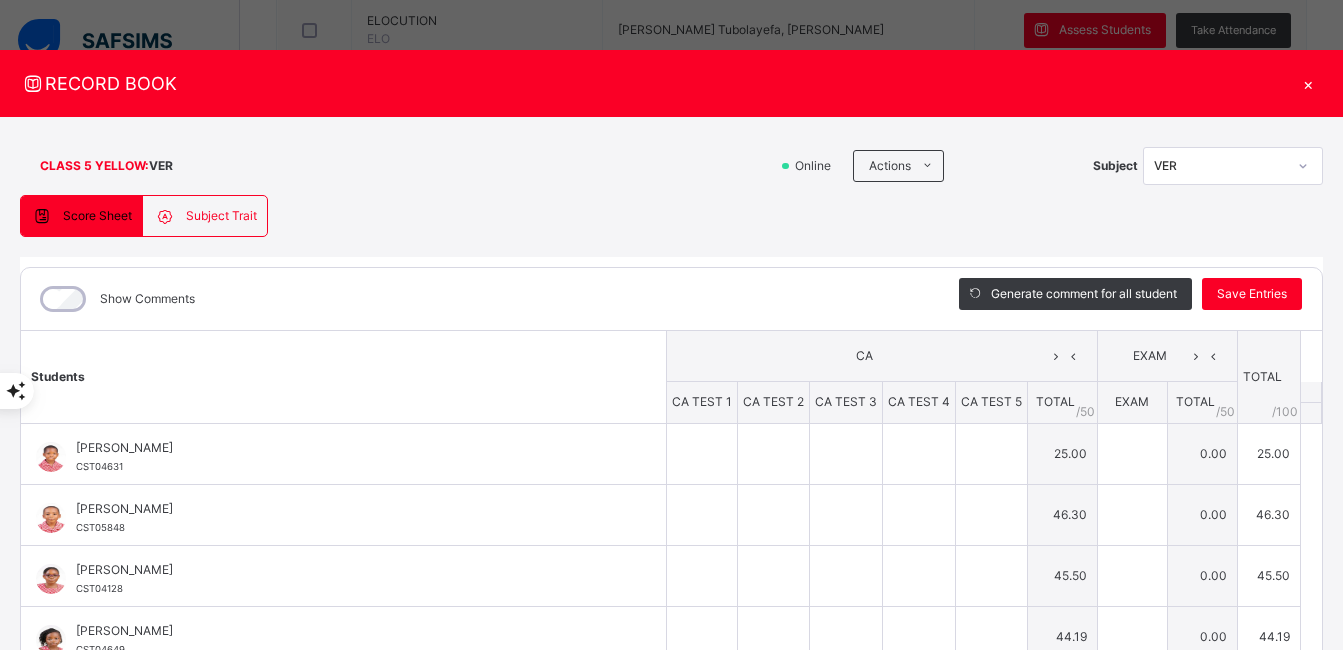 type on "*" 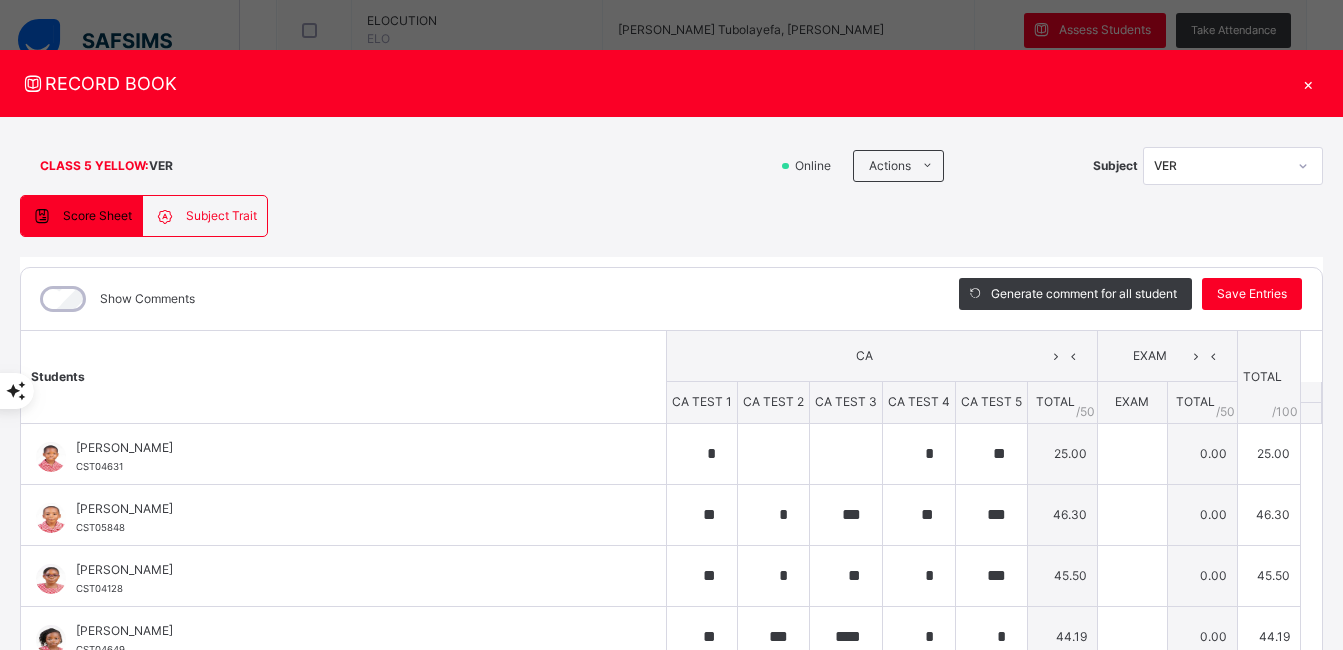 type on "*" 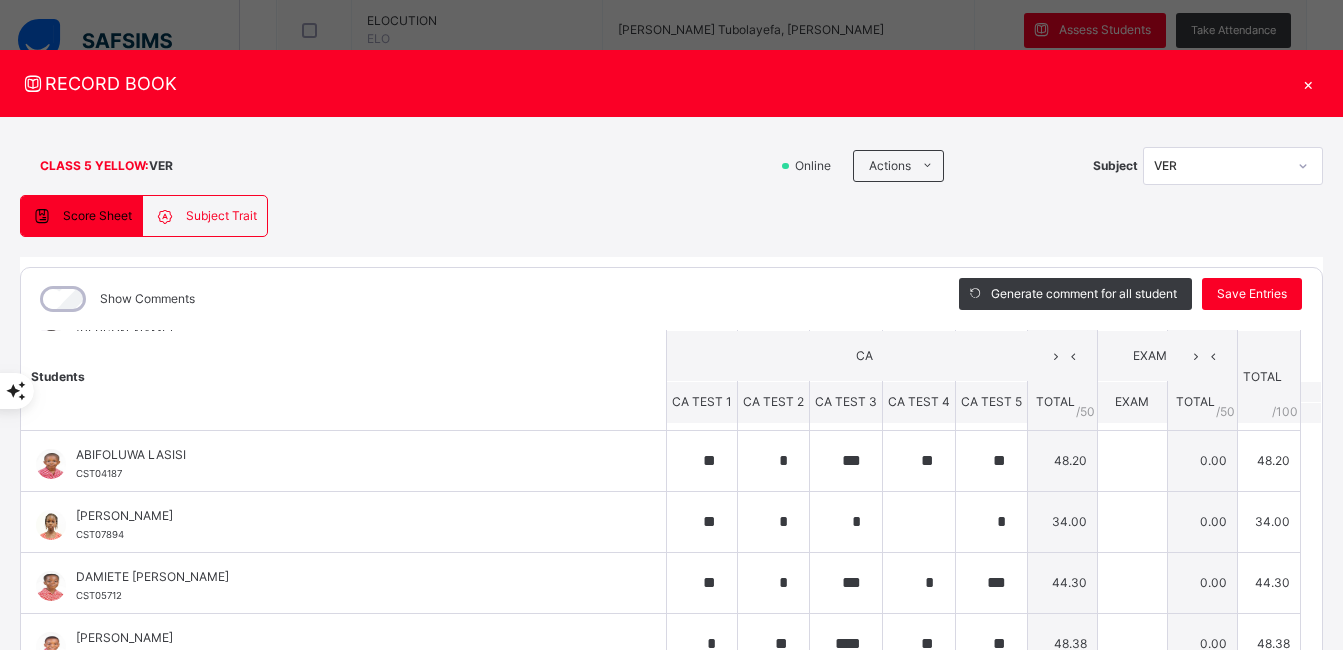 scroll, scrollTop: 0, scrollLeft: 0, axis: both 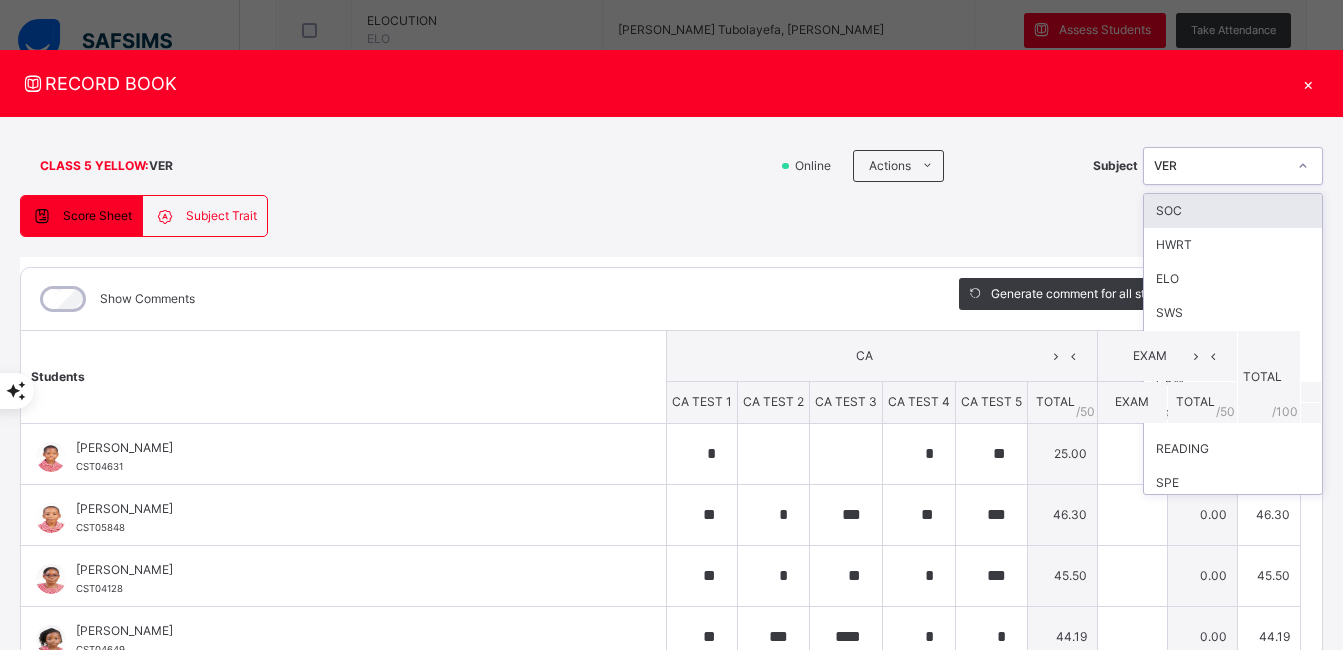 click 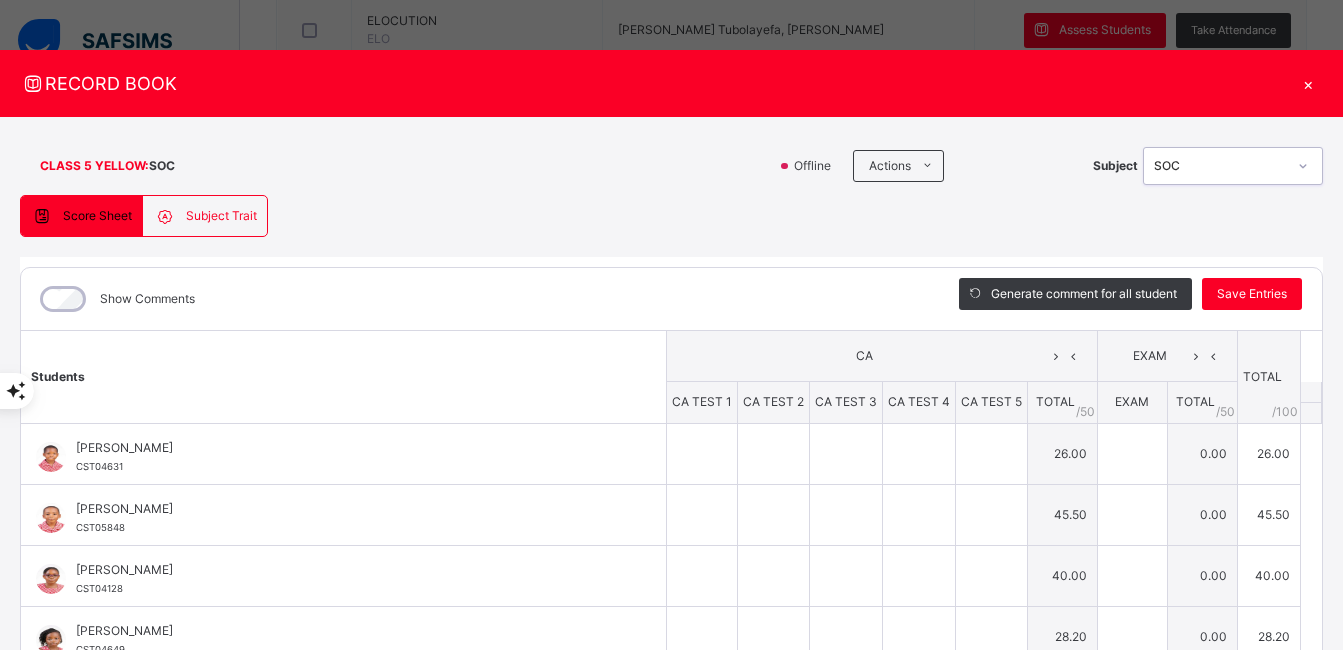 type on "***" 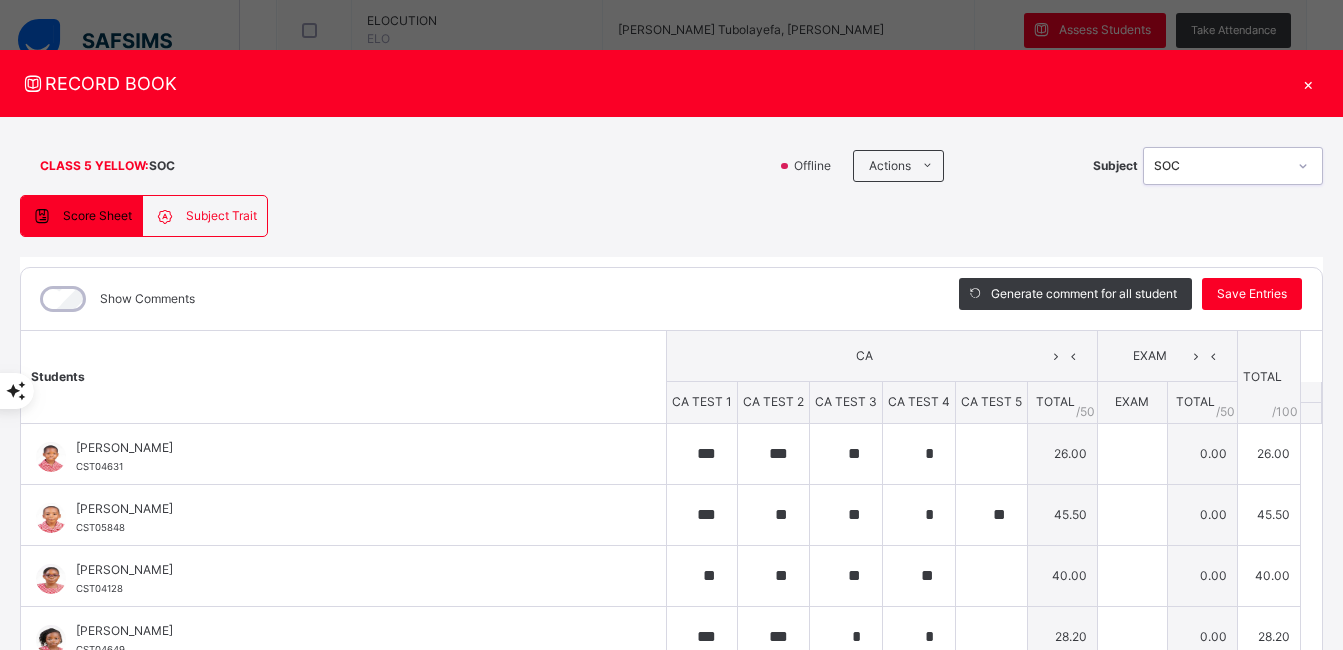 type on "***" 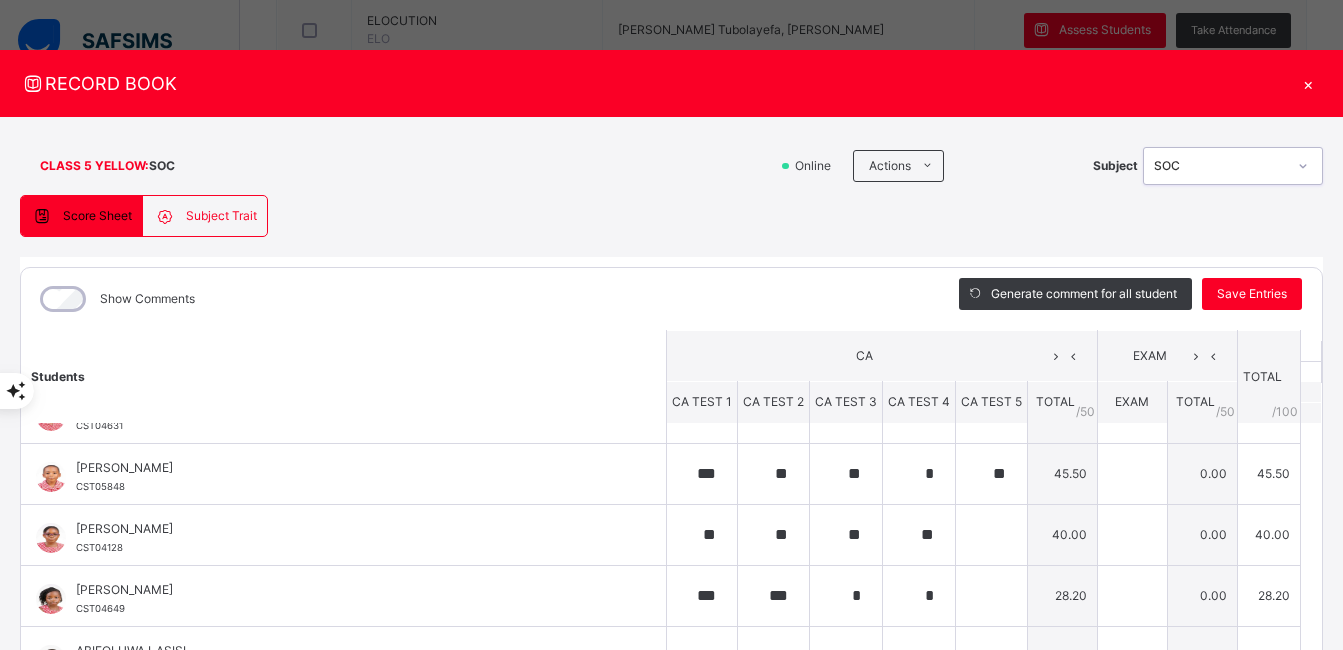 scroll, scrollTop: 47, scrollLeft: 0, axis: vertical 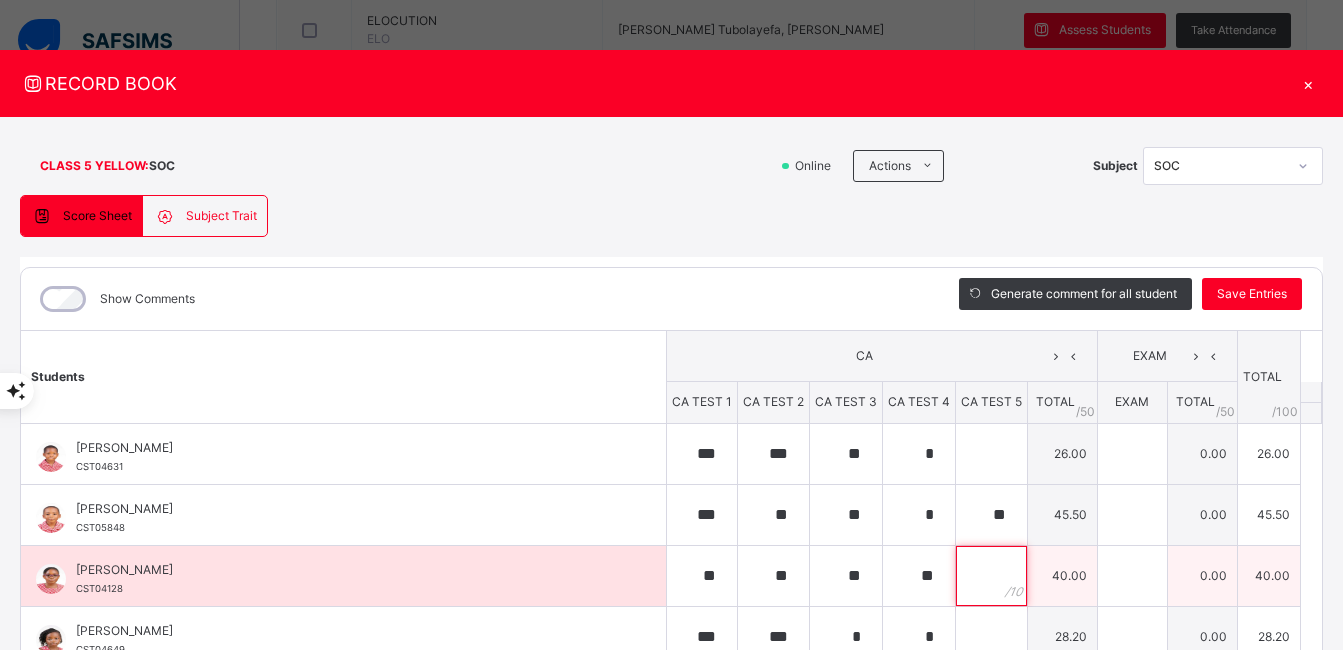 click at bounding box center [991, 576] 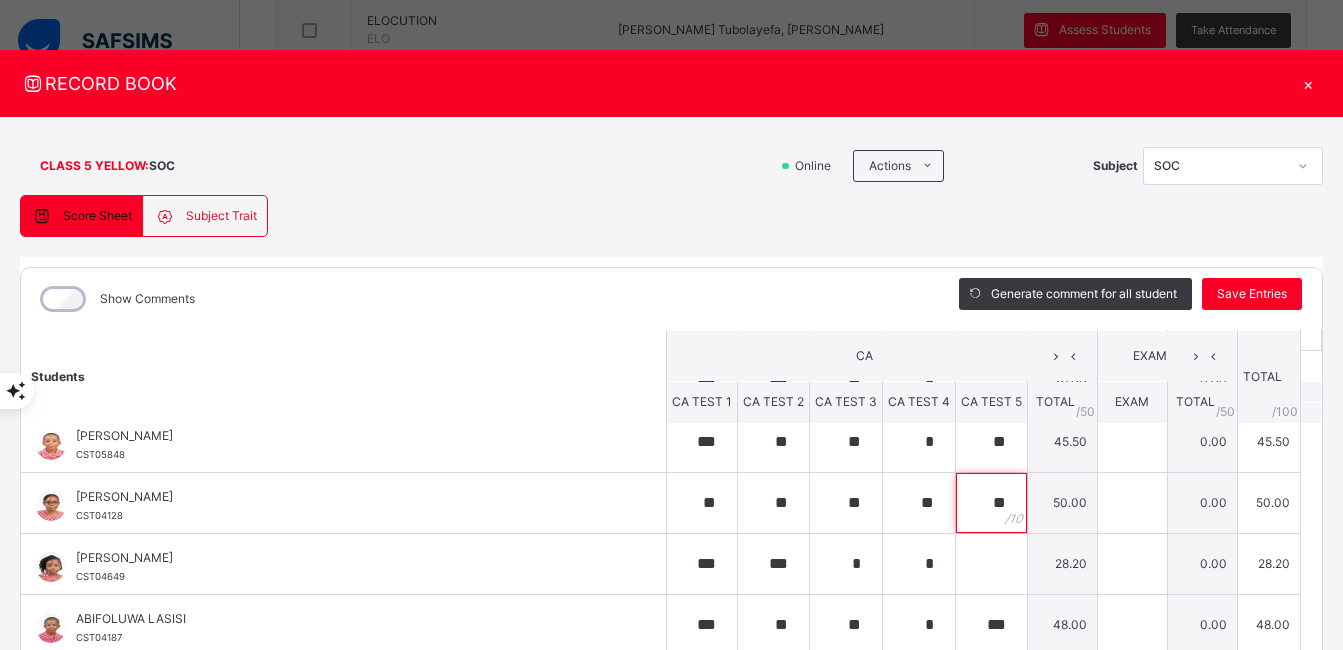 scroll, scrollTop: 89, scrollLeft: 0, axis: vertical 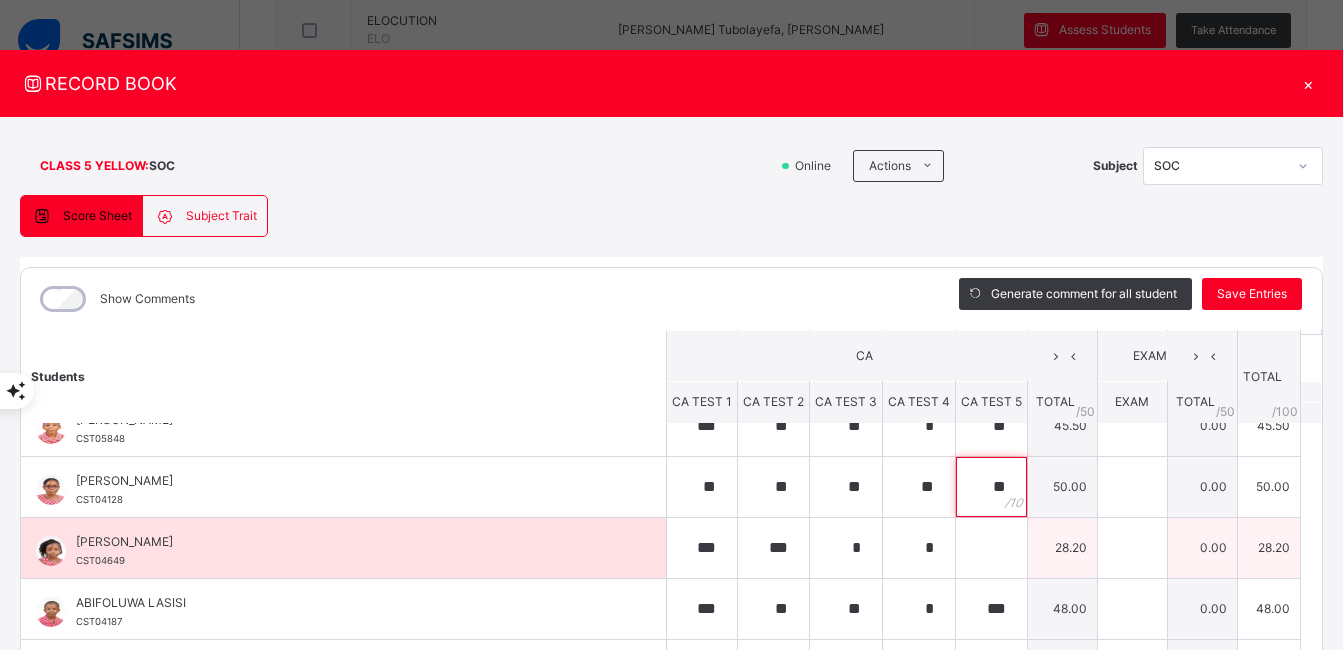 type on "**" 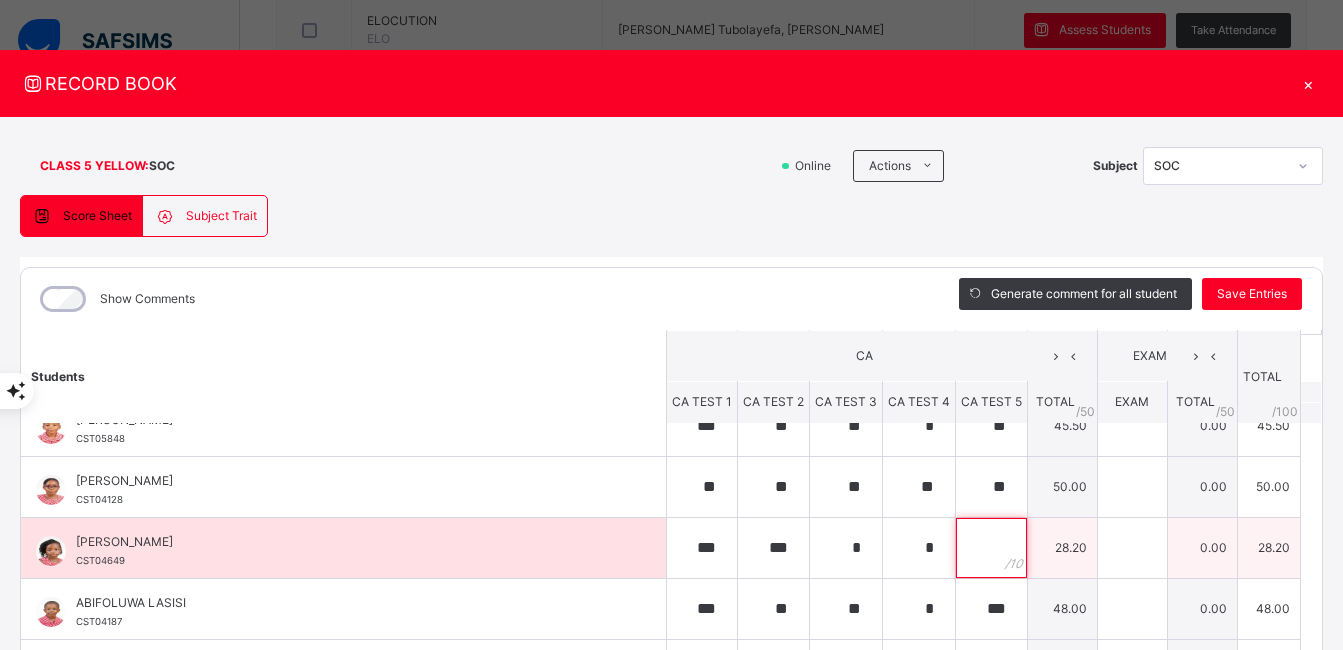 click at bounding box center (991, 548) 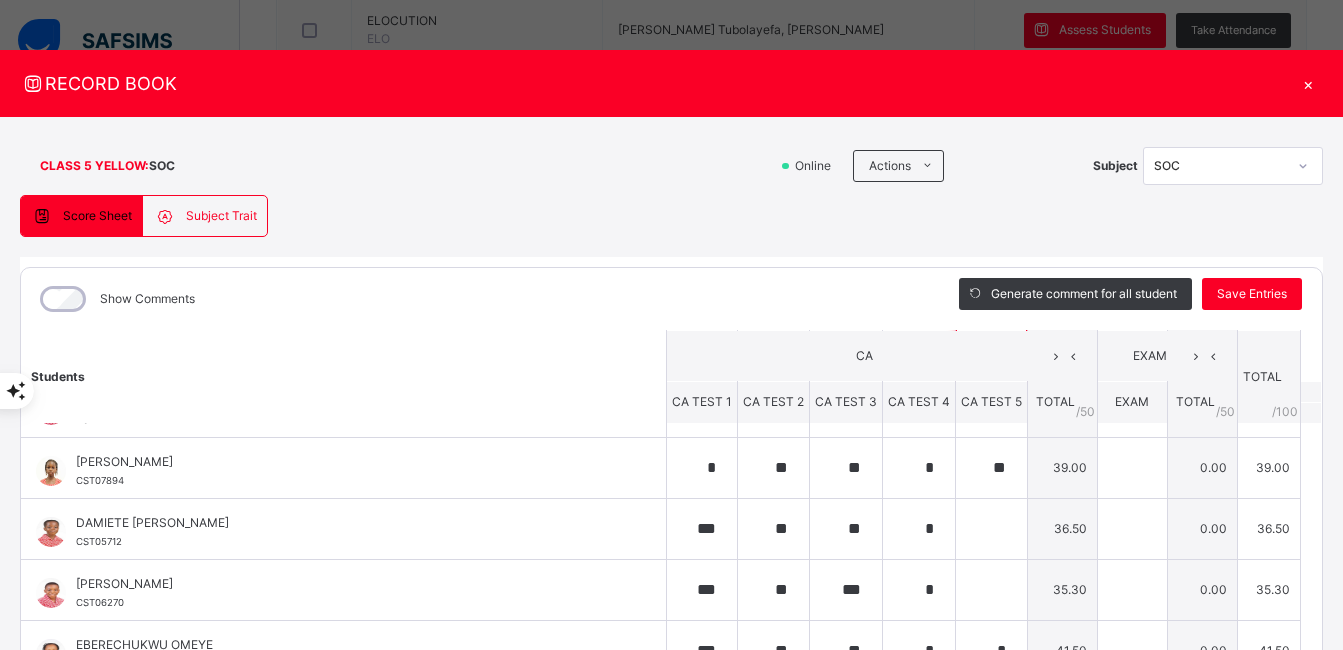 scroll, scrollTop: 294, scrollLeft: 0, axis: vertical 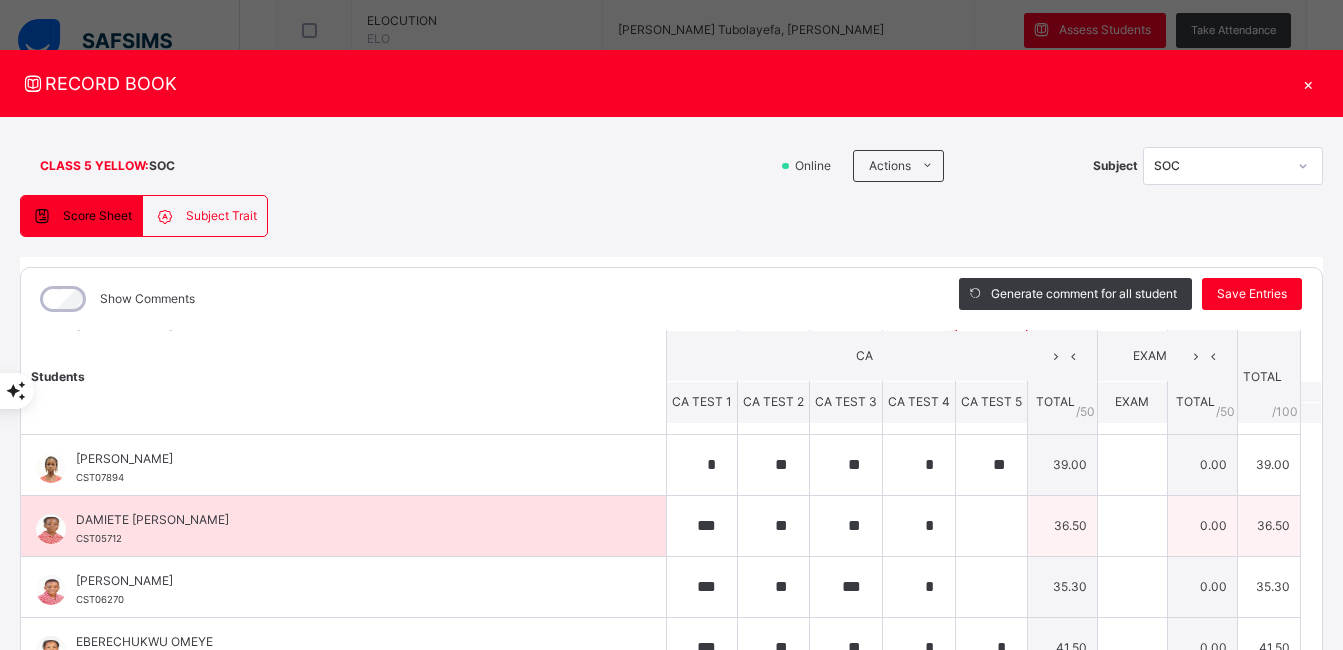 type on "*" 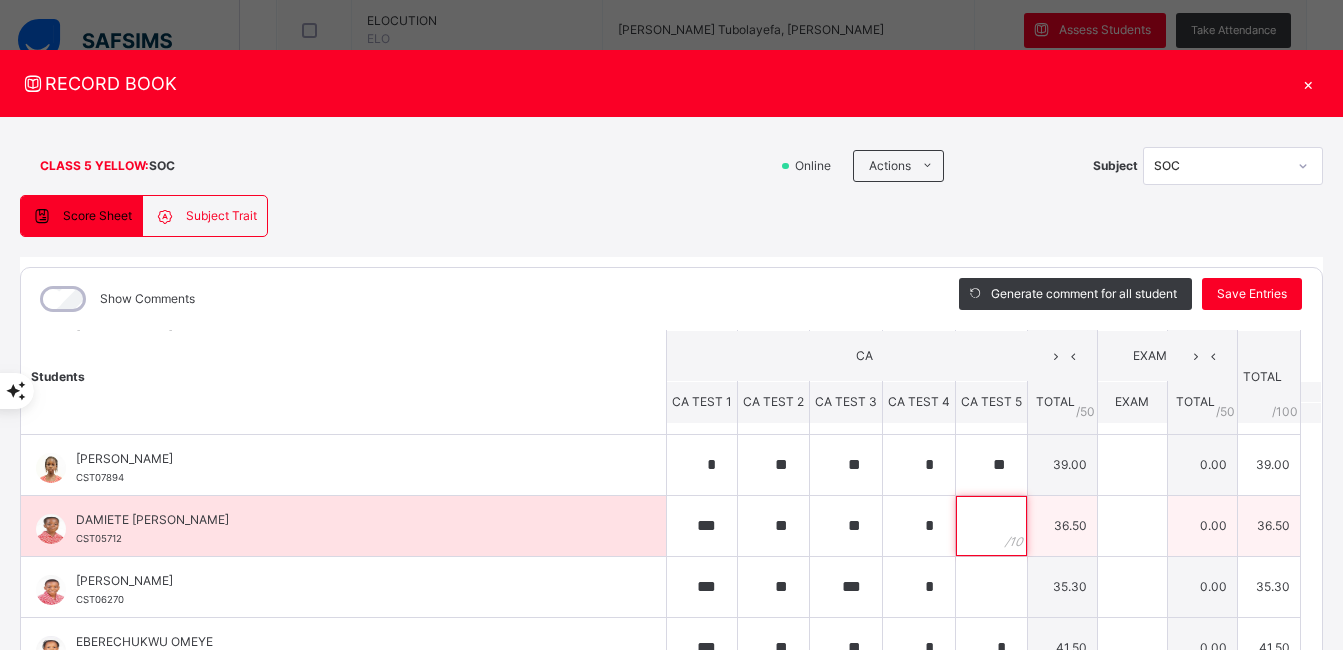click at bounding box center (991, 526) 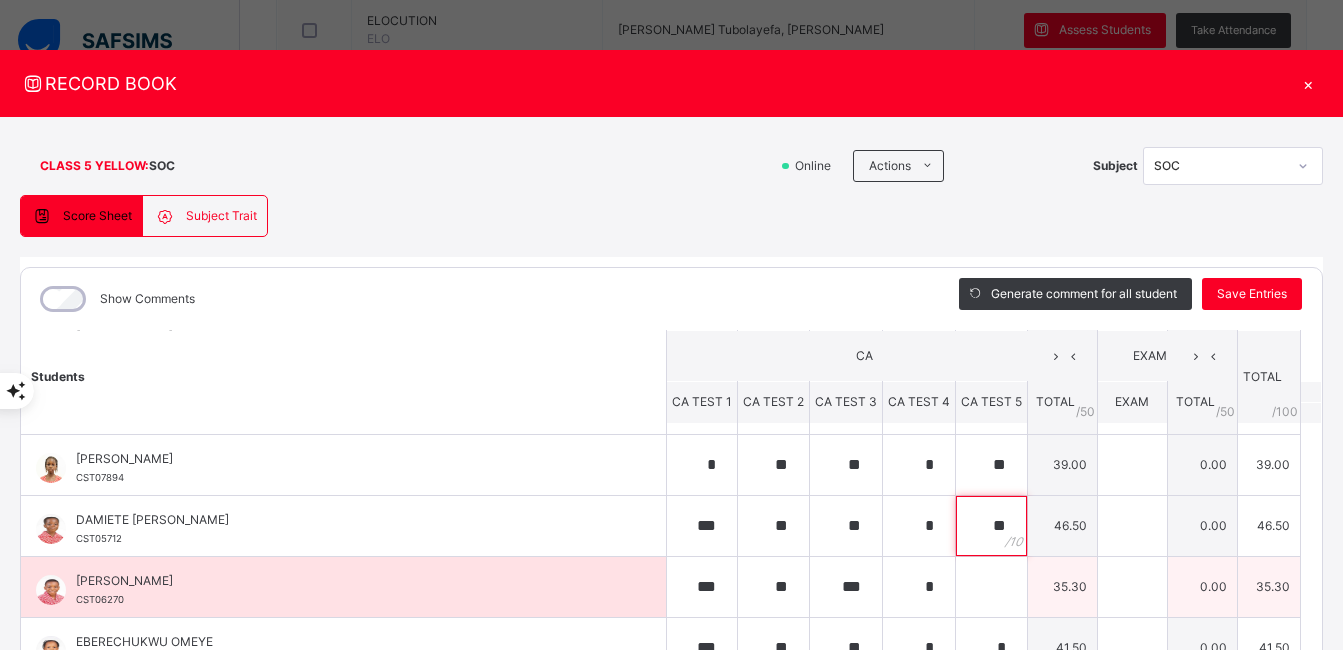 type on "**" 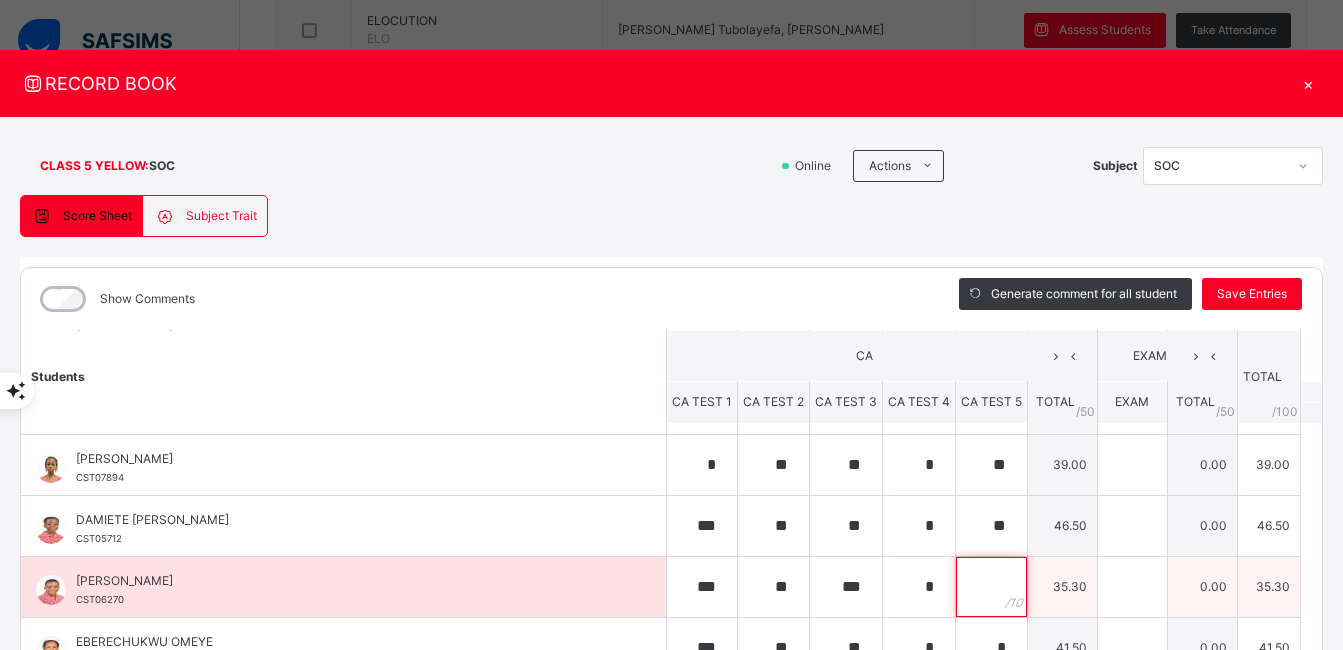 click at bounding box center (991, 587) 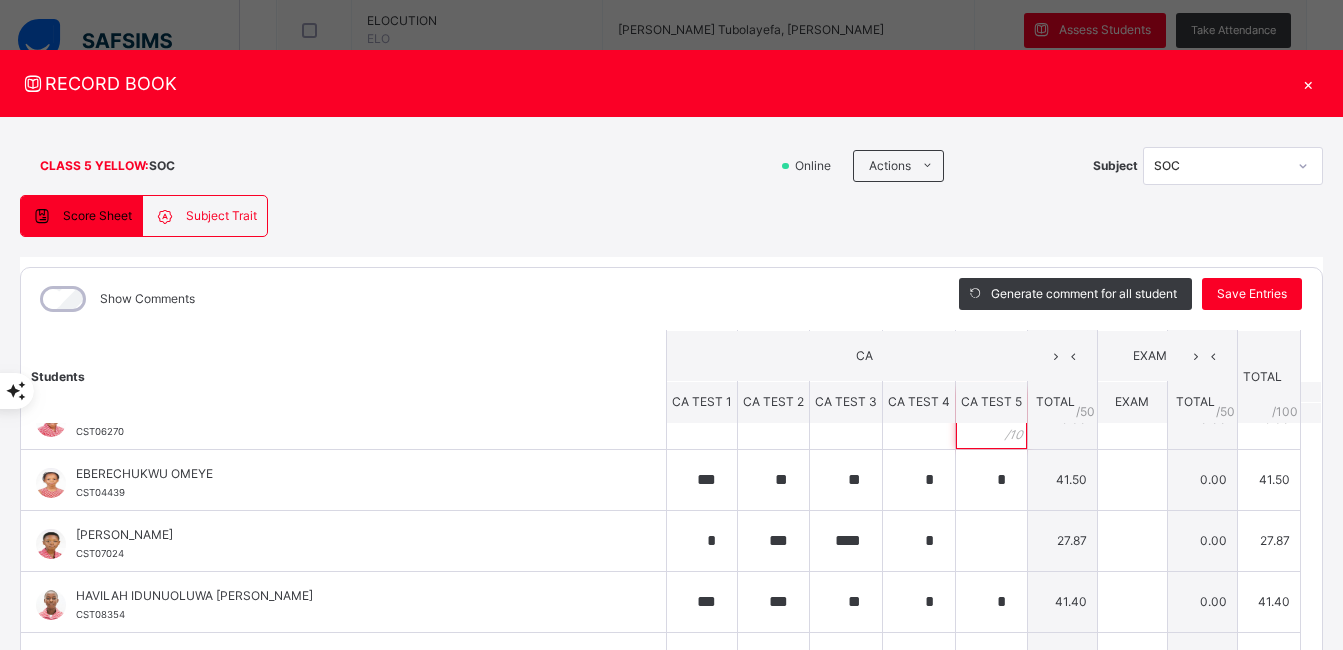 scroll, scrollTop: 477, scrollLeft: 0, axis: vertical 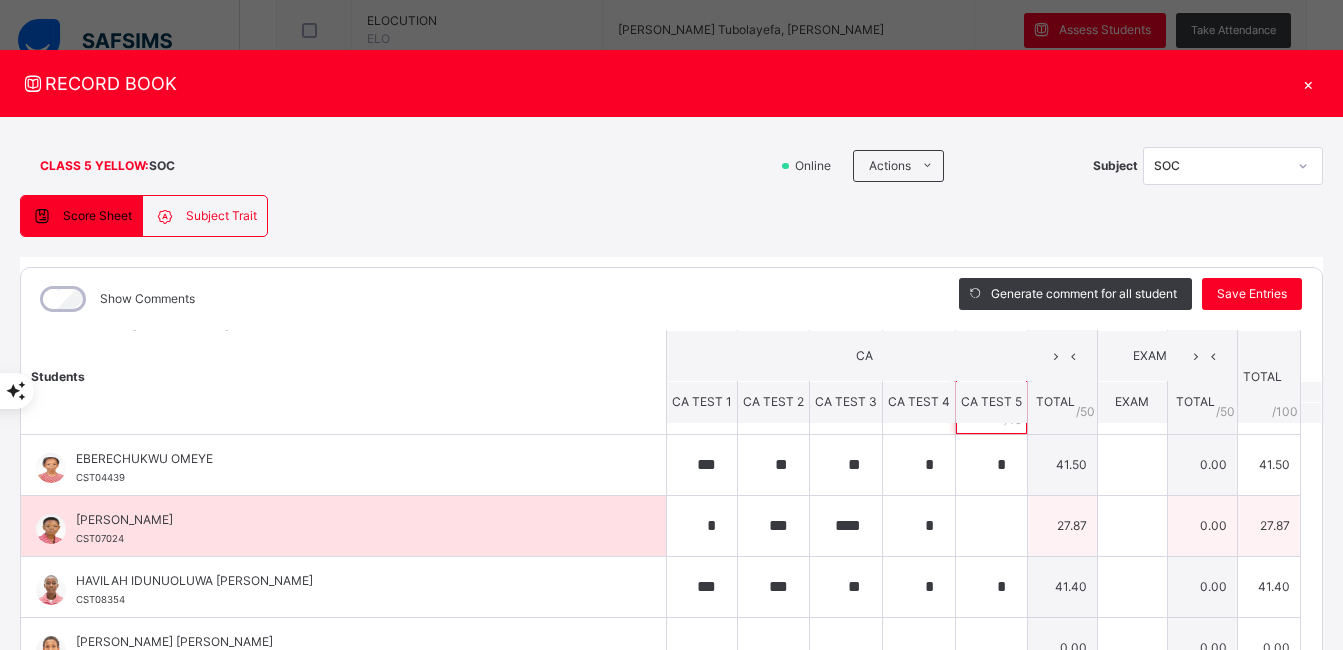 type on "**" 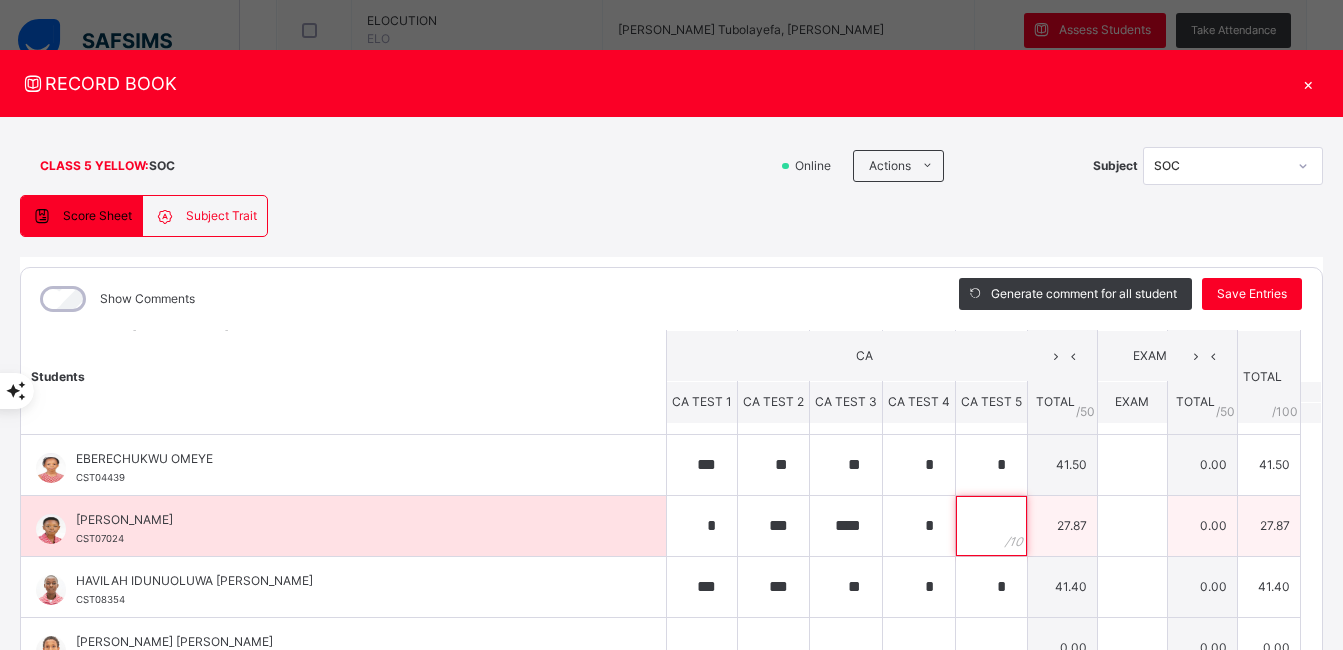 click at bounding box center [991, 526] 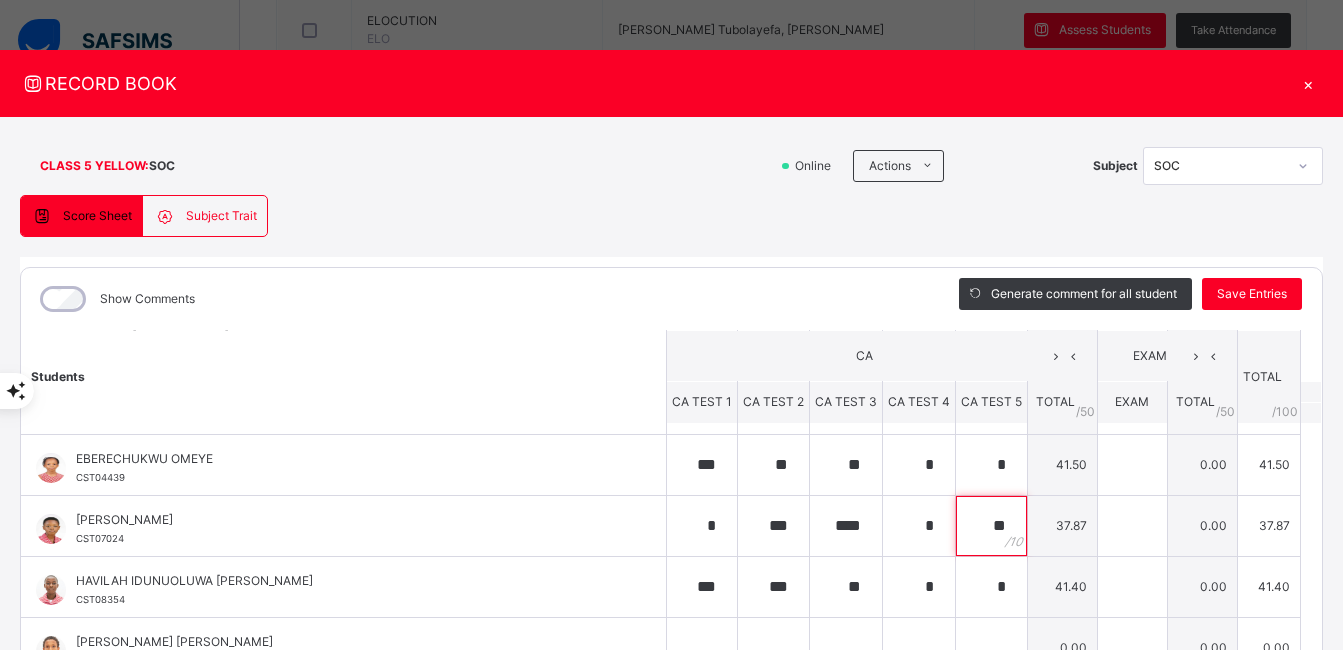 scroll, scrollTop: 579, scrollLeft: 0, axis: vertical 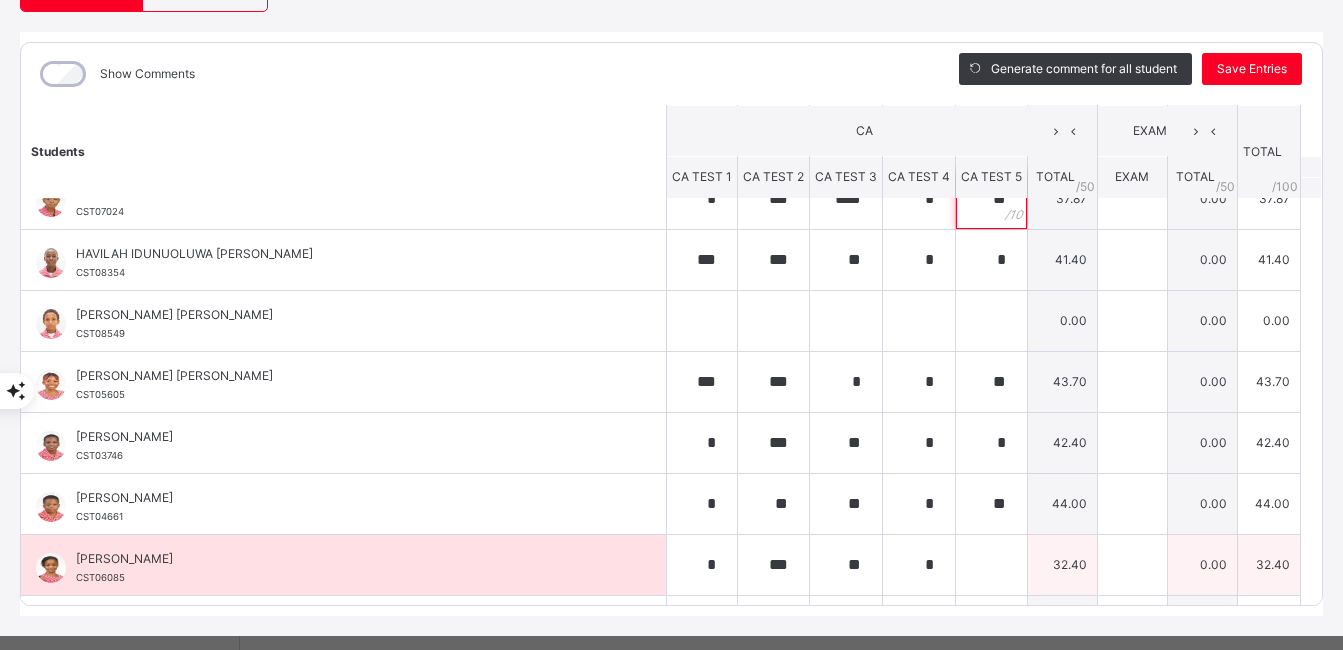 type on "**" 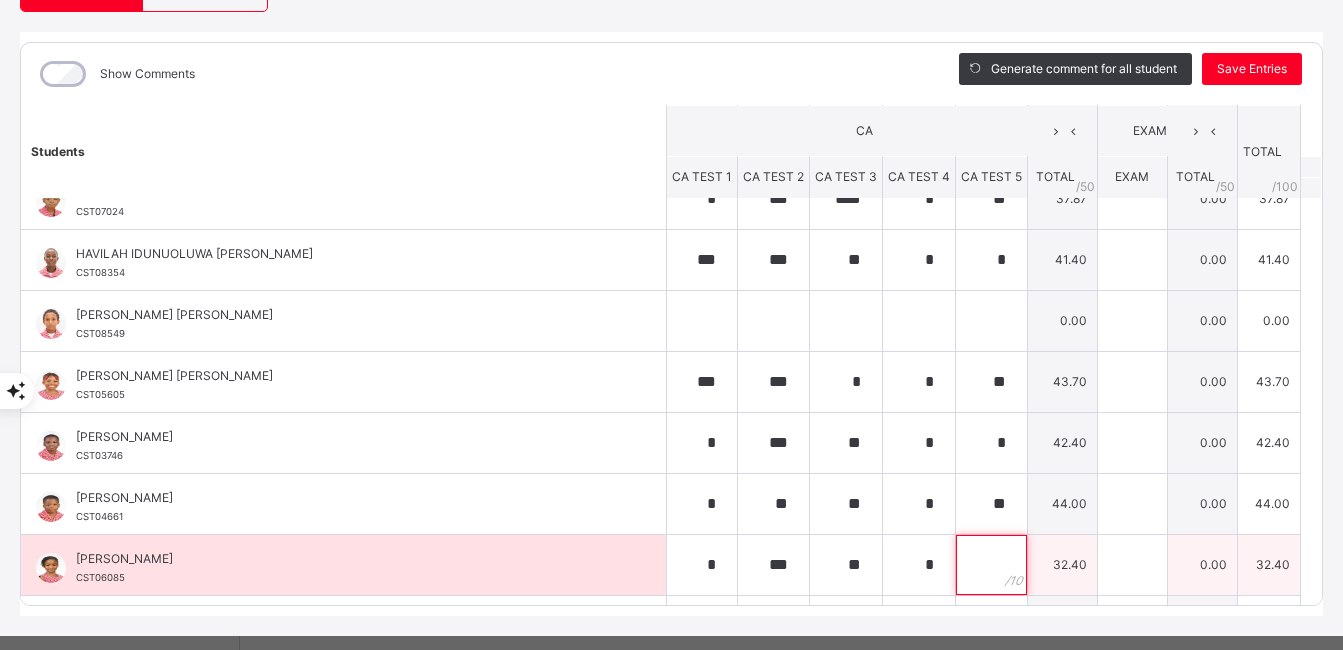 click at bounding box center [991, 565] 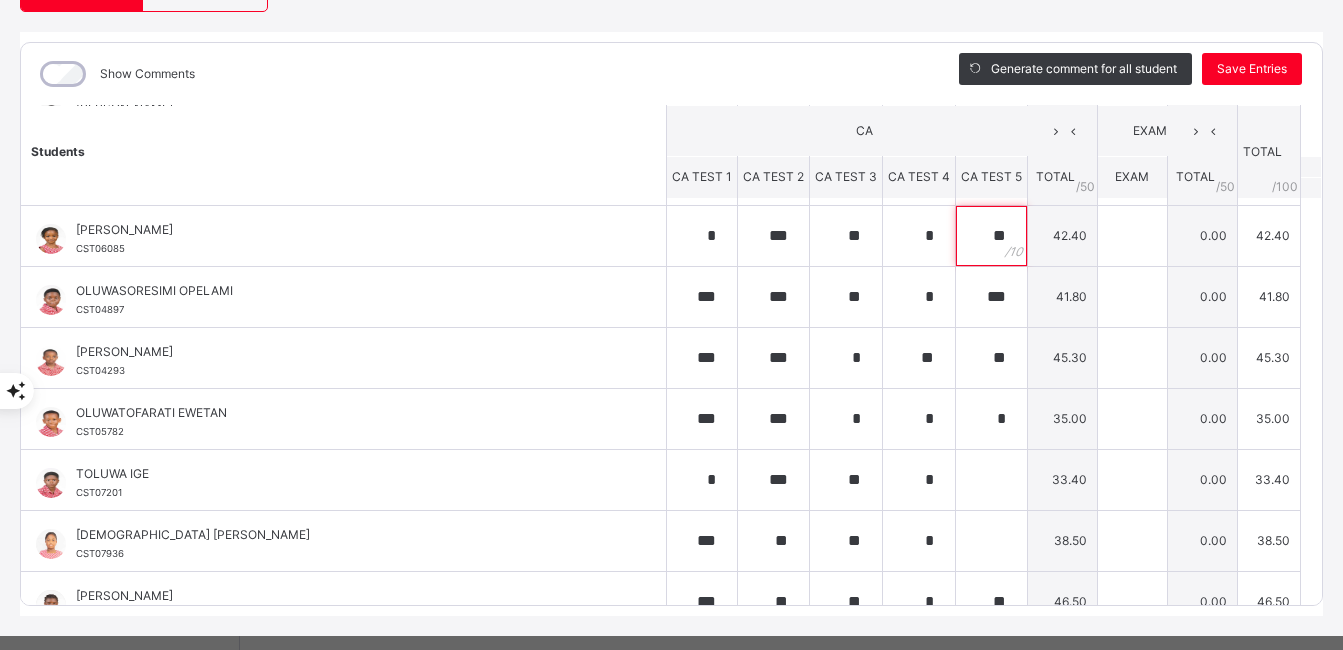 scroll, scrollTop: 936, scrollLeft: 0, axis: vertical 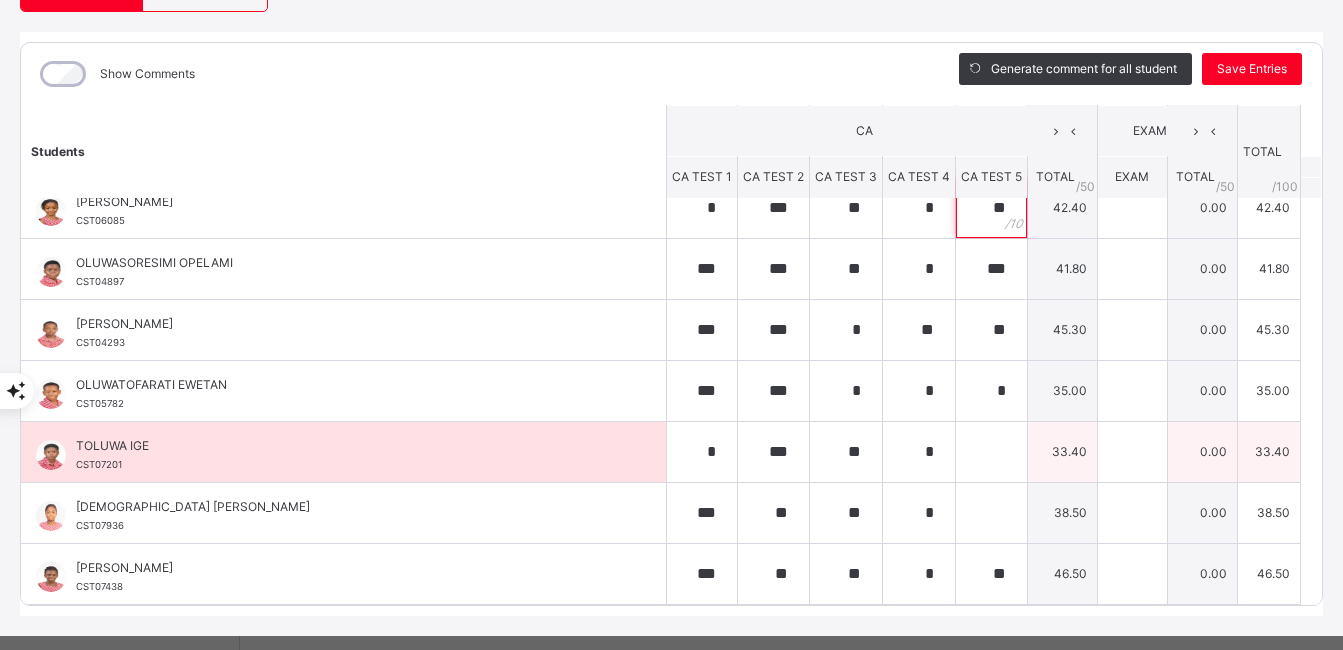 type on "**" 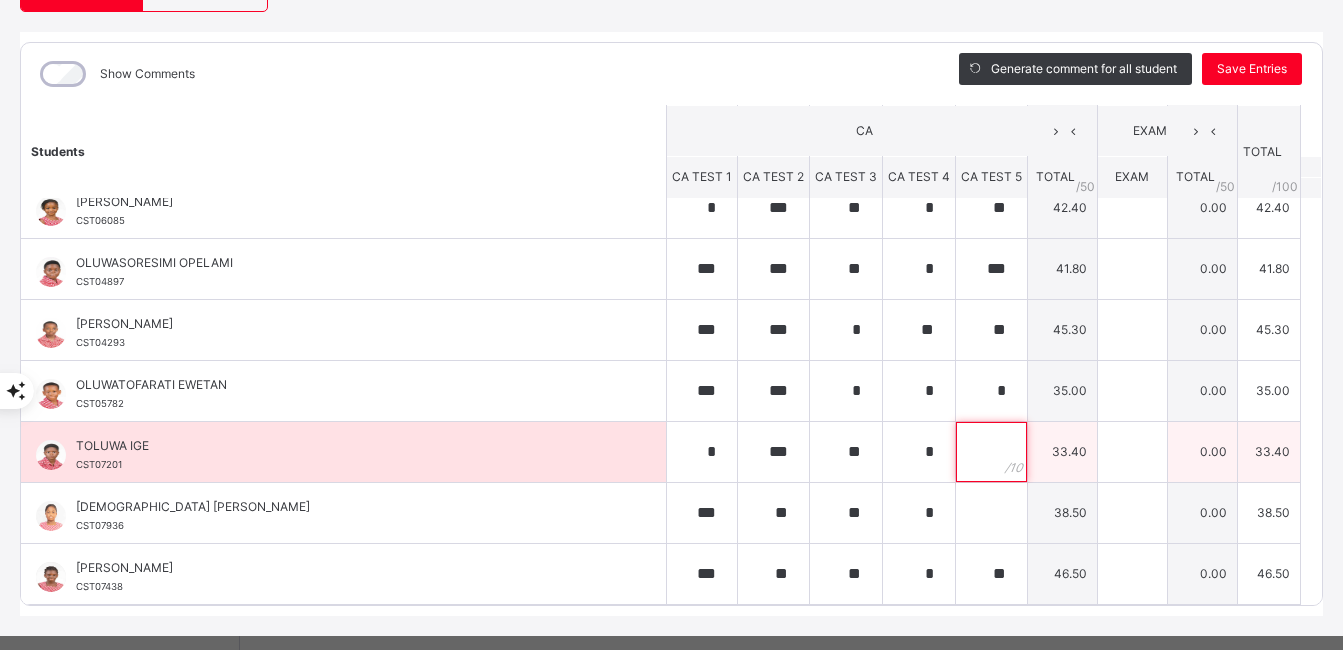click at bounding box center [991, 452] 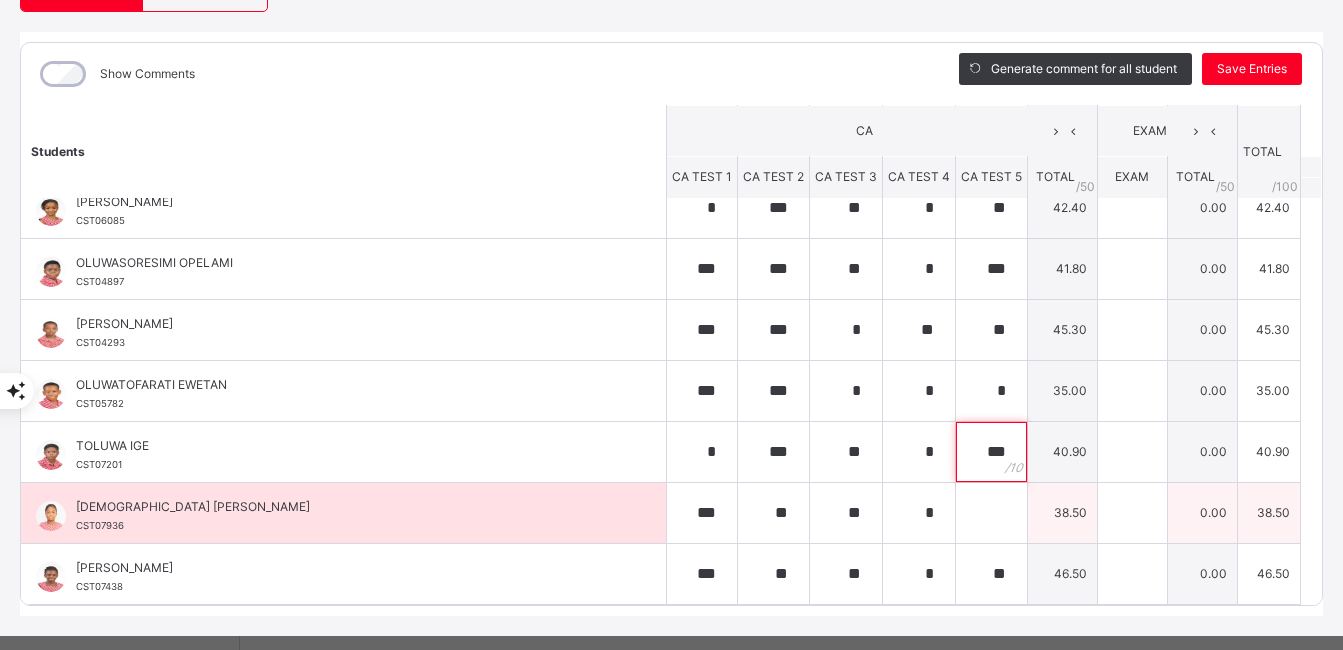 type on "***" 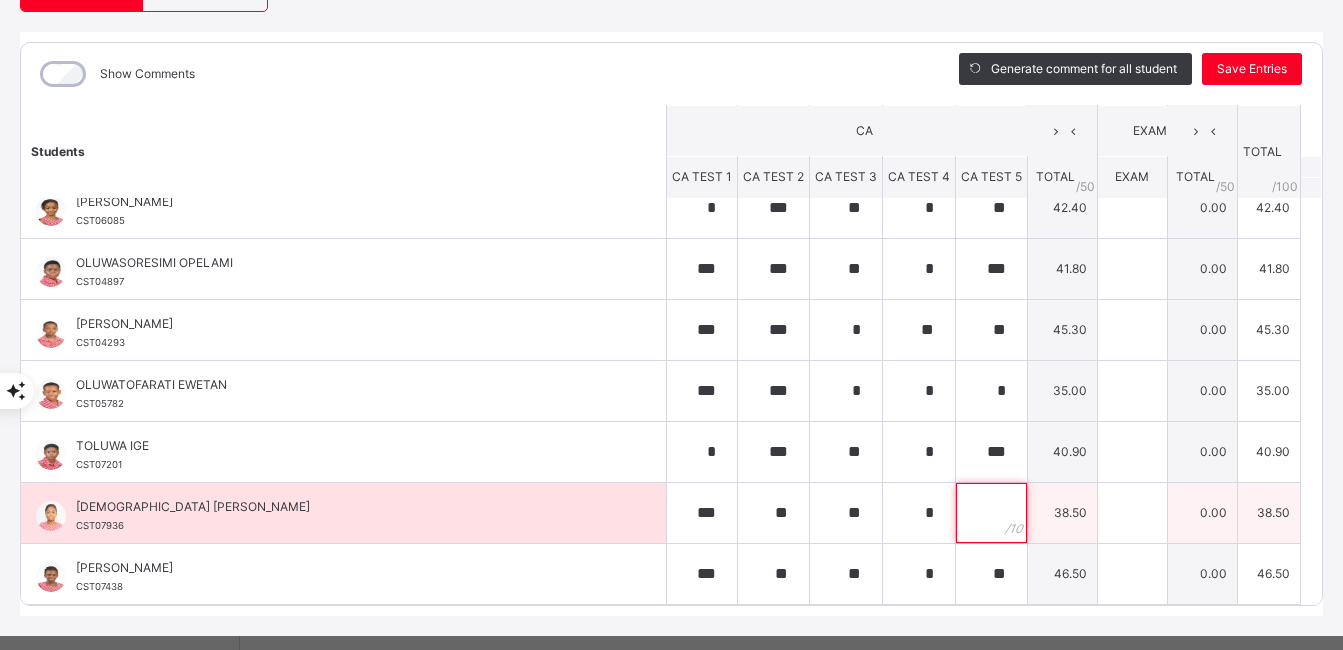 click at bounding box center [991, 513] 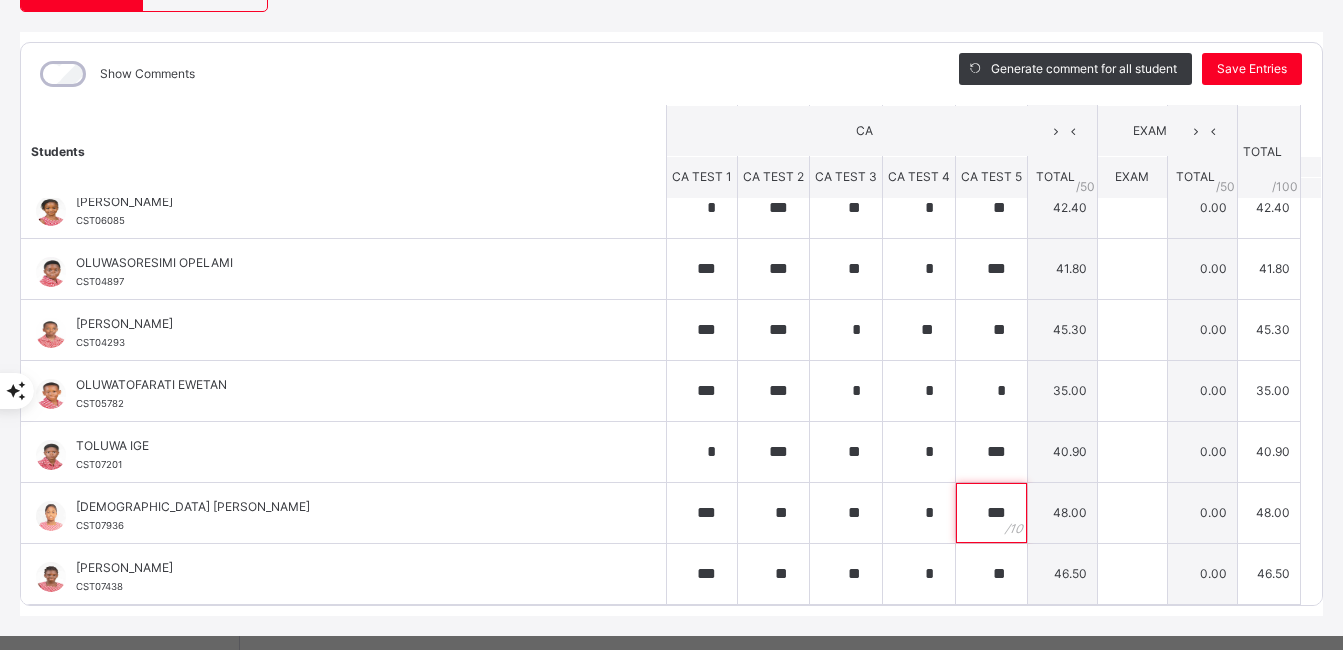 scroll, scrollTop: 0, scrollLeft: 0, axis: both 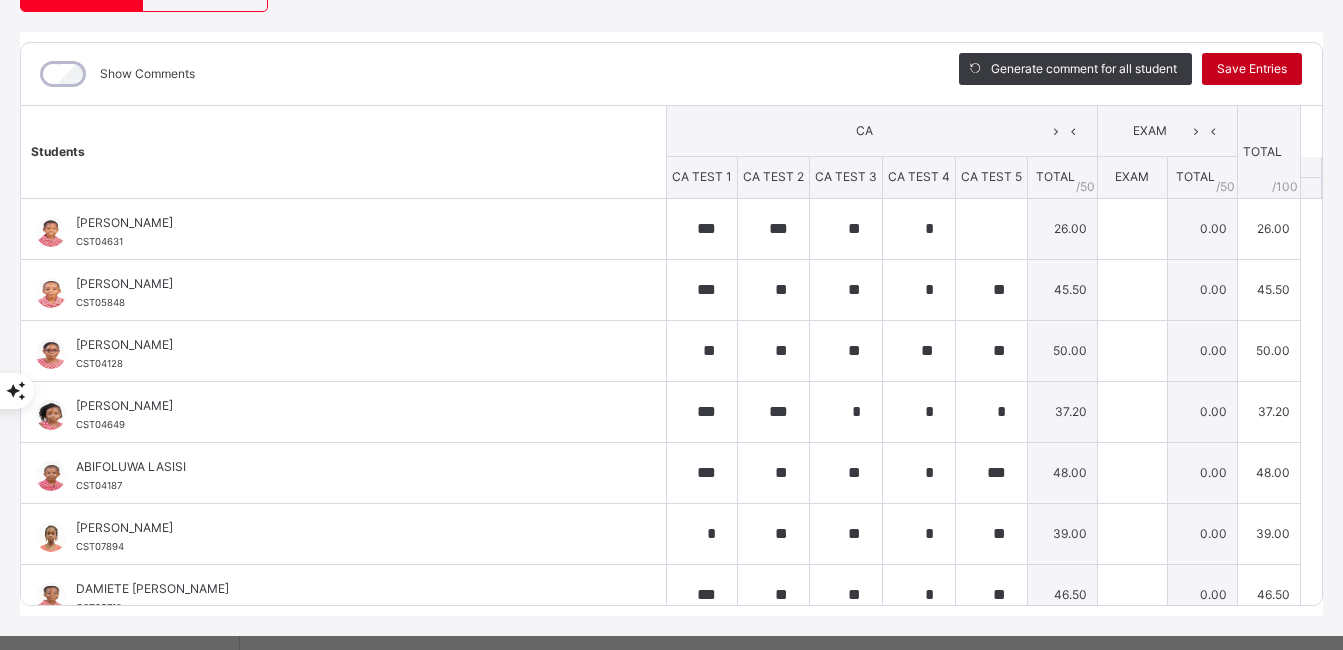 type on "***" 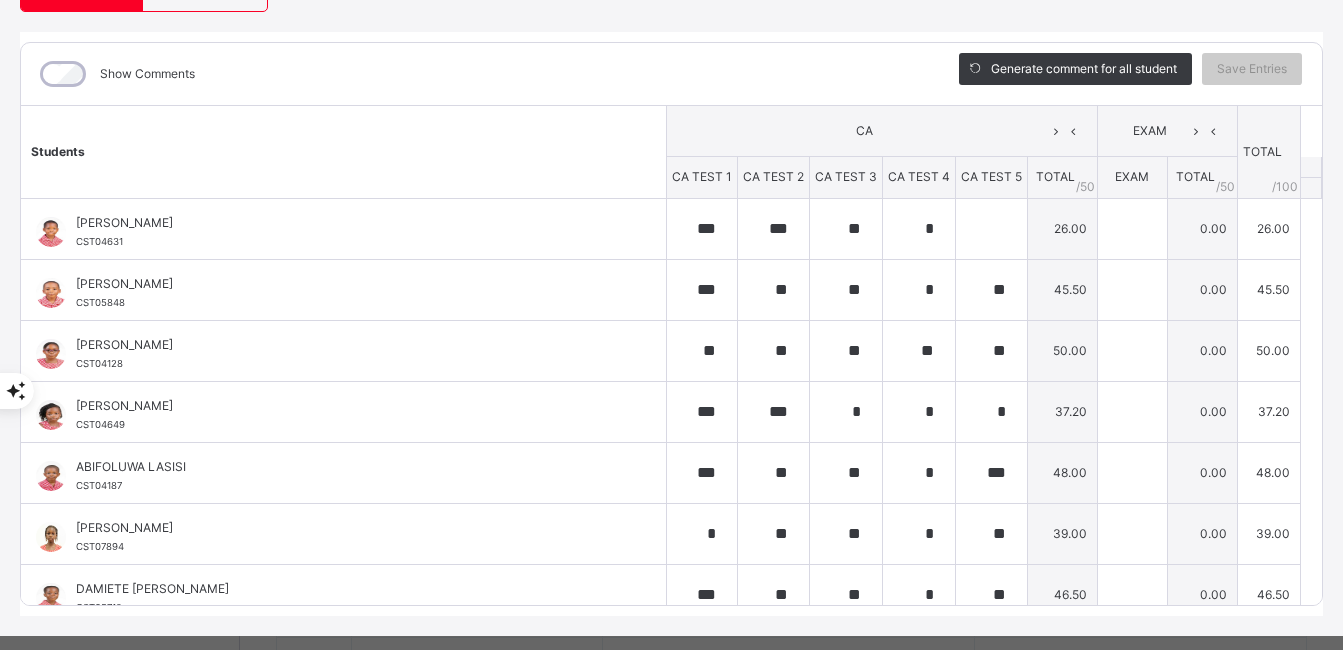 scroll, scrollTop: 1037, scrollLeft: 0, axis: vertical 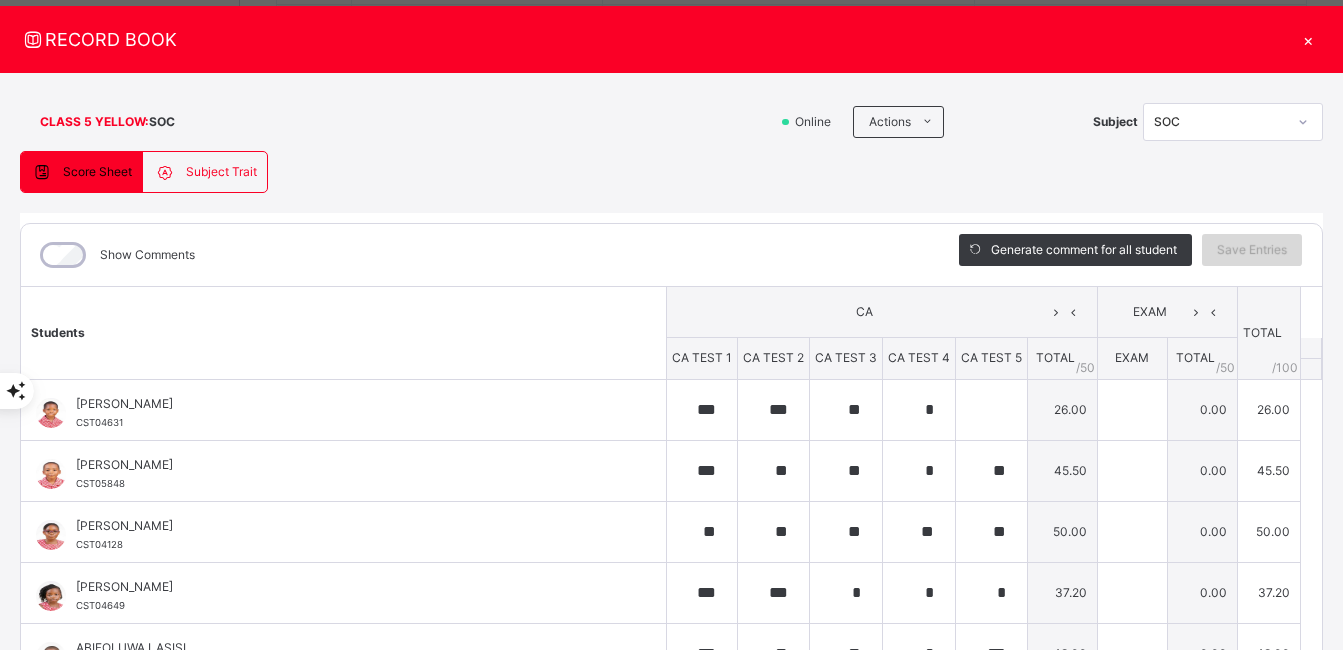 click on "Save Entries" at bounding box center (1252, 250) 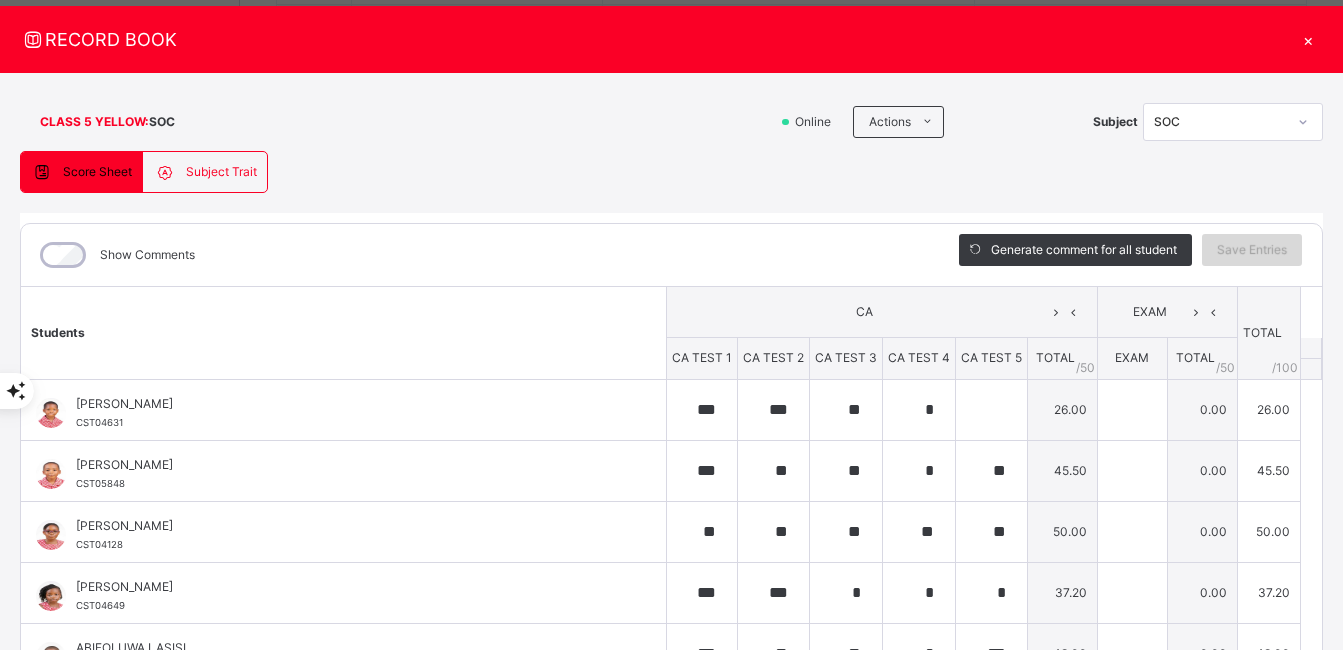 click on "Save Entries" at bounding box center (1252, 250) 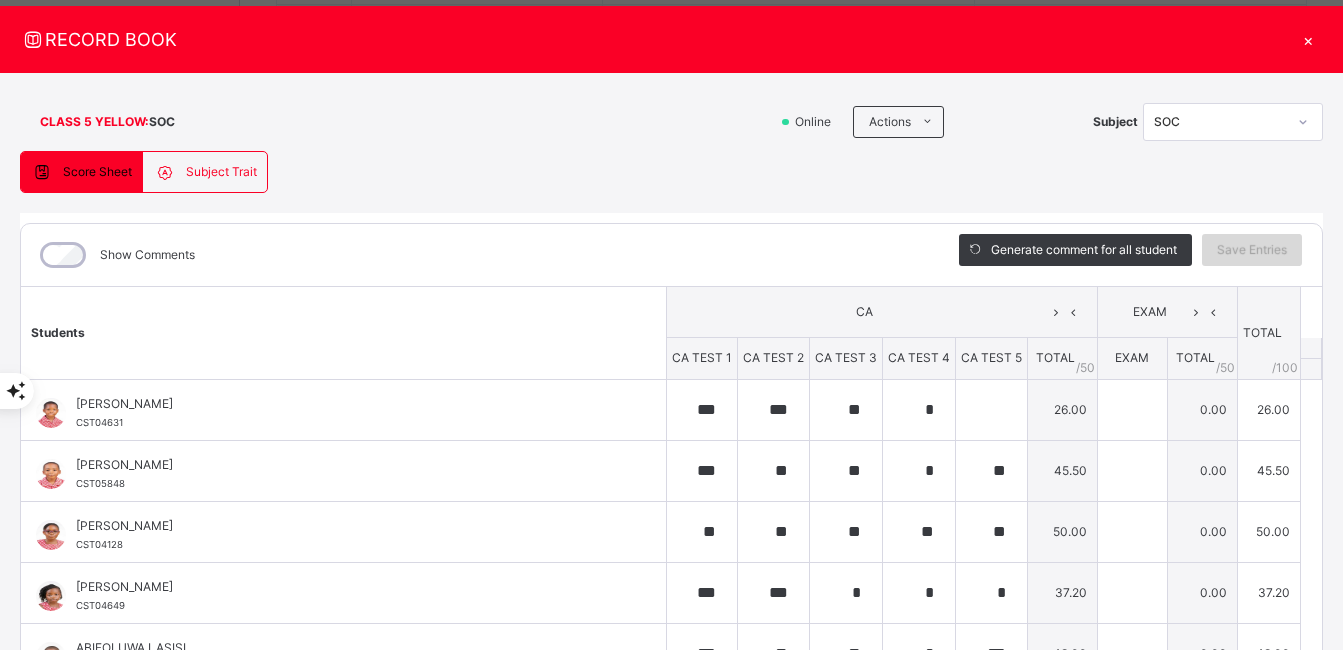 click on "Save Entries" at bounding box center [1252, 250] 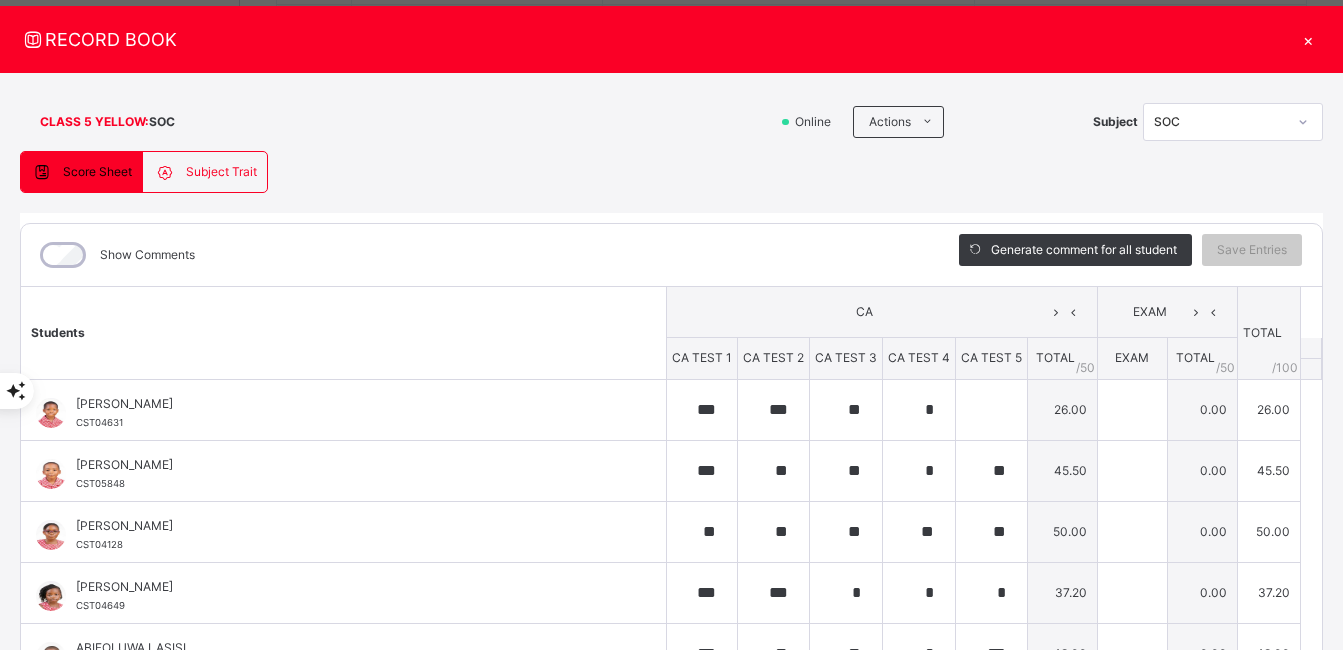click on "Score Sheet Subject Trait Score Sheet Subject Trait Show Comments   Generate comment for all student   Save Entries Class Level:  CLASS 5   YELLOW Subject:  SOC Session:  2024/2025 Session Session:  Third Term Students CA EXAM  TOTAL /100 Comment CA TEST 1 CA TEST 2 CA TEST 3 CA TEST 4 CA TEST 5 TOTAL / 50 EXAM  TOTAL / 50  ARIYO  OBANEWA CST04631  [PERSON_NAME] CST04631 *** *** ** * 26.00 0.00 26.00 Generate comment 0 / 250   ×   Subject Teacher’s Comment Generate and see in full the comment developed by the AI with an option to regenerate the comment [PERSON_NAME]  OBANEWA   CST04631   Total 26.00  / 100.00 [PERSON_NAME] Bot   Regenerate     Use this comment    [PERSON_NAME] CST05848  [PERSON_NAME] CST05848 *** ** ** * ** 45.50 0.00 45.50 Generate comment 0 / 250   ×   Subject Teacher’s Comment Generate and see in full the comment developed by the AI with an option to regenerate the comment JS  [PERSON_NAME]   CST05848   Total 45.50  / 100.00 [PERSON_NAME] Bot   Regenerate     Use this comment    [PERSON_NAME]" at bounding box center (671, 474) 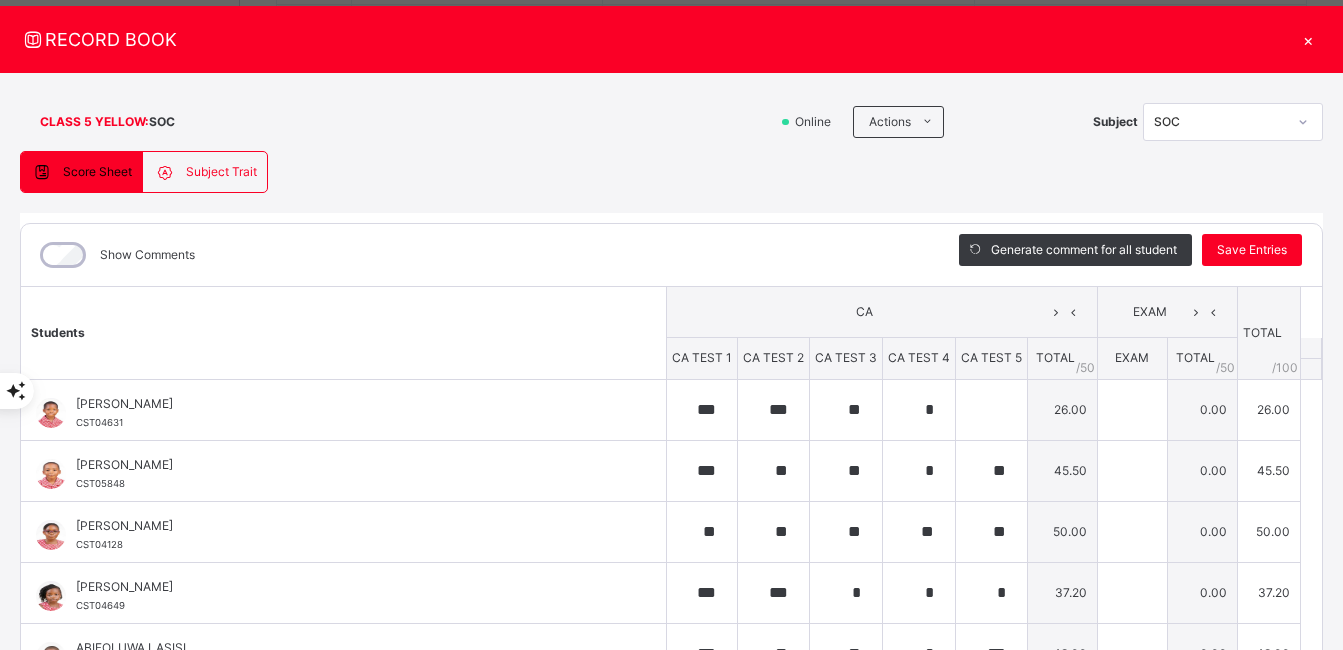 type 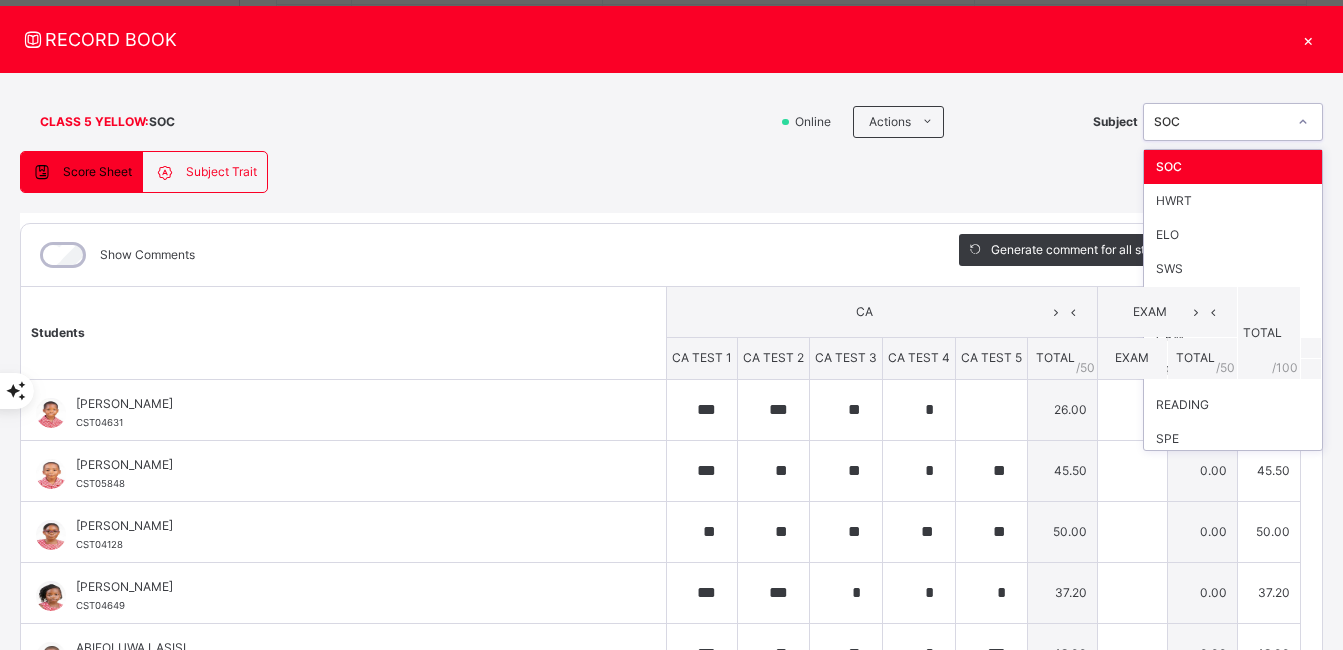 click on "SOC" at bounding box center [1233, 122] 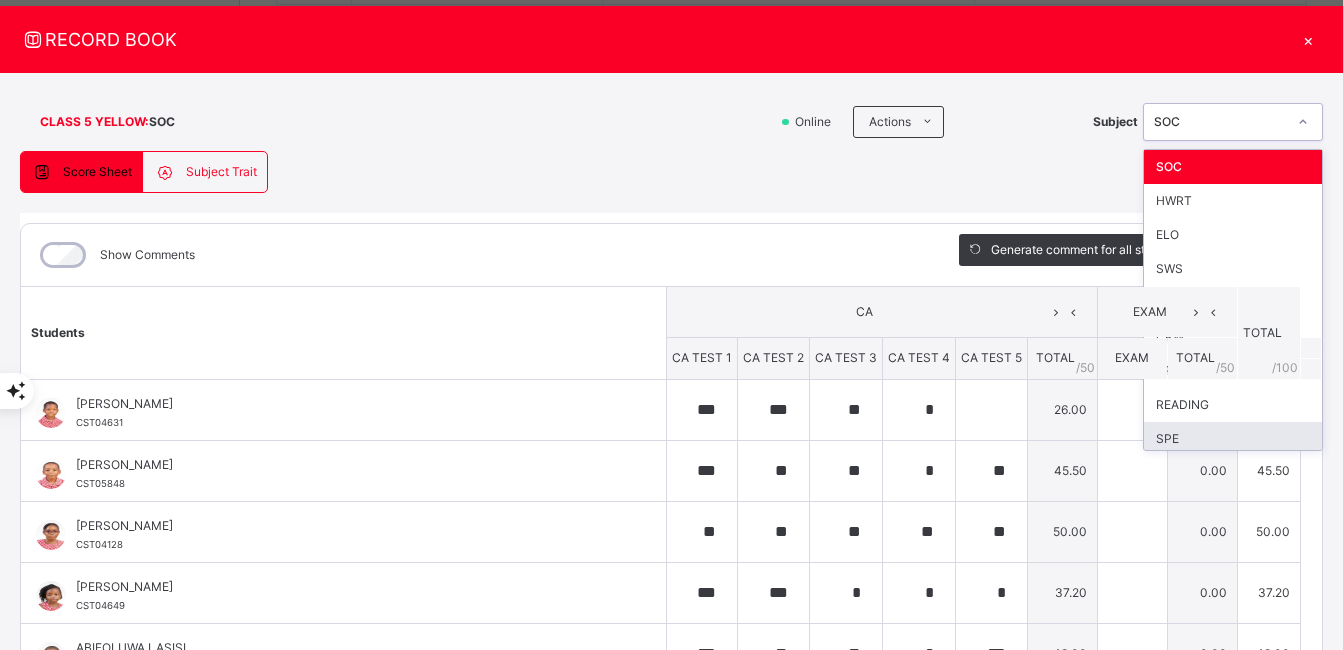 click on "SPE" at bounding box center (1233, 439) 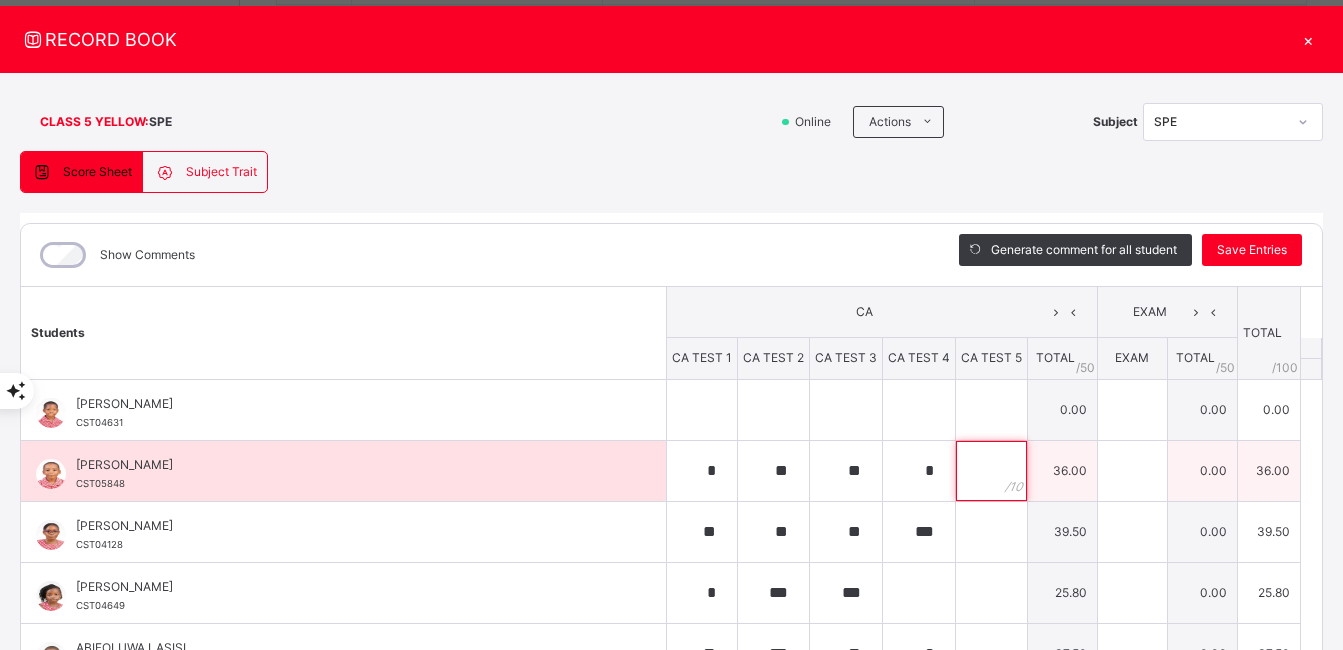 click at bounding box center [991, 471] 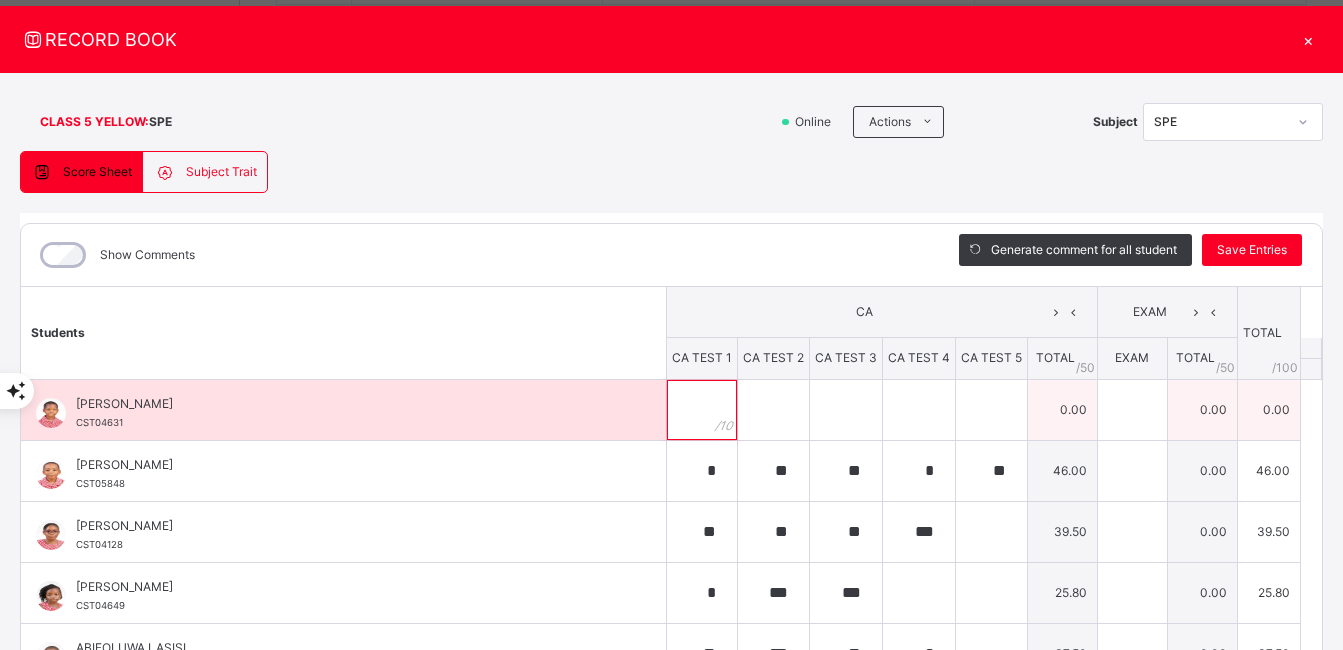 click at bounding box center (702, 410) 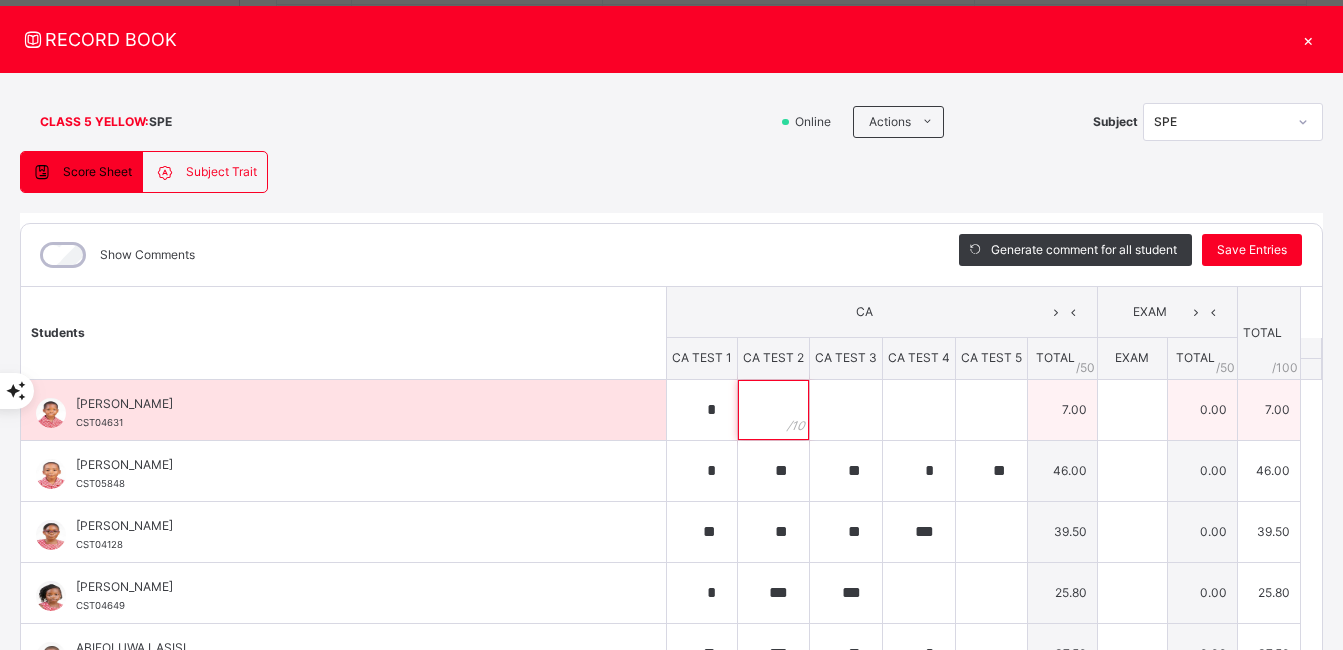 click at bounding box center (773, 410) 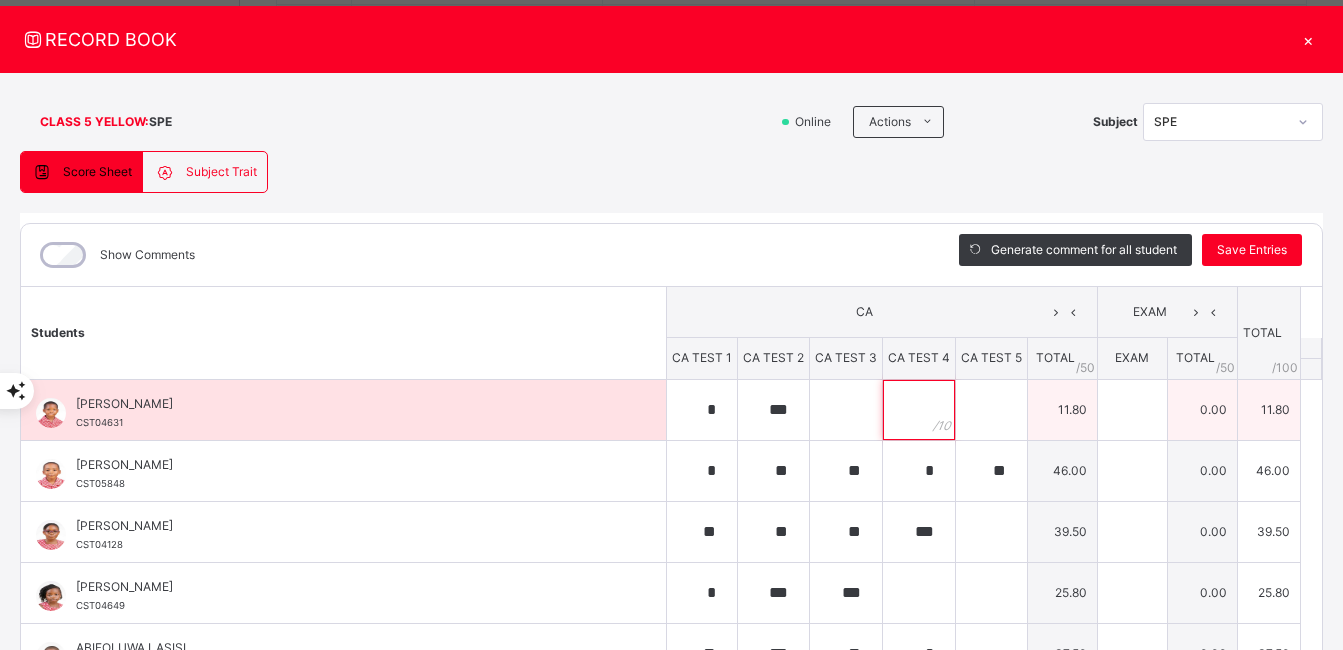 click at bounding box center (919, 410) 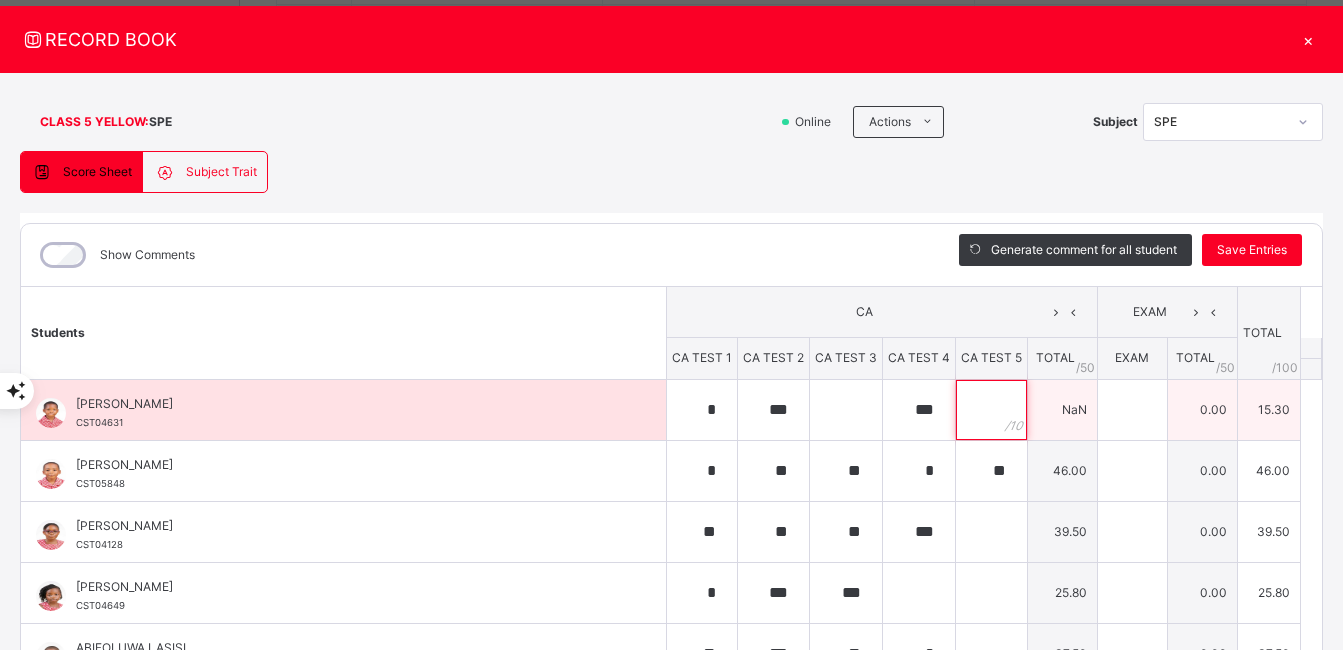 click at bounding box center [991, 410] 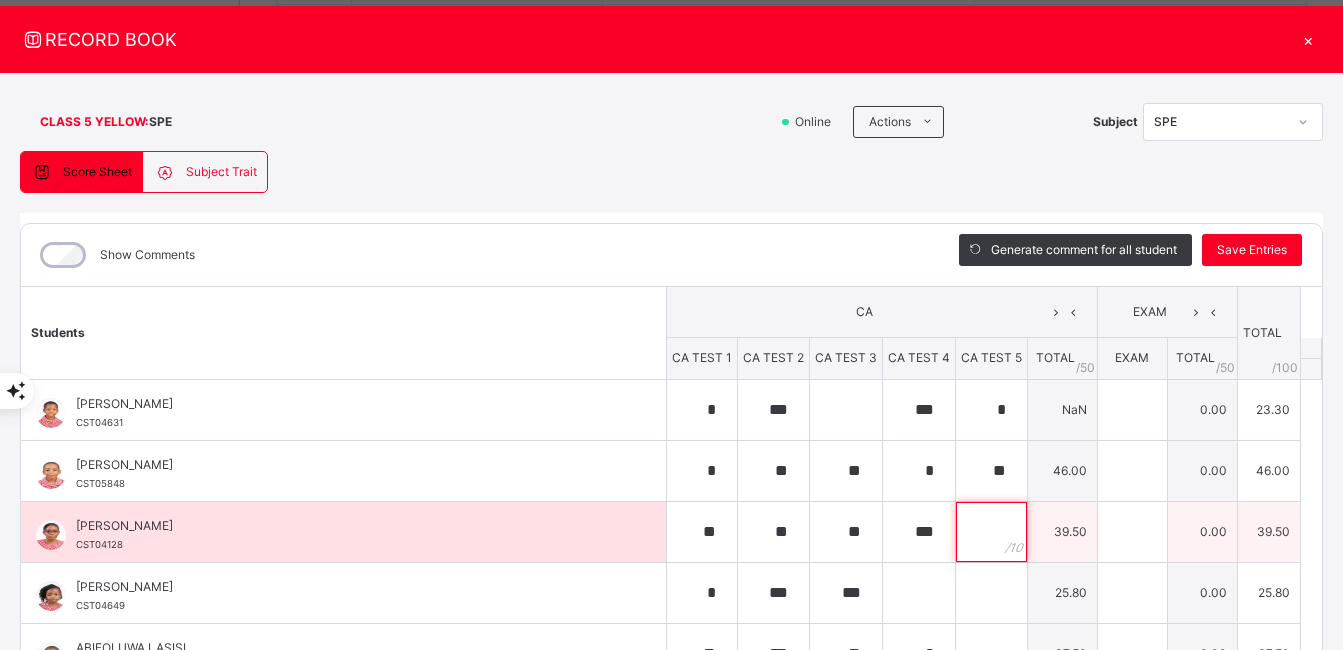 click at bounding box center (991, 532) 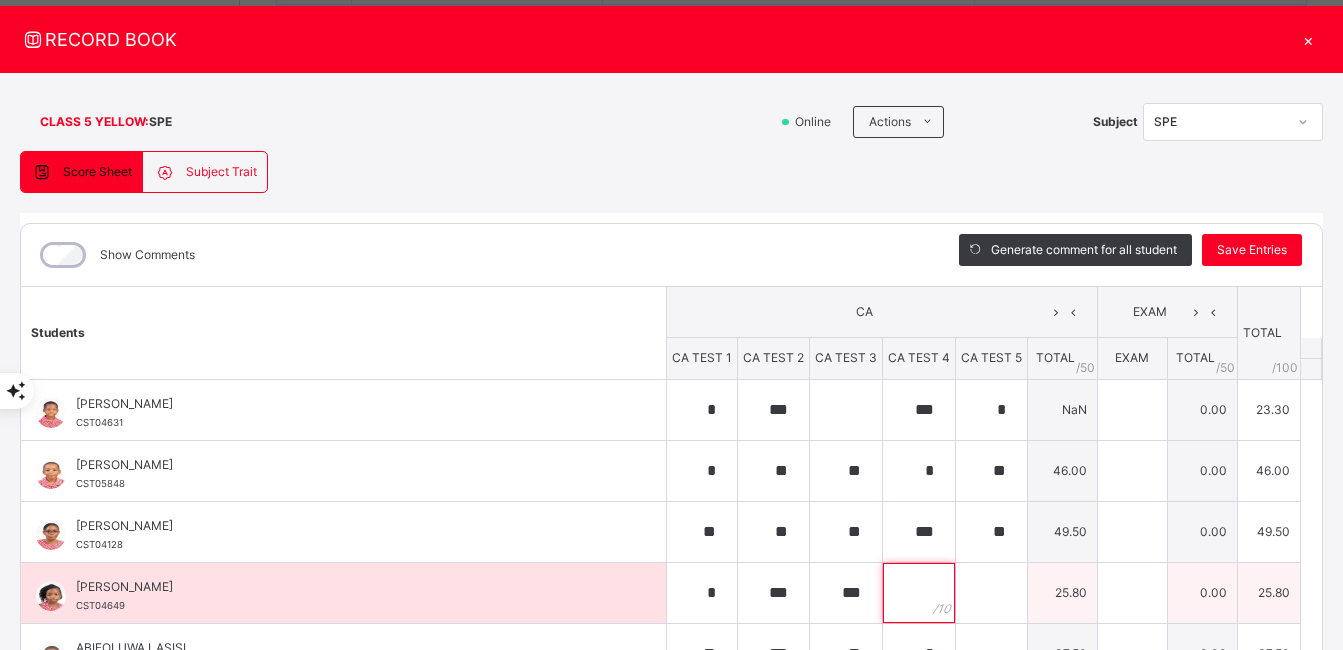 click at bounding box center (919, 593) 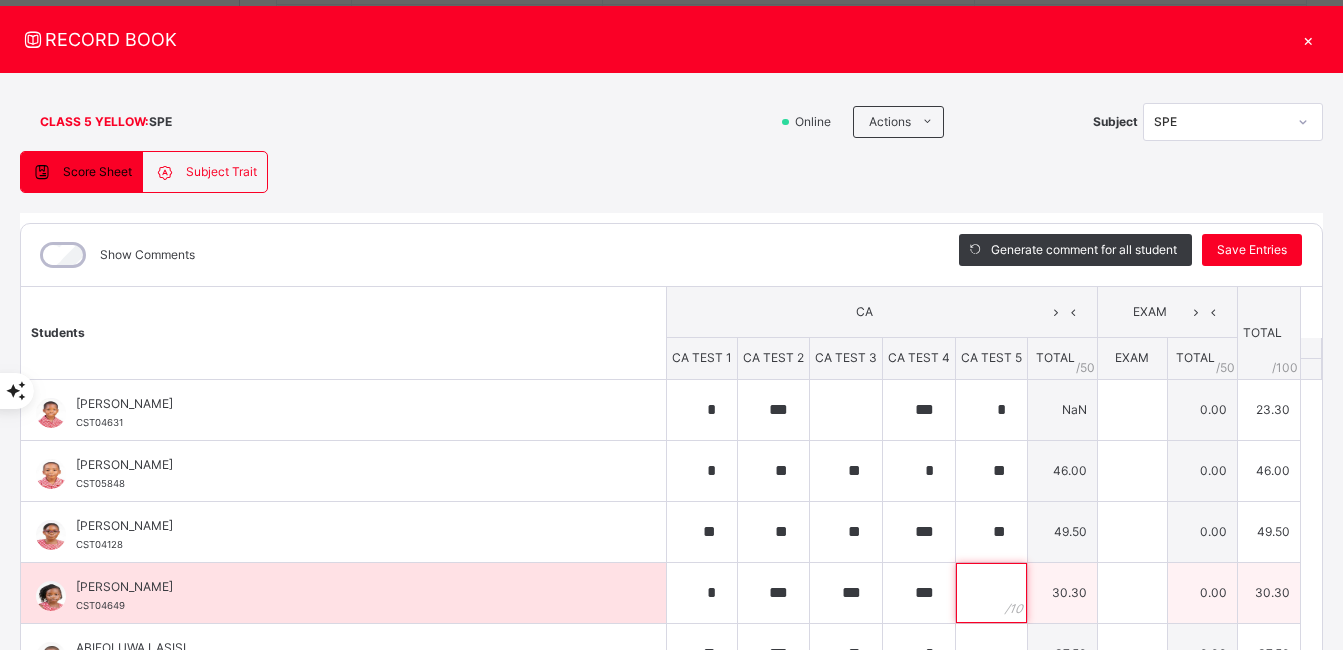 click at bounding box center [991, 593] 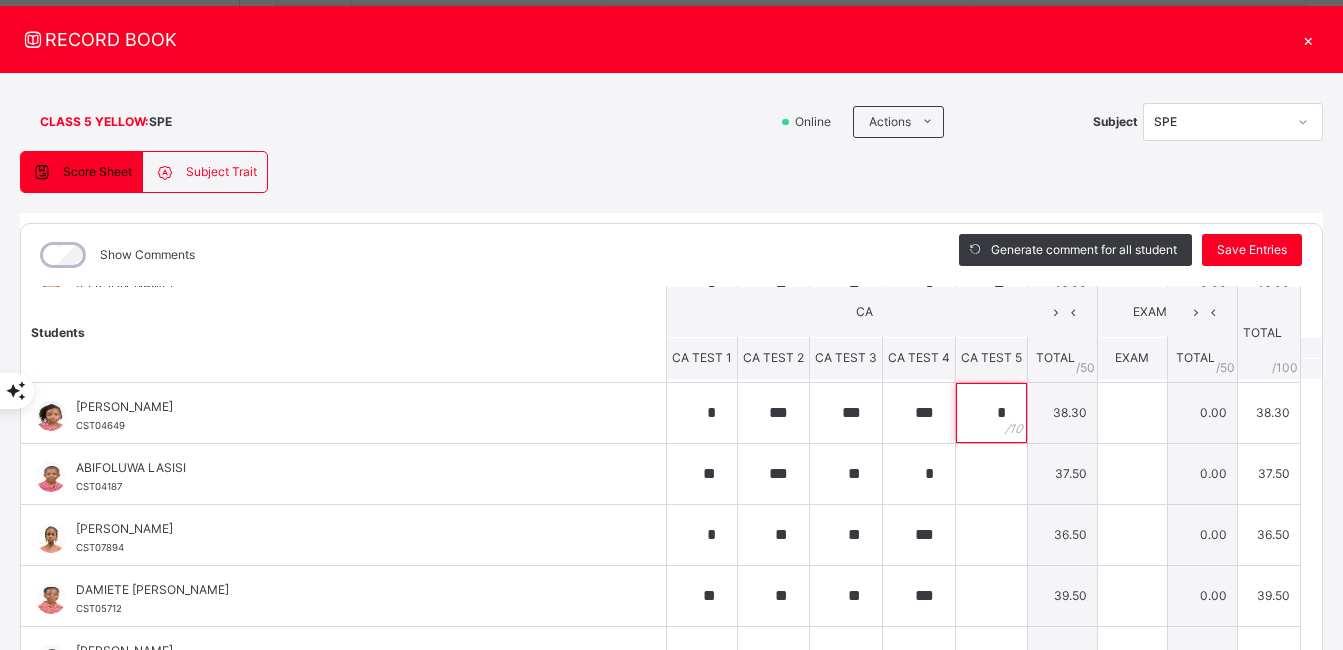 scroll, scrollTop: 193, scrollLeft: 0, axis: vertical 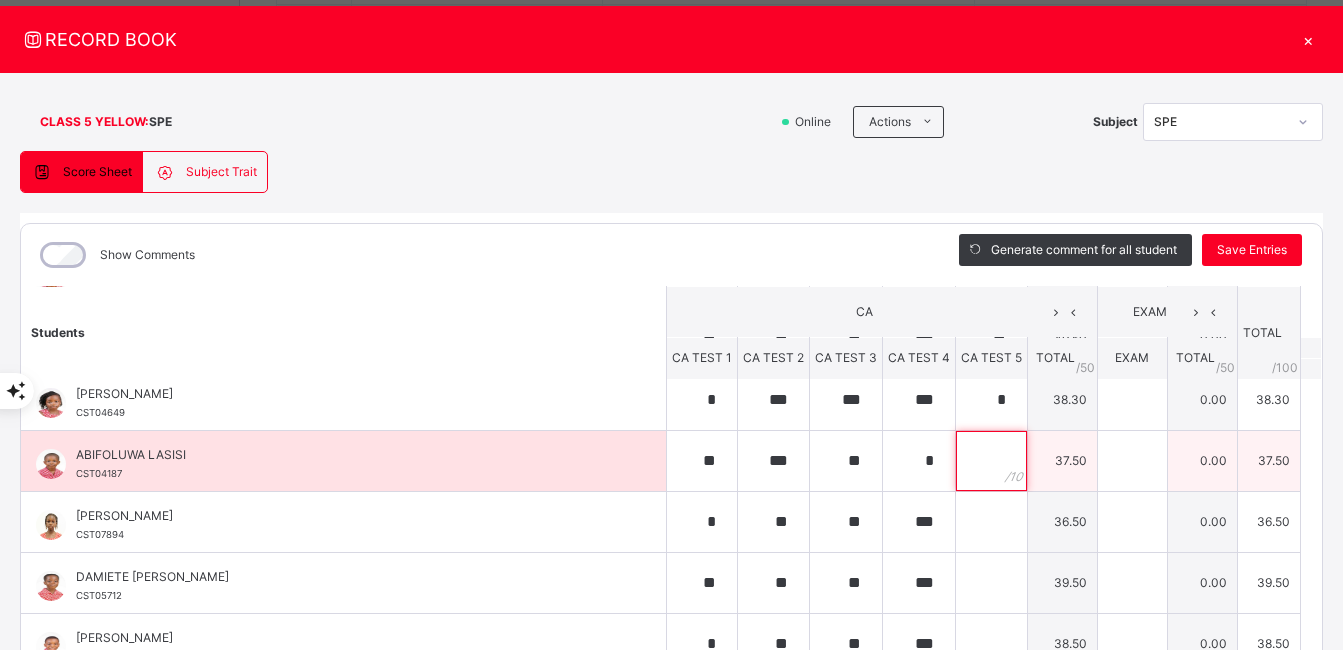 click at bounding box center (991, 461) 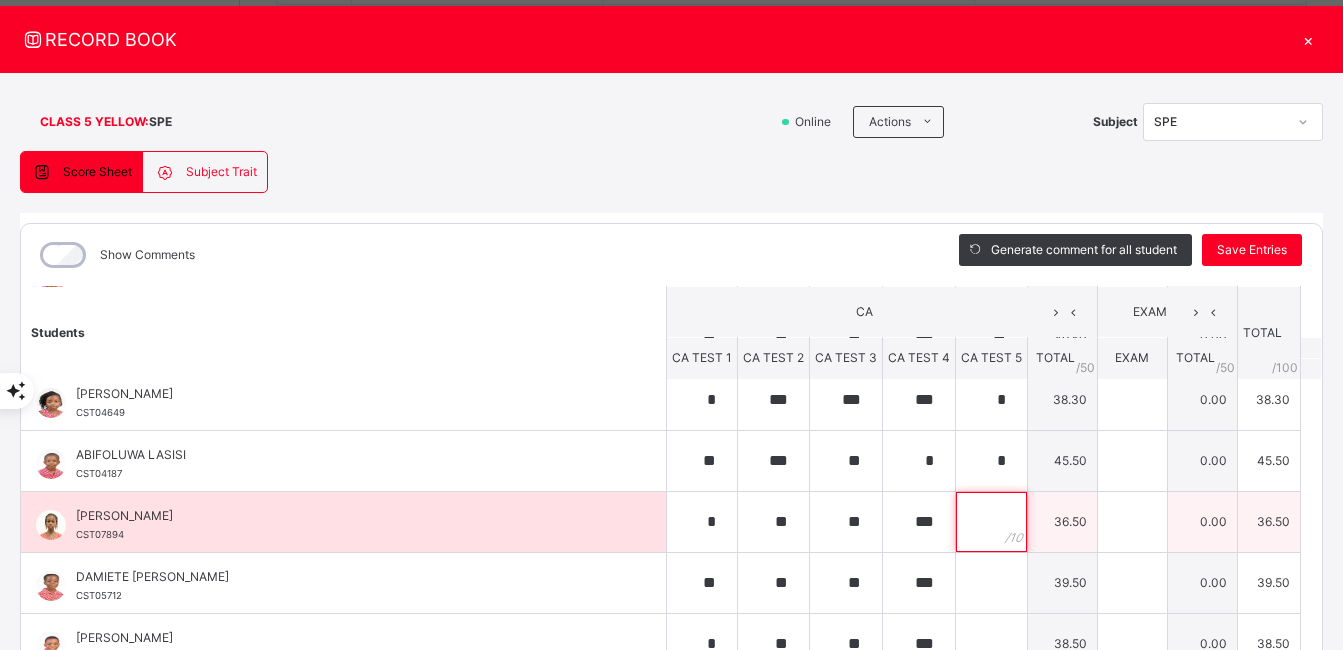 click at bounding box center [991, 522] 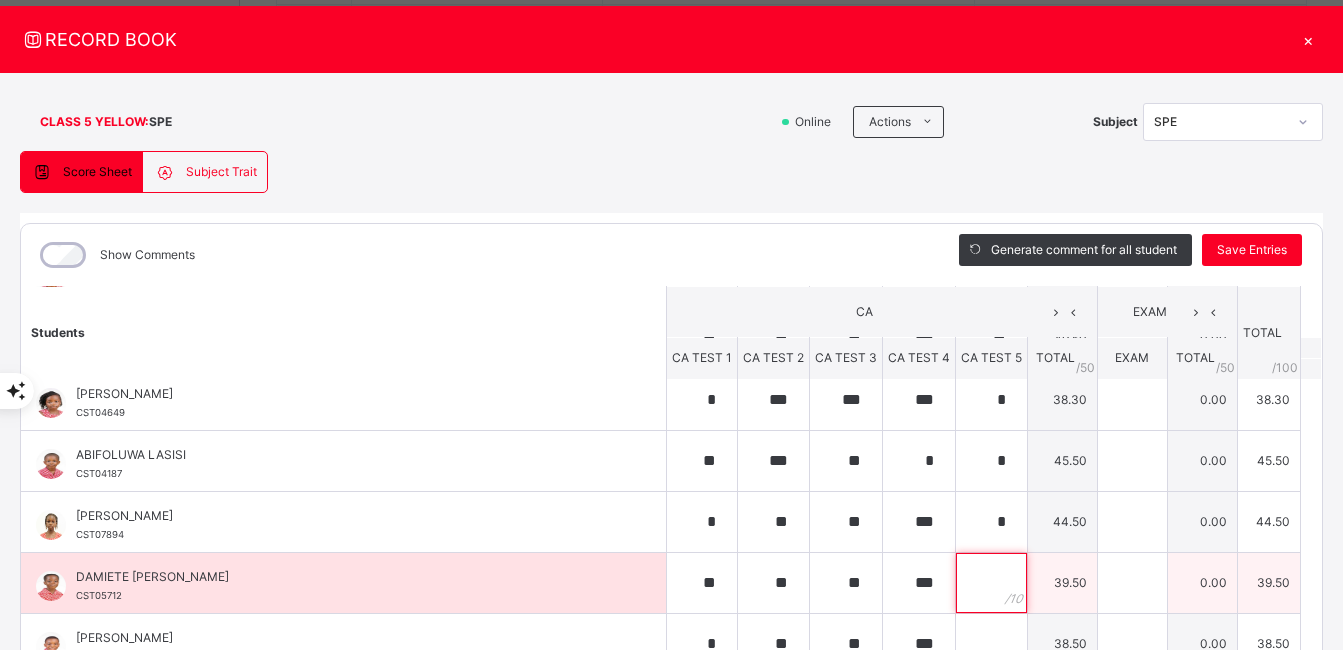 click at bounding box center (991, 583) 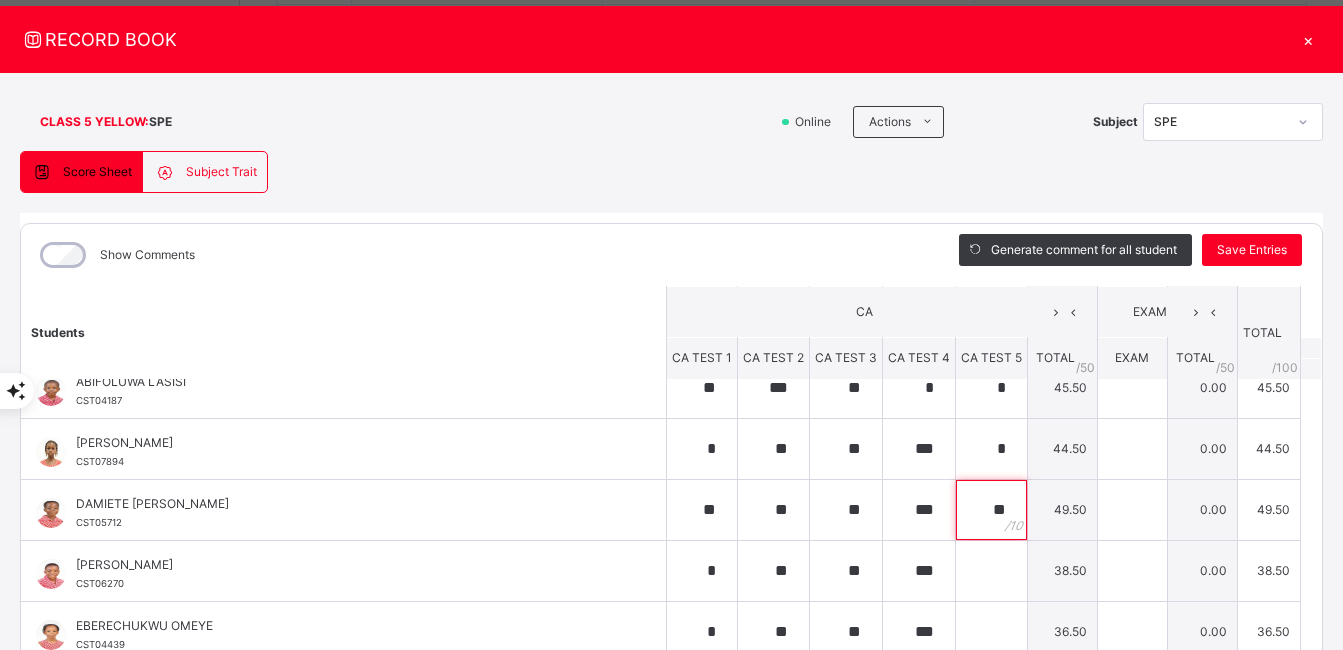 scroll, scrollTop: 269, scrollLeft: 0, axis: vertical 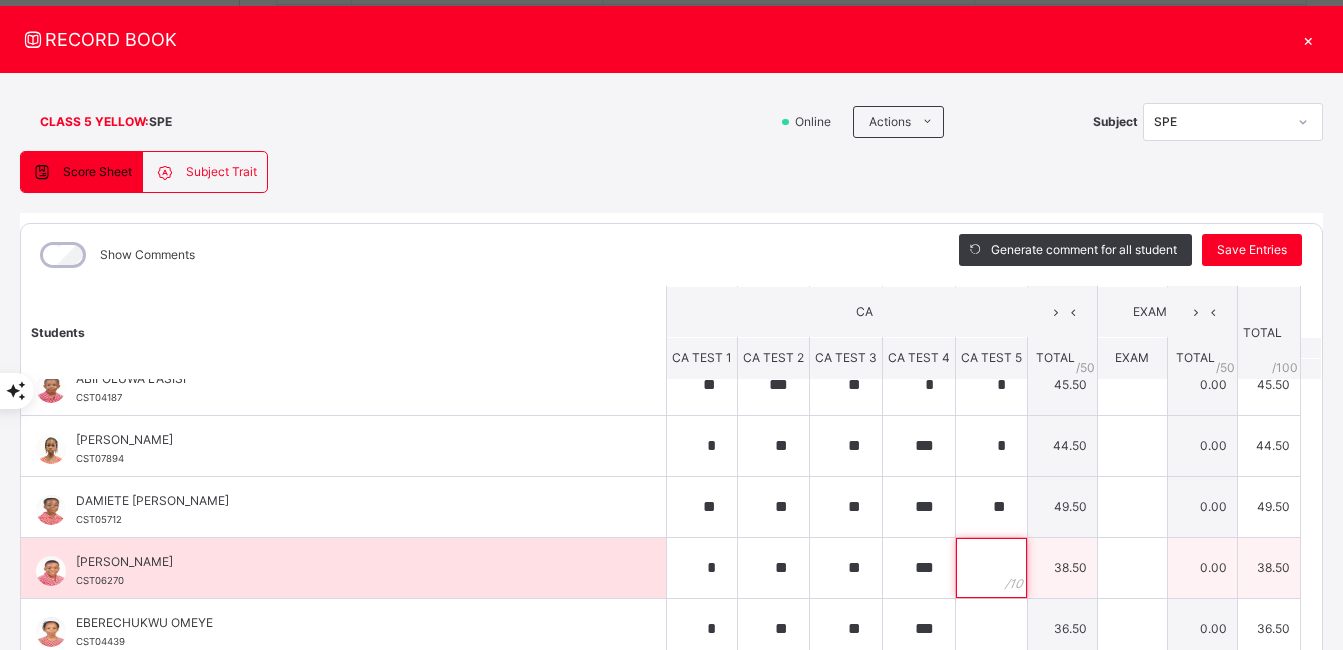 click at bounding box center [991, 568] 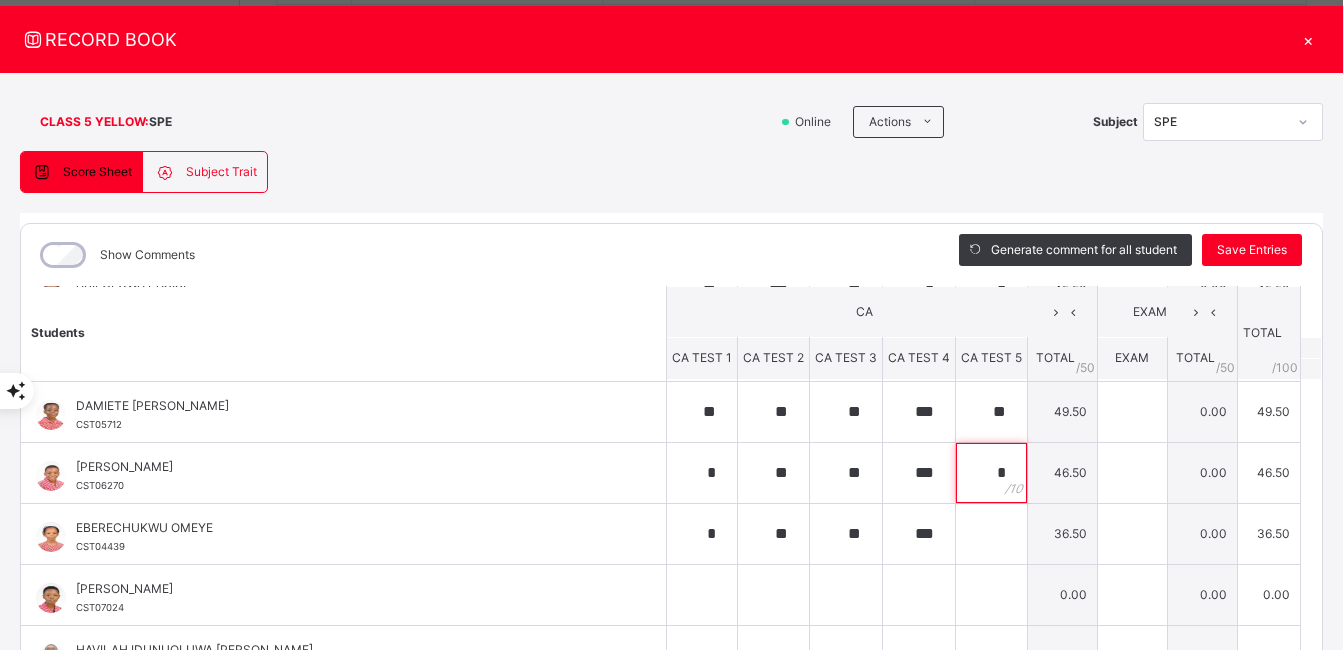 scroll, scrollTop: 383, scrollLeft: 0, axis: vertical 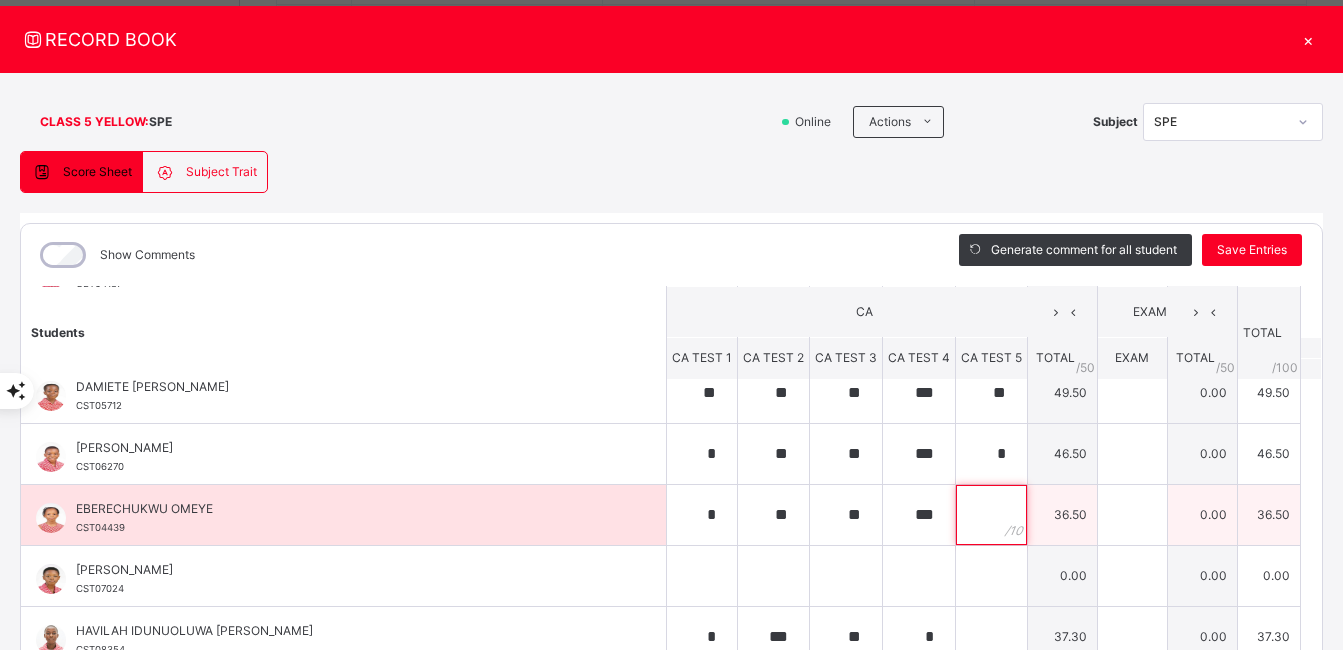 click at bounding box center (991, 515) 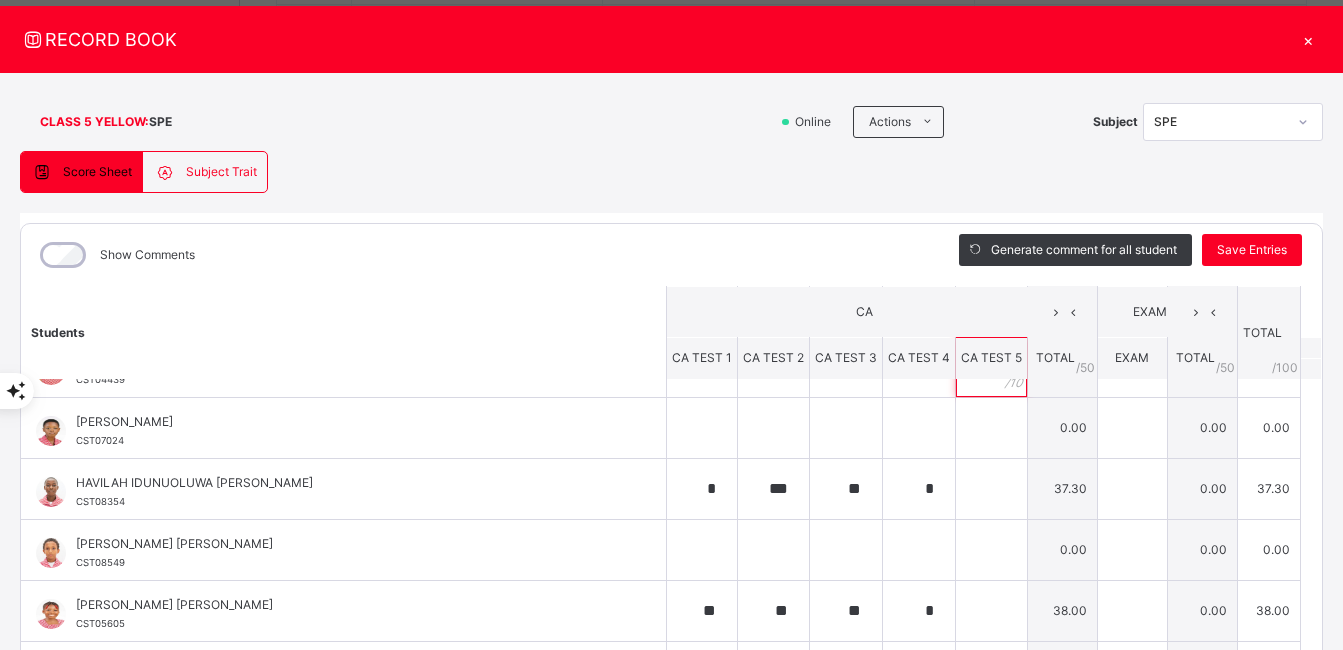 scroll, scrollTop: 534, scrollLeft: 0, axis: vertical 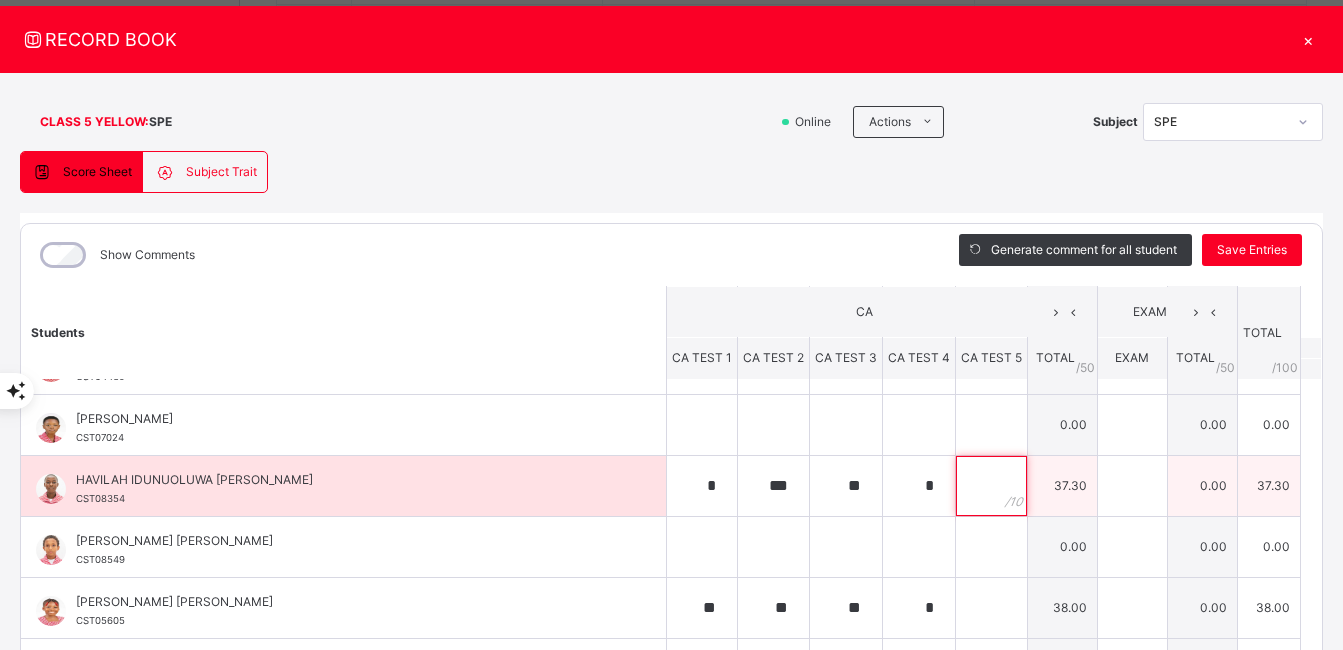 click at bounding box center (991, 486) 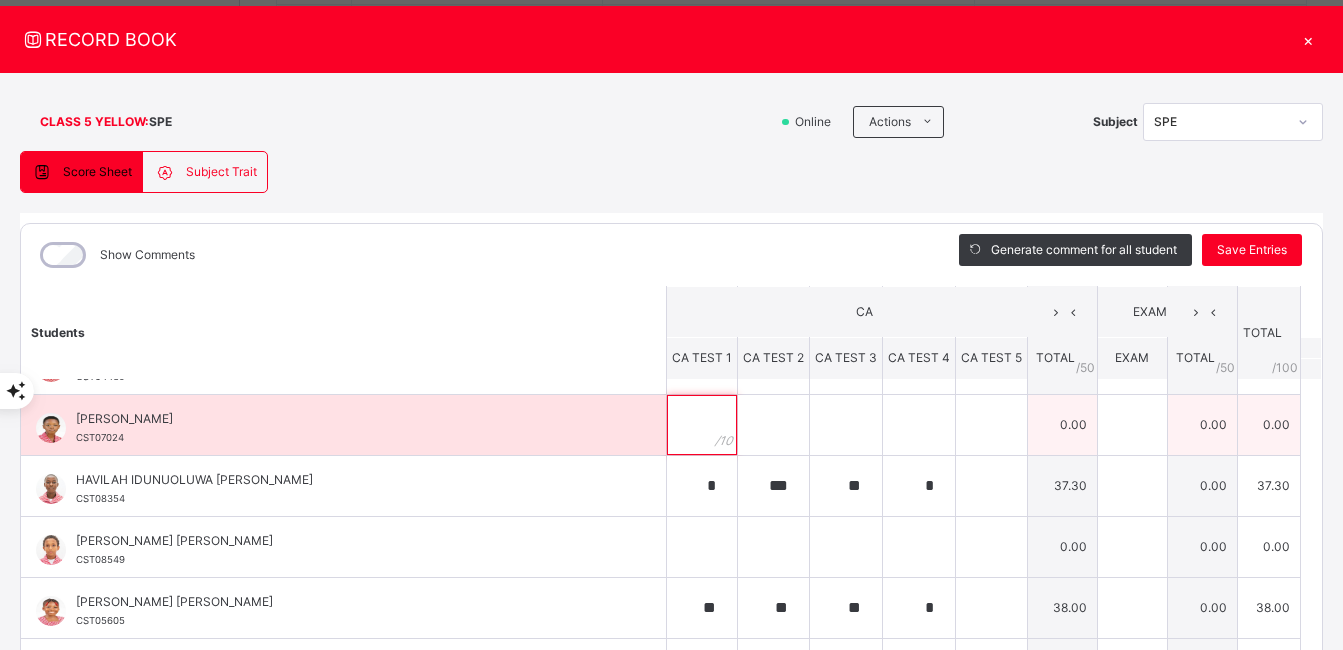 click at bounding box center (702, 425) 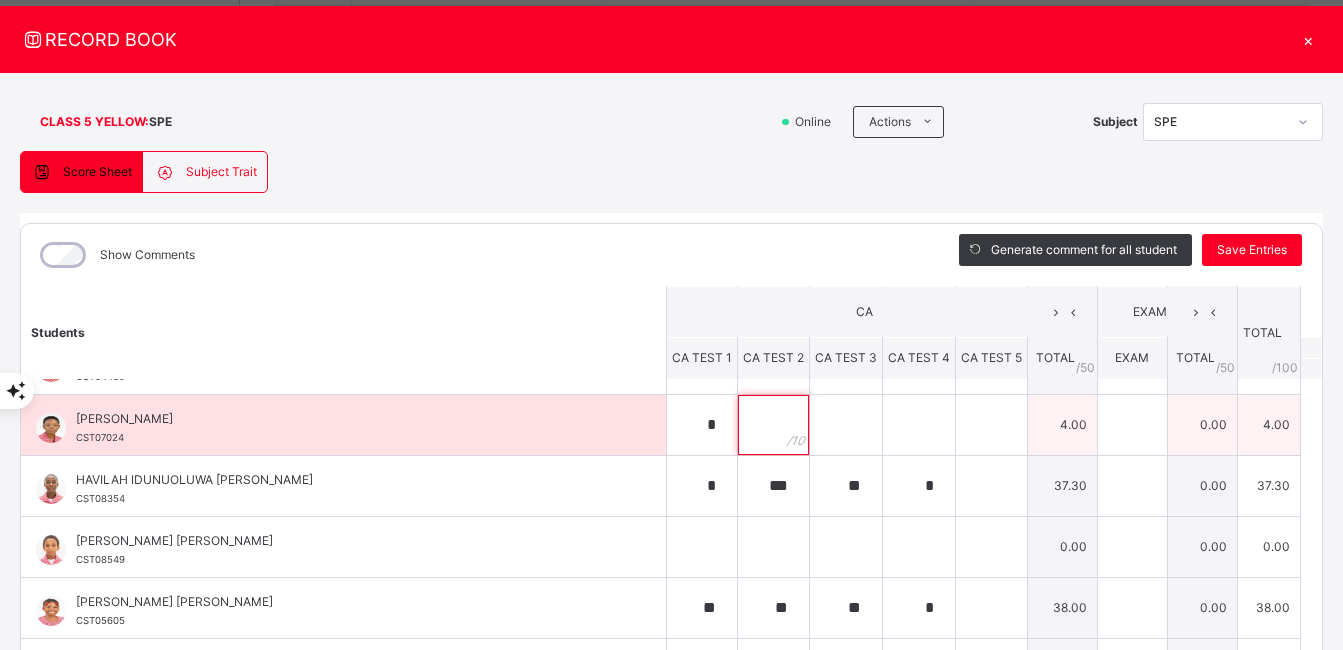 click at bounding box center (773, 425) 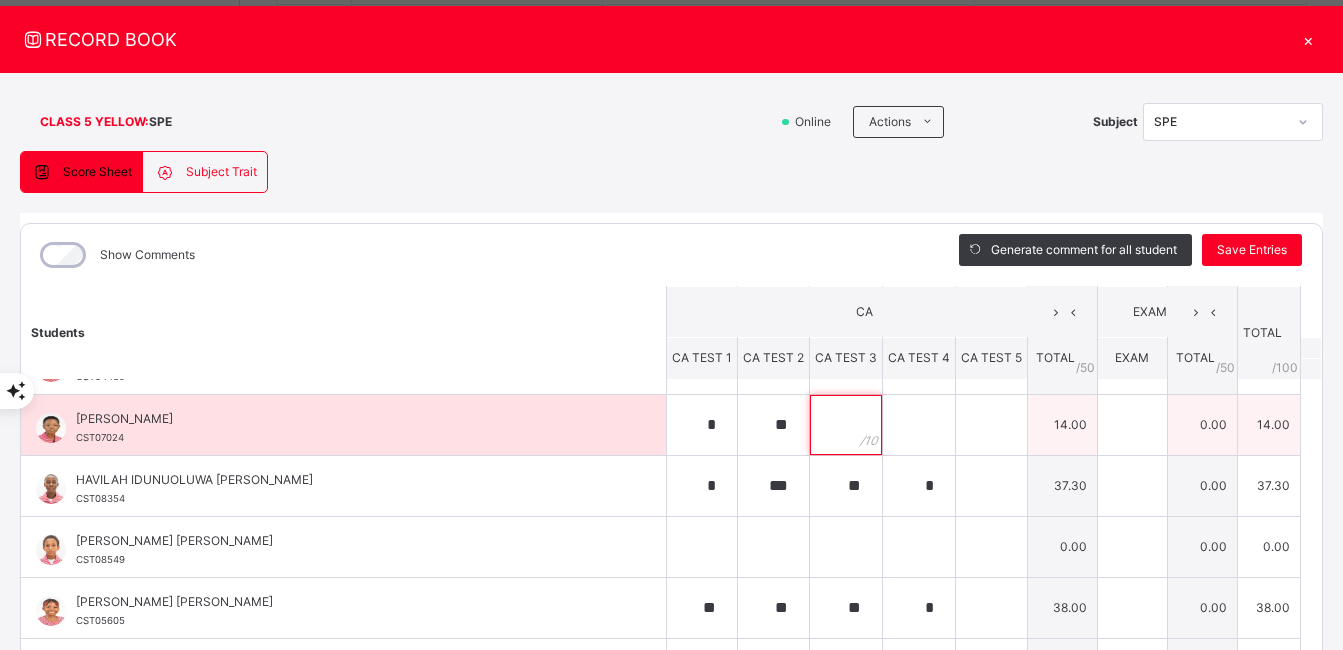 click at bounding box center [846, 425] 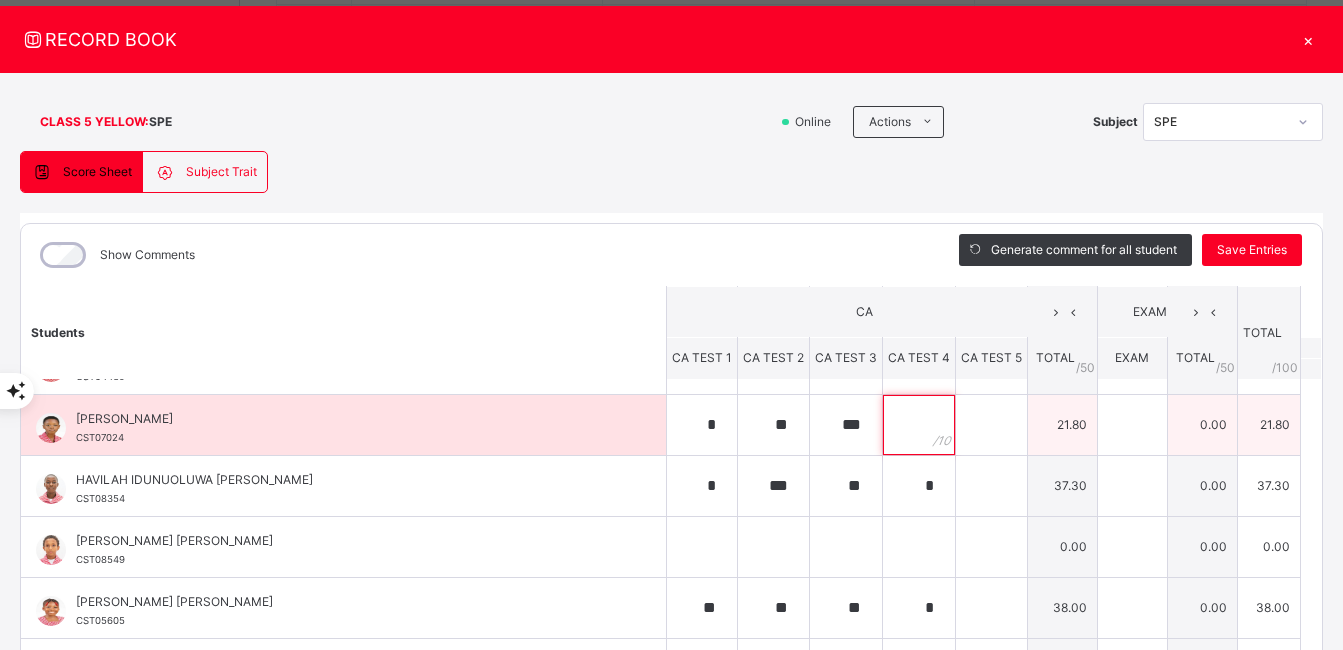 click at bounding box center (919, 425) 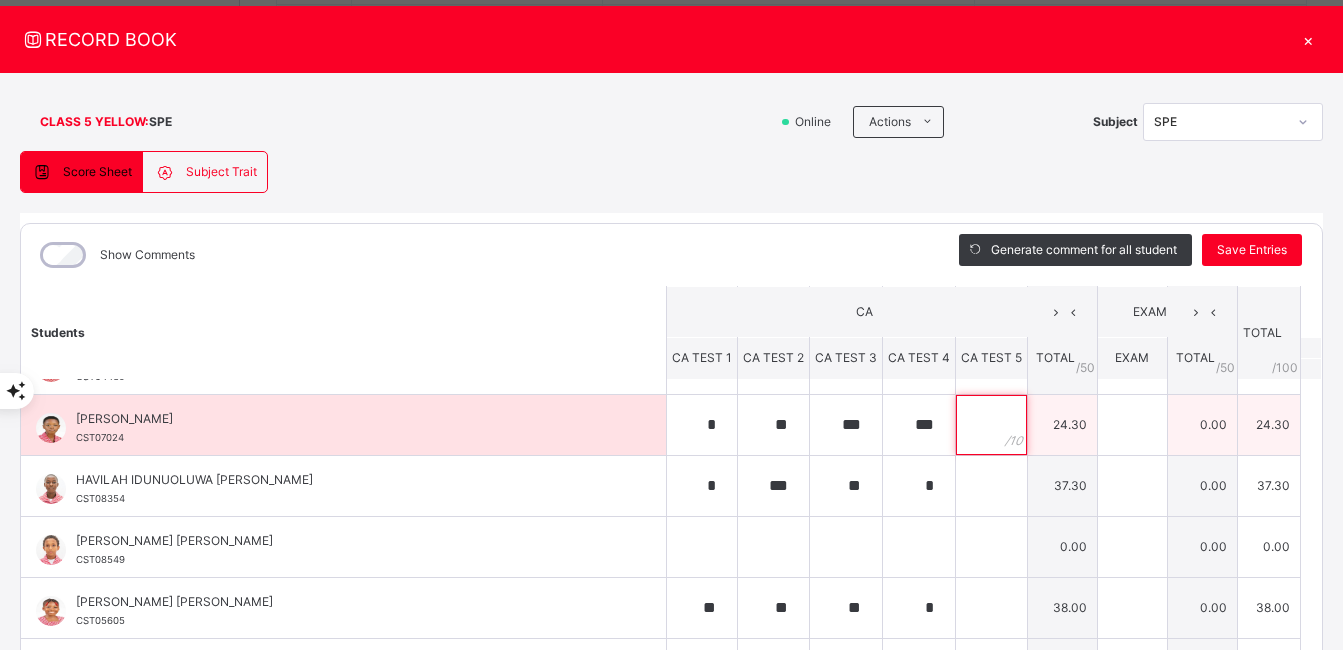 click at bounding box center (991, 425) 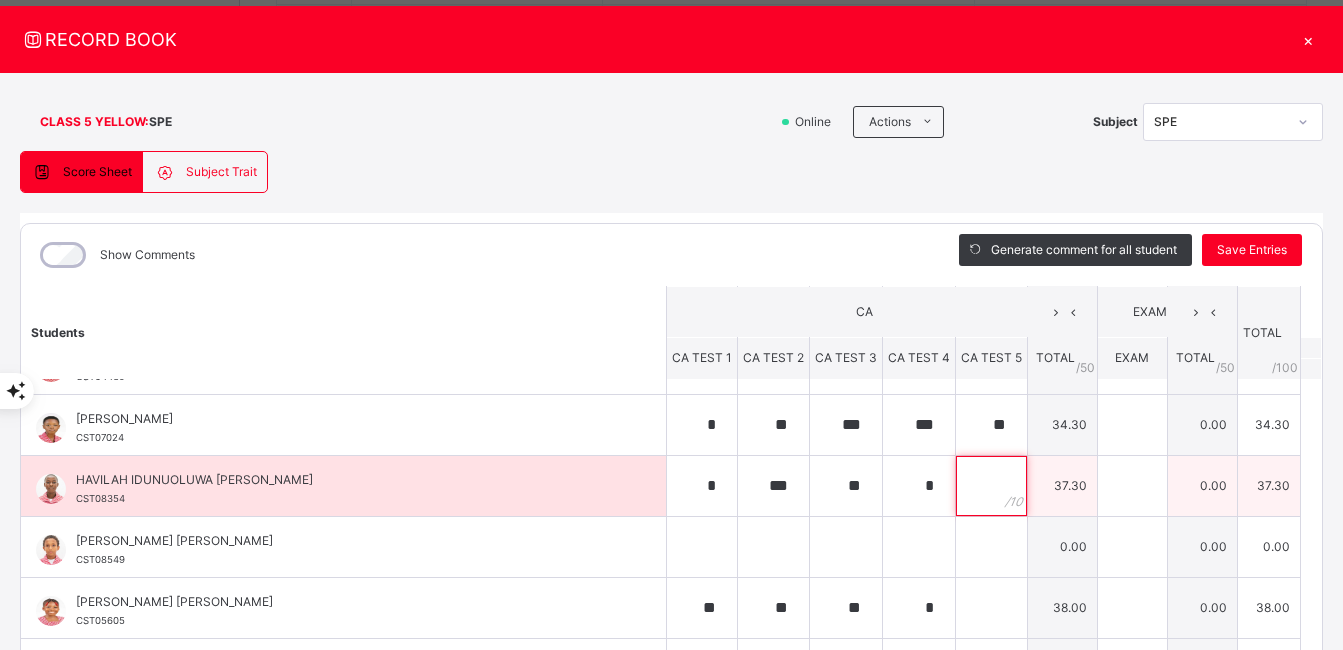 click at bounding box center (991, 486) 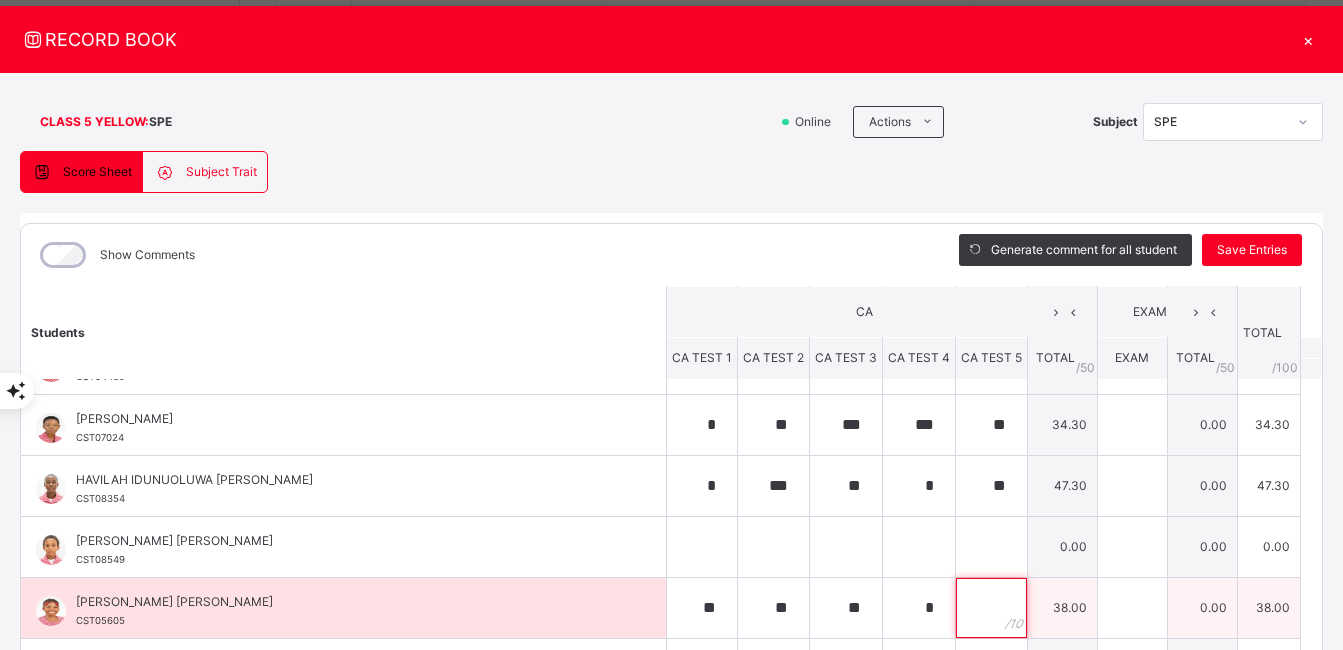 click at bounding box center (991, 608) 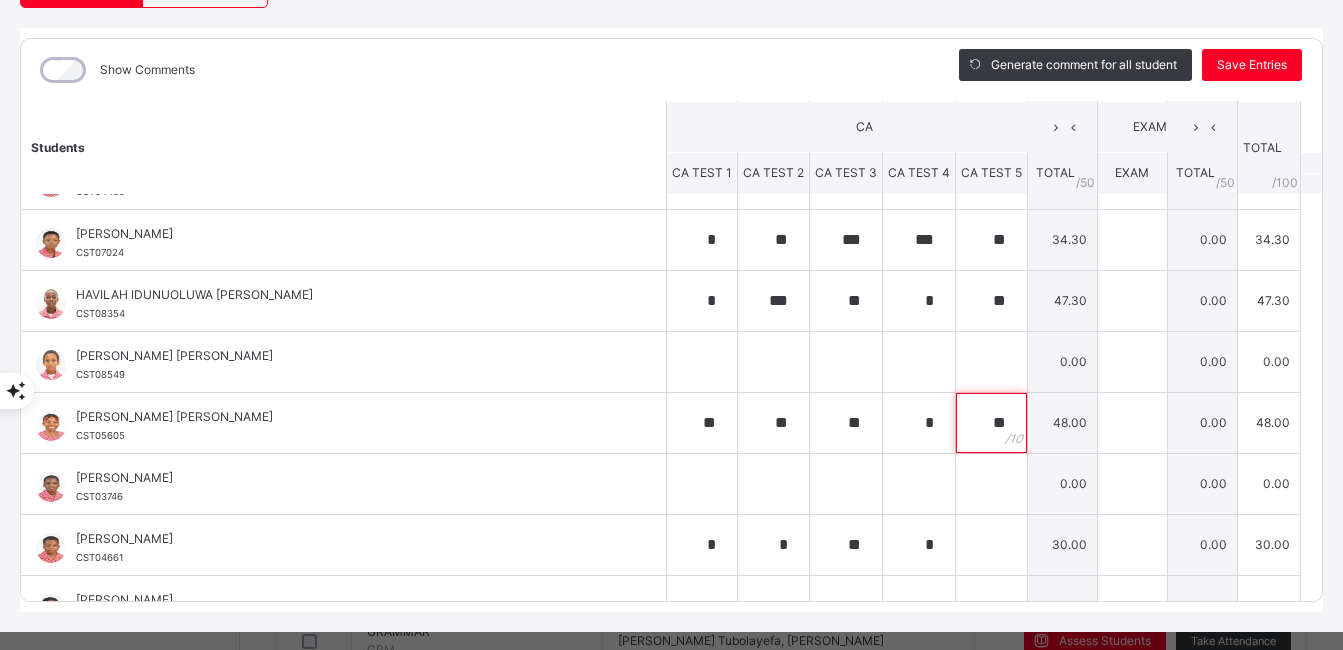 scroll, scrollTop: 232, scrollLeft: 0, axis: vertical 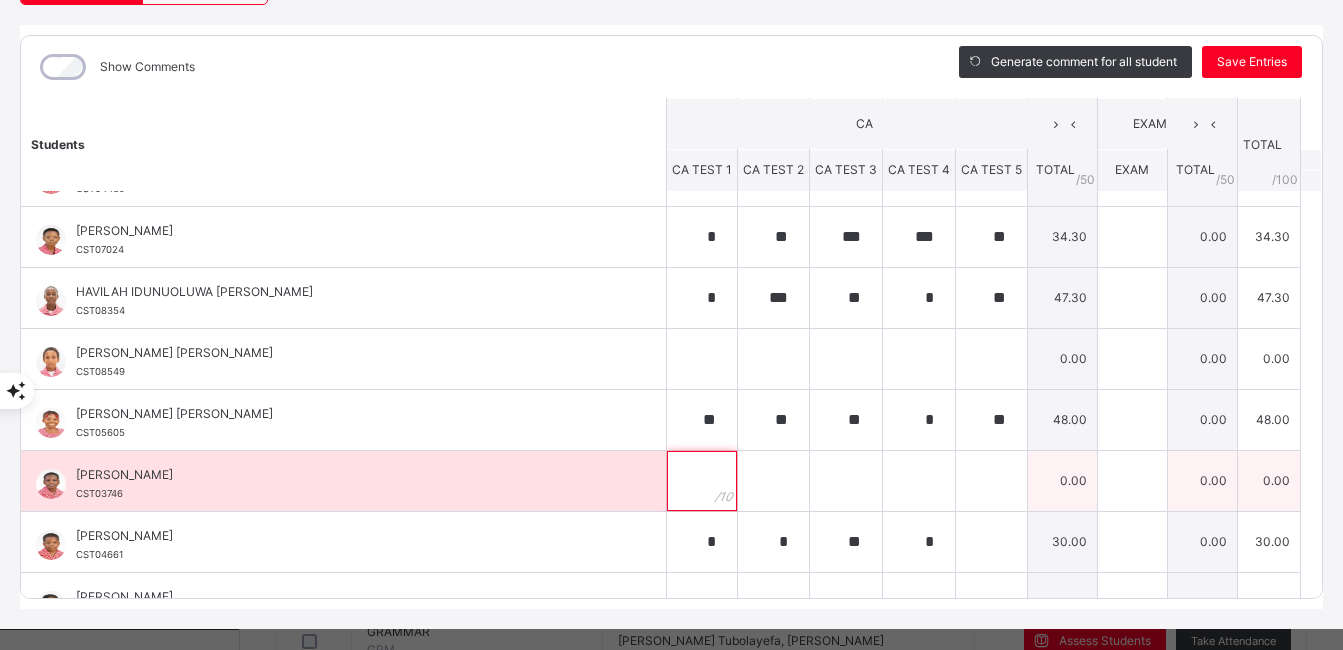 click at bounding box center [702, 481] 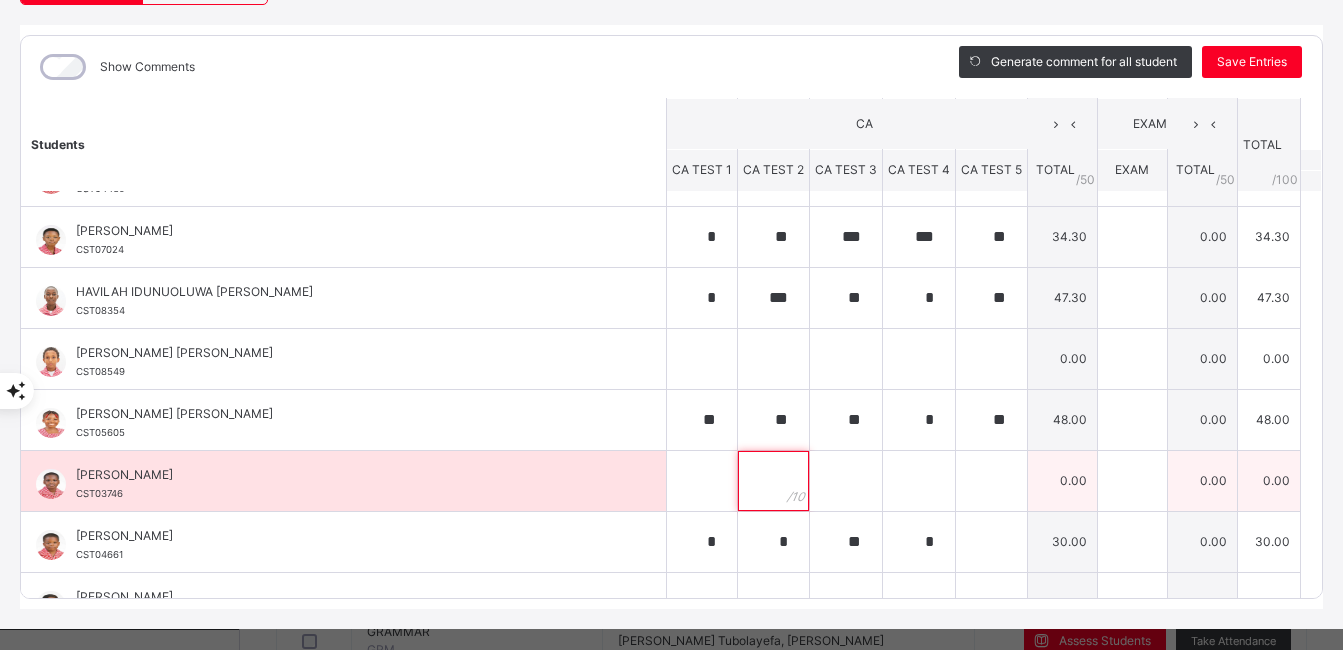 click at bounding box center (773, 481) 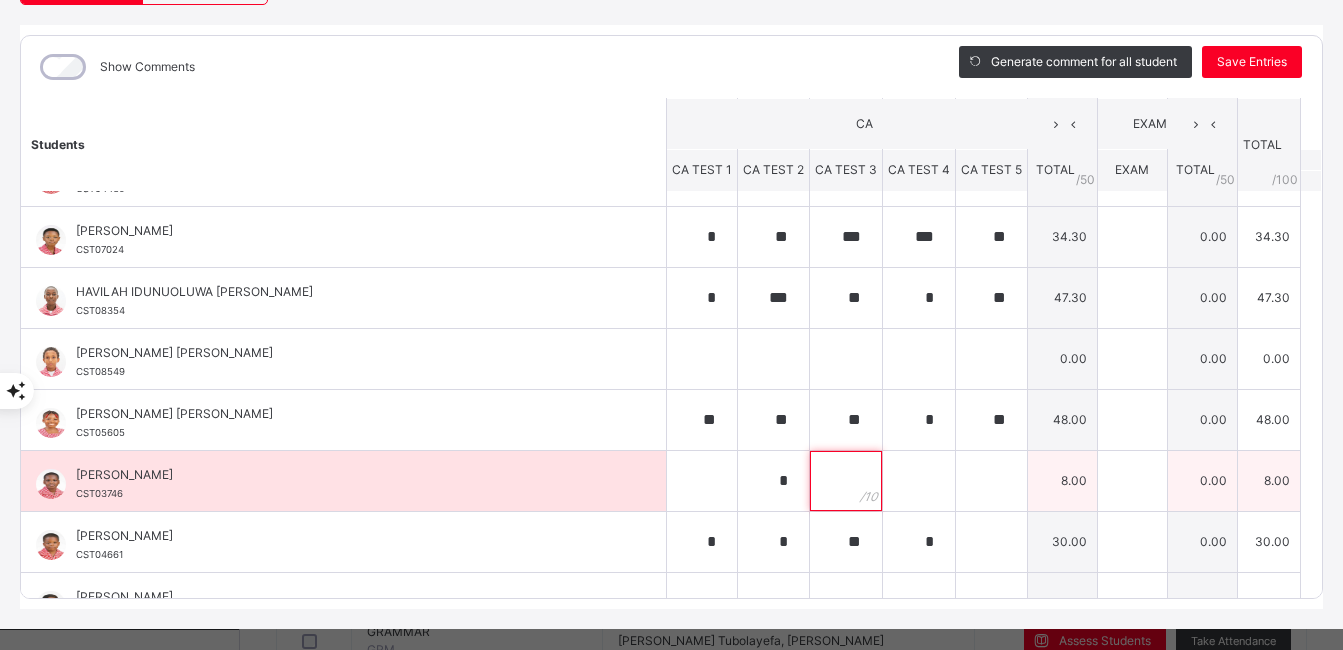 click at bounding box center [846, 481] 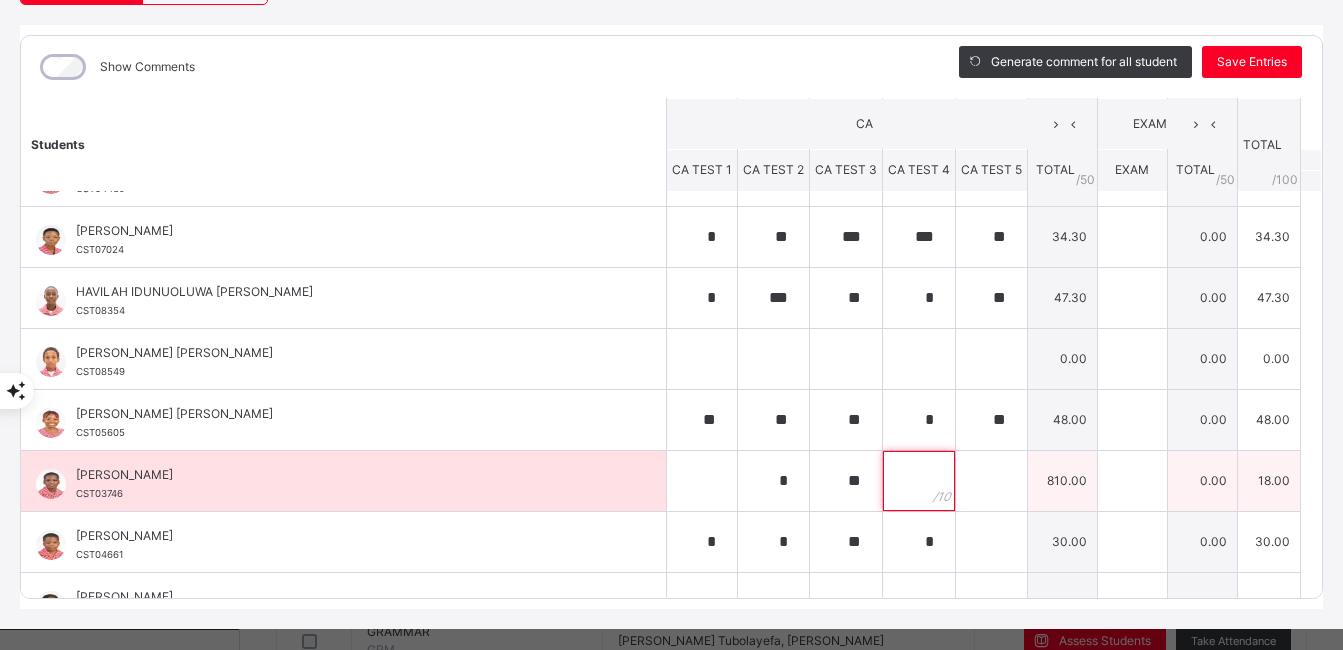 click at bounding box center (919, 481) 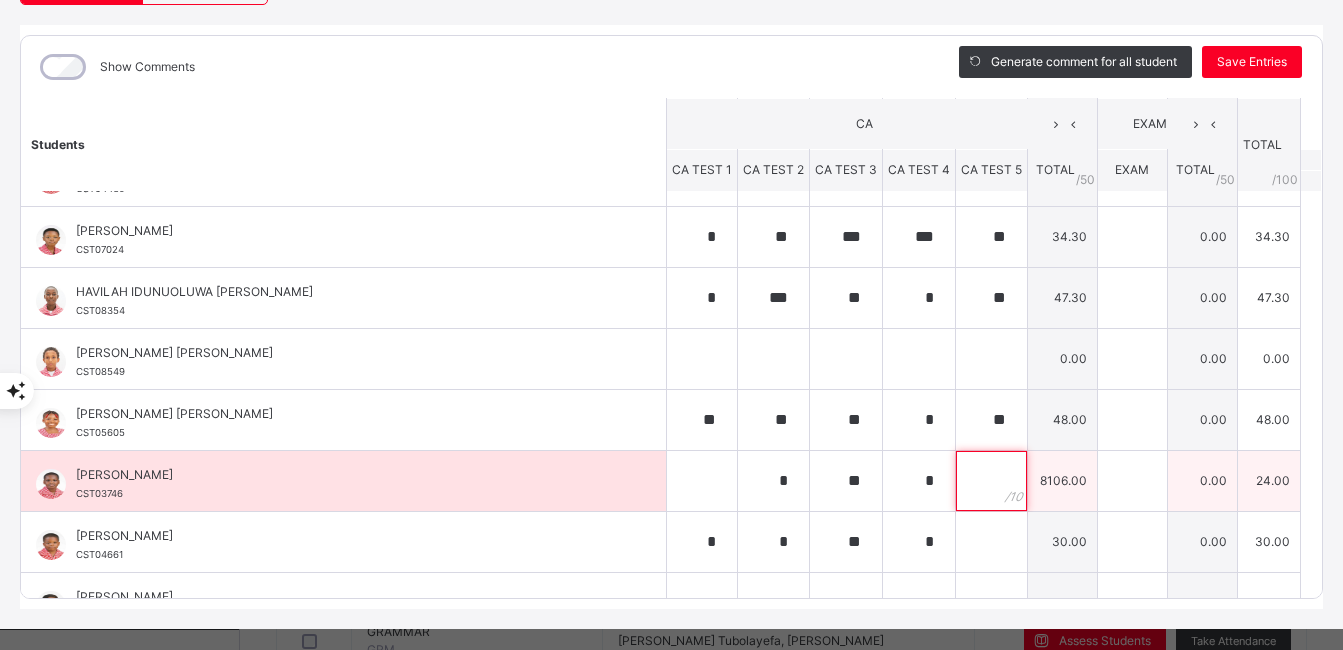 click at bounding box center [991, 481] 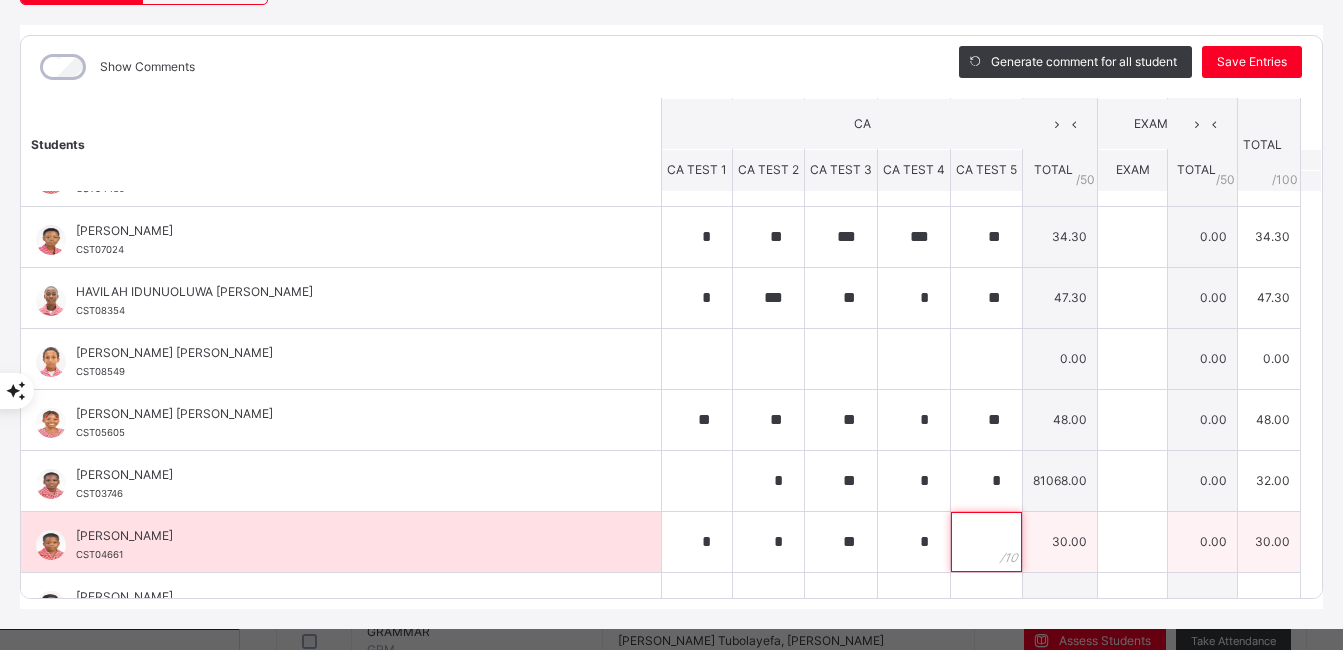click at bounding box center [986, 542] 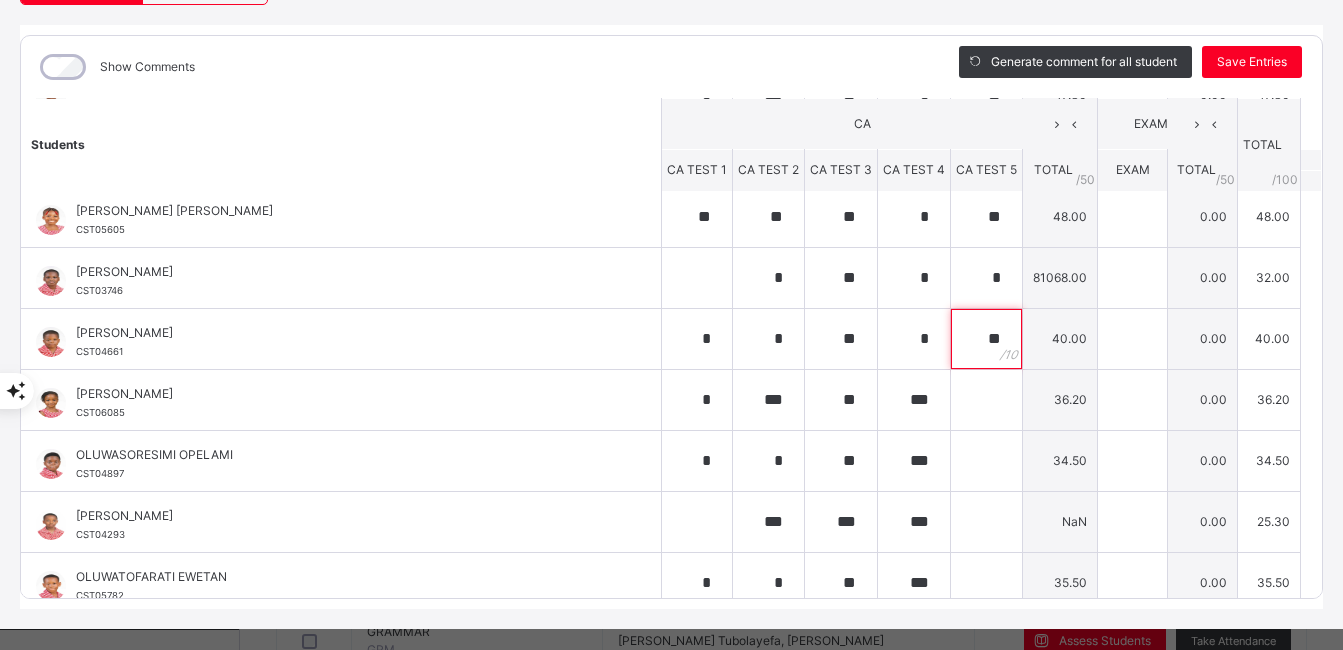 scroll, scrollTop: 759, scrollLeft: 0, axis: vertical 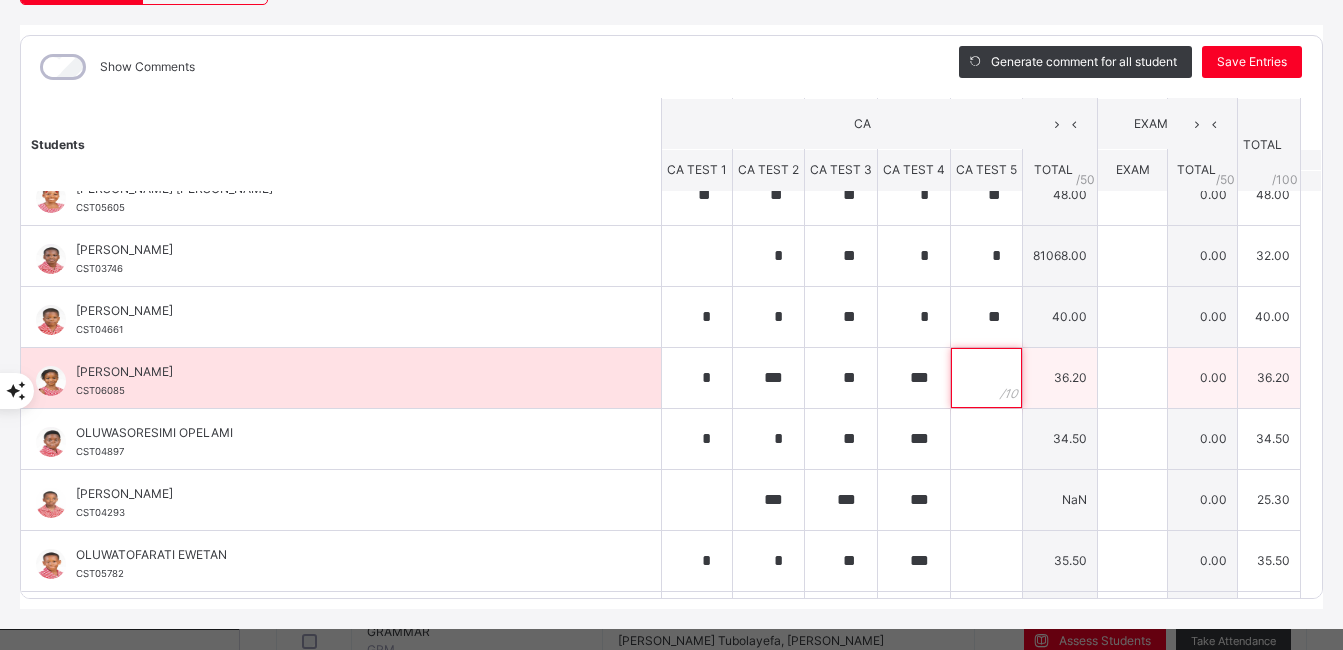click at bounding box center (986, 378) 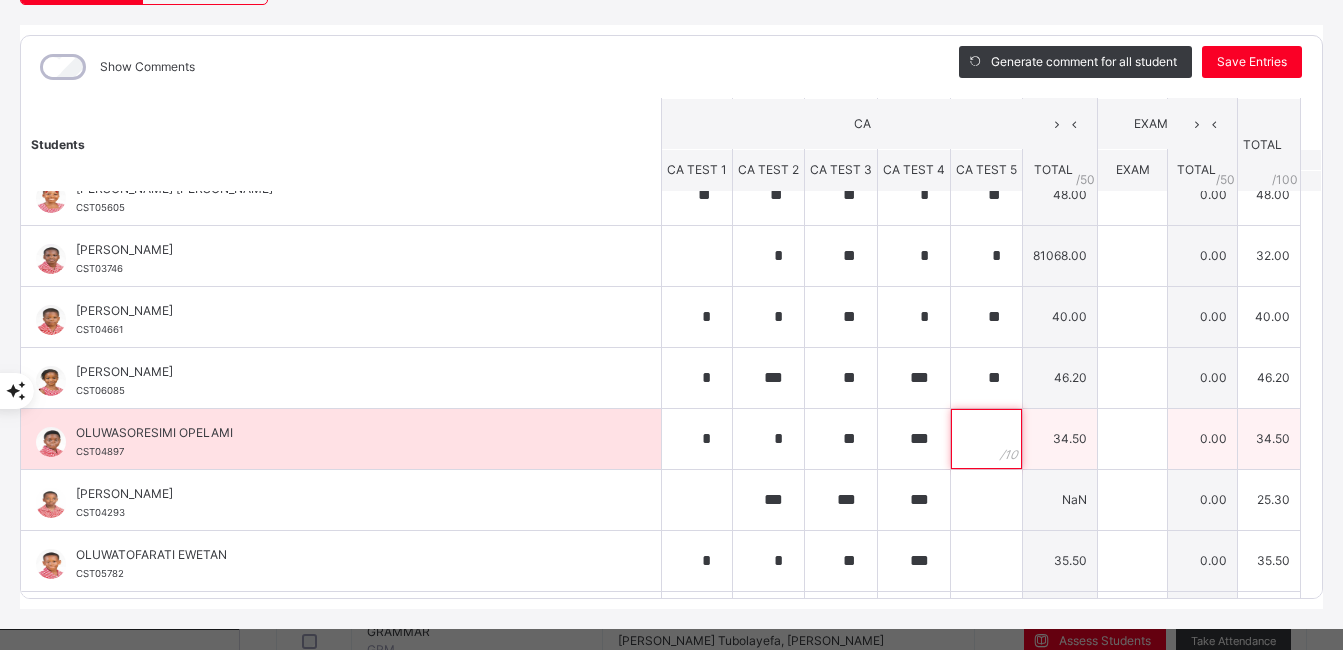 click at bounding box center [986, 439] 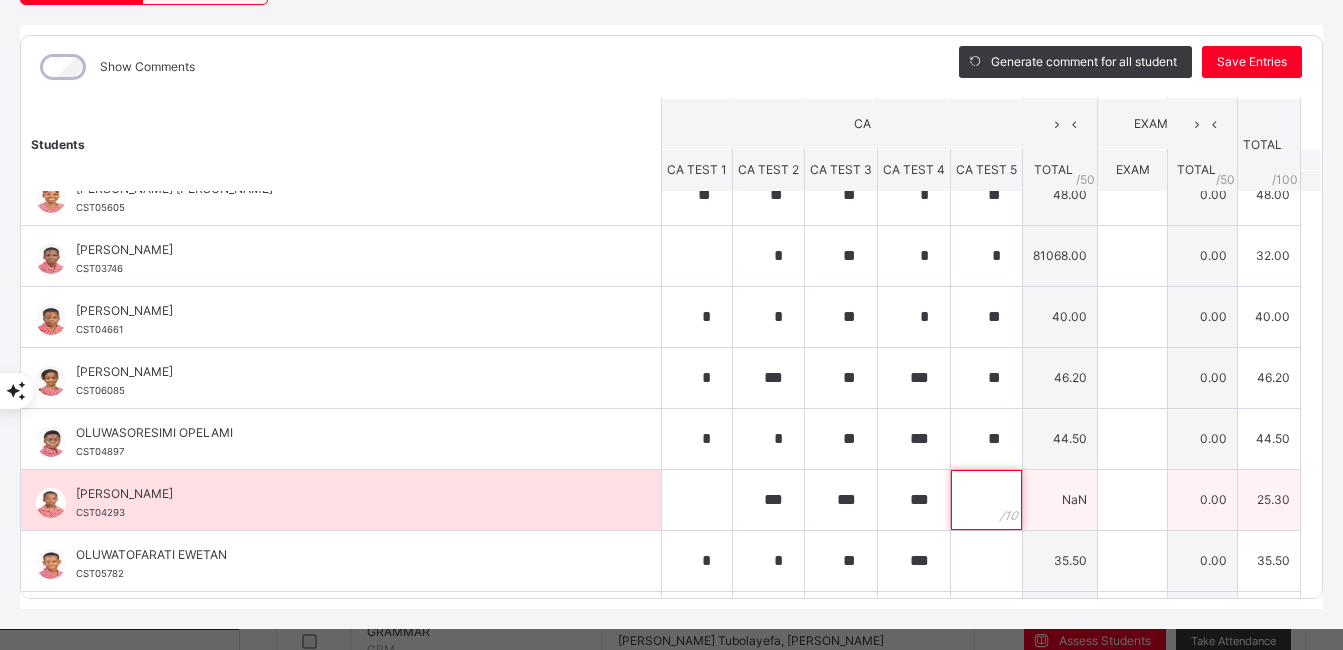 click at bounding box center [986, 500] 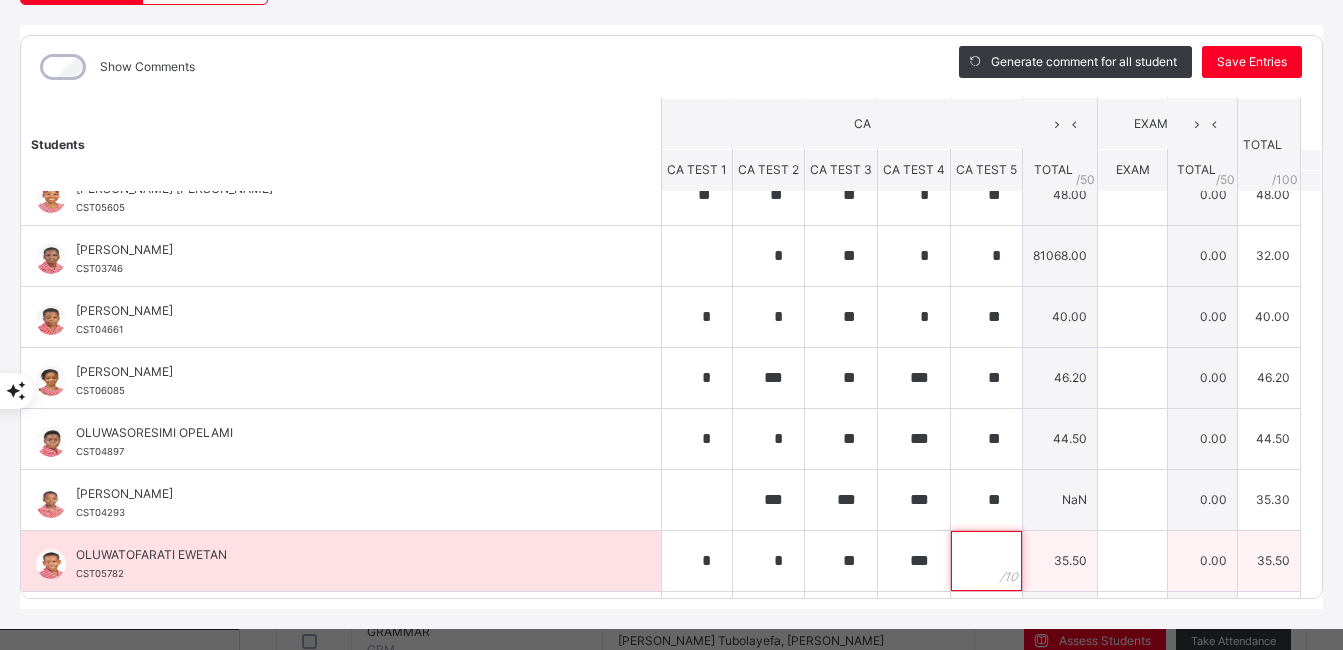 click at bounding box center (986, 561) 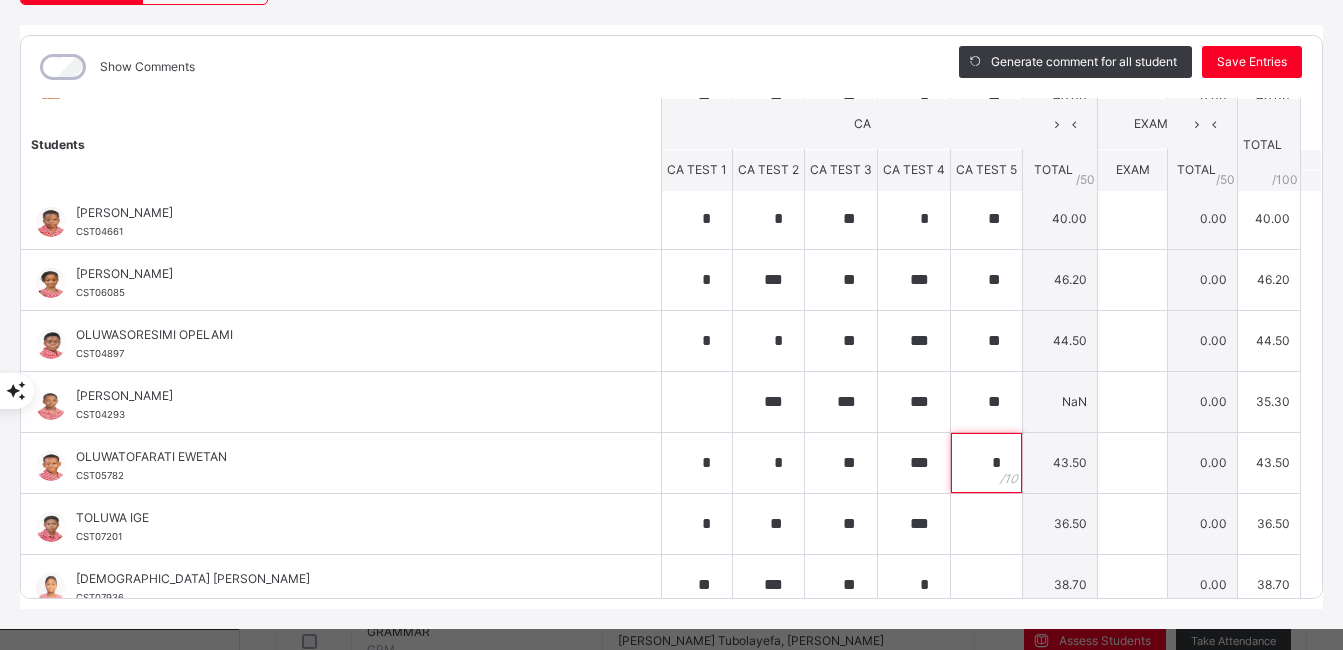 scroll, scrollTop: 936, scrollLeft: 0, axis: vertical 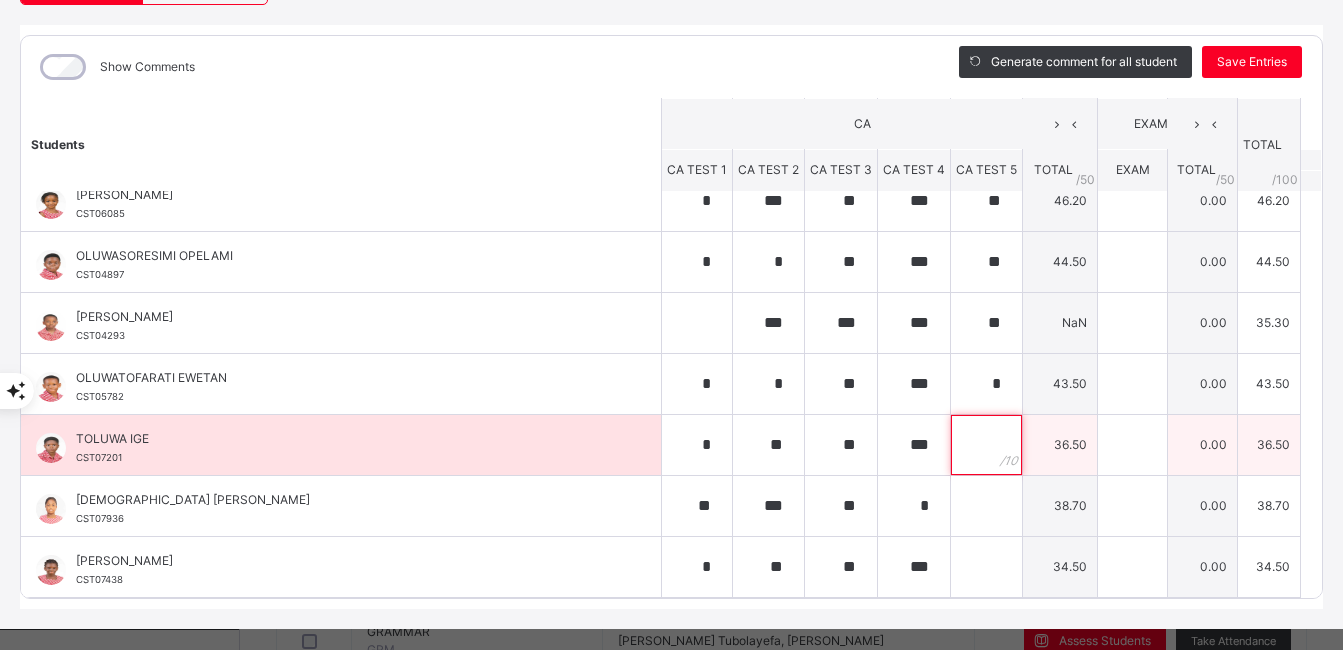 click at bounding box center [986, 445] 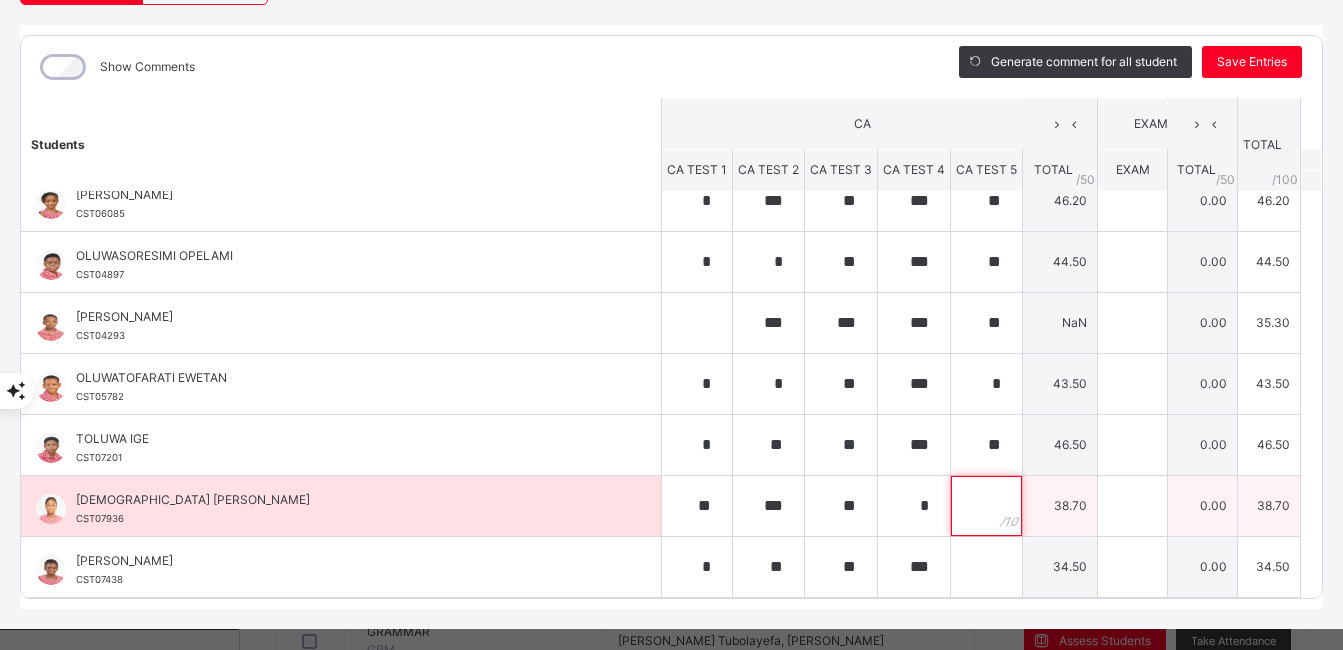 click at bounding box center [986, 506] 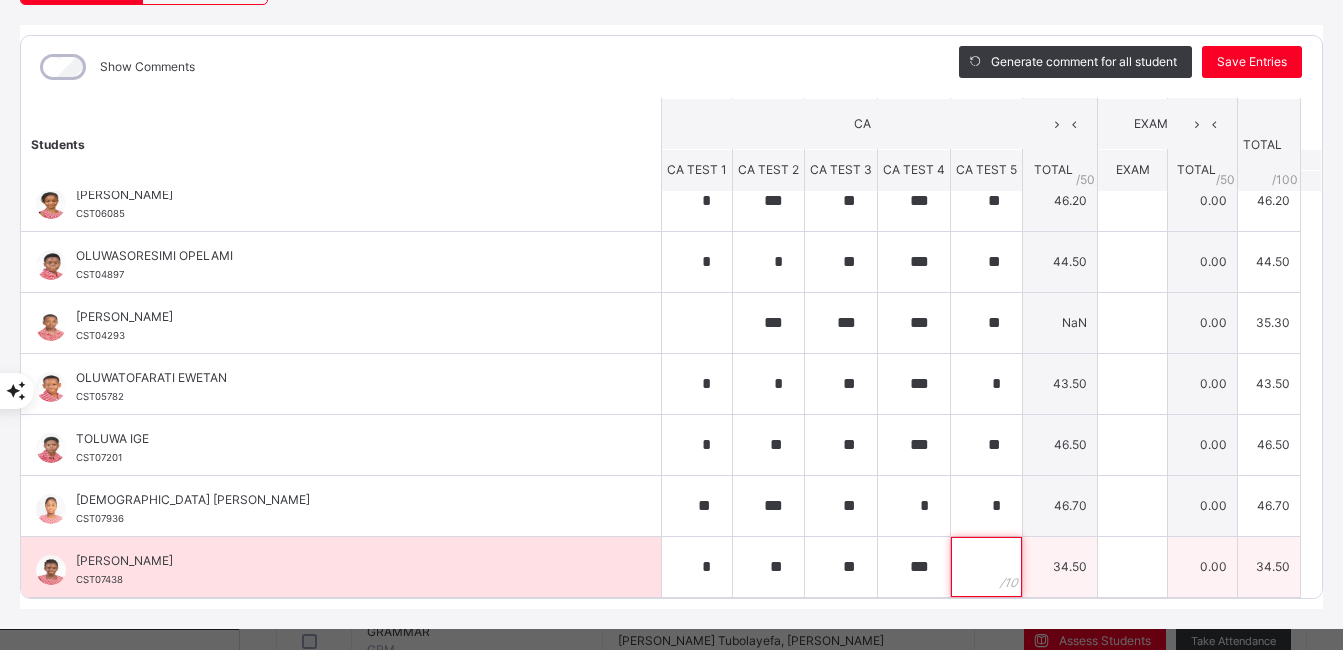 click at bounding box center (986, 567) 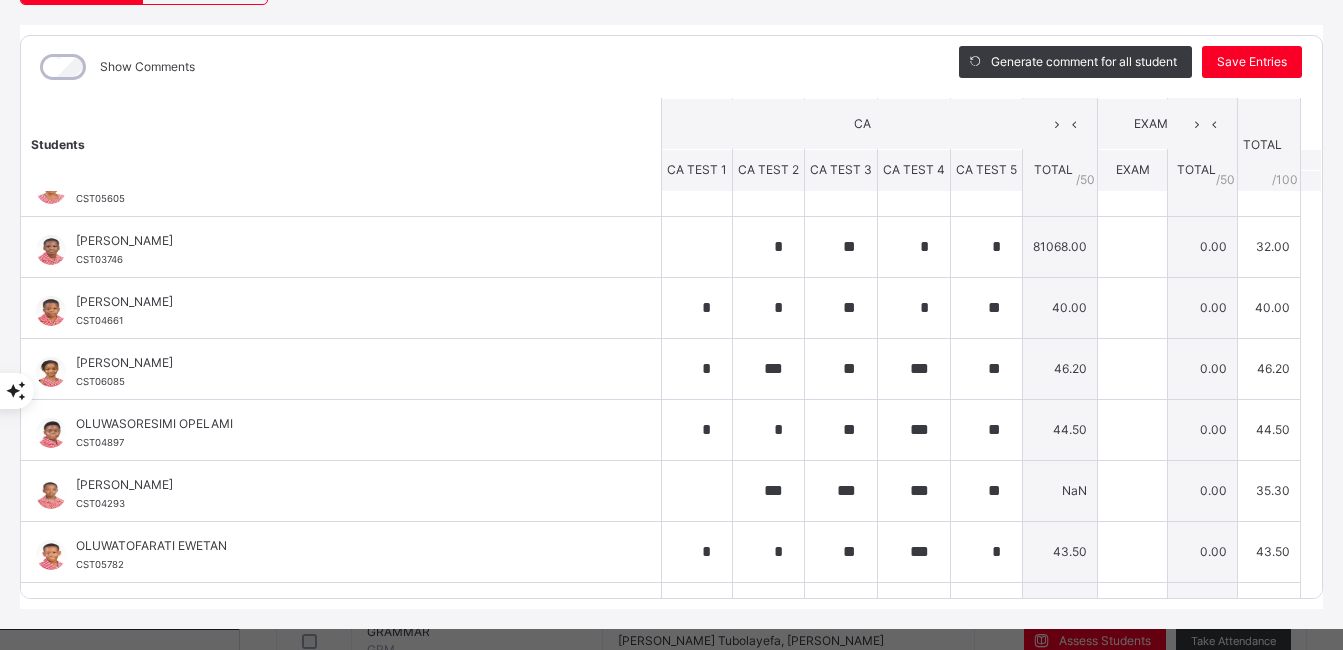 scroll, scrollTop: 737, scrollLeft: 0, axis: vertical 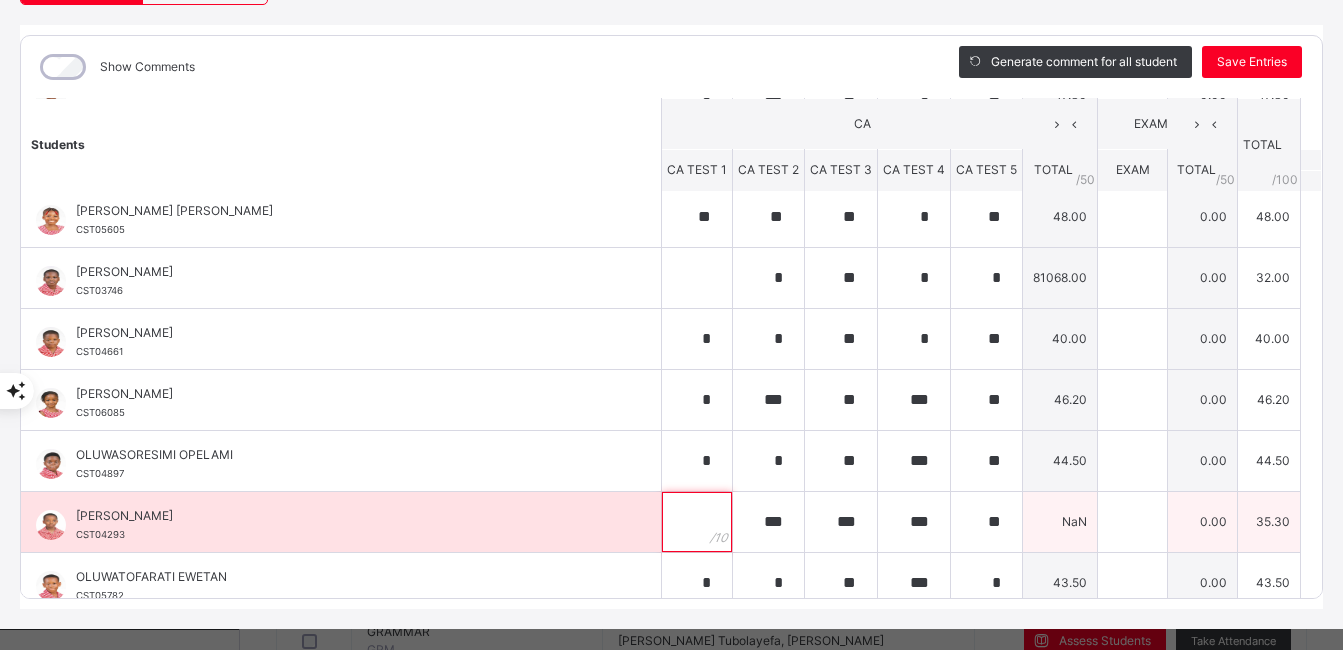 click at bounding box center [697, 522] 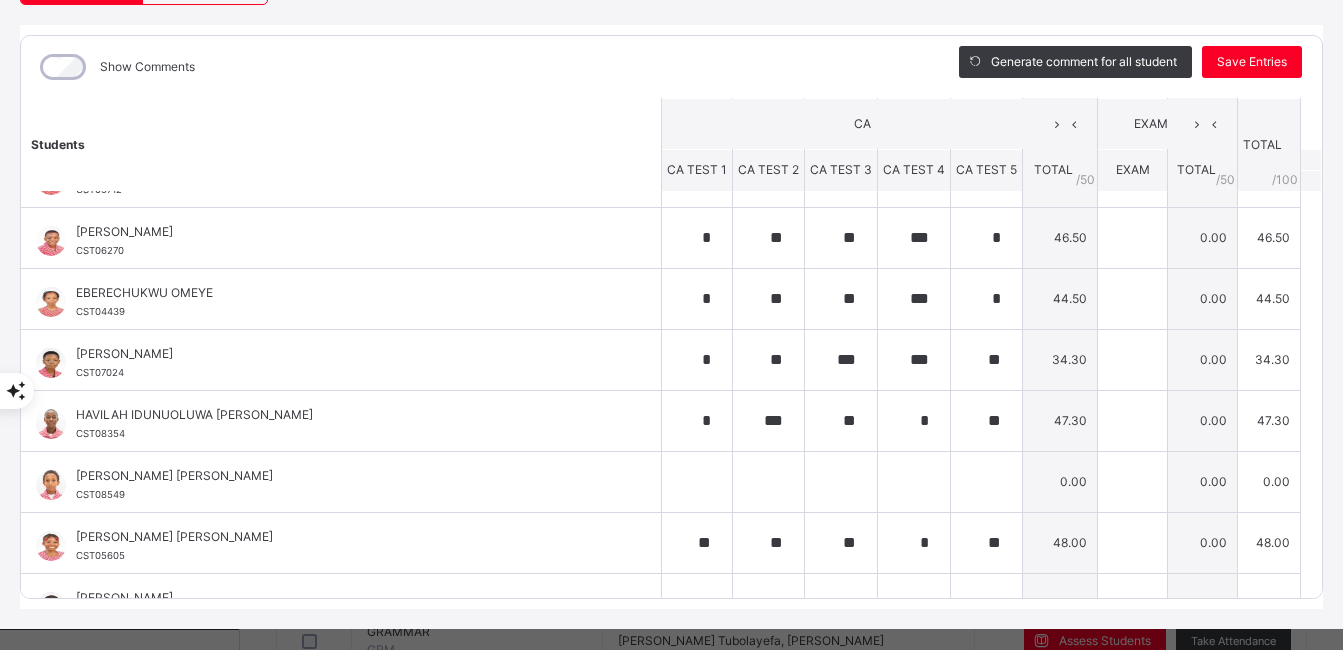 scroll, scrollTop: 541, scrollLeft: 0, axis: vertical 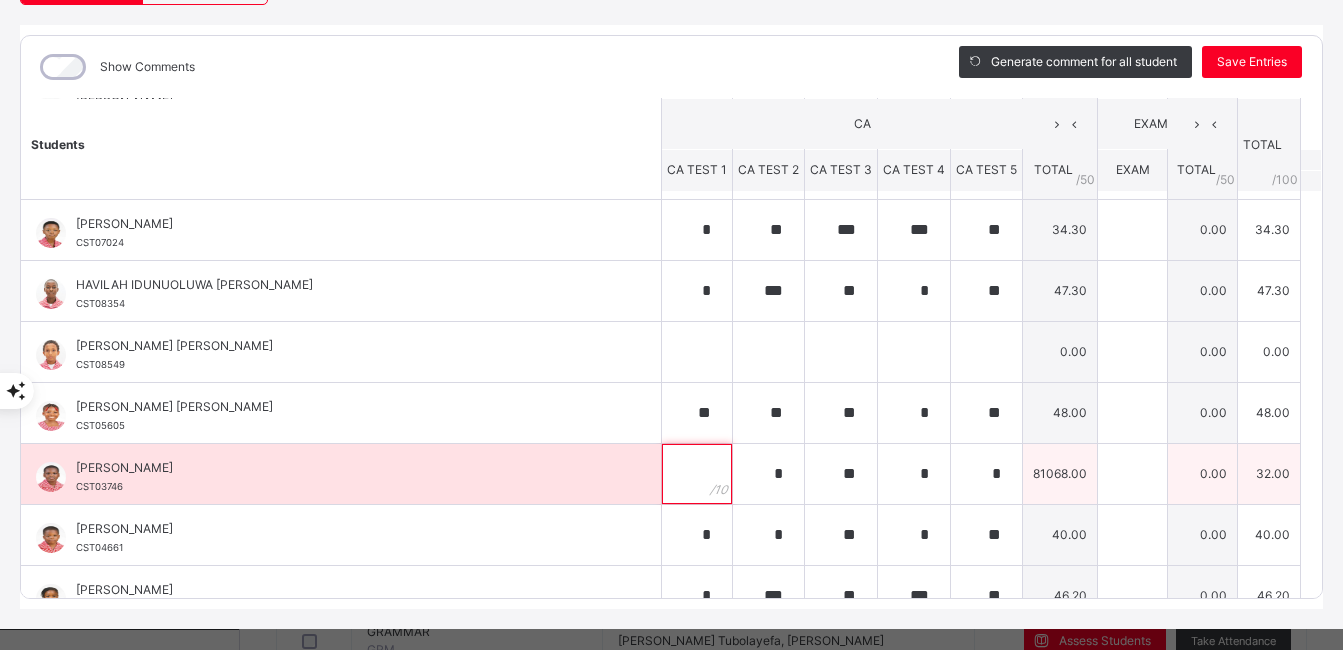 click at bounding box center [697, 474] 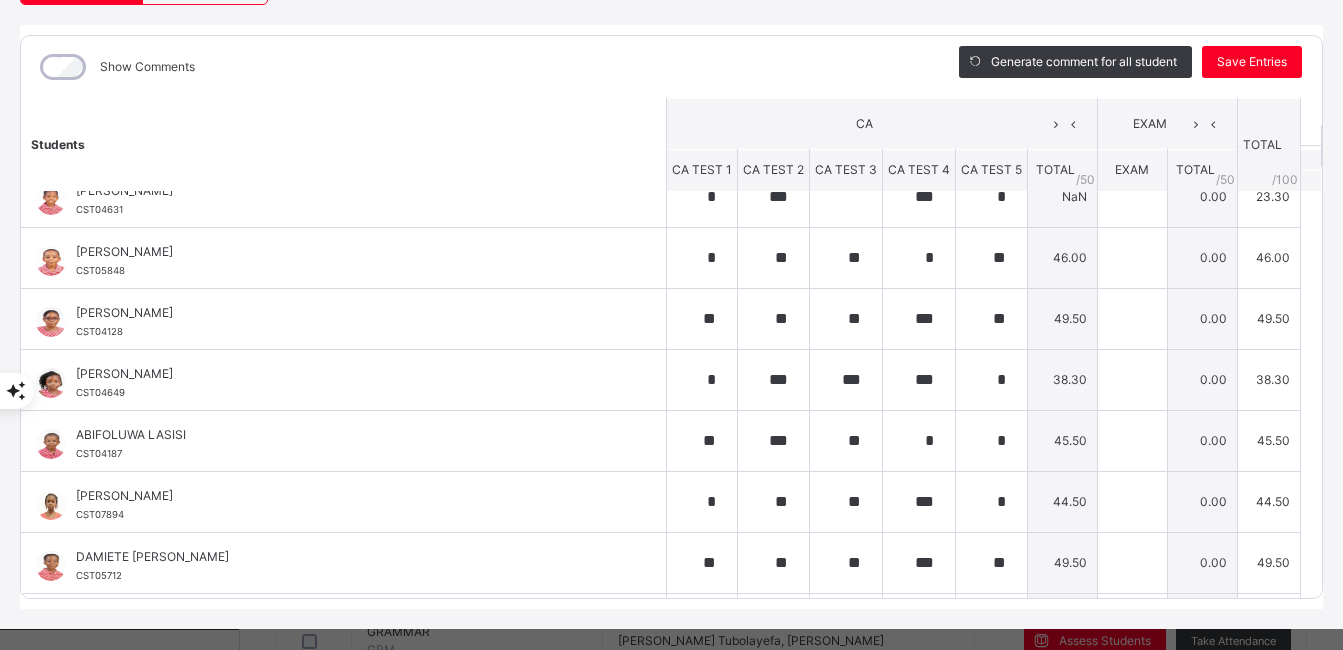 scroll, scrollTop: 0, scrollLeft: 0, axis: both 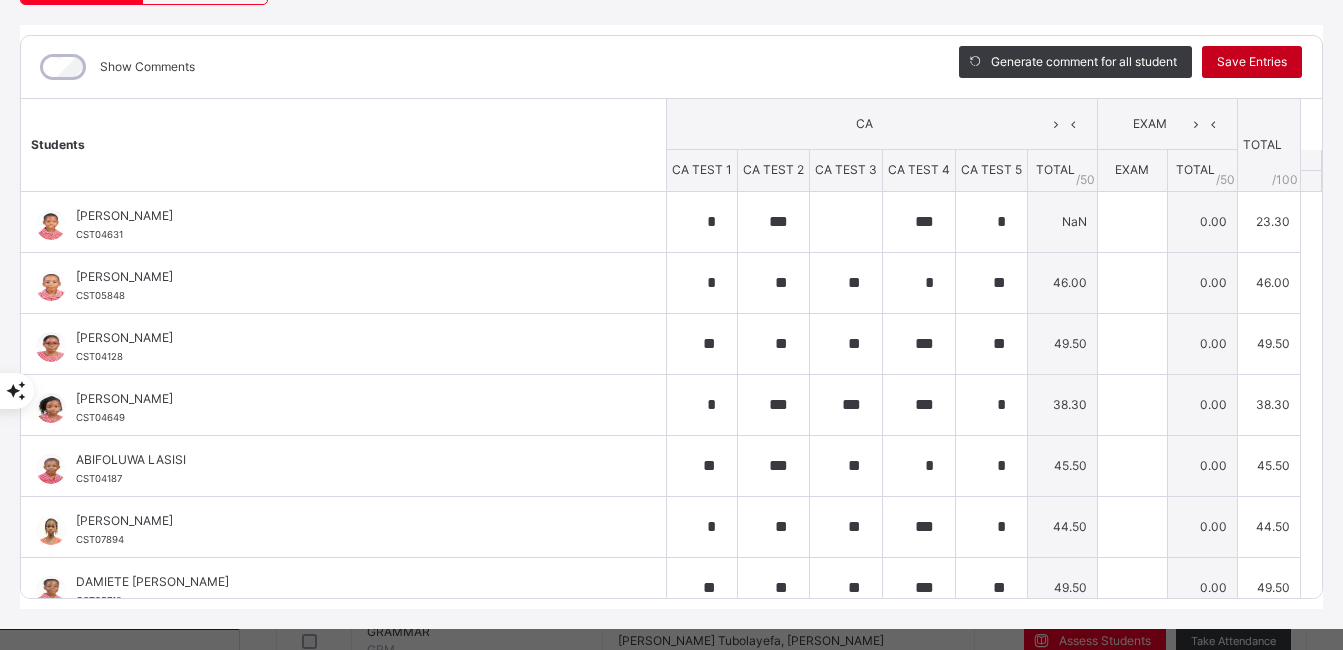 click on "Save Entries" at bounding box center (1252, 62) 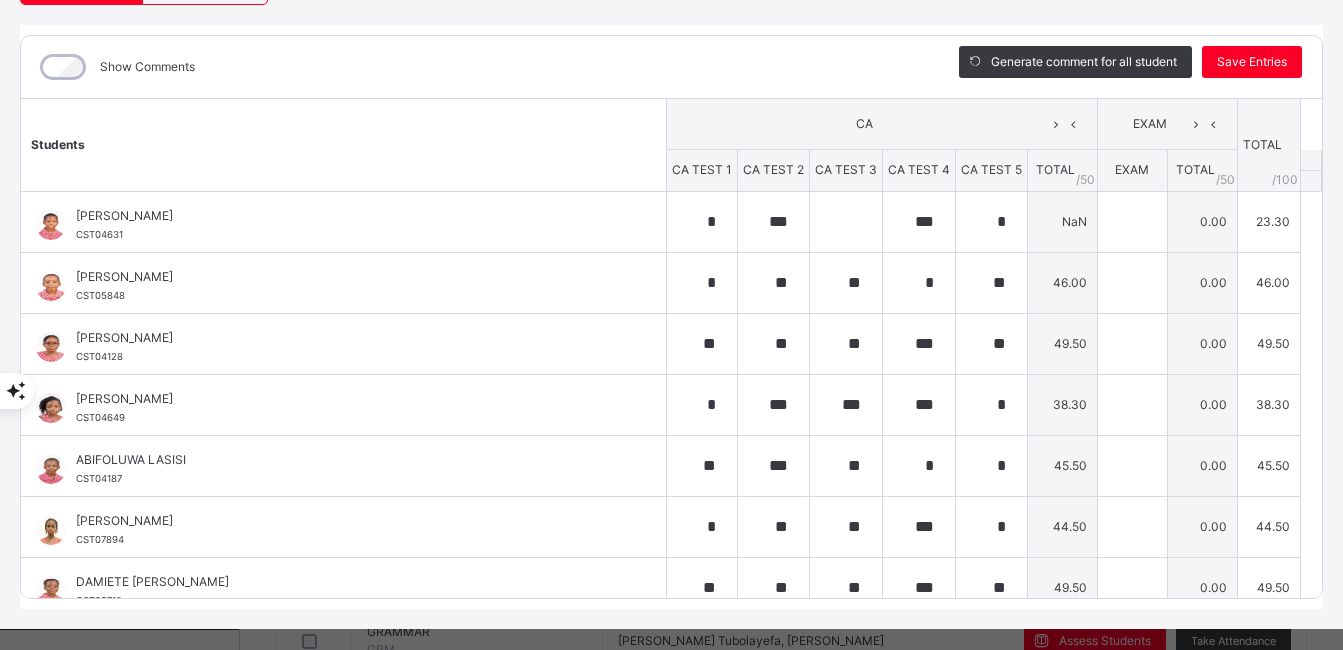 drag, startPoint x: 1331, startPoint y: 325, endPoint x: 1333, endPoint y: 177, distance: 148.01352 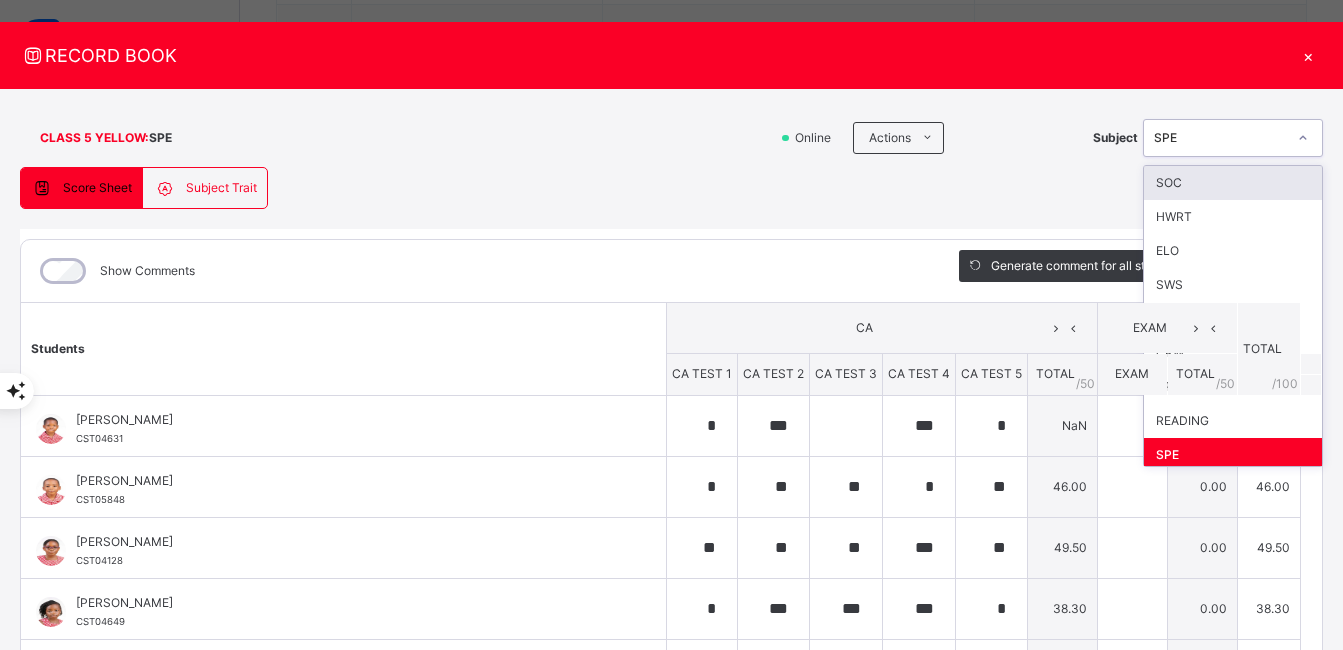 click 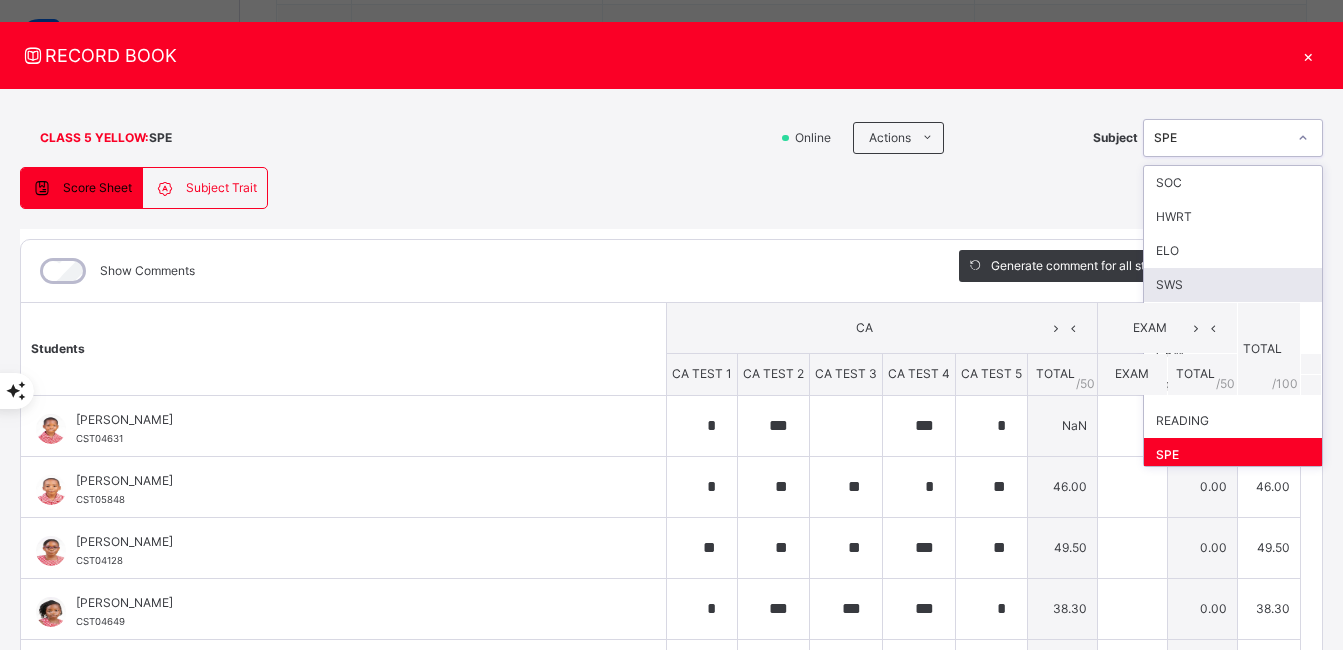 scroll, scrollTop: 40, scrollLeft: 0, axis: vertical 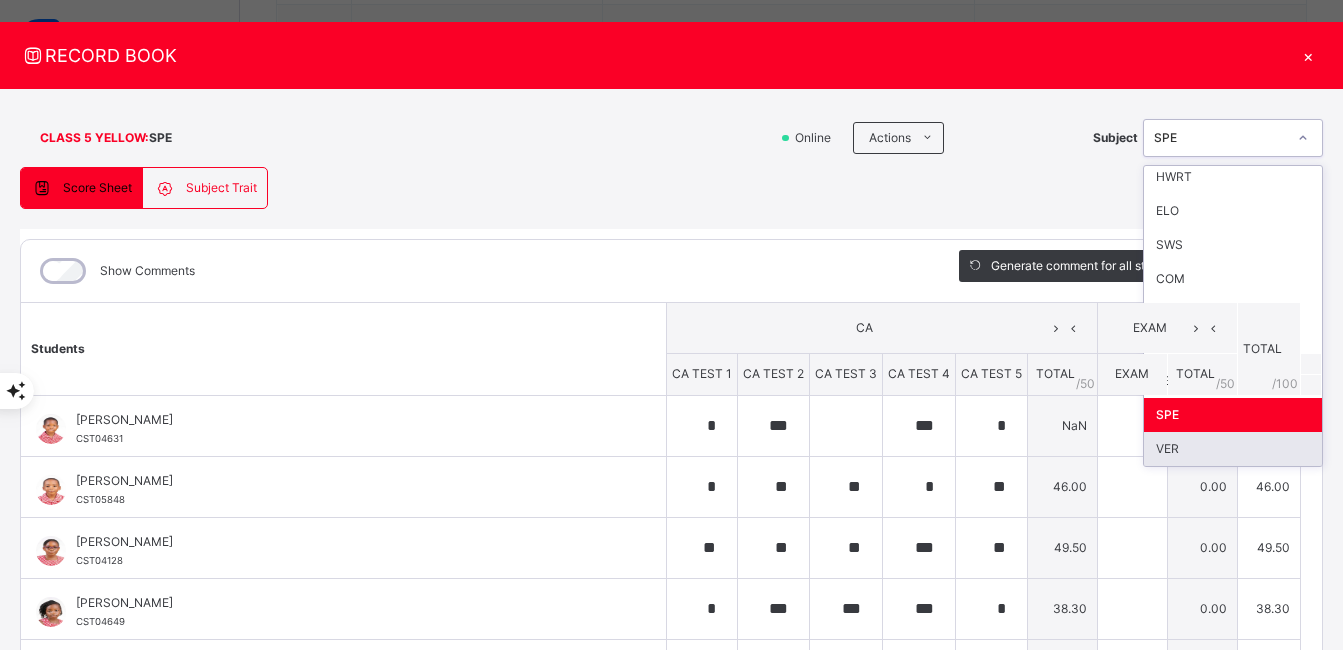 click on "VER" at bounding box center (1233, 449) 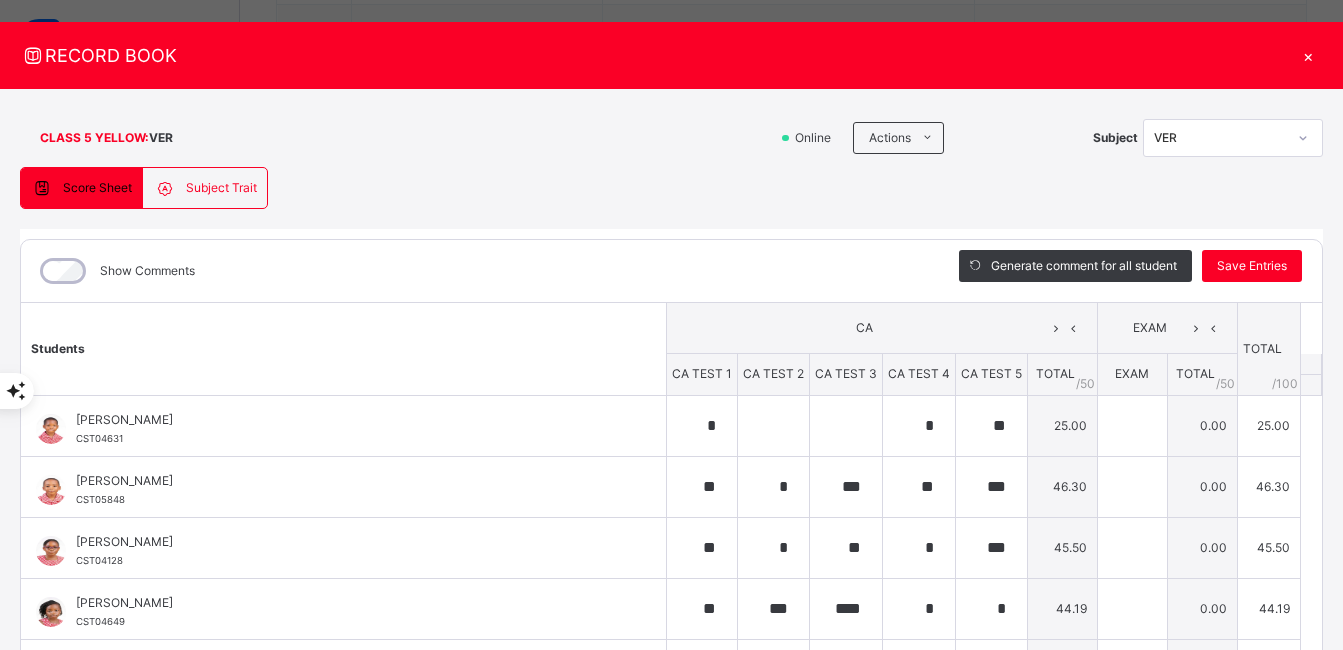 click on "0.00" at bounding box center [1202, 425] 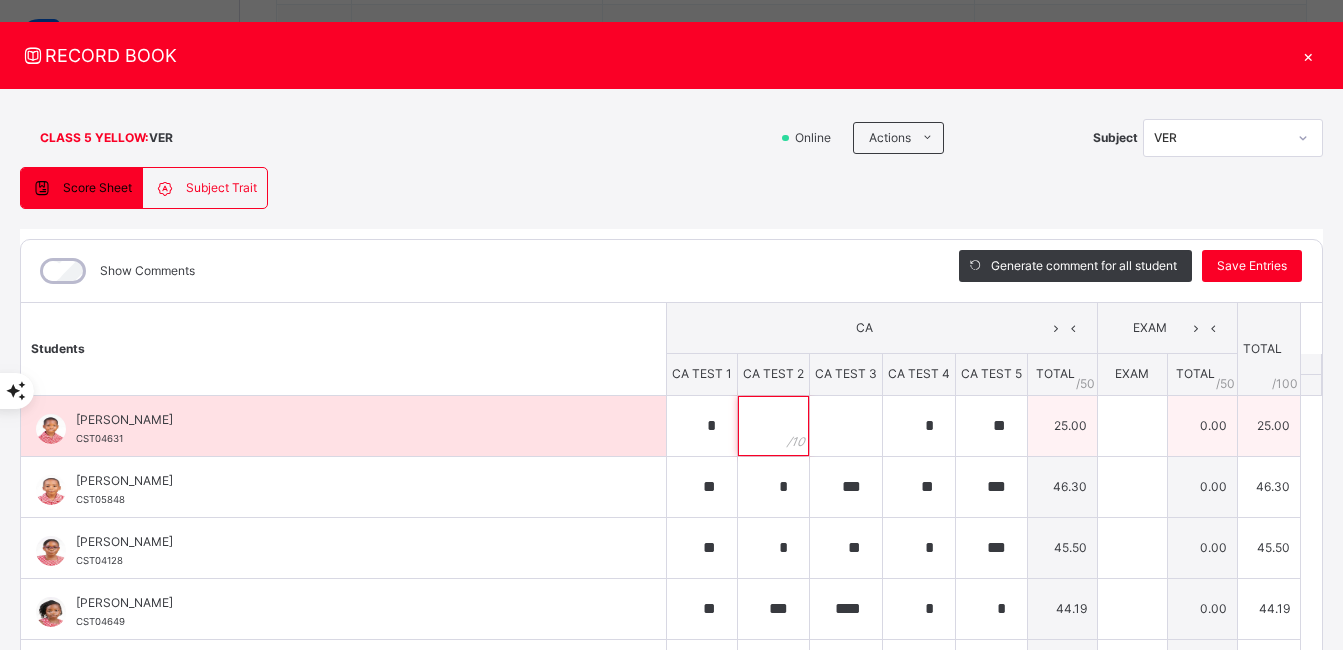 click at bounding box center [773, 426] 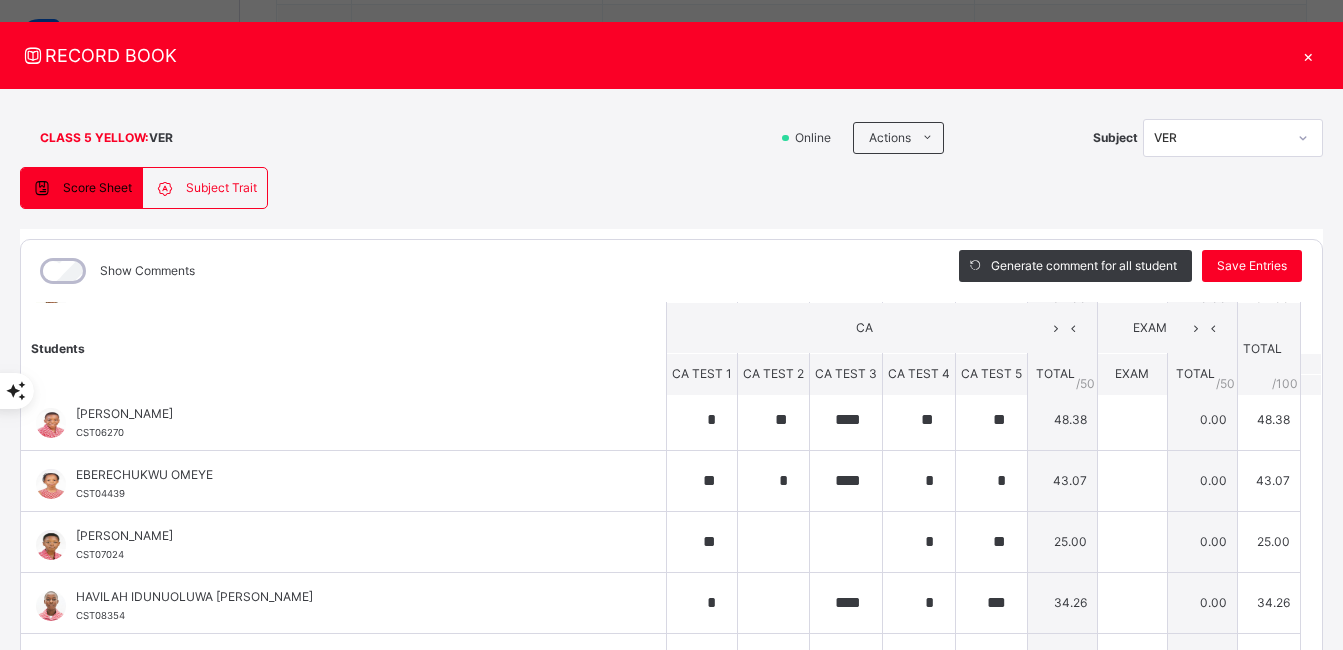 scroll, scrollTop: 427, scrollLeft: 0, axis: vertical 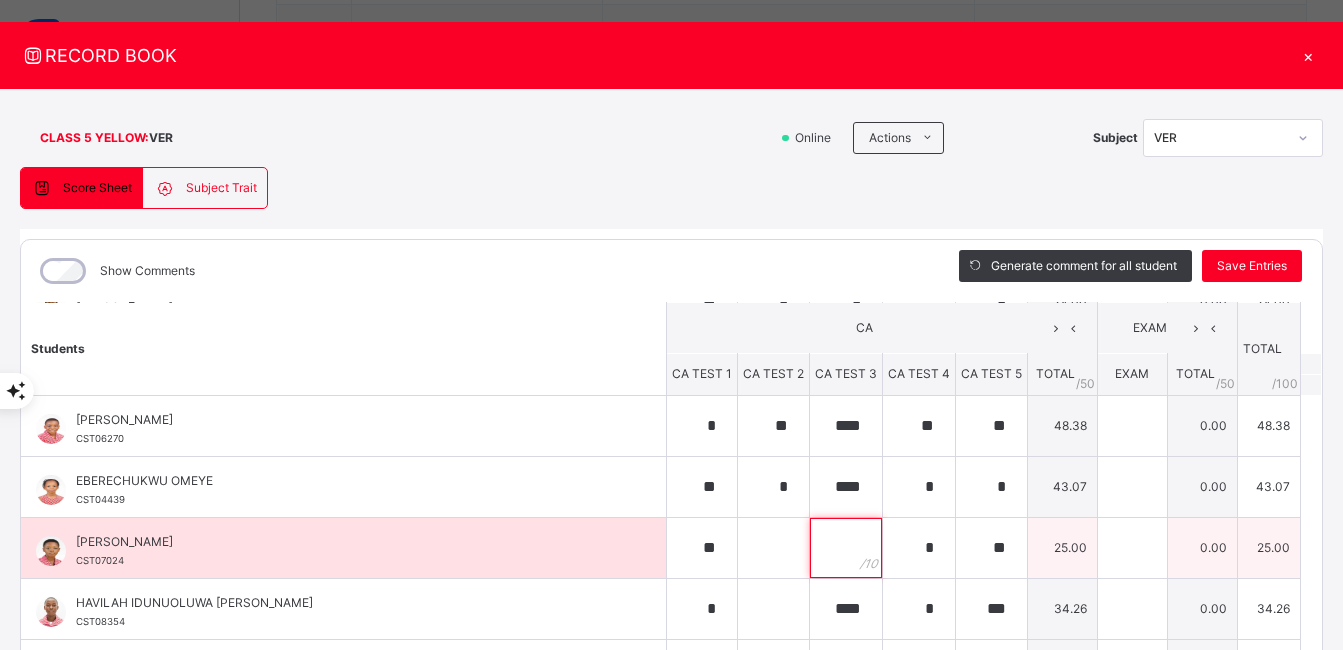 click at bounding box center (846, 548) 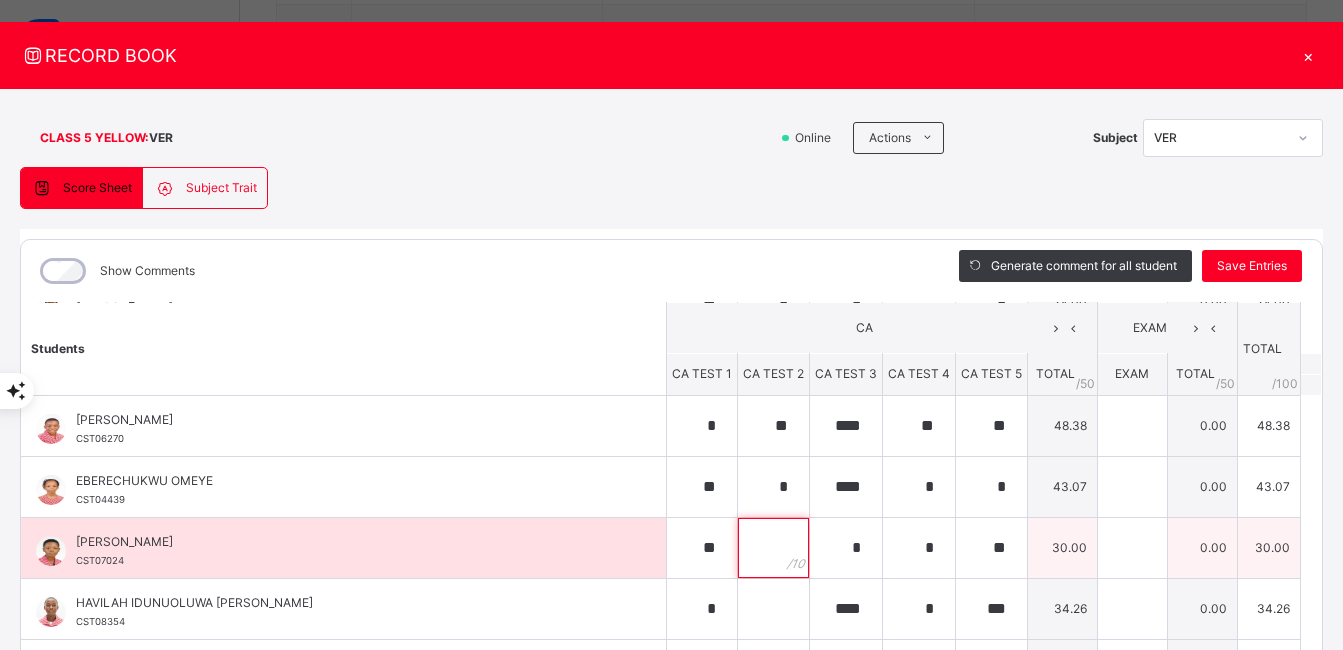 click at bounding box center [773, 548] 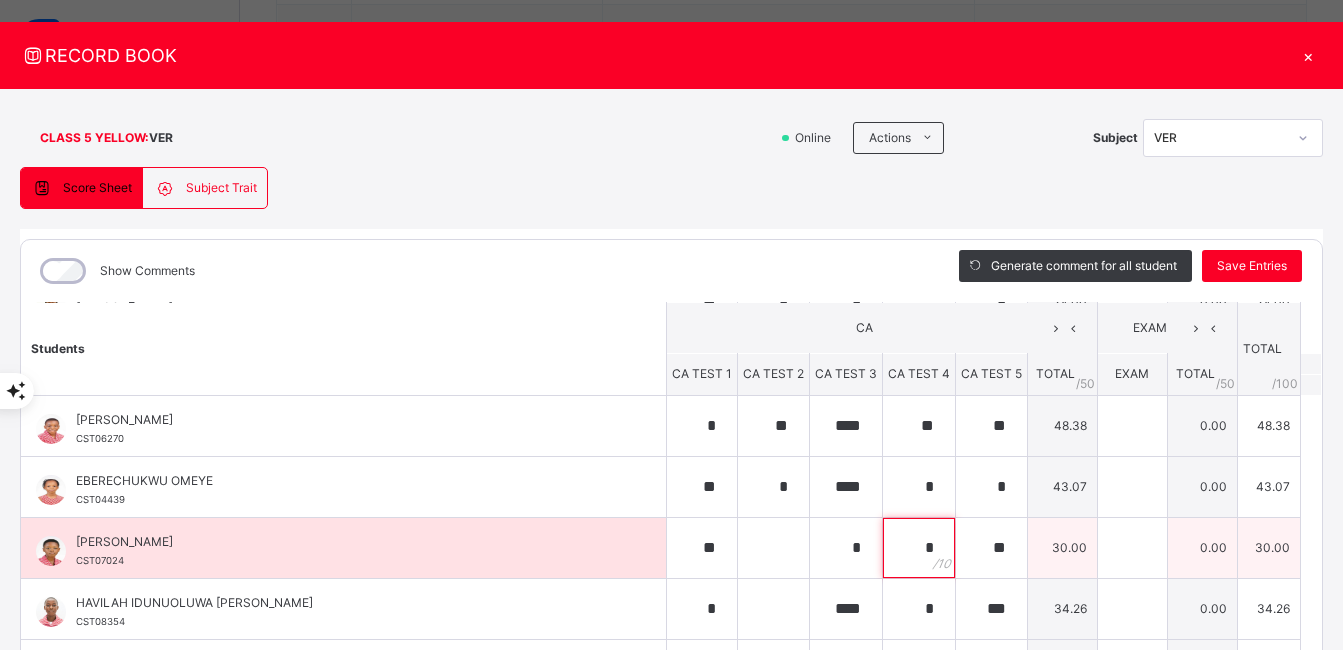 click on "*" at bounding box center (919, 548) 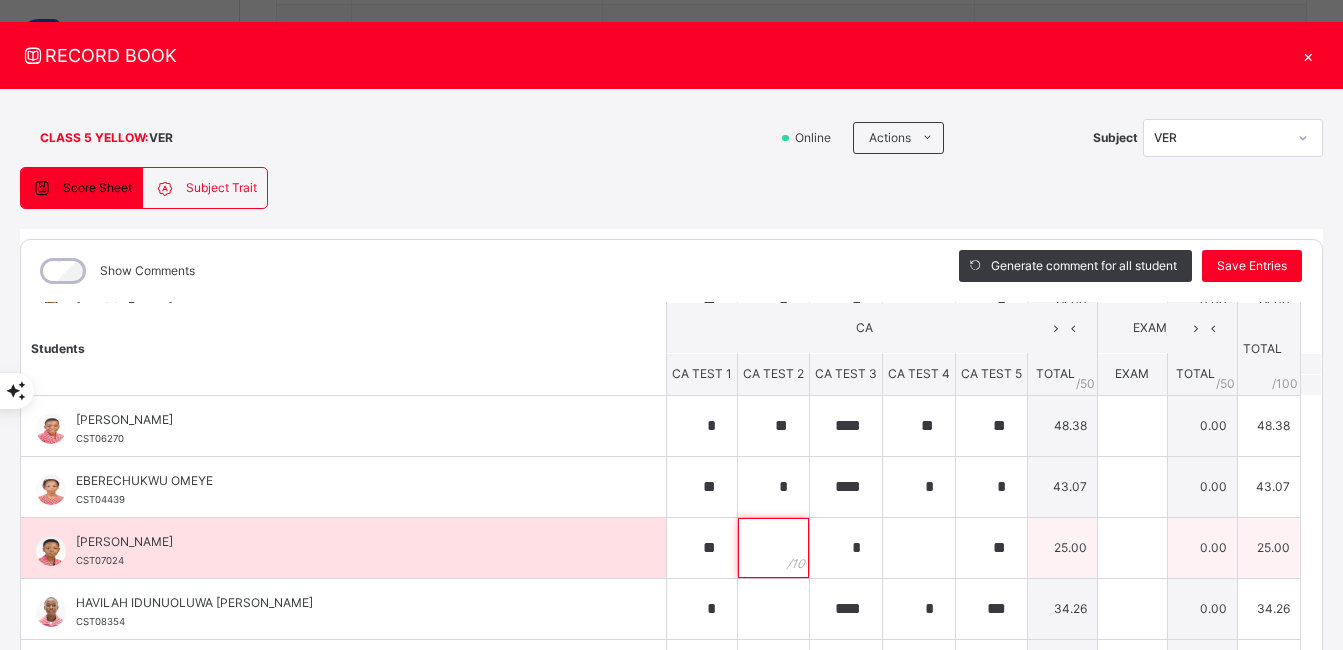 click at bounding box center (773, 548) 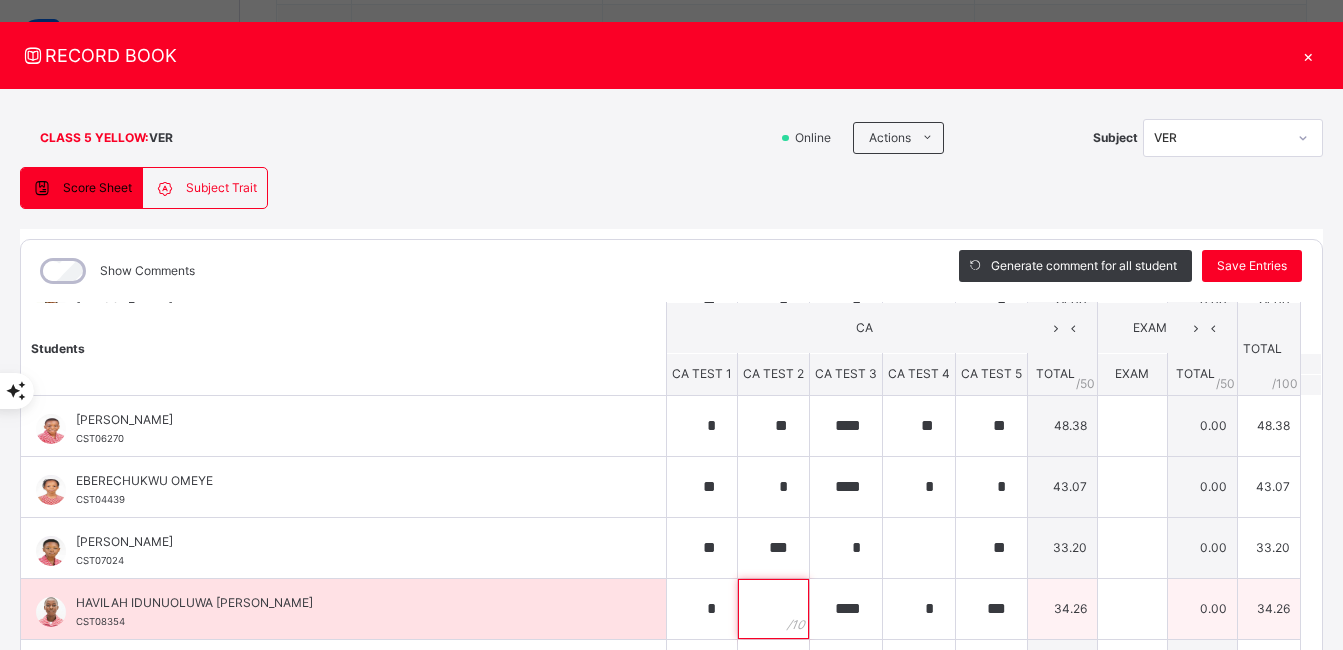 click at bounding box center [773, 609] 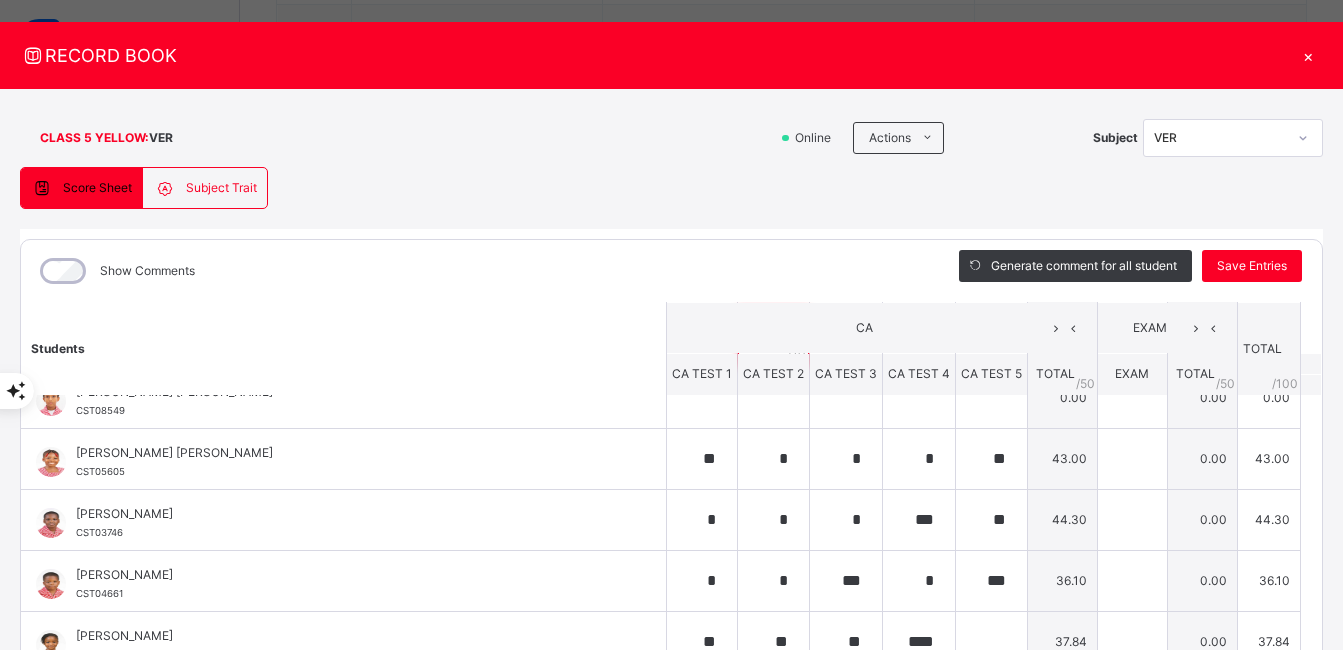 scroll, scrollTop: 787, scrollLeft: 0, axis: vertical 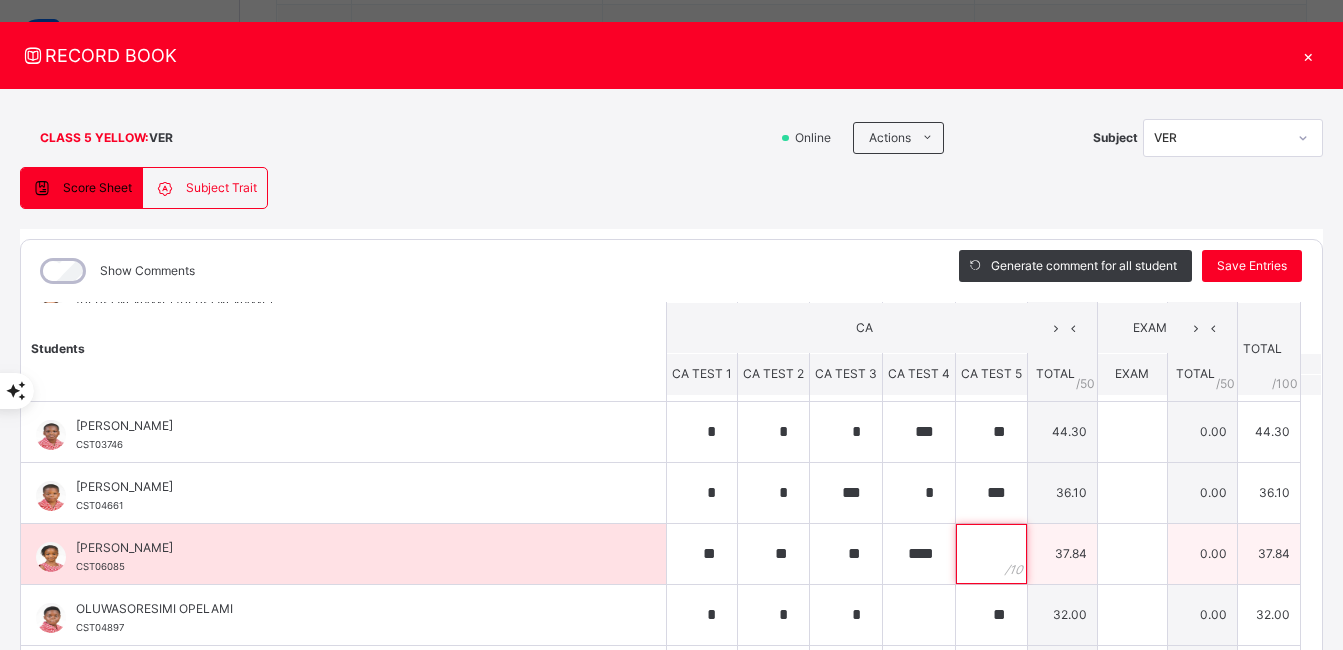 click at bounding box center [991, 554] 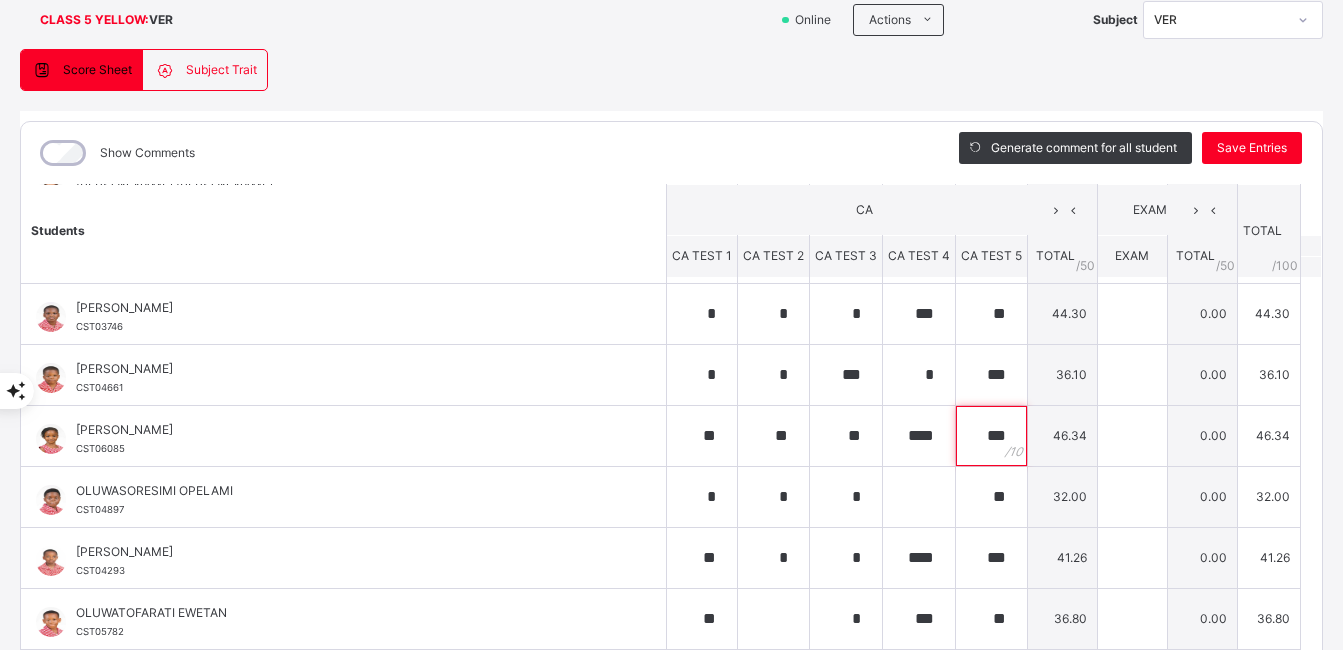 scroll, scrollTop: 173, scrollLeft: 0, axis: vertical 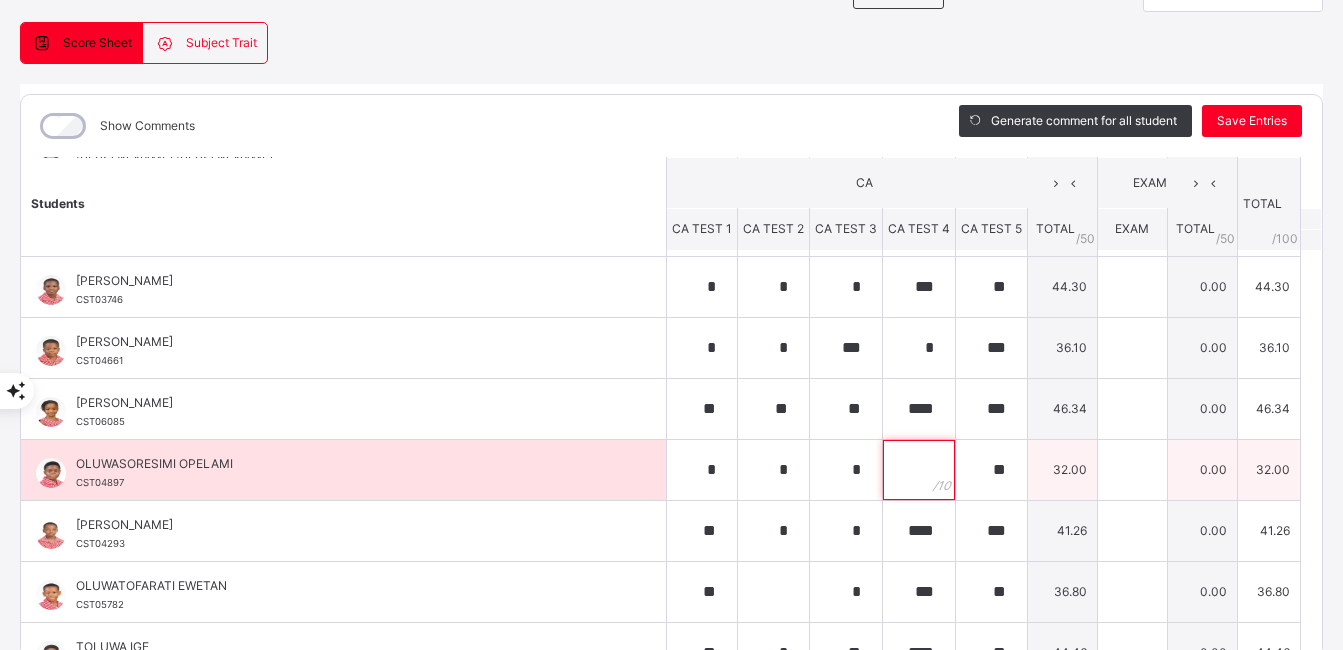 click at bounding box center (919, 470) 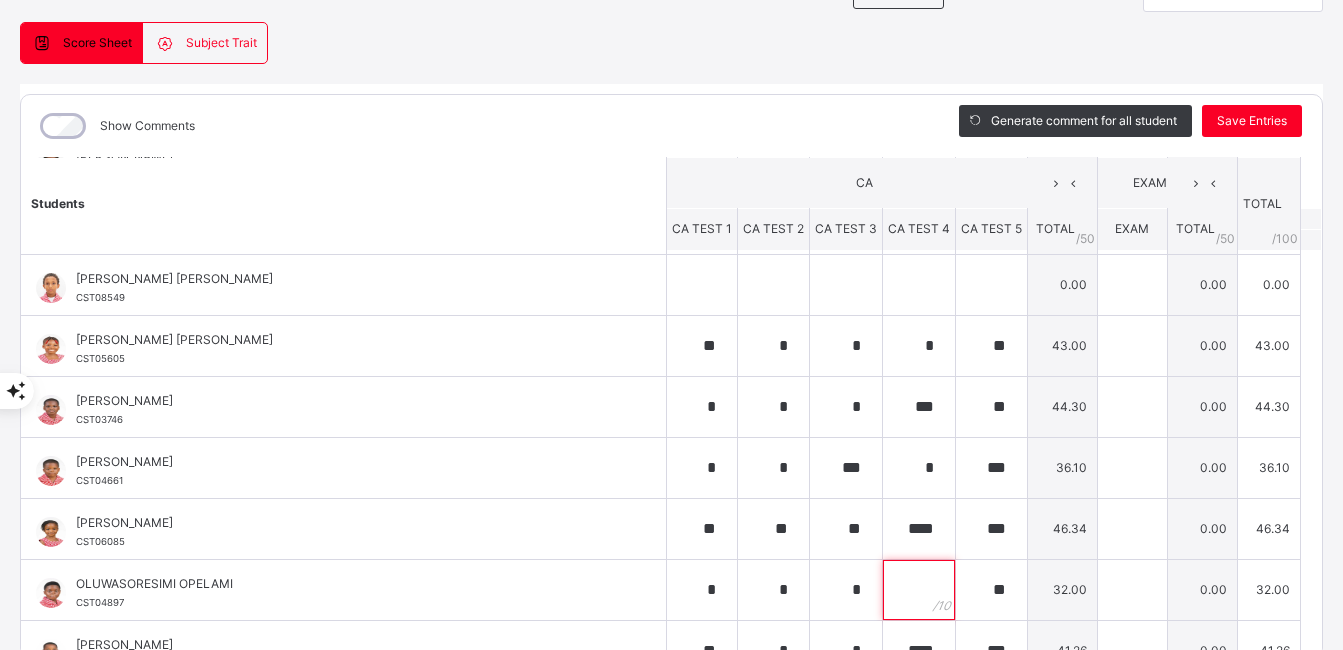 scroll, scrollTop: 711, scrollLeft: 0, axis: vertical 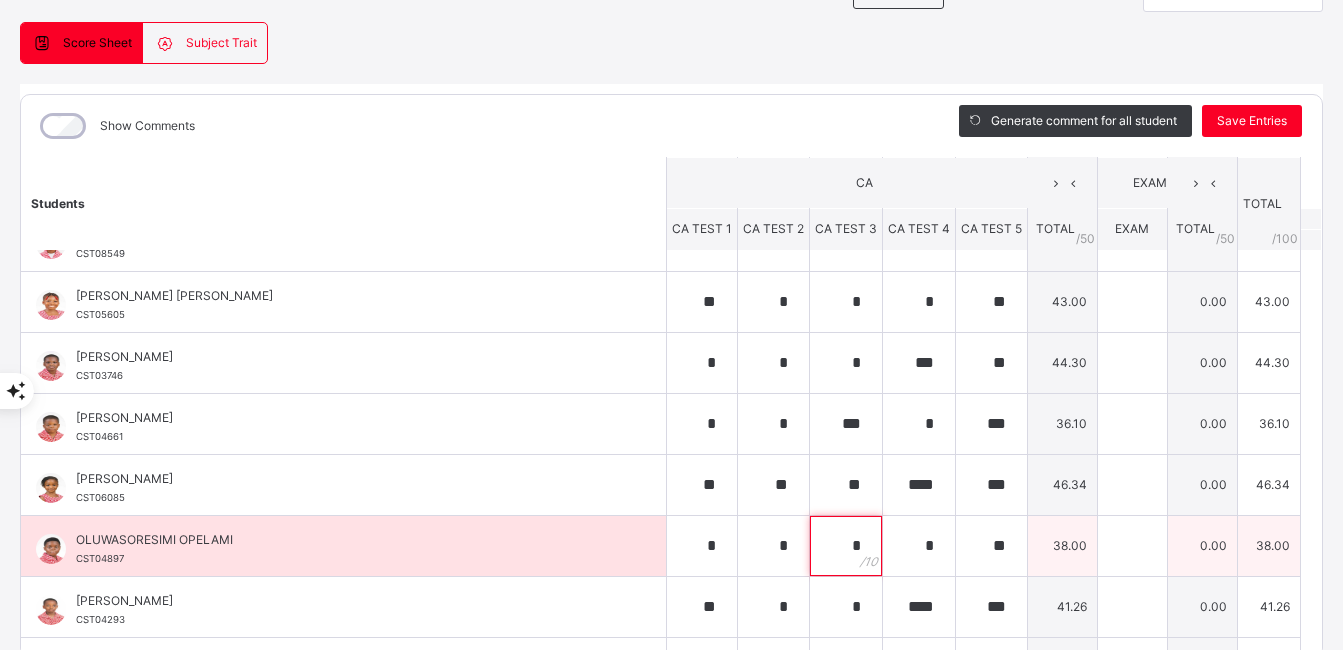click on "*" at bounding box center [846, 546] 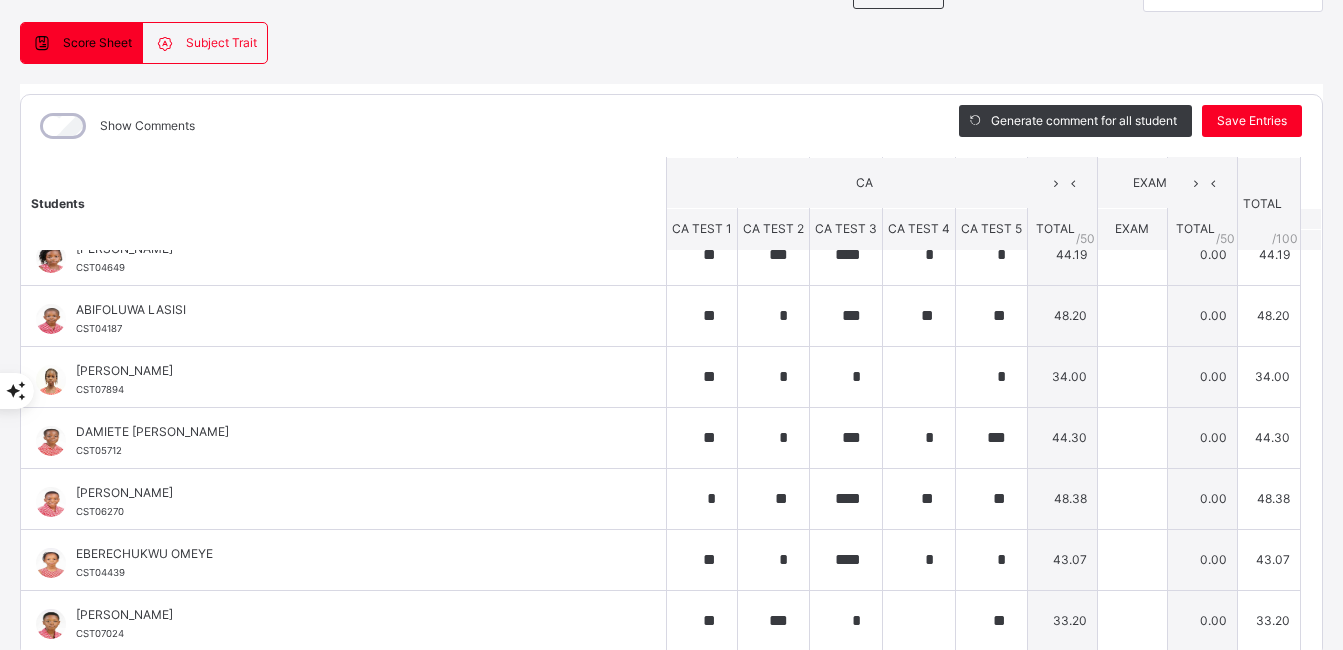 scroll, scrollTop: 180, scrollLeft: 0, axis: vertical 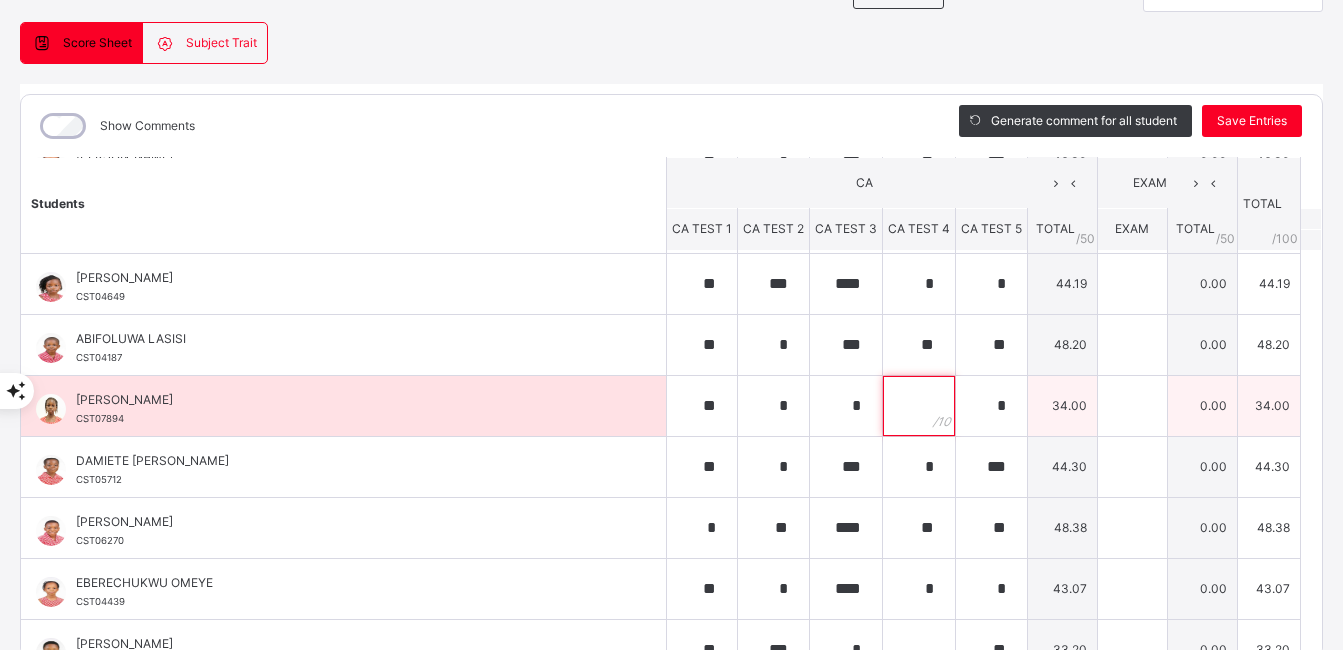 click at bounding box center (919, 406) 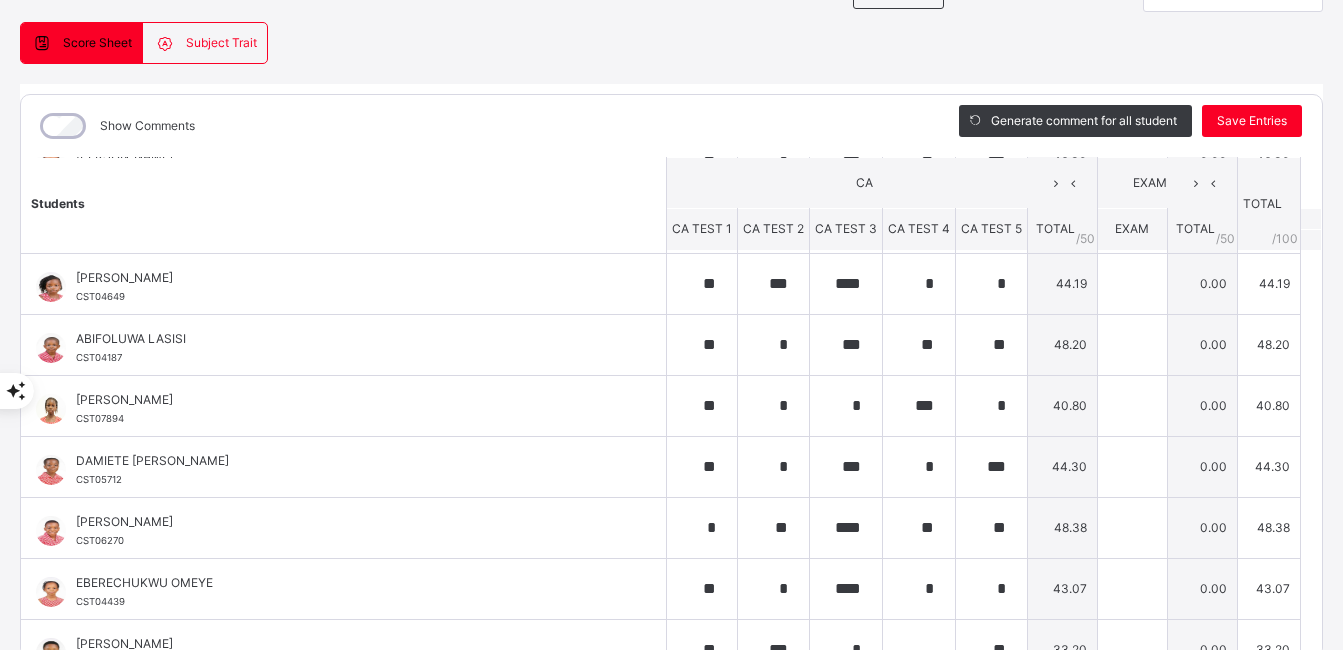 click on "CLASS 5   YELLOW :   VER Online Actions  Download Empty Score Sheet  Upload/map score sheet Subject  VER Corona School Ikoyi Date: [DATE] 7:46:02 am Score Sheet Subject Trait Score Sheet Subject Trait Show Comments   Generate comment for all student   Save Entries Class Level:  CLASS 5   YELLOW Subject:  VER Session:  2024/2025 Session Session:  Third Term Students CA EXAM  TOTAL /100 Comment CA TEST 1 CA TEST 2 CA TEST 3 CA TEST 4 CA TEST 5 TOTAL / 50 EXAM  TOTAL / 50  [PERSON_NAME] CST04631  ARIYO  OBANEWA CST04631 * ** * ** 35.00 0.00 35.00 Generate comment 0 / 250   ×   Subject Teacher’s Comment Generate and see in full the comment developed by the AI with an option to regenerate the comment [PERSON_NAME]  OBANEWA   CST04631   Total 35.00  / 100.00 [PERSON_NAME] Bot   Regenerate     Use this comment    [PERSON_NAME] CST05848  [PERSON_NAME] CST05848 ** * *** ** *** 46.30 0.00 46.30 Generate comment 0 / 250   ×   Subject Teacher’s Comment JS  [PERSON_NAME]   CST05848   Total 46.30  / 100.00 [PERSON_NAME] Bot" at bounding box center (671, 316) 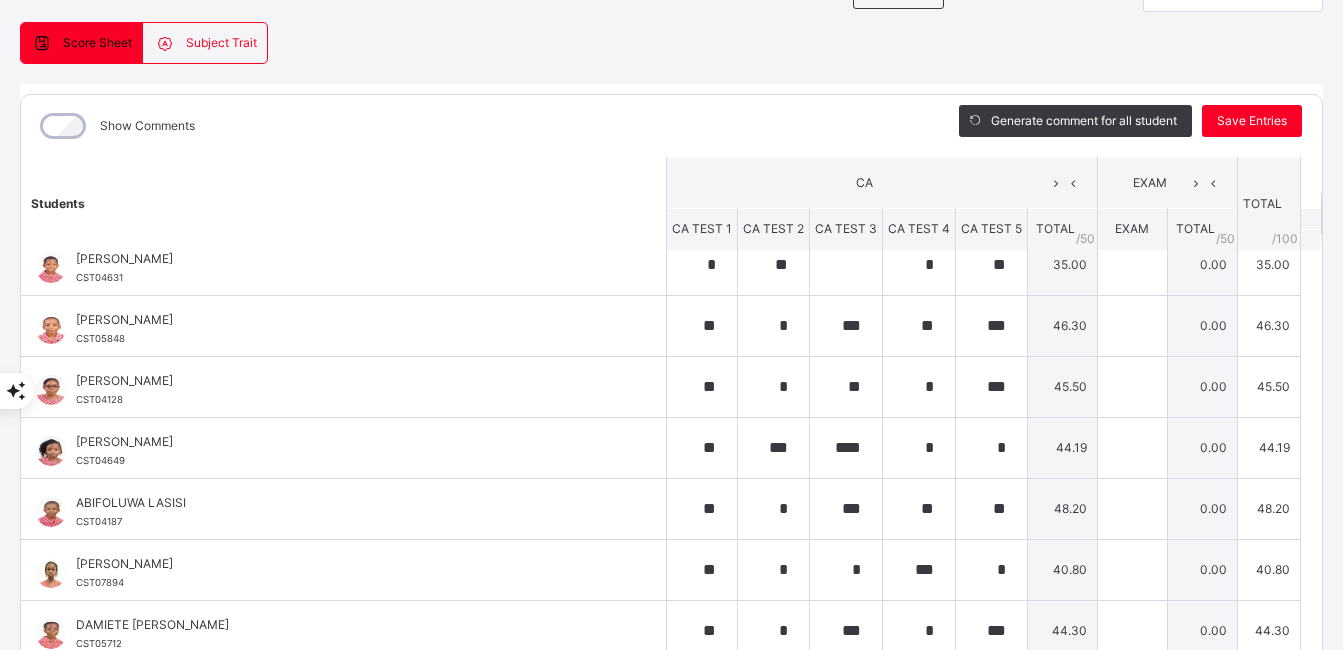 scroll, scrollTop: 0, scrollLeft: 0, axis: both 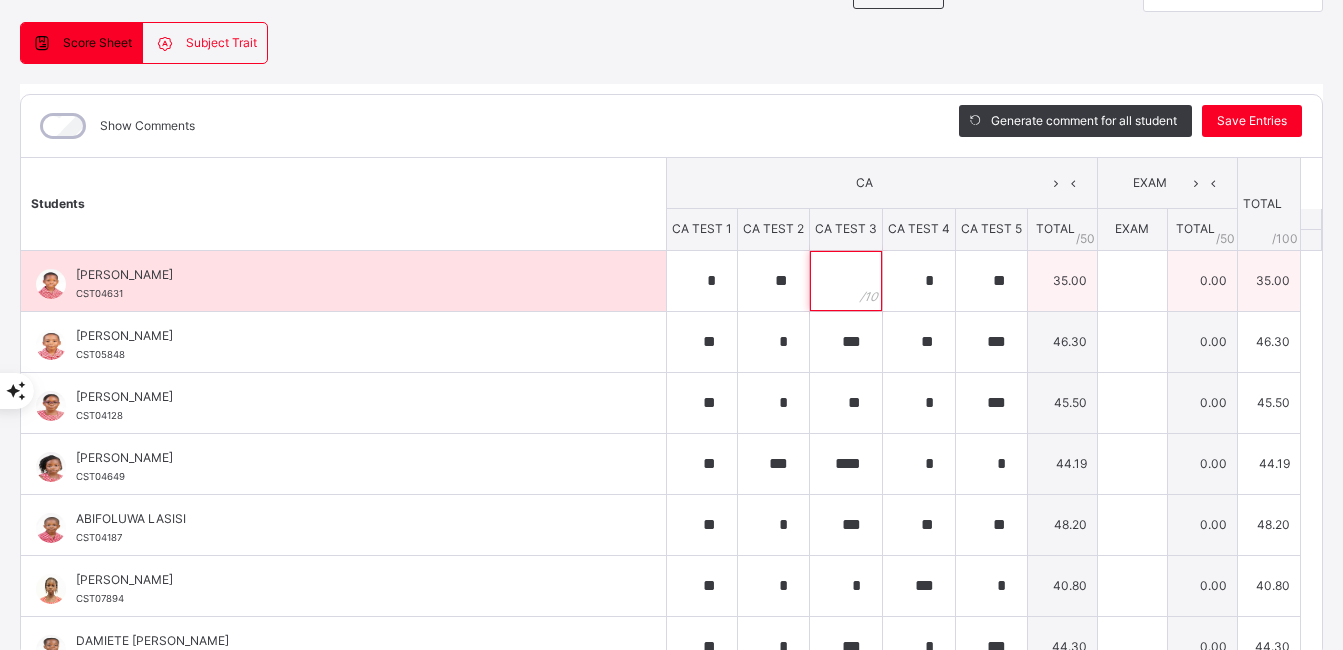 click at bounding box center [846, 281] 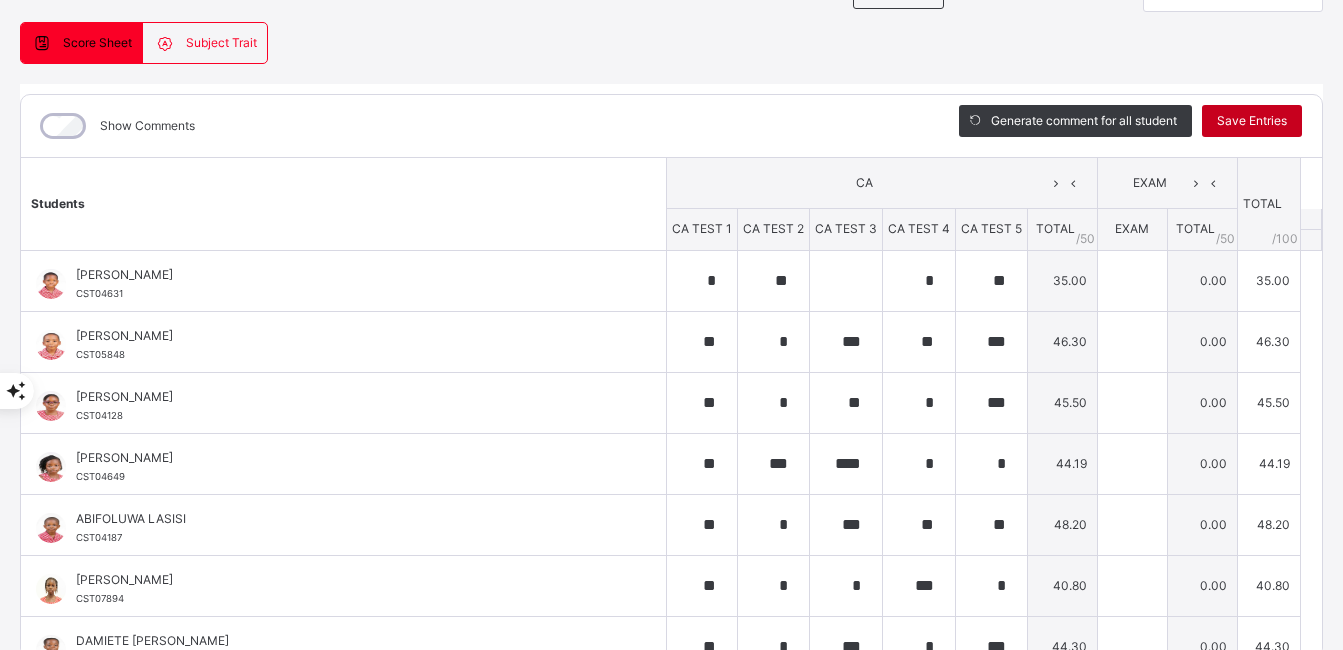 click on "Save Entries" at bounding box center [1252, 121] 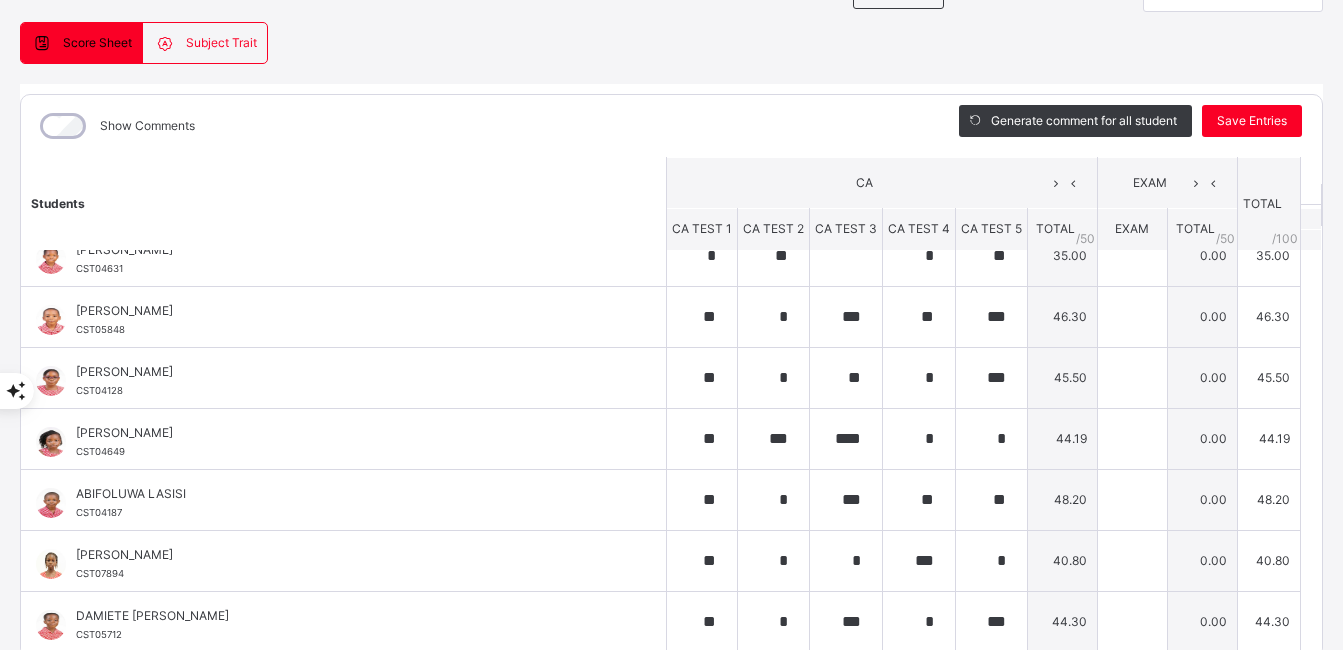 scroll, scrollTop: 0, scrollLeft: 0, axis: both 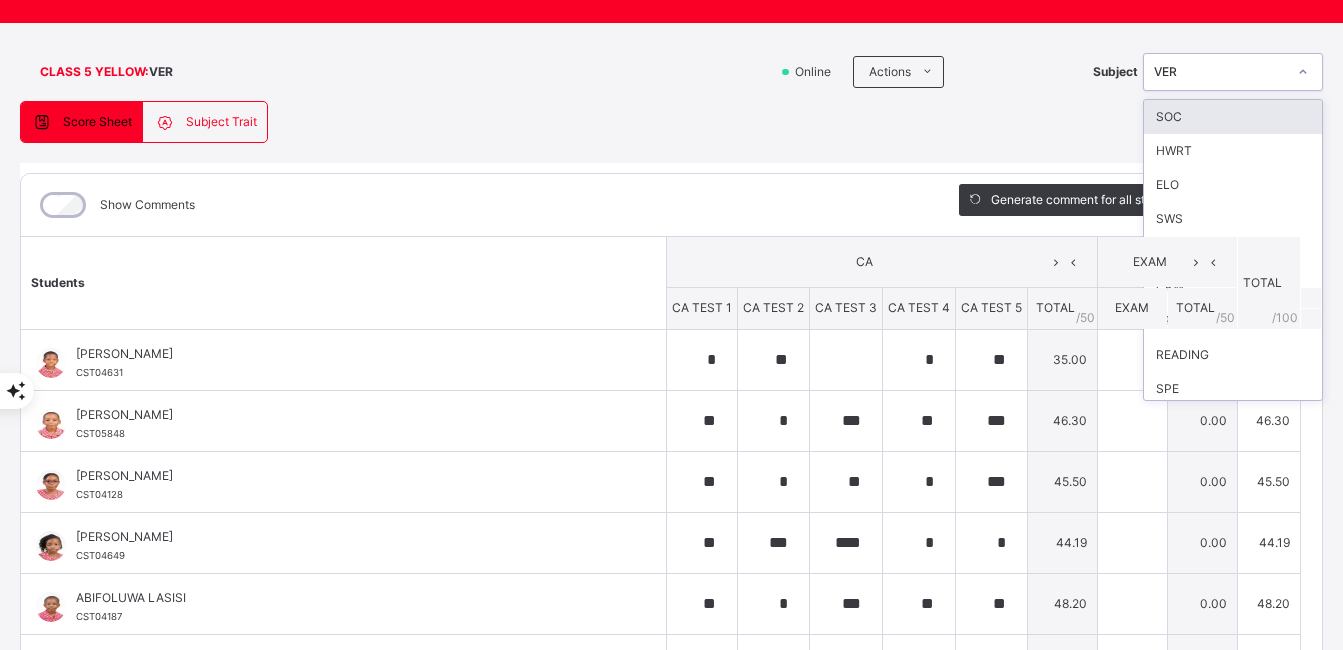 click 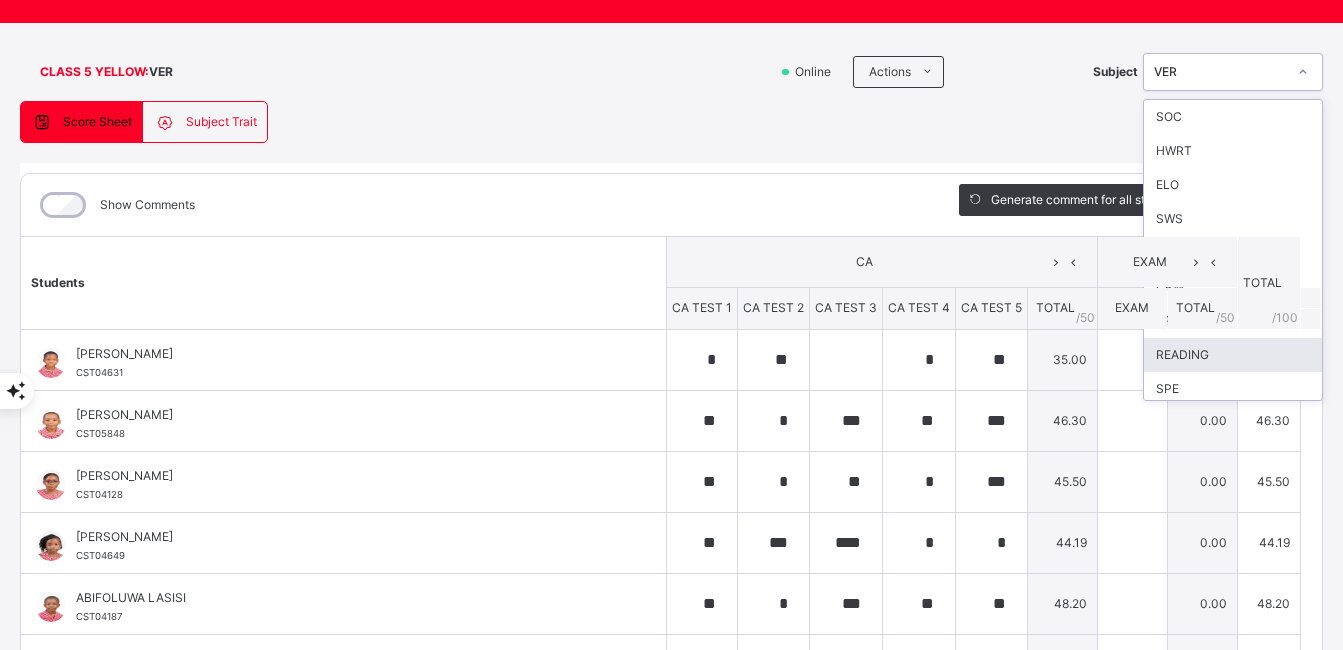 click on "READING" at bounding box center (1233, 355) 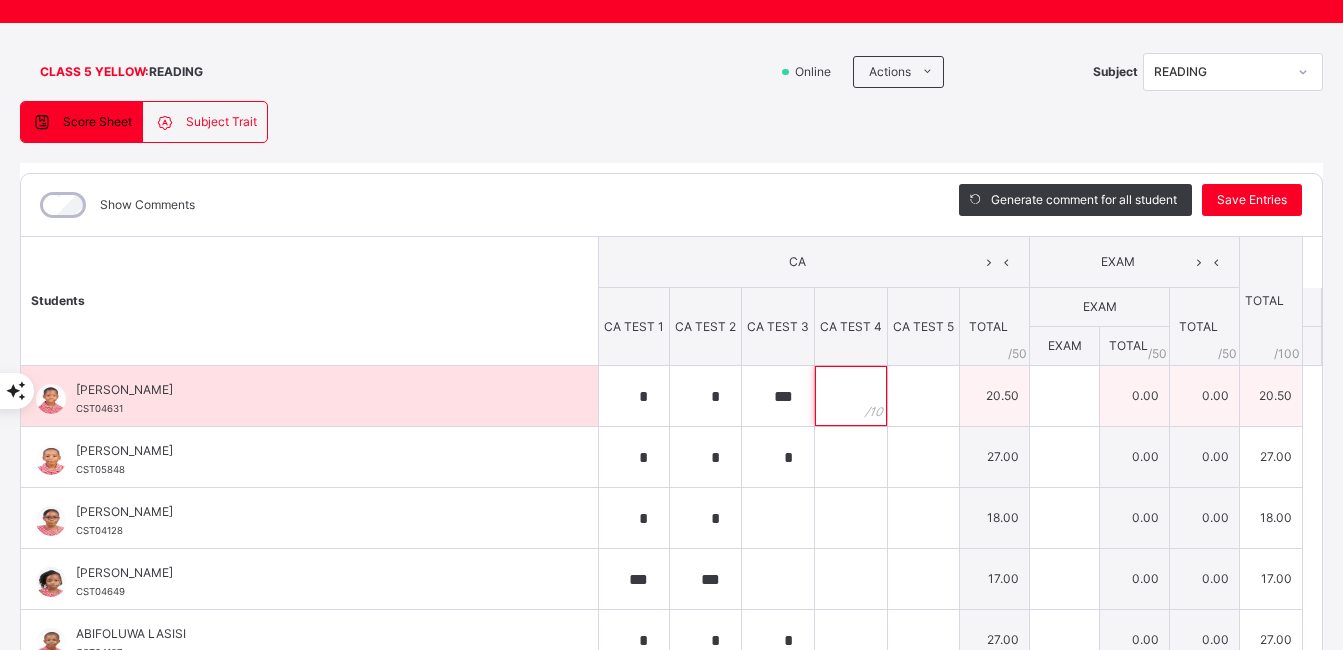 click at bounding box center (851, 396) 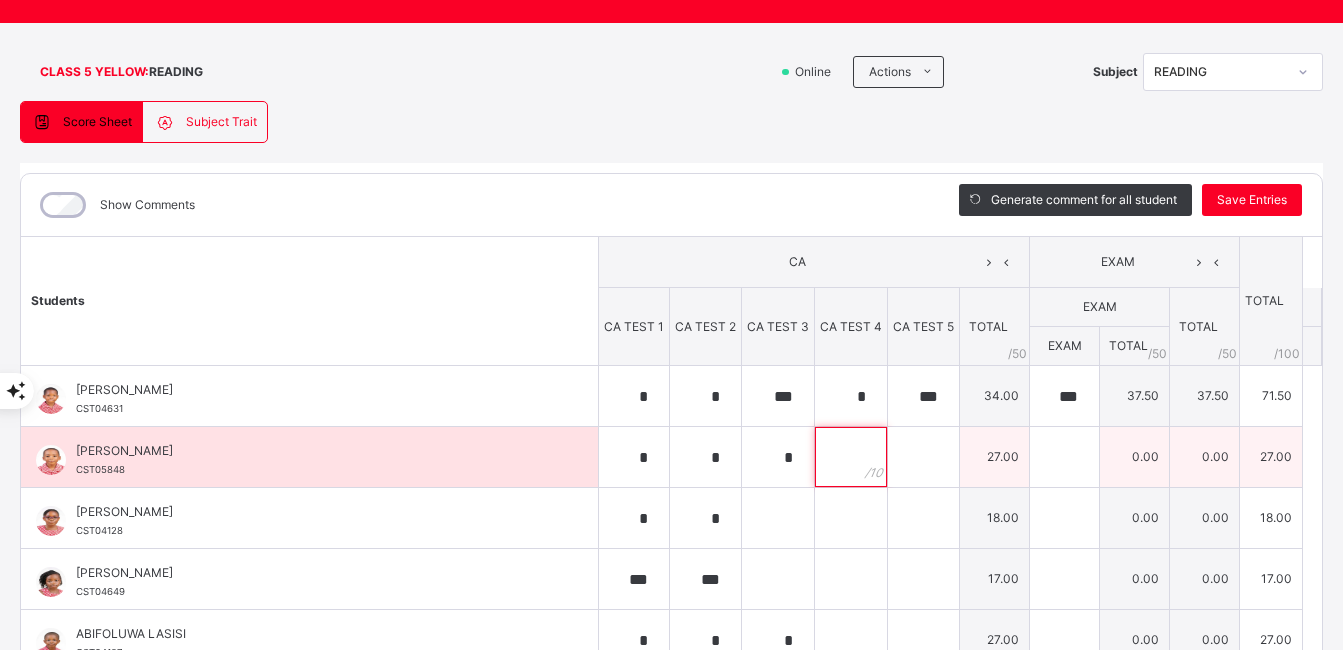 click at bounding box center [851, 457] 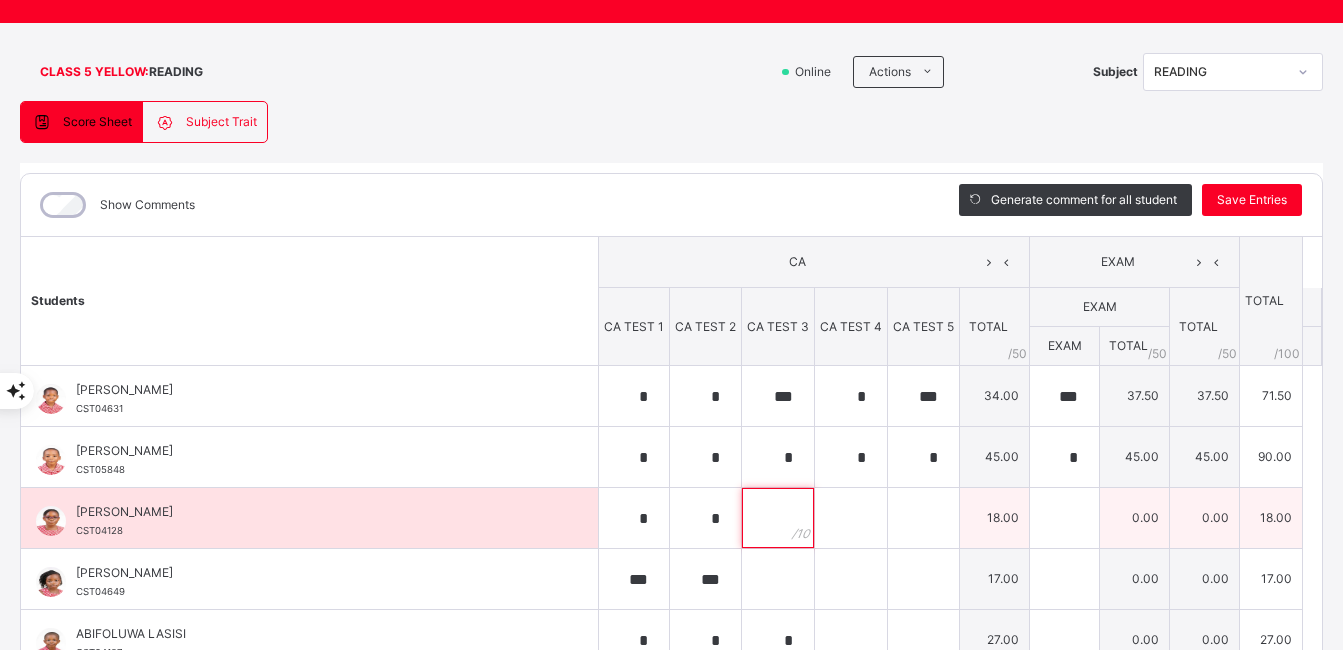 click at bounding box center [778, 518] 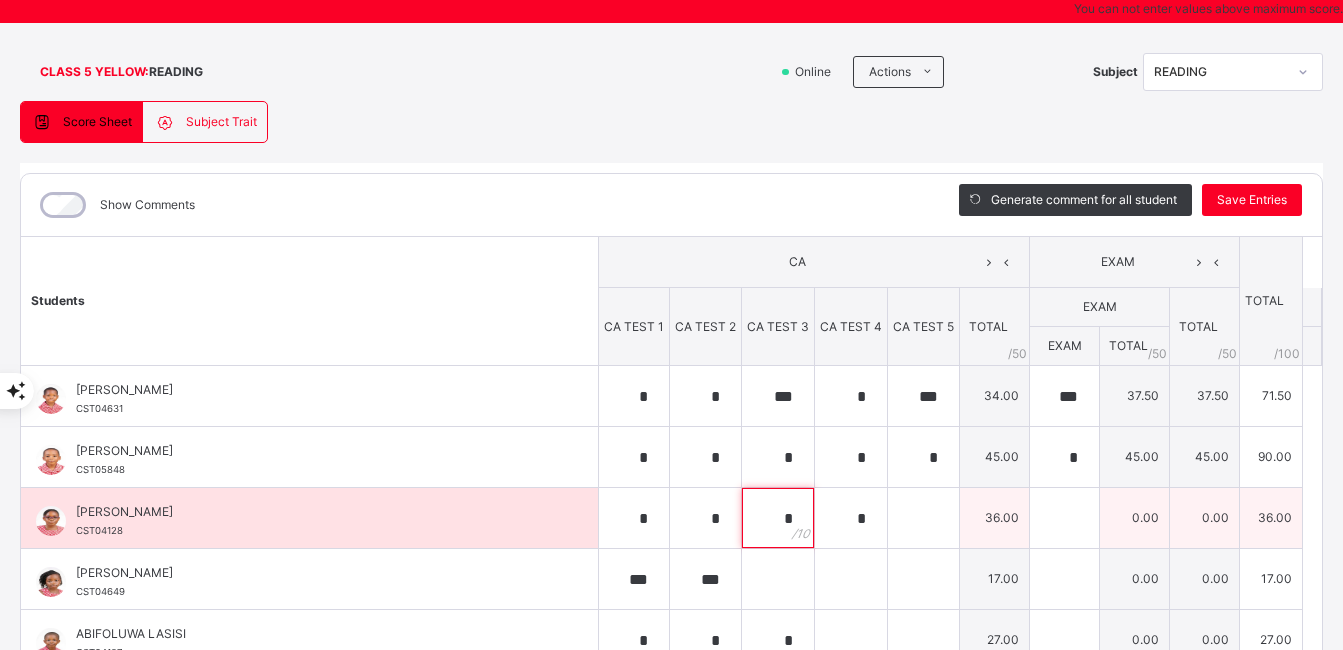 click on "*" at bounding box center (778, 518) 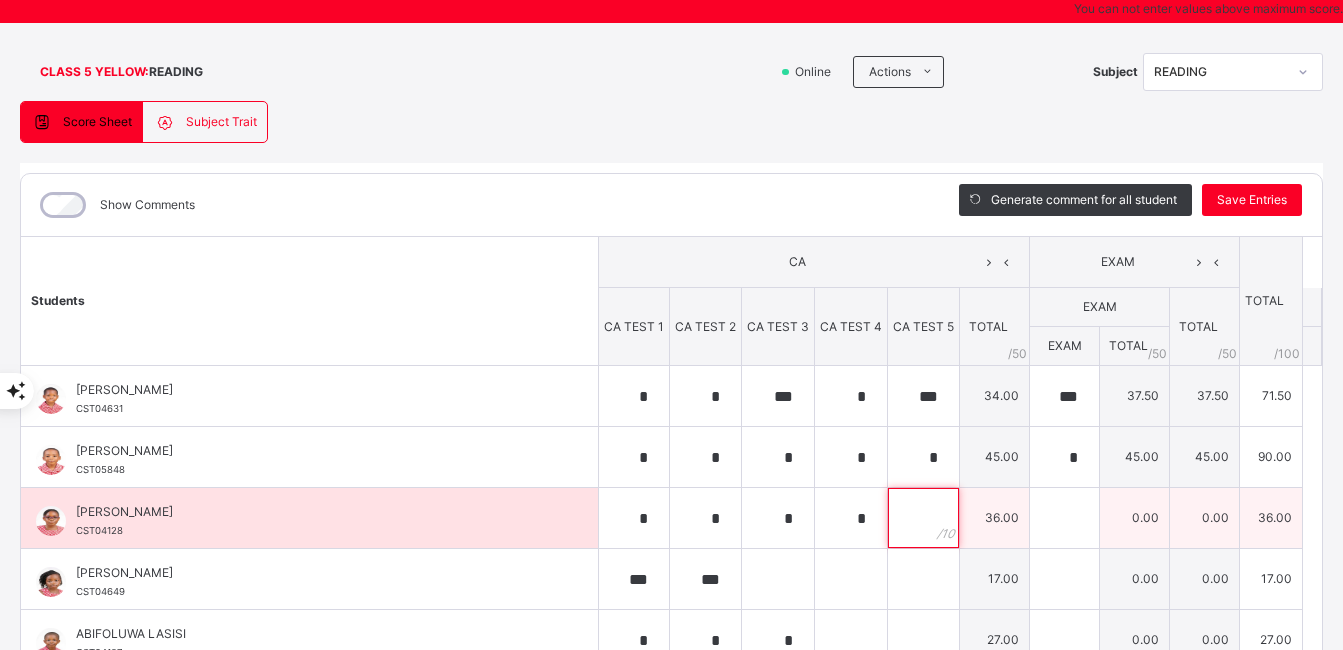 click at bounding box center (923, 518) 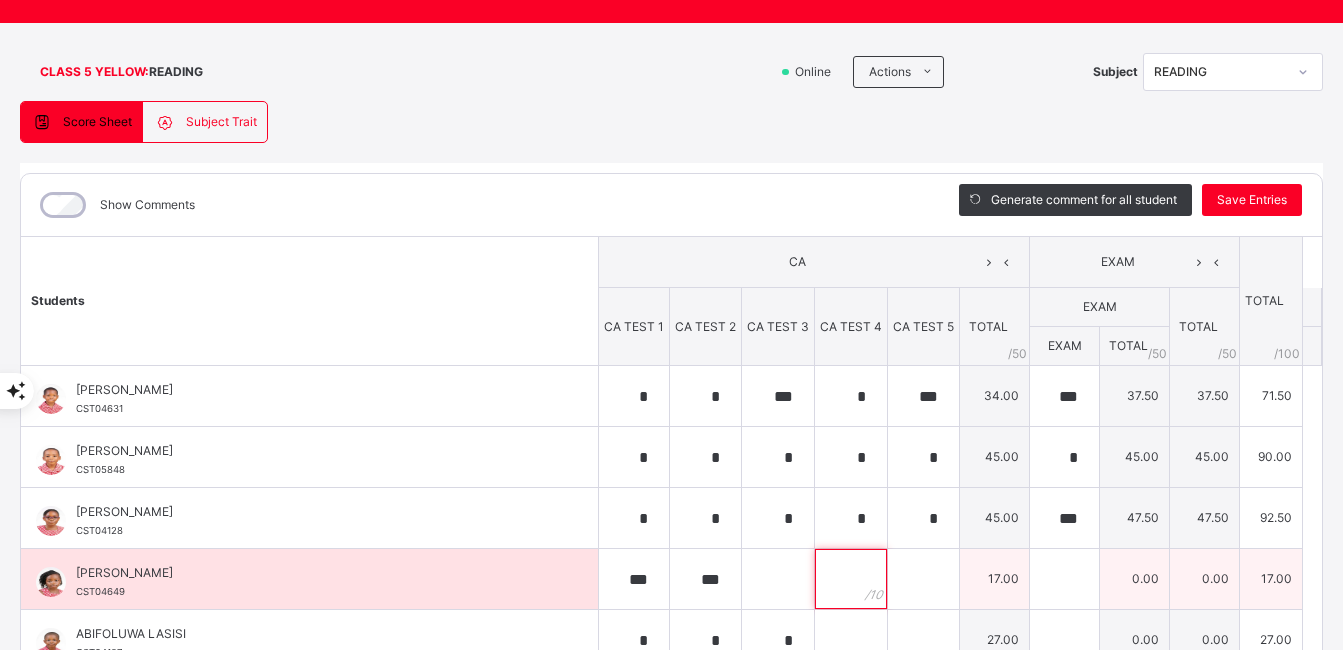 click at bounding box center [851, 579] 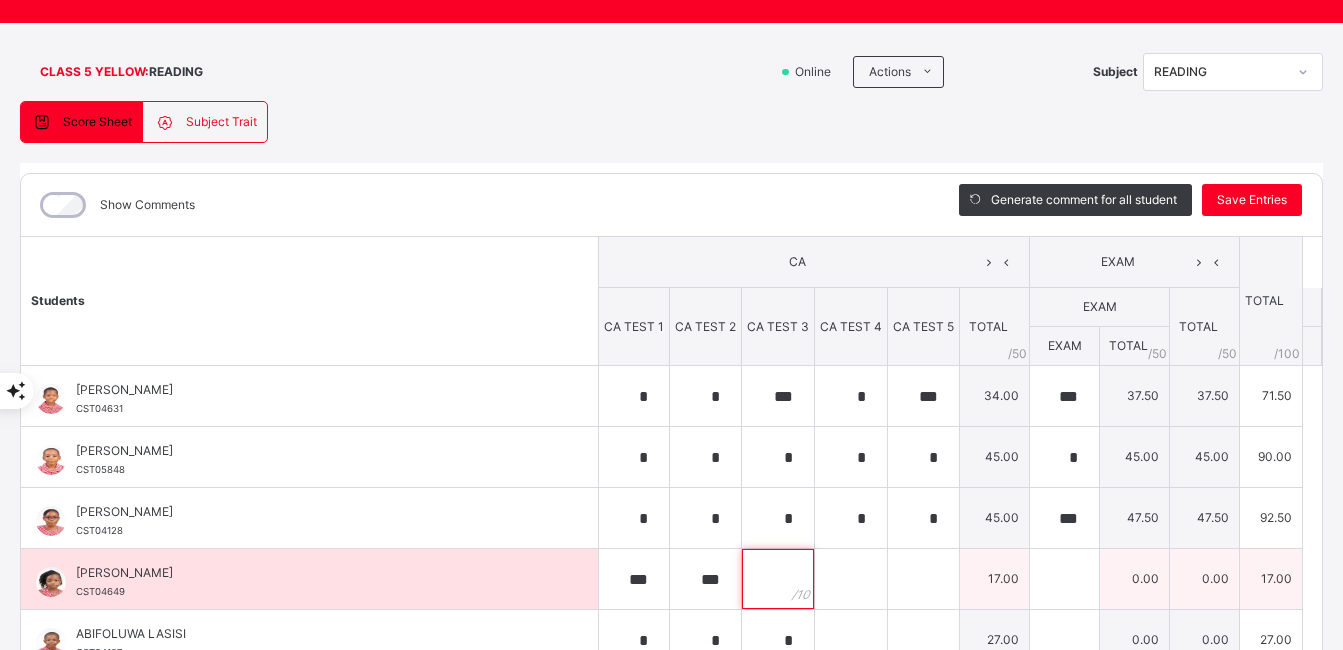 click at bounding box center [778, 579] 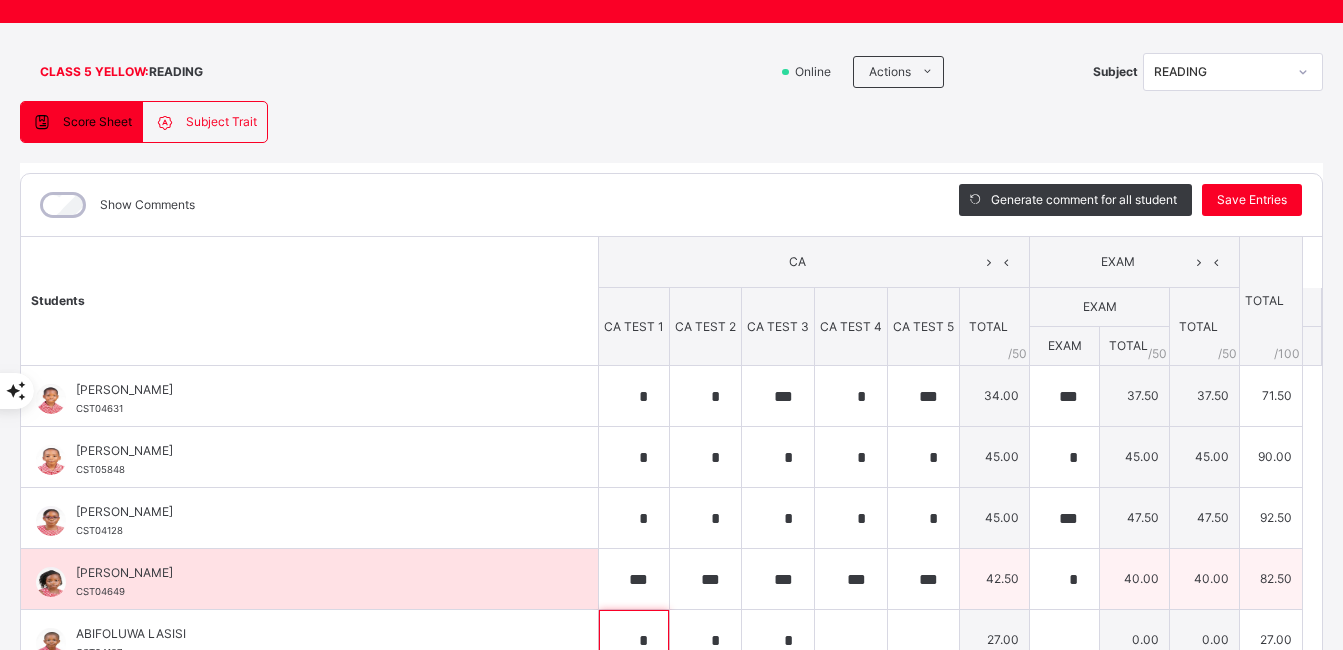 scroll, scrollTop: 114, scrollLeft: 0, axis: vertical 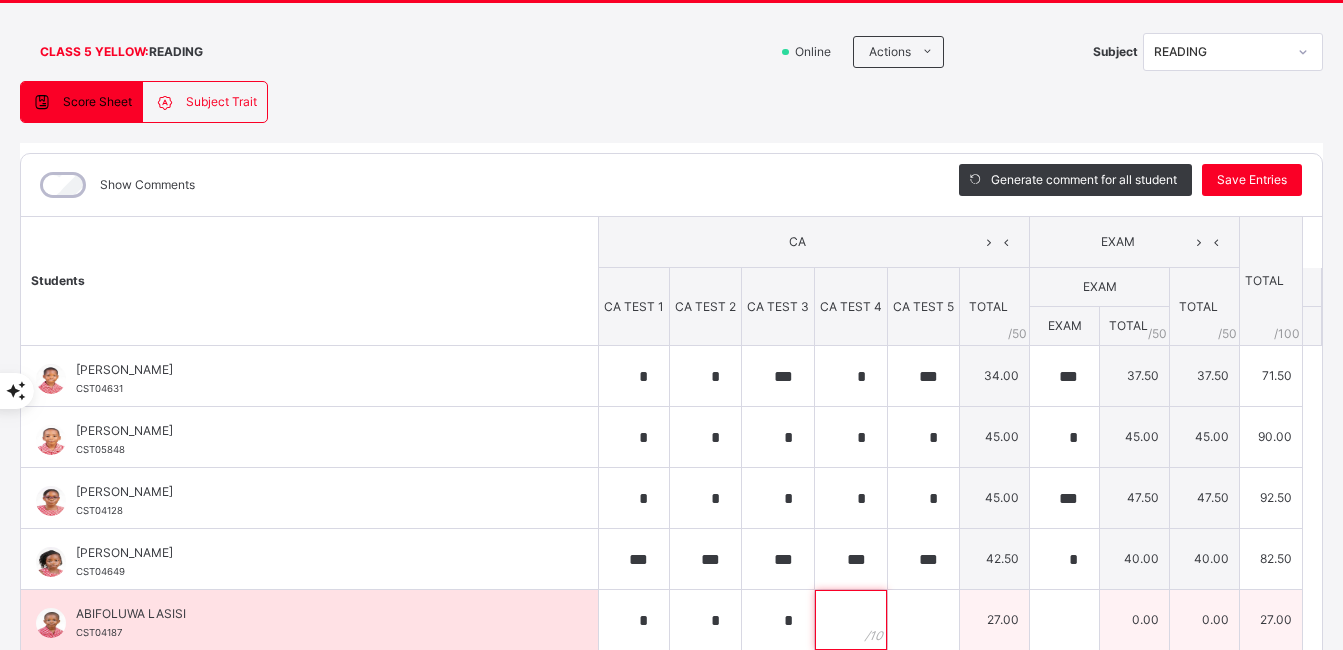 click at bounding box center (851, 620) 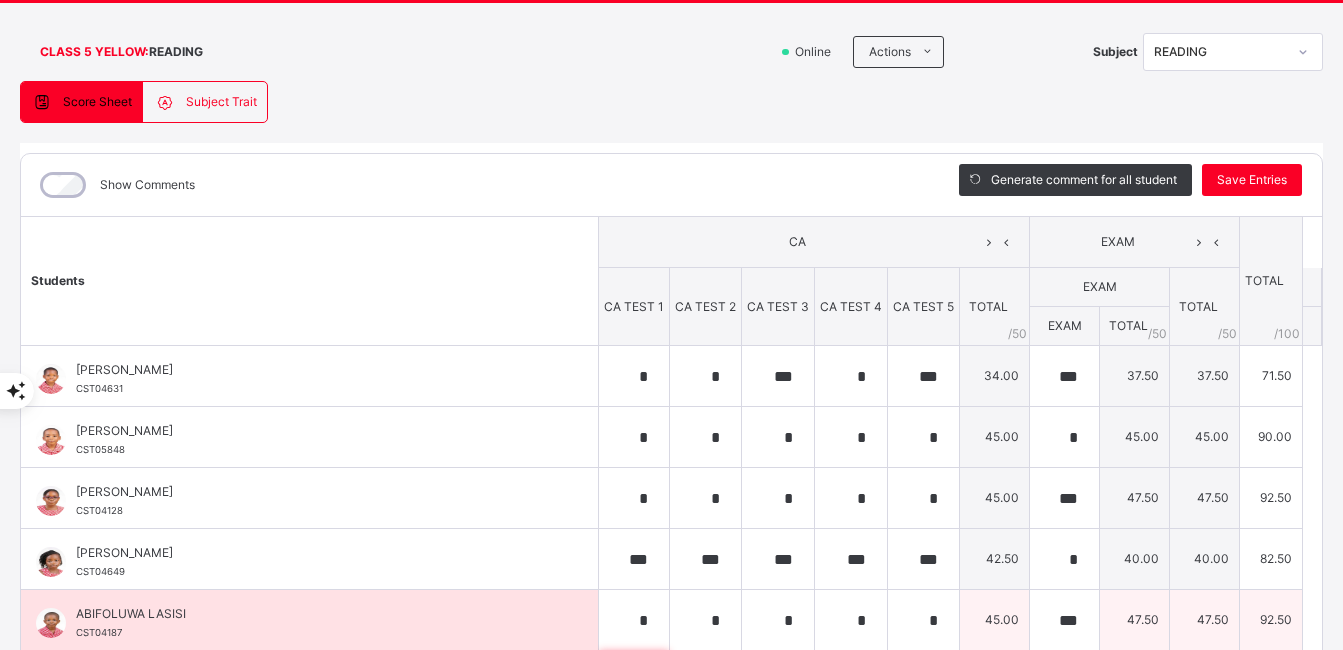scroll, scrollTop: 261, scrollLeft: 0, axis: vertical 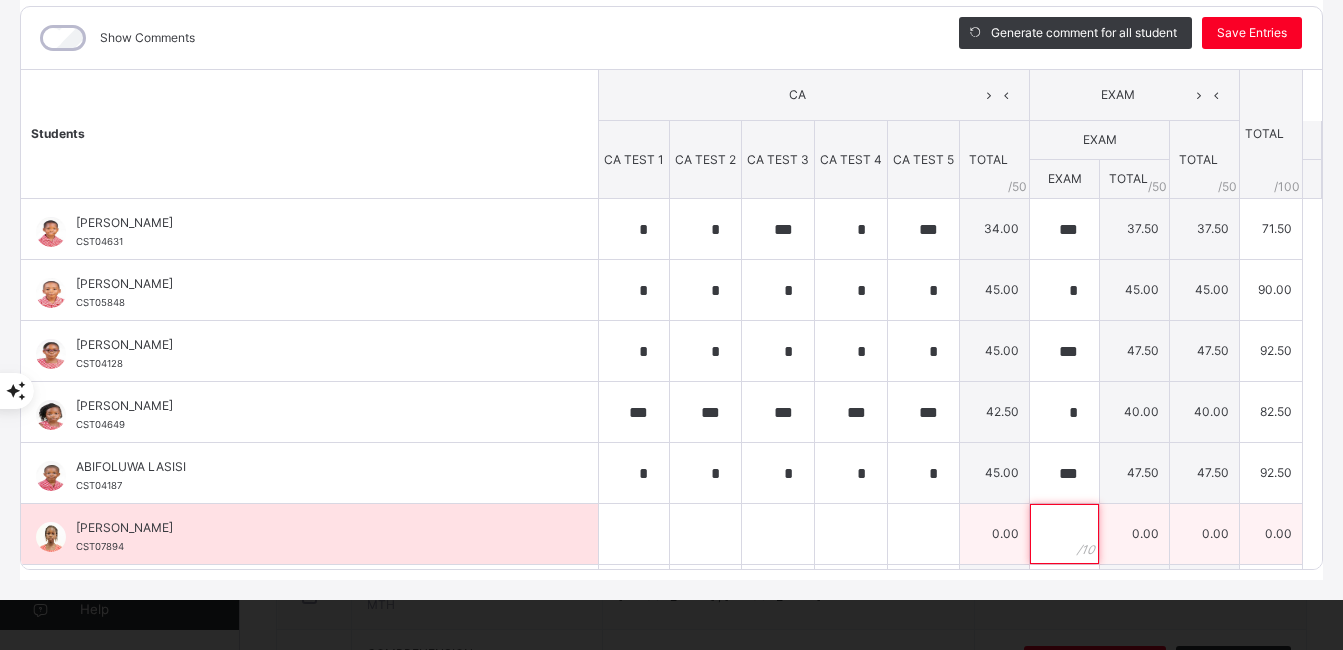 click at bounding box center [1064, 534] 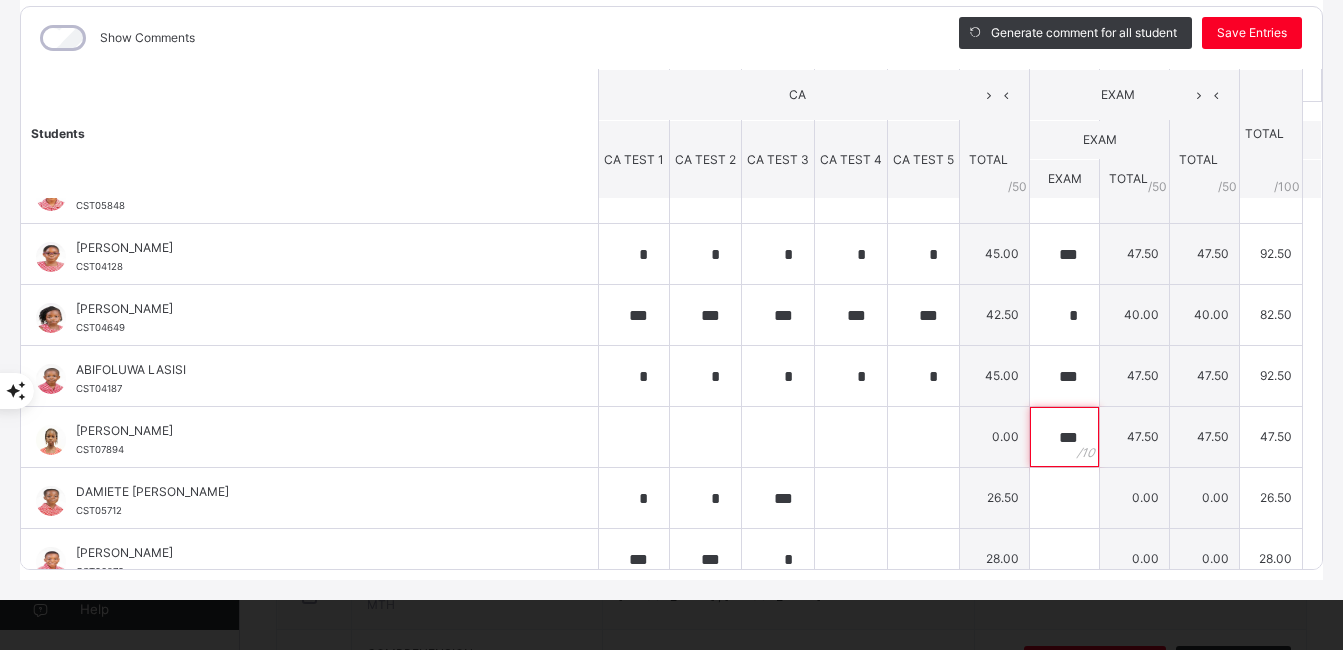 scroll, scrollTop: 149, scrollLeft: 0, axis: vertical 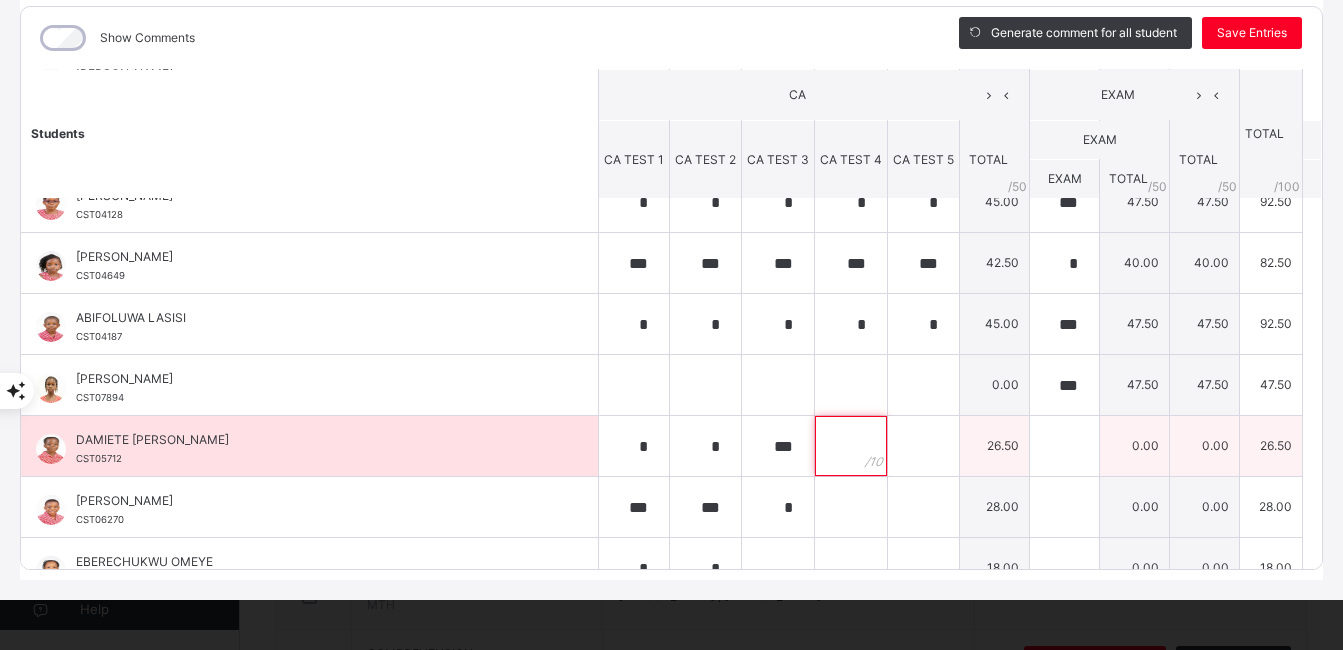 click at bounding box center [851, 446] 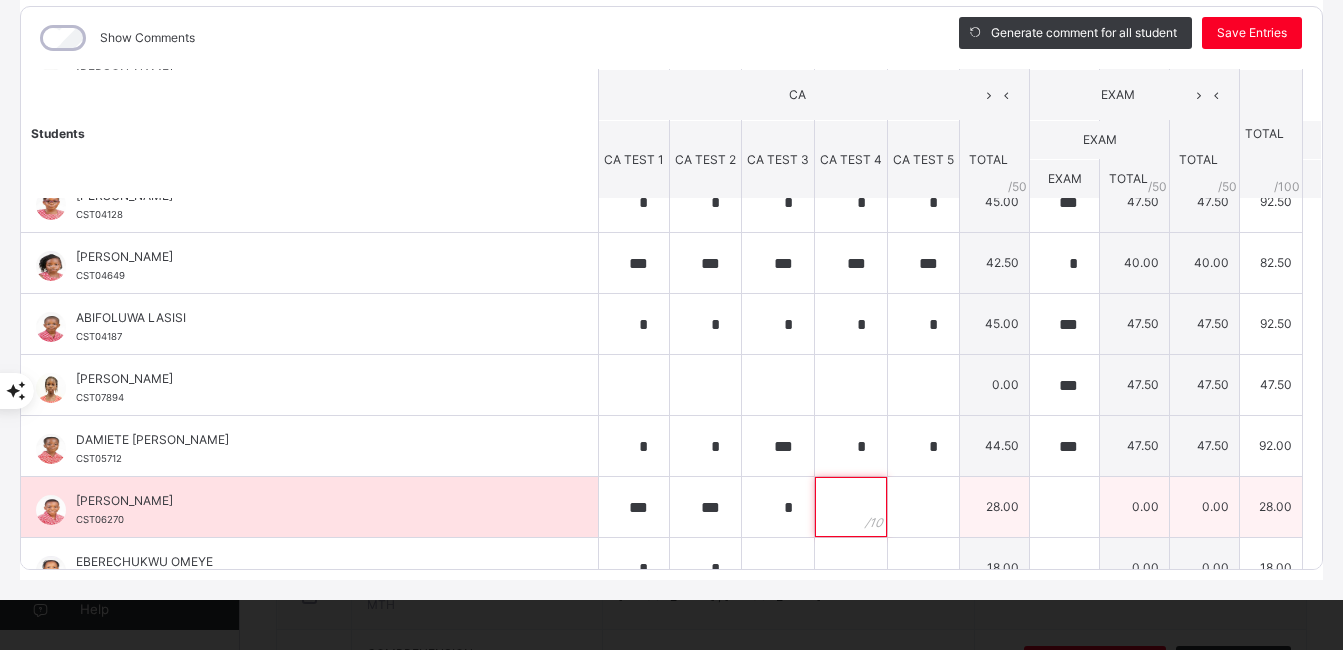 click at bounding box center (851, 507) 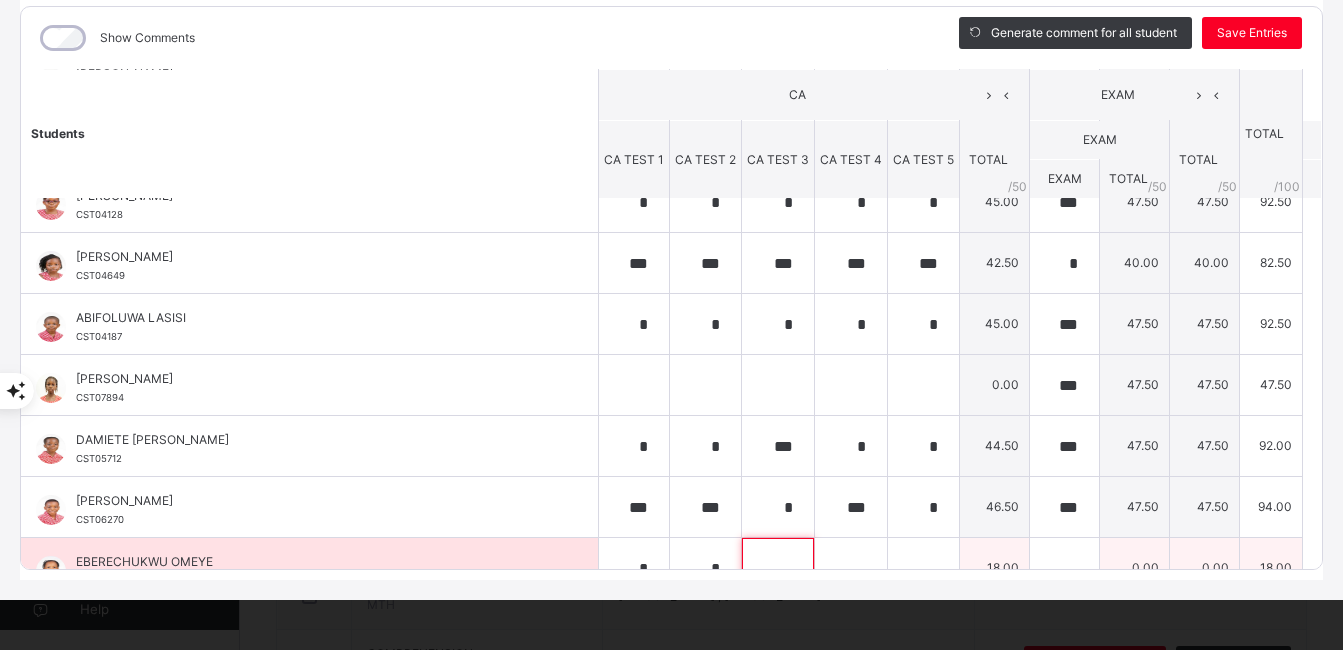 click at bounding box center (778, 568) 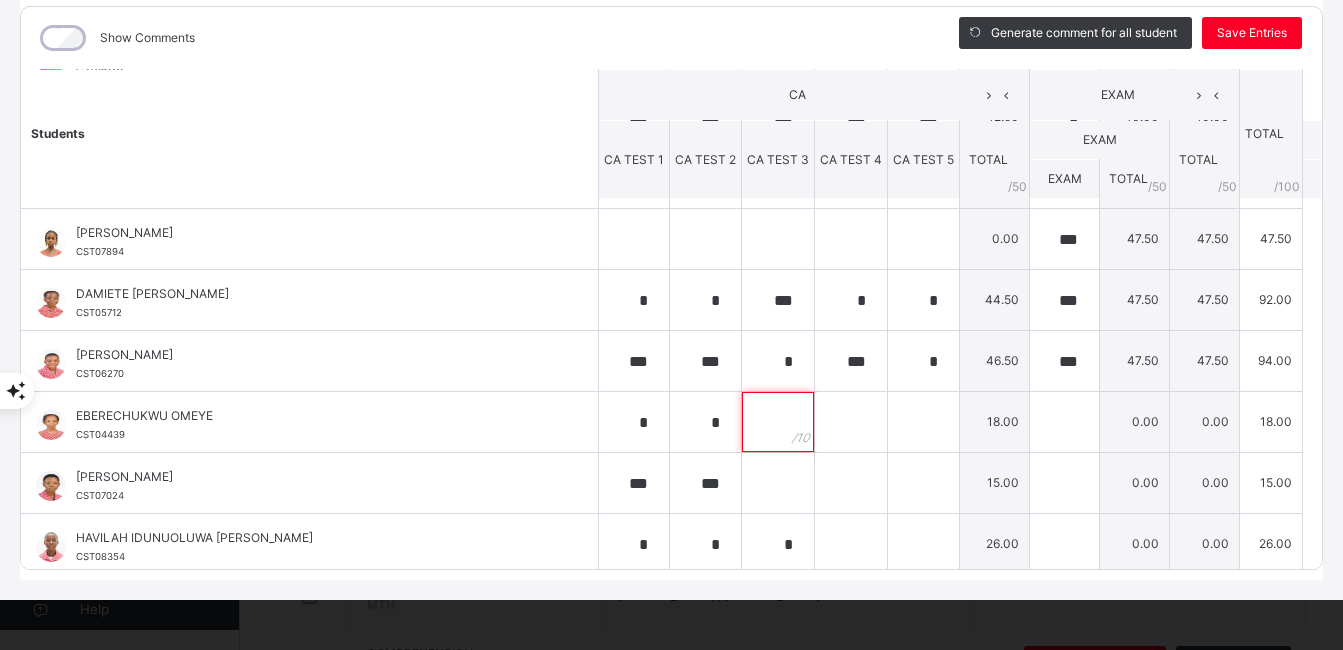 scroll, scrollTop: 301, scrollLeft: 0, axis: vertical 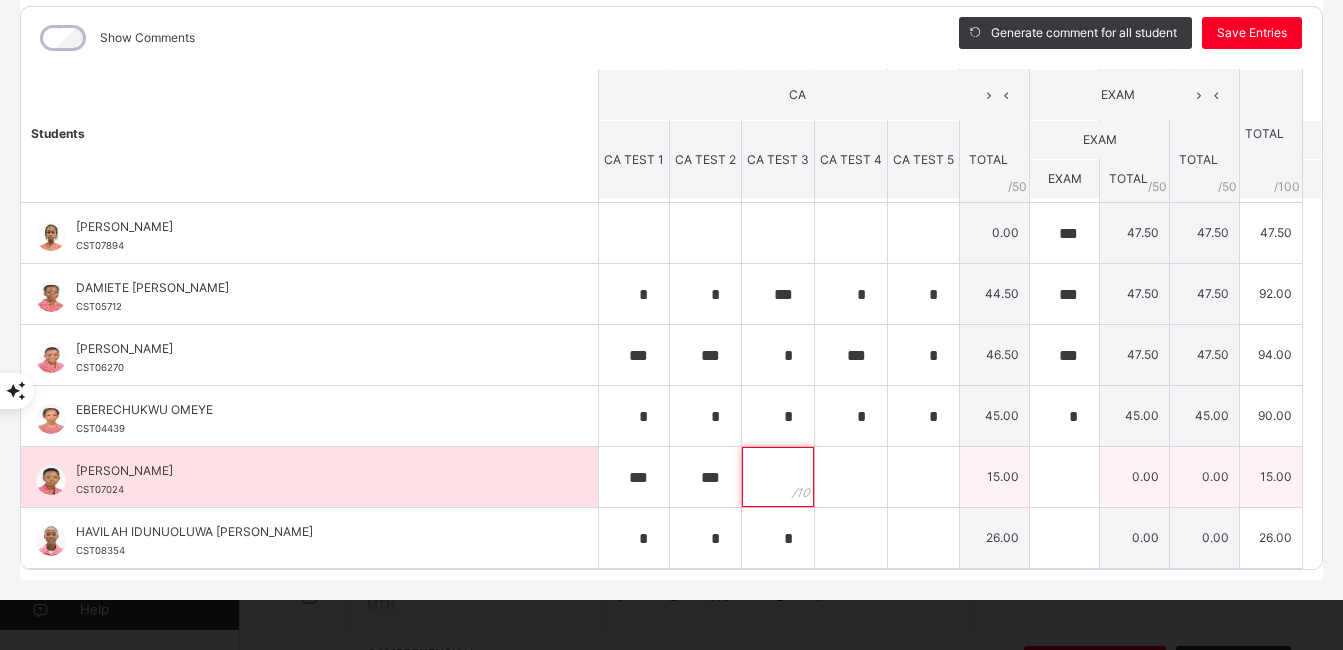 click at bounding box center [778, 477] 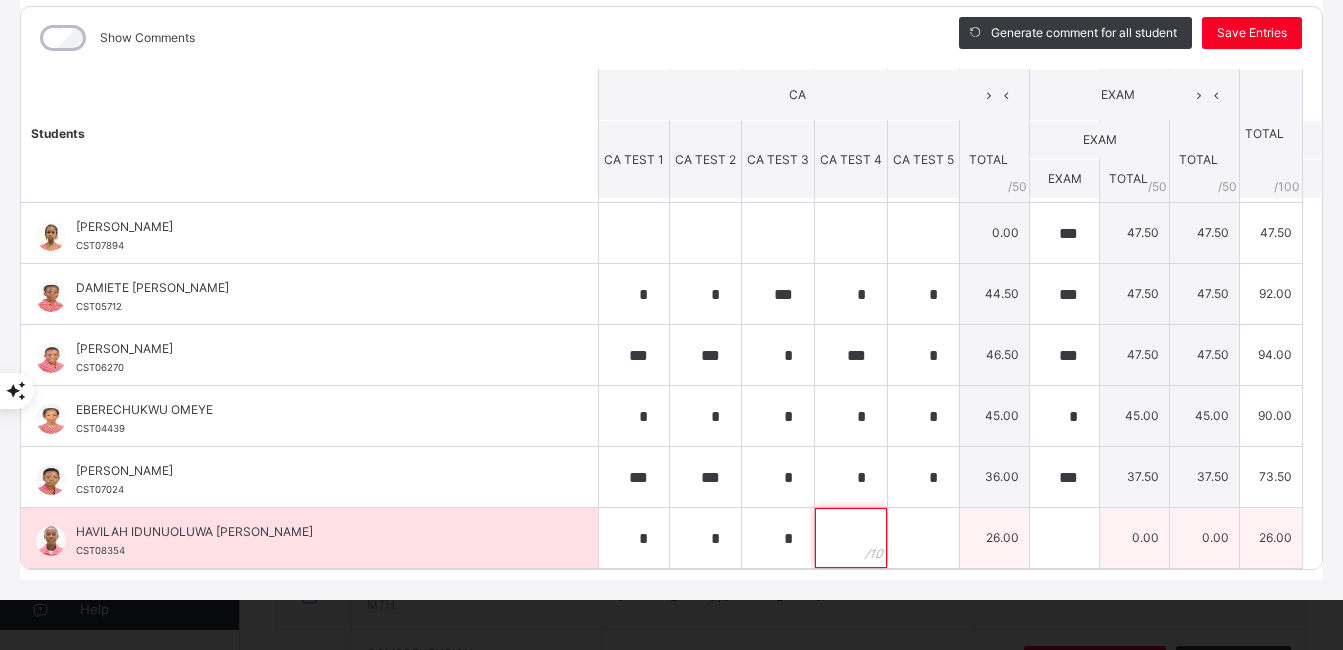 click at bounding box center [851, 538] 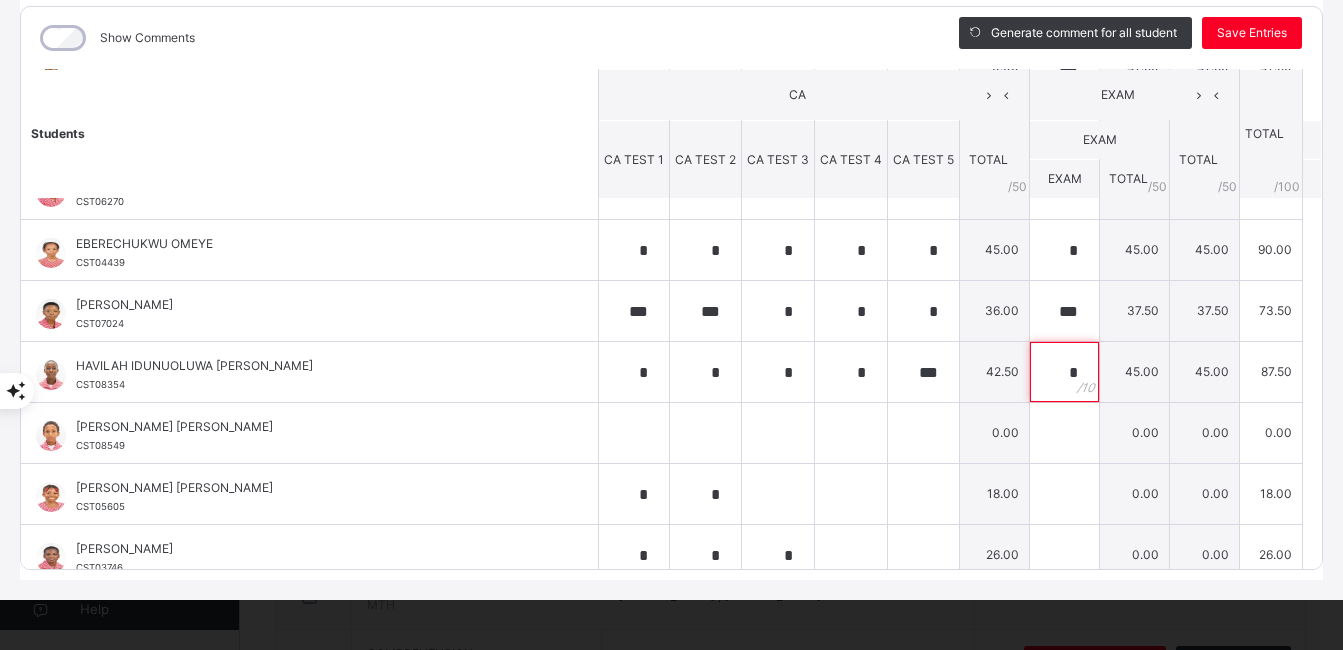 scroll, scrollTop: 501, scrollLeft: 0, axis: vertical 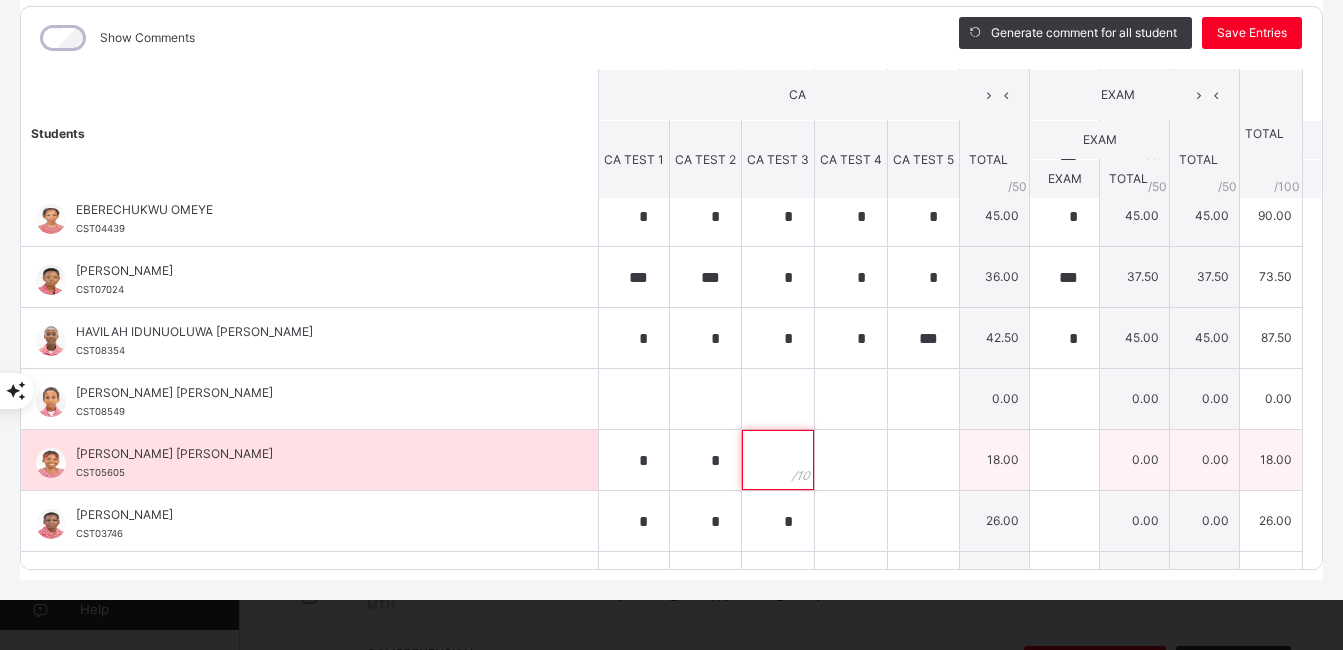 click at bounding box center [778, 460] 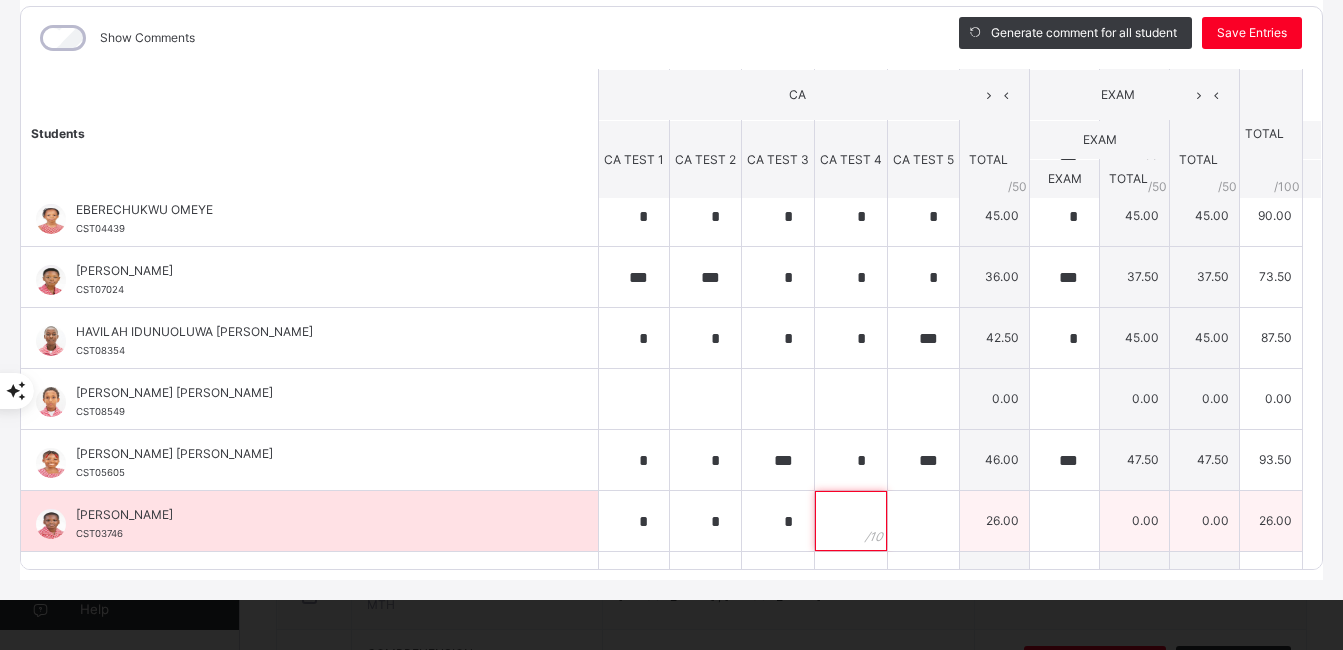 click at bounding box center [851, 521] 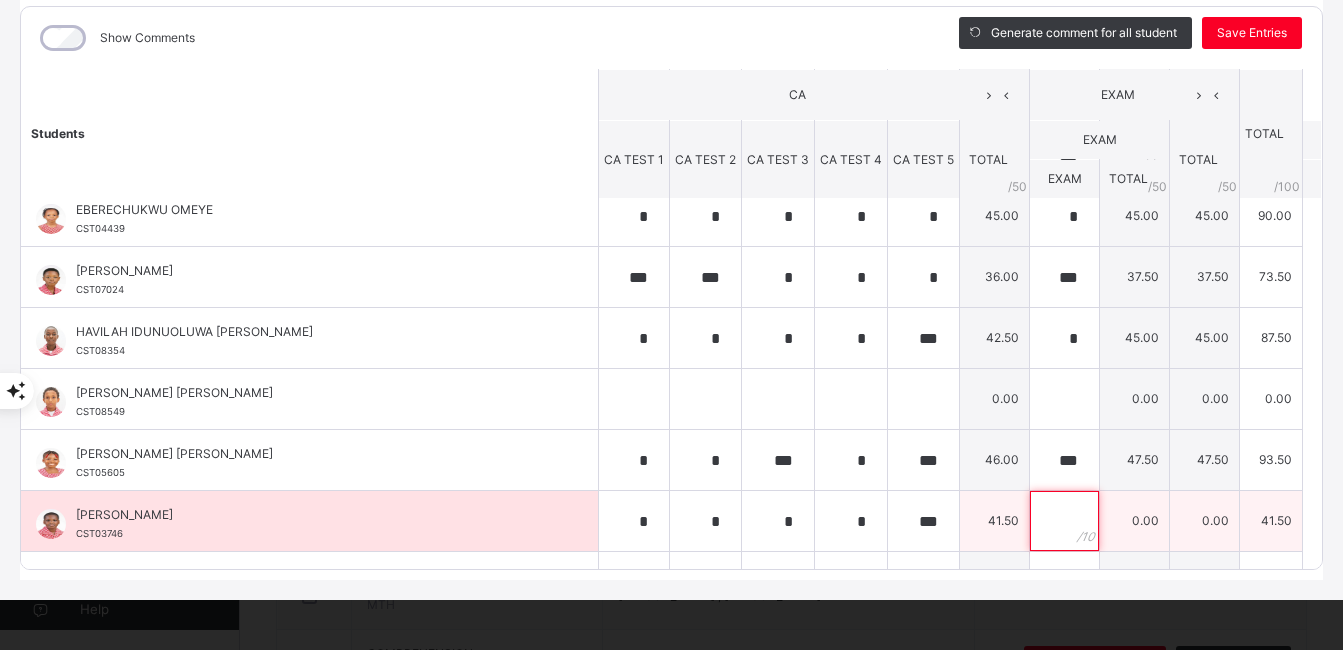 click at bounding box center (1064, 521) 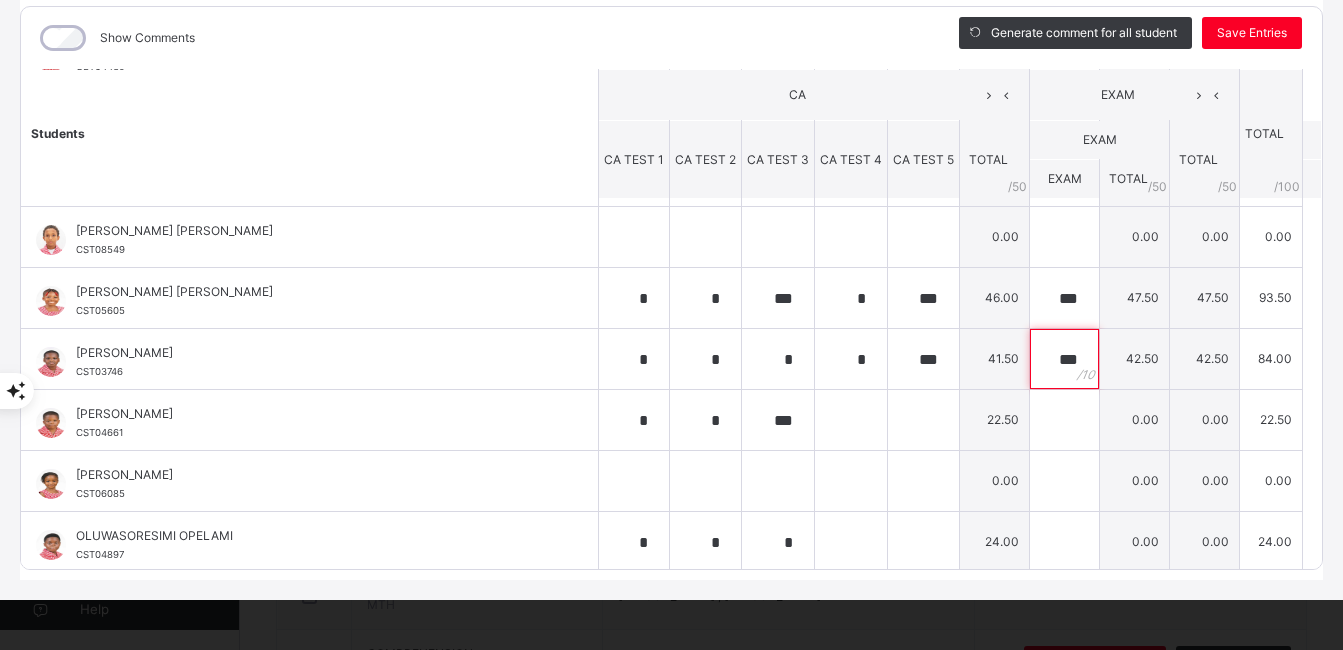 scroll, scrollTop: 667, scrollLeft: 0, axis: vertical 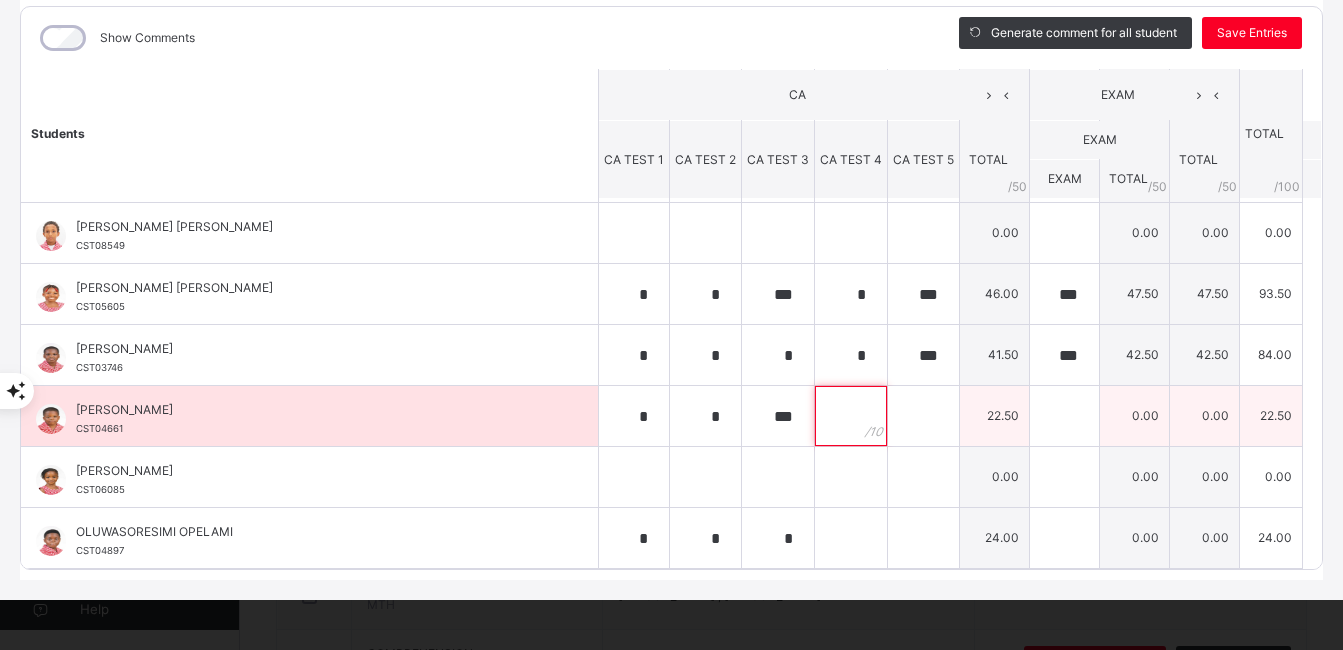 click at bounding box center (851, 416) 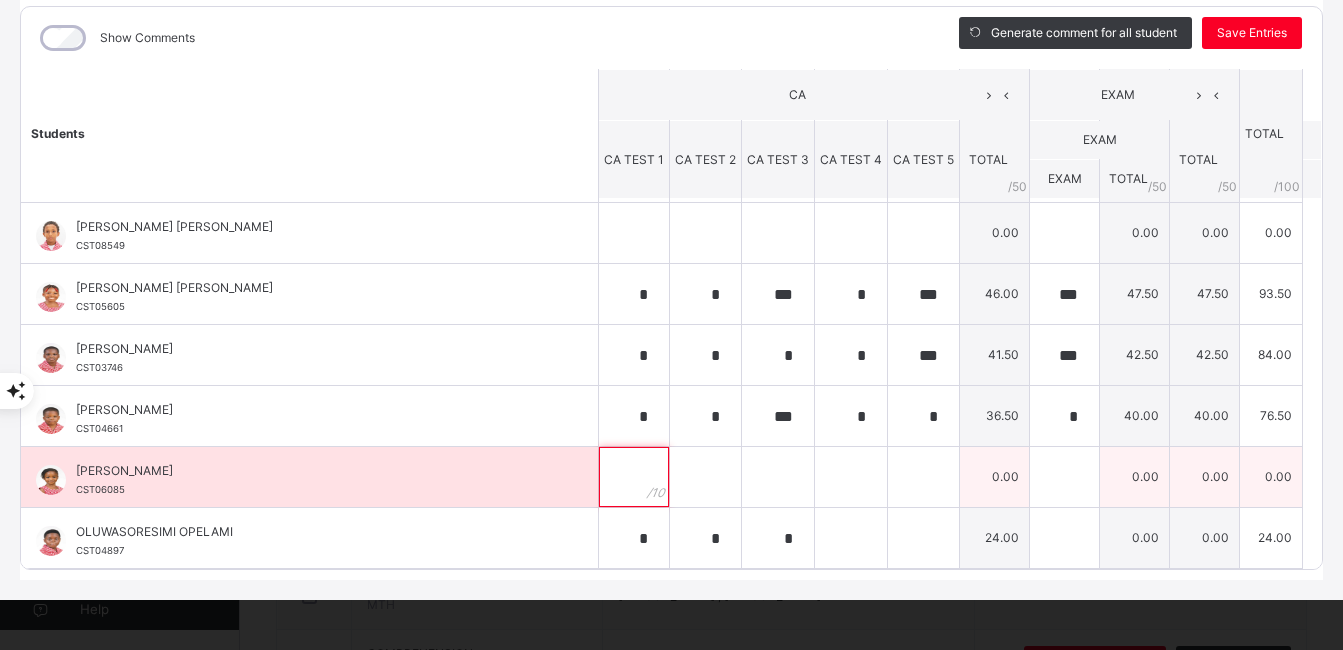 click at bounding box center (634, 477) 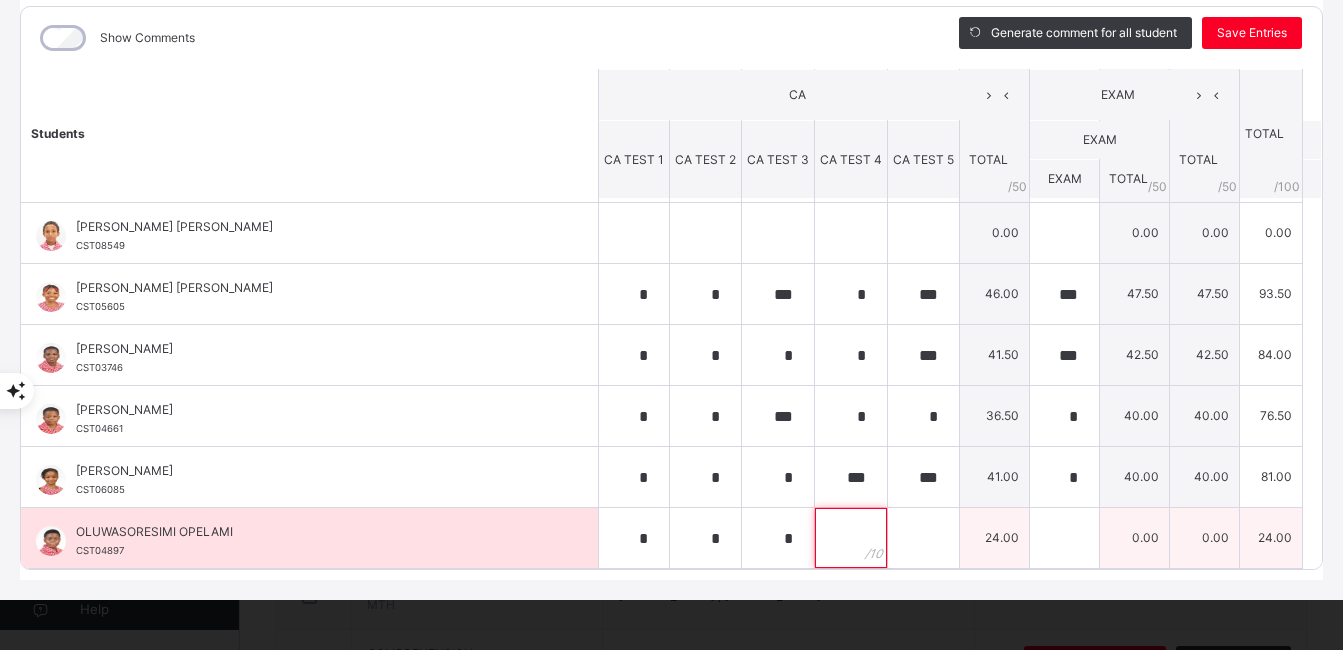 click at bounding box center (851, 538) 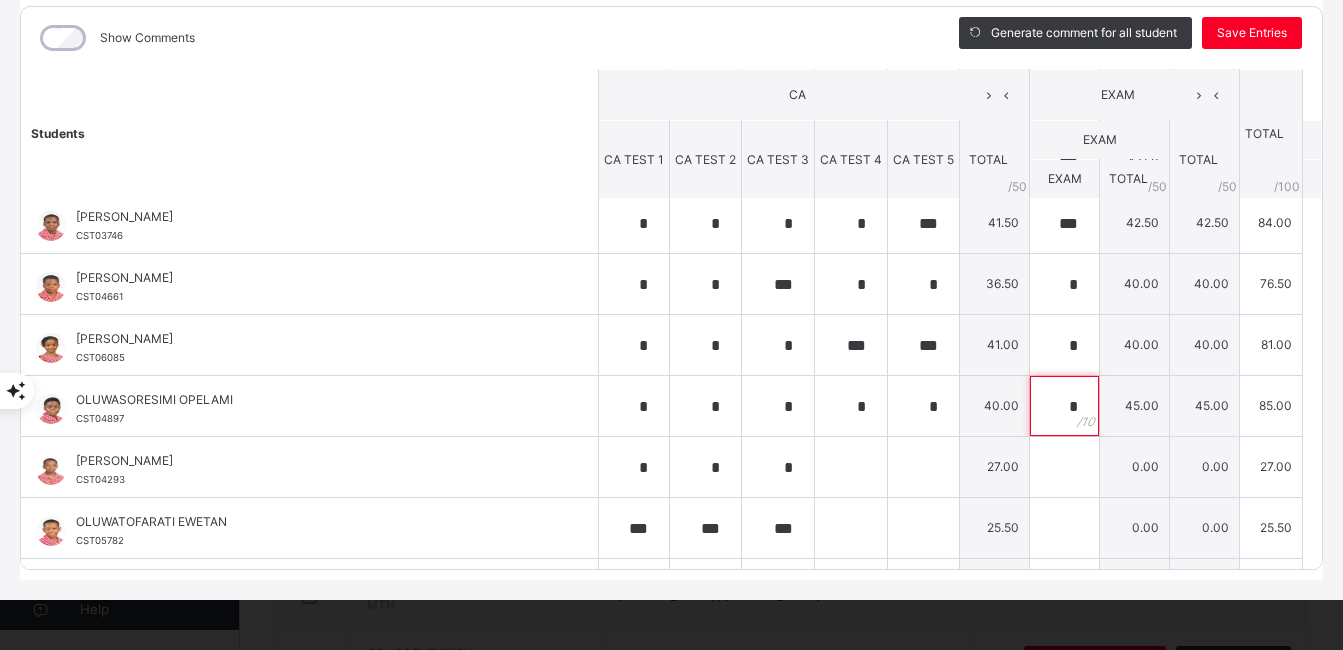 scroll, scrollTop: 819, scrollLeft: 0, axis: vertical 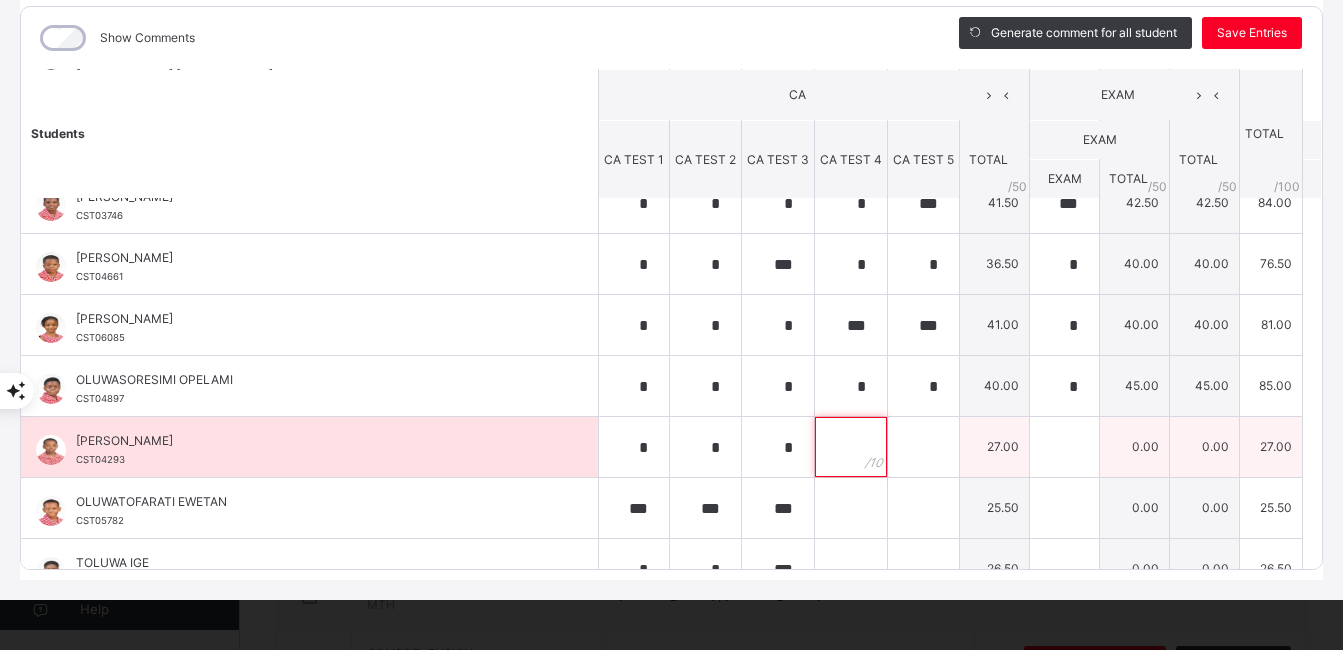 click at bounding box center (851, 447) 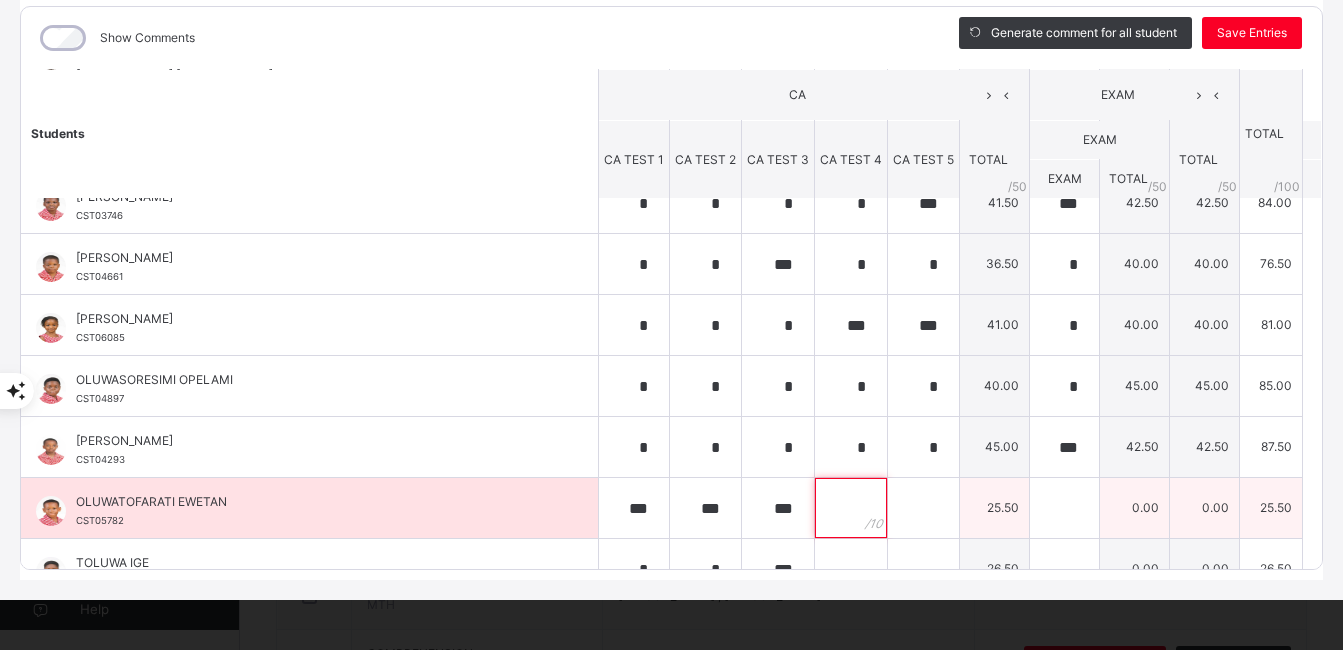 click at bounding box center [851, 508] 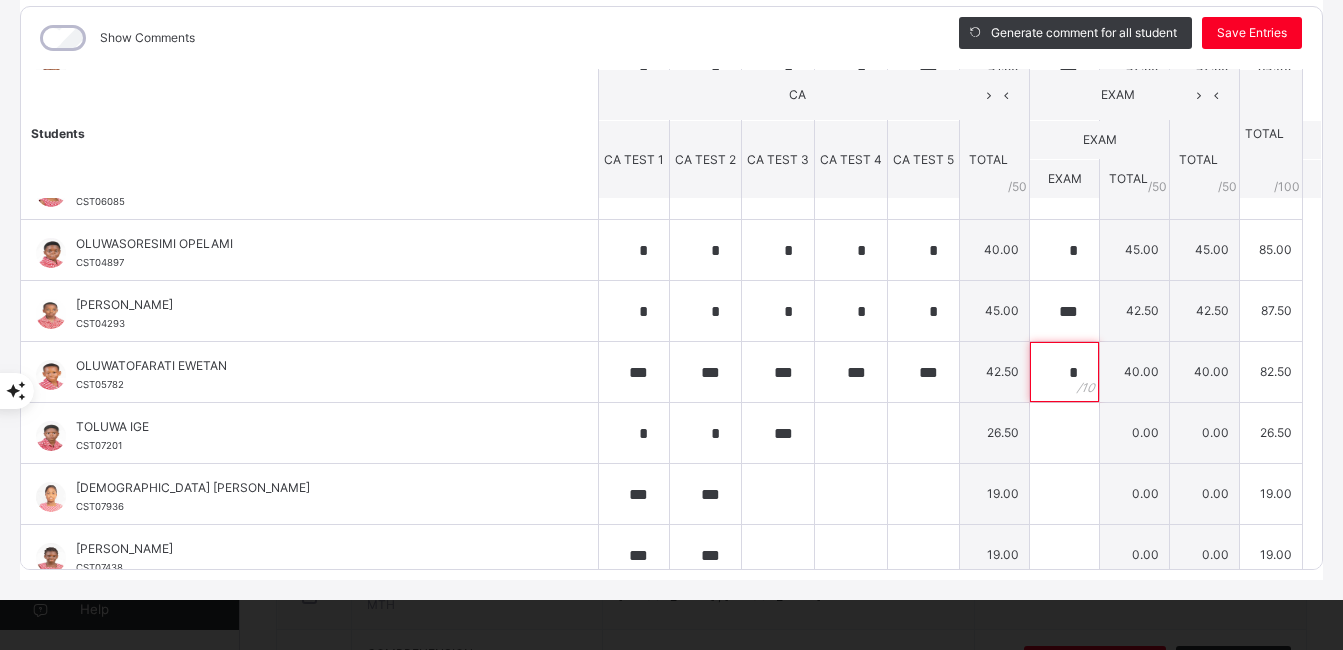 scroll, scrollTop: 958, scrollLeft: 0, axis: vertical 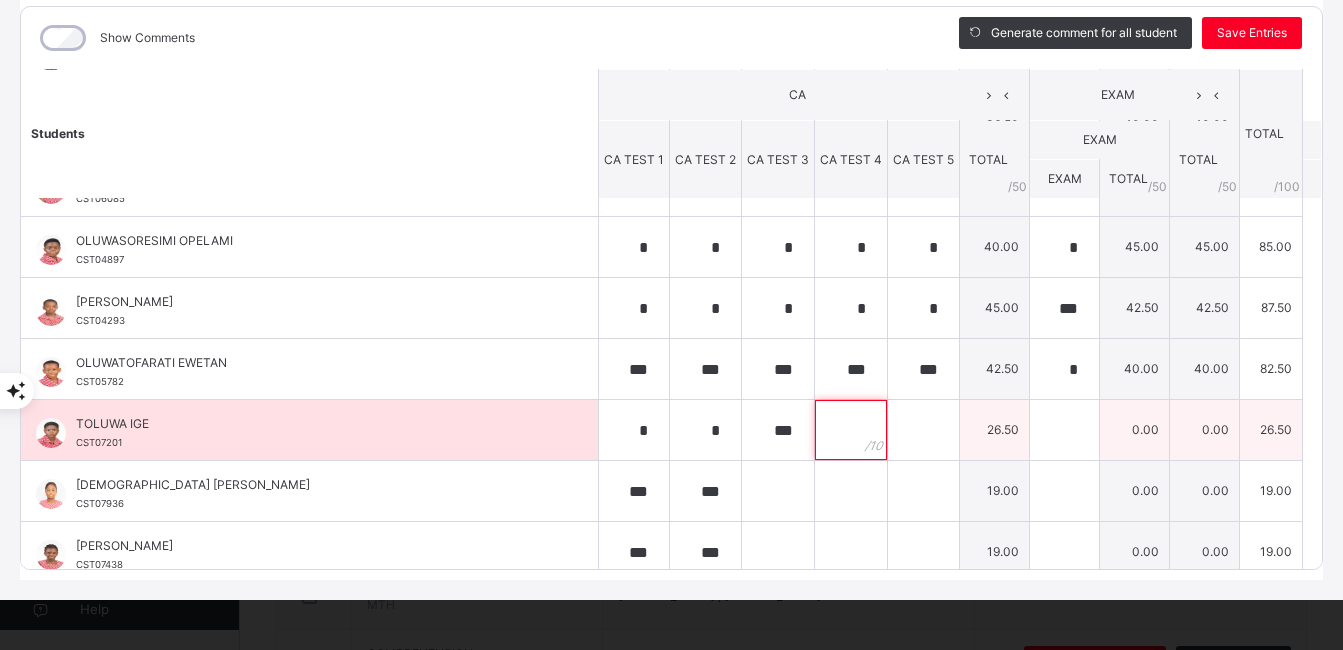 click at bounding box center [851, 430] 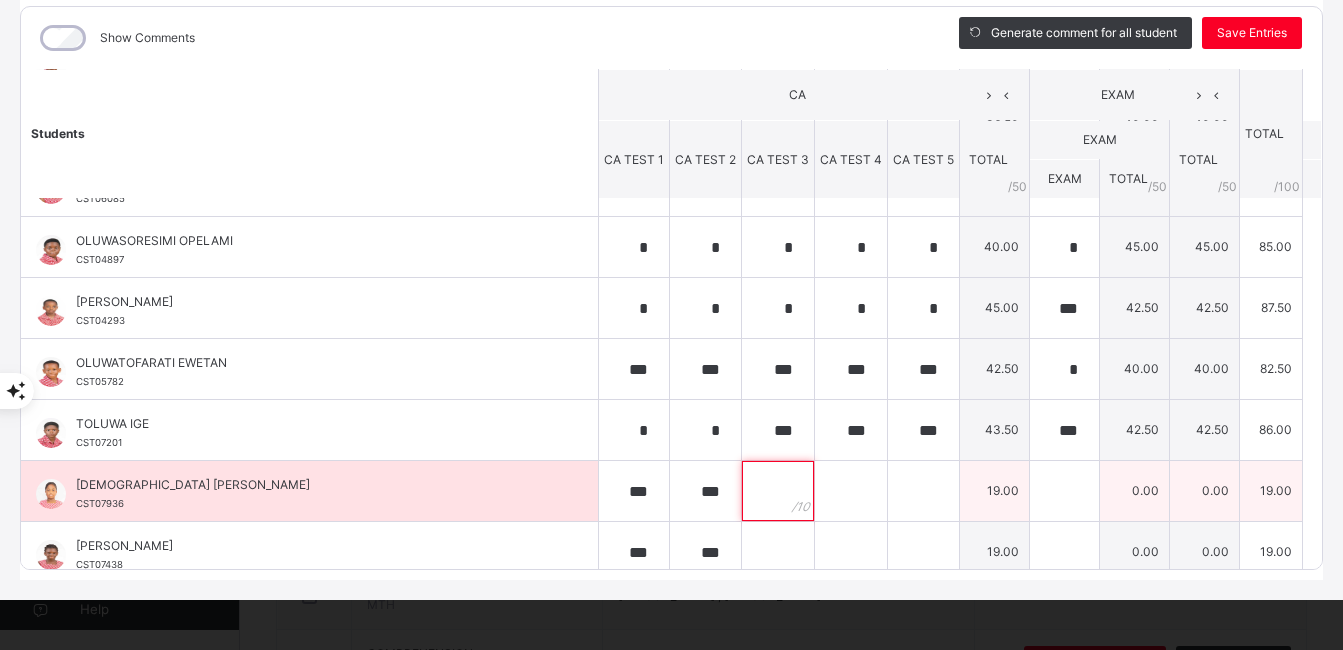 click at bounding box center [778, 491] 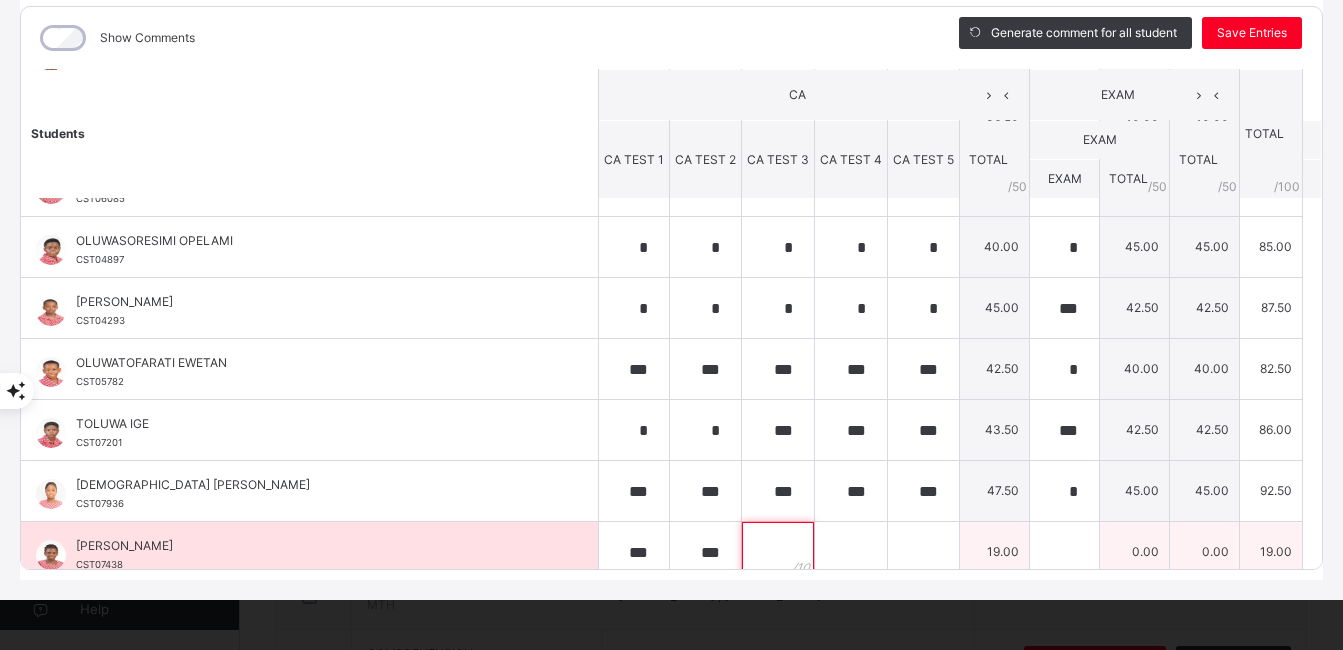 click at bounding box center [778, 552] 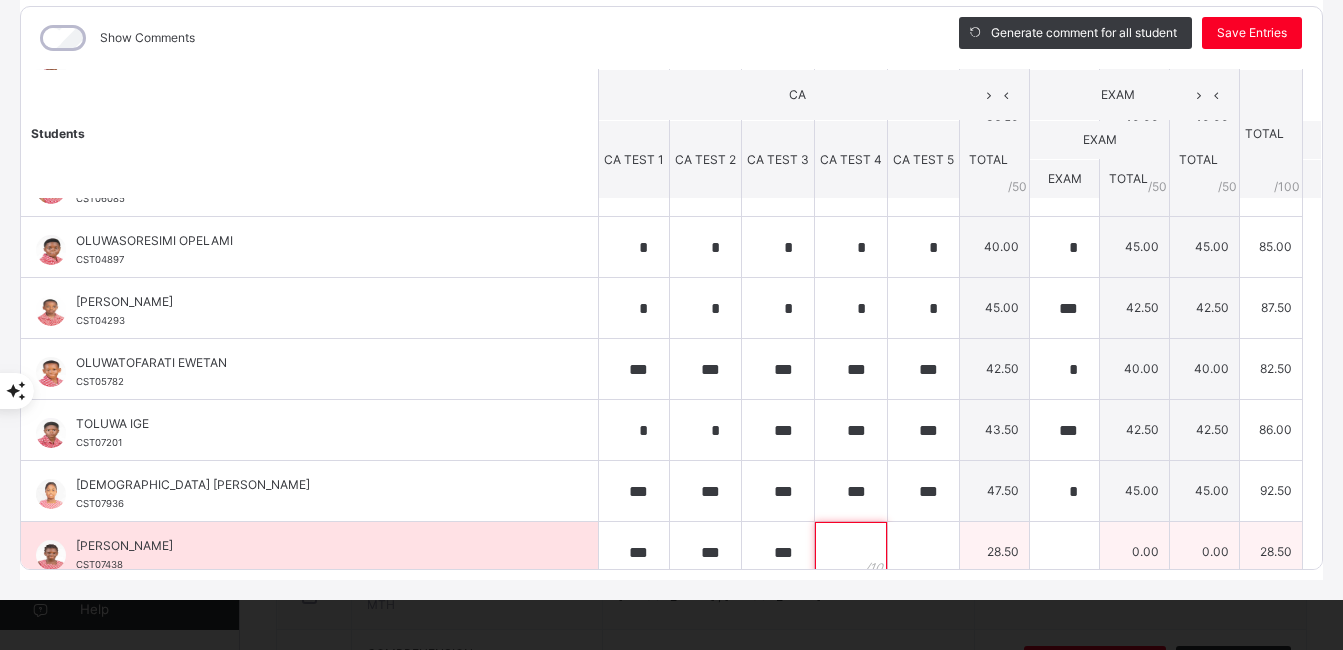 scroll, scrollTop: 971, scrollLeft: 0, axis: vertical 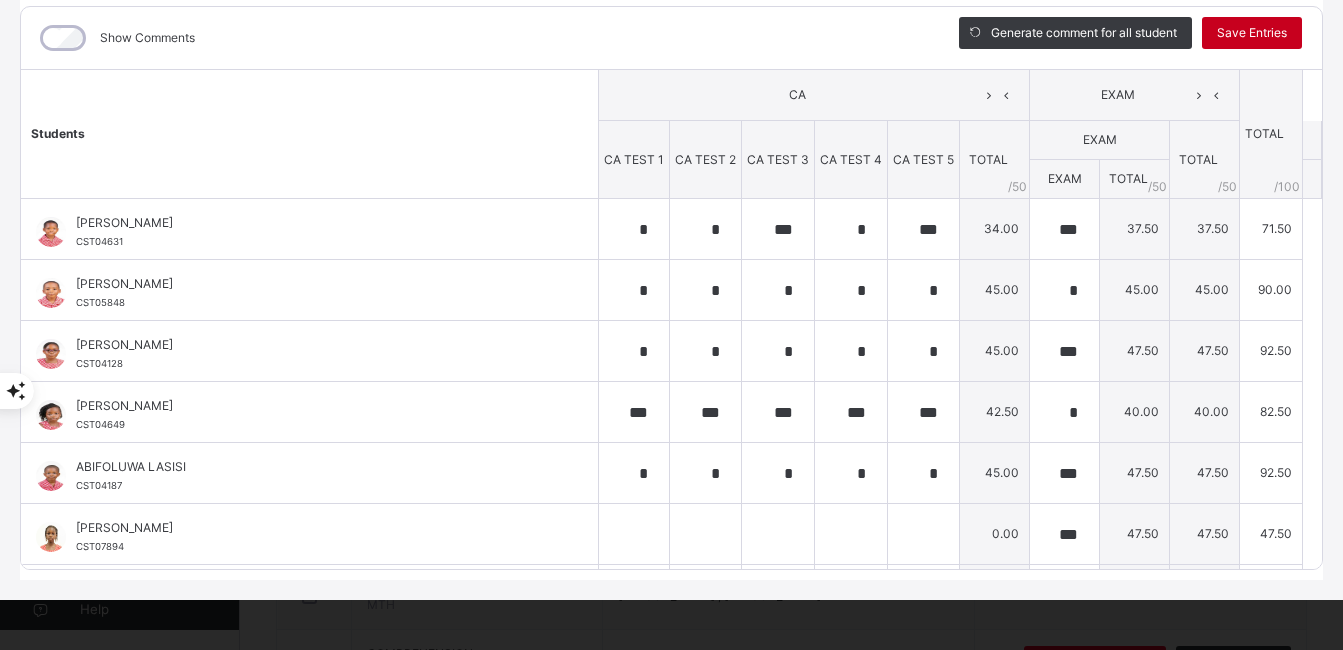 click on "Save Entries" at bounding box center (1252, 33) 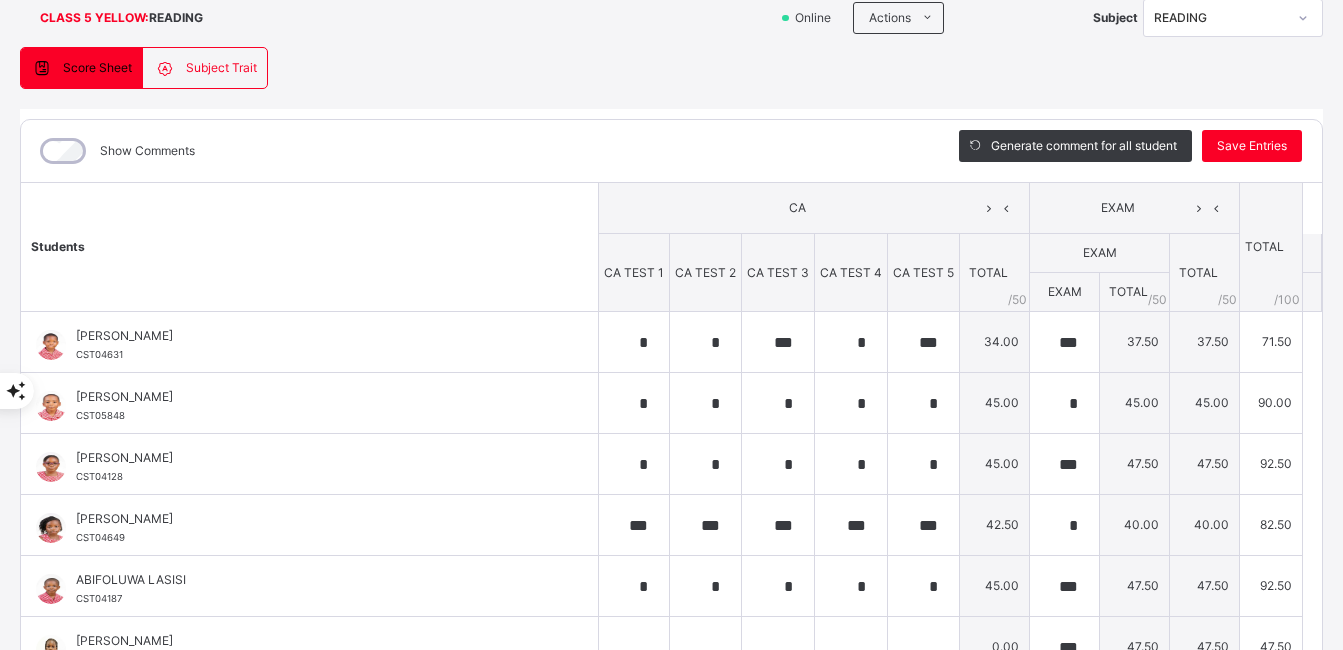 scroll, scrollTop: 88, scrollLeft: 0, axis: vertical 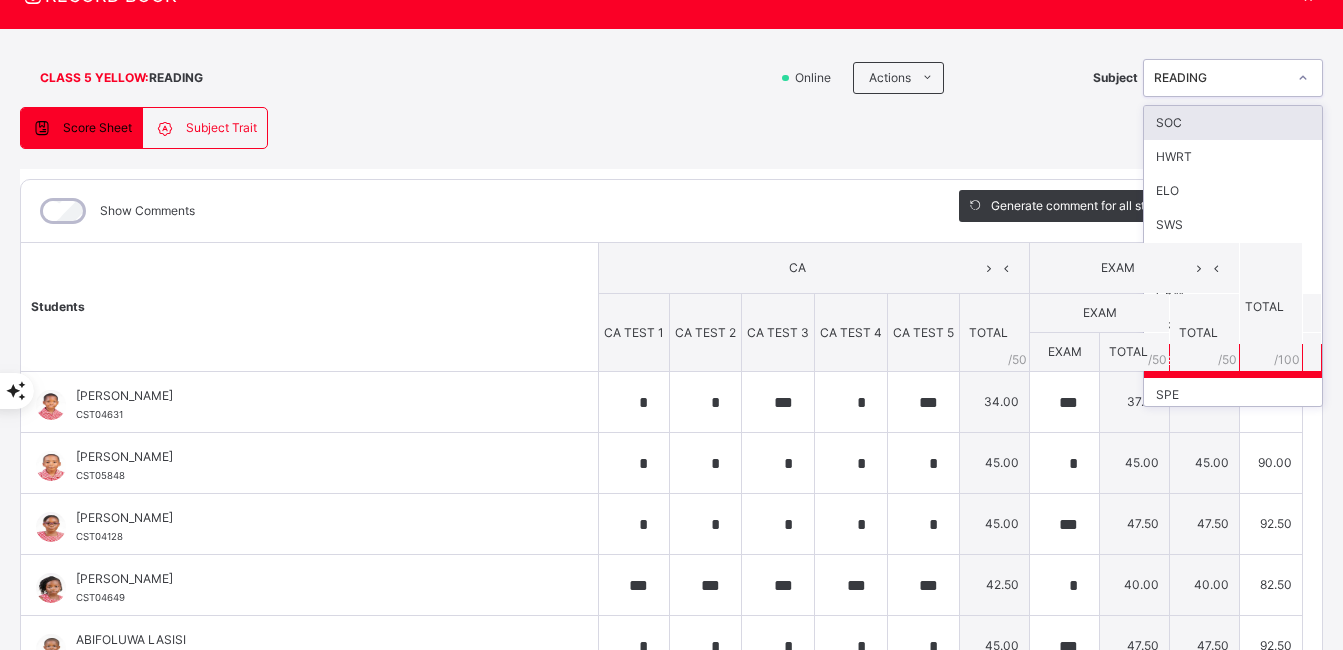 click 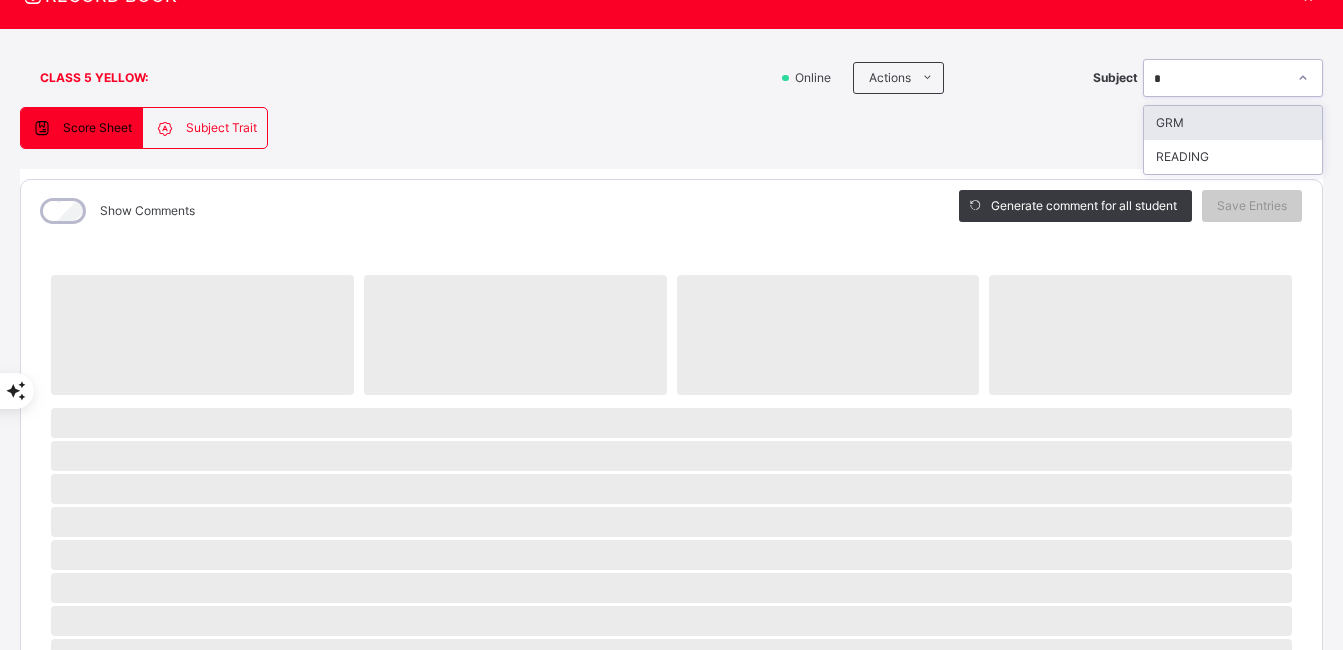 click on "GRM" at bounding box center [1233, 123] 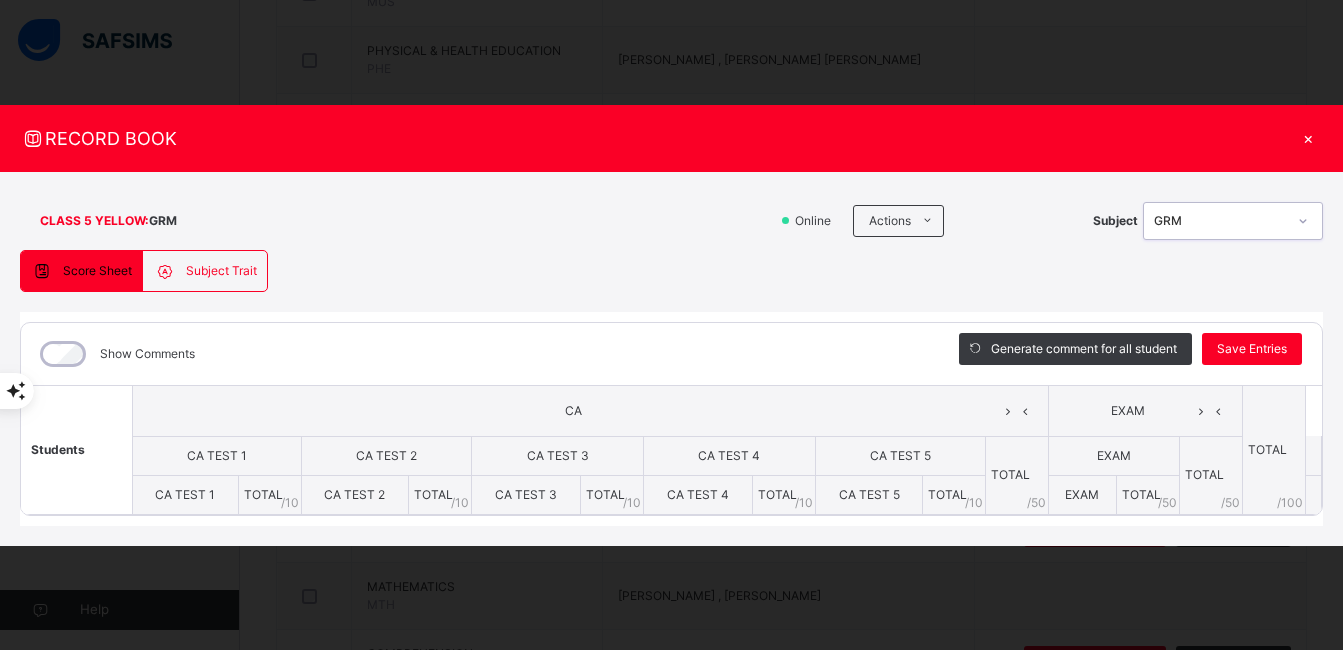 scroll, scrollTop: 0, scrollLeft: 0, axis: both 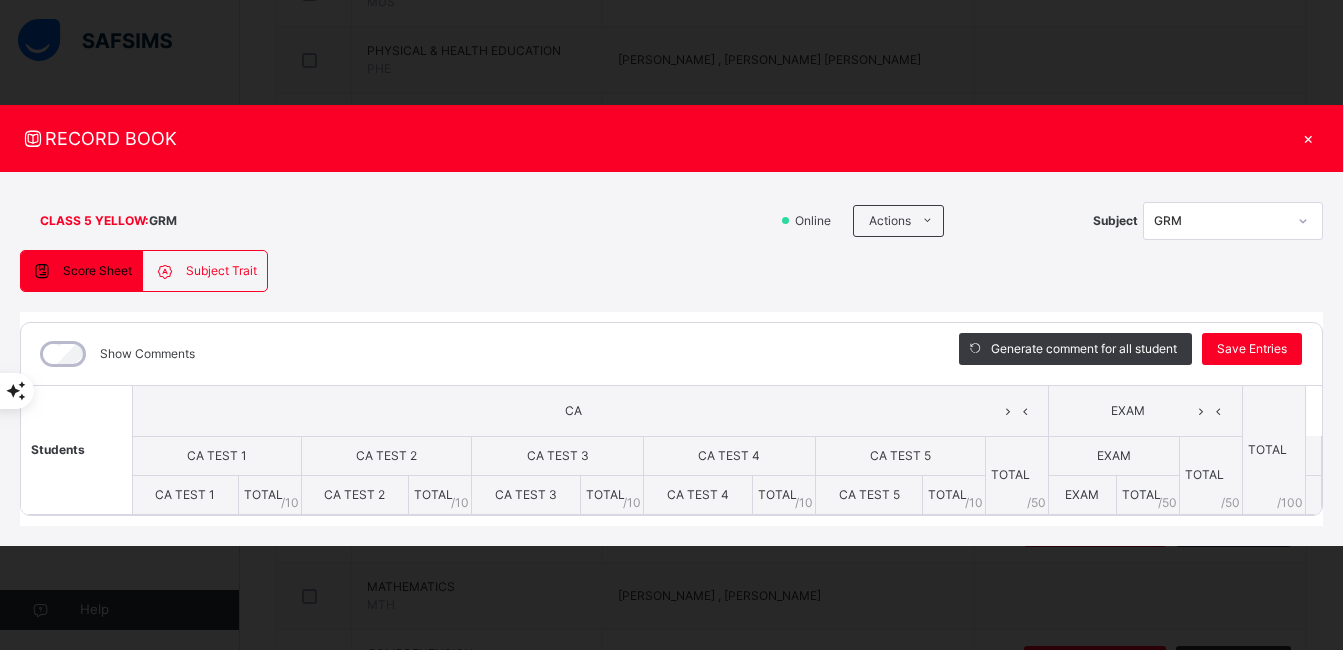 click on "×" at bounding box center [1308, 138] 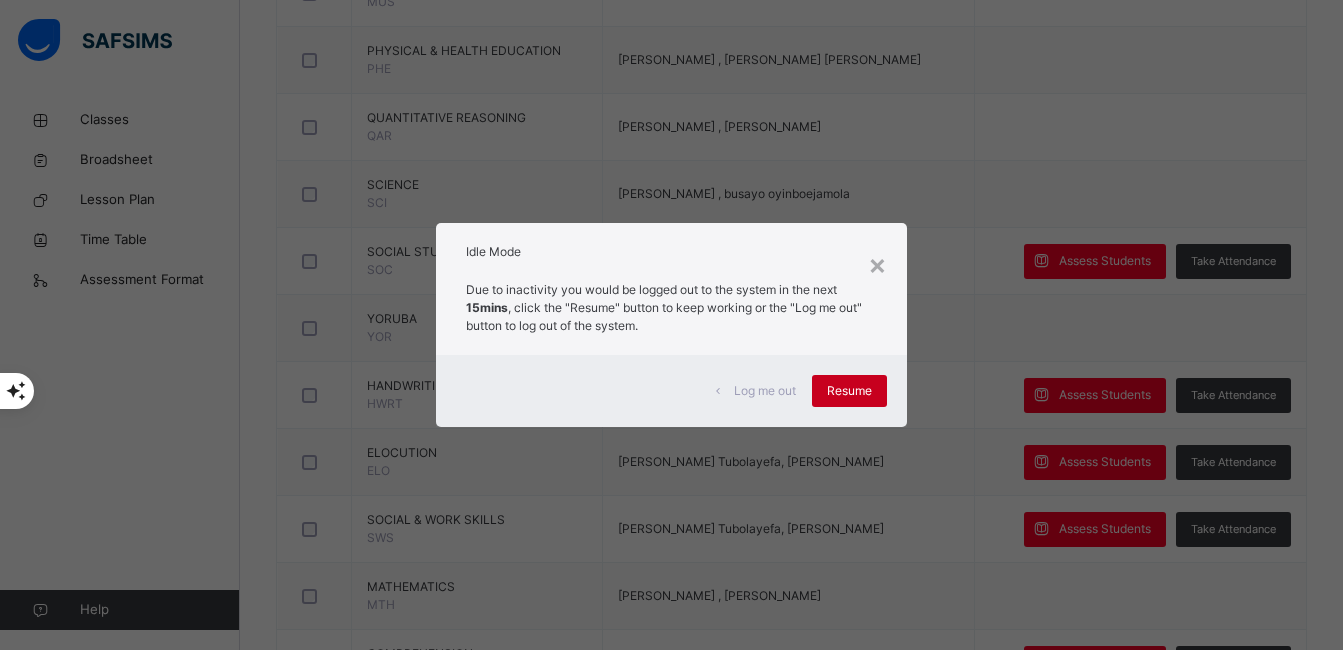 click on "Resume" at bounding box center (849, 391) 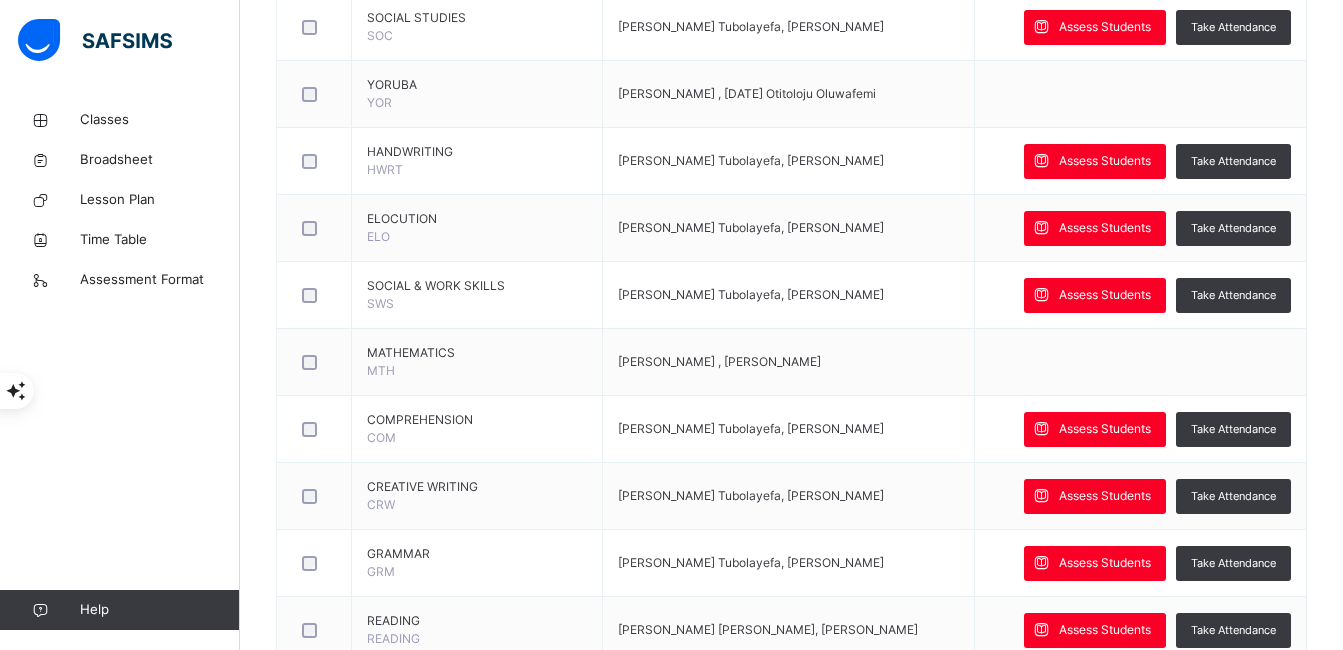 scroll, scrollTop: 1125, scrollLeft: 0, axis: vertical 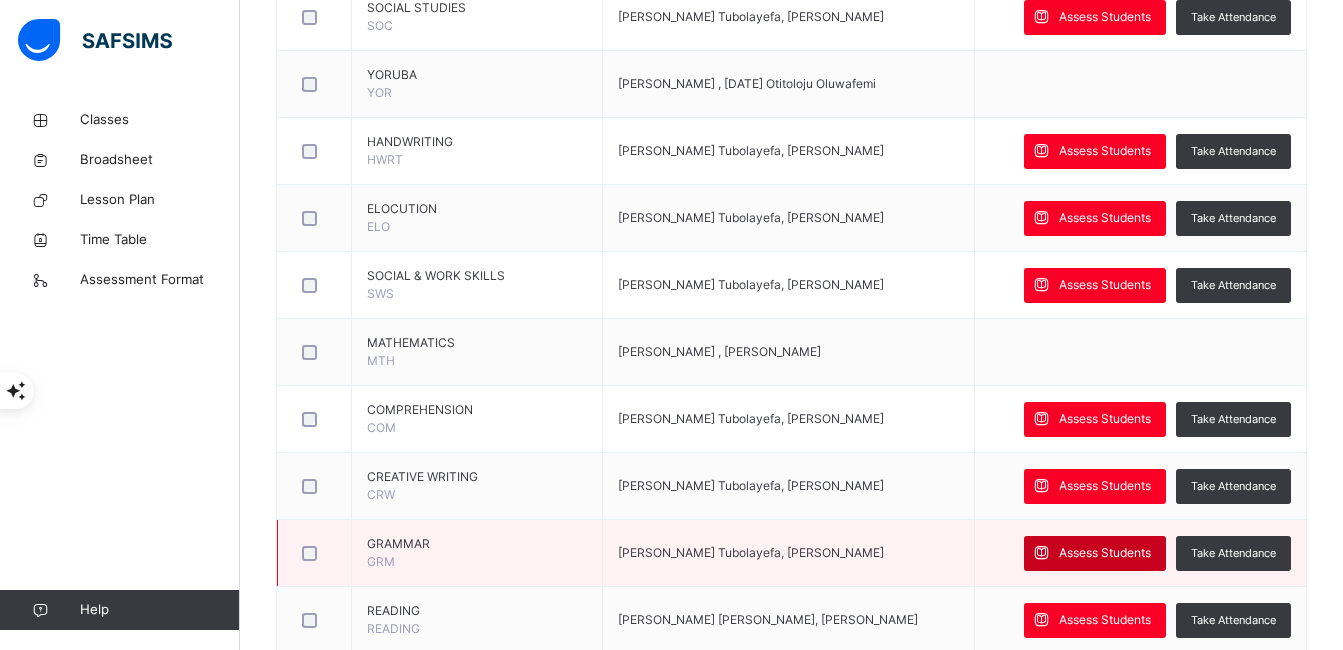 click on "Assess Students" at bounding box center (1095, 553) 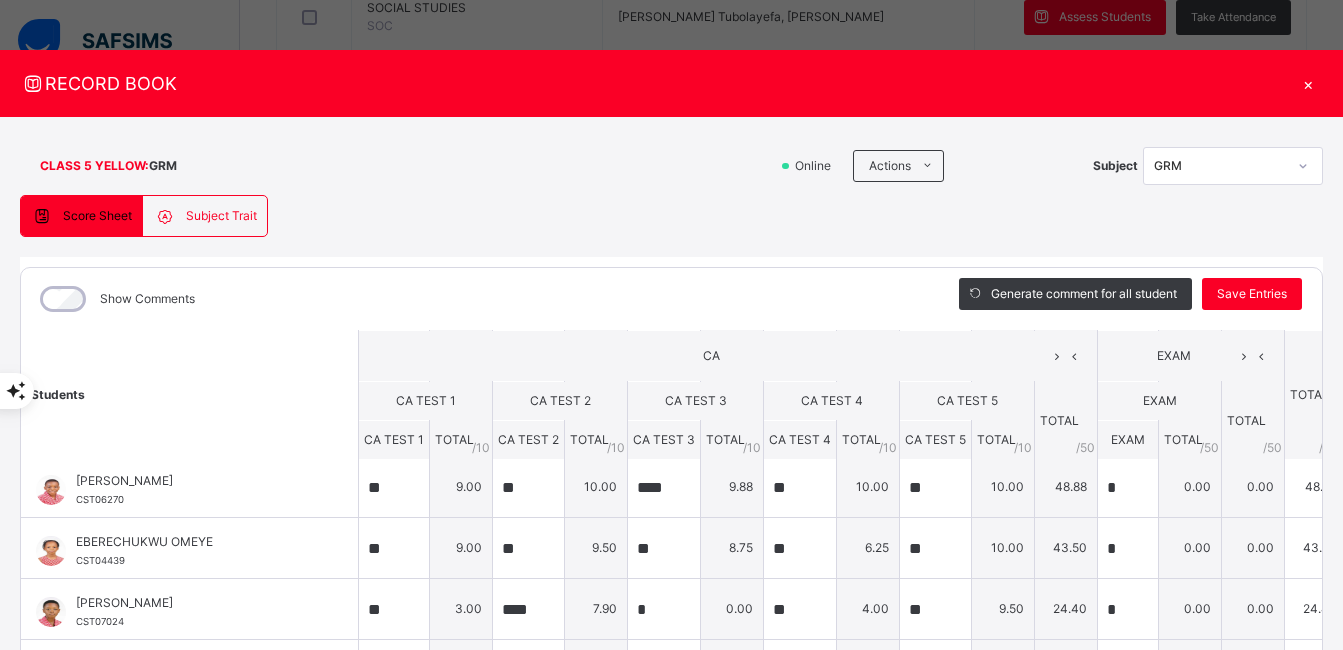 scroll, scrollTop: 450, scrollLeft: 0, axis: vertical 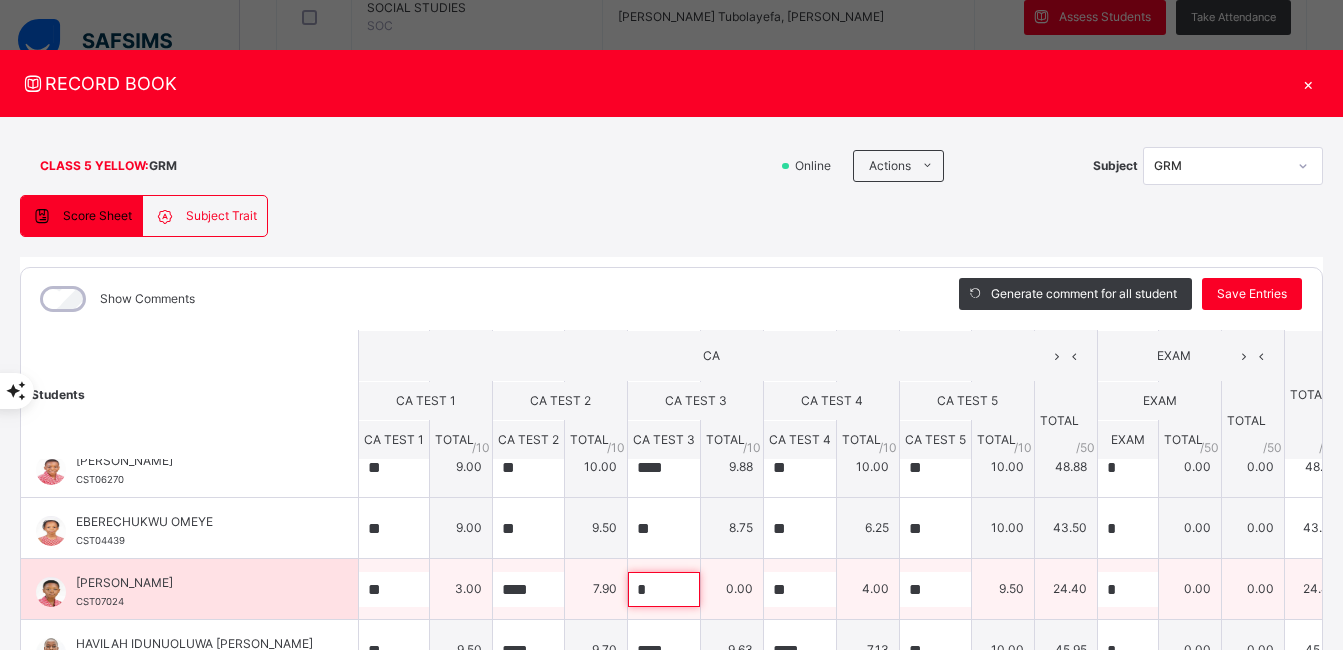 click on "*" at bounding box center [664, 589] 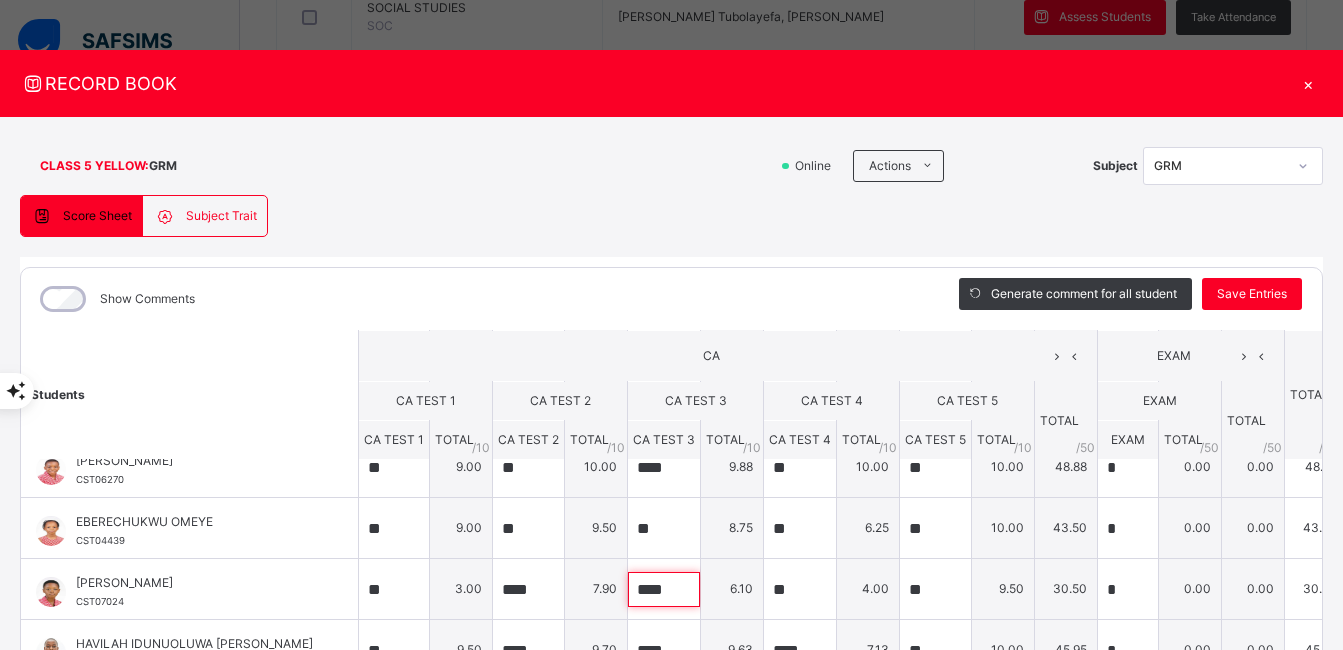 scroll, scrollTop: 26, scrollLeft: 0, axis: vertical 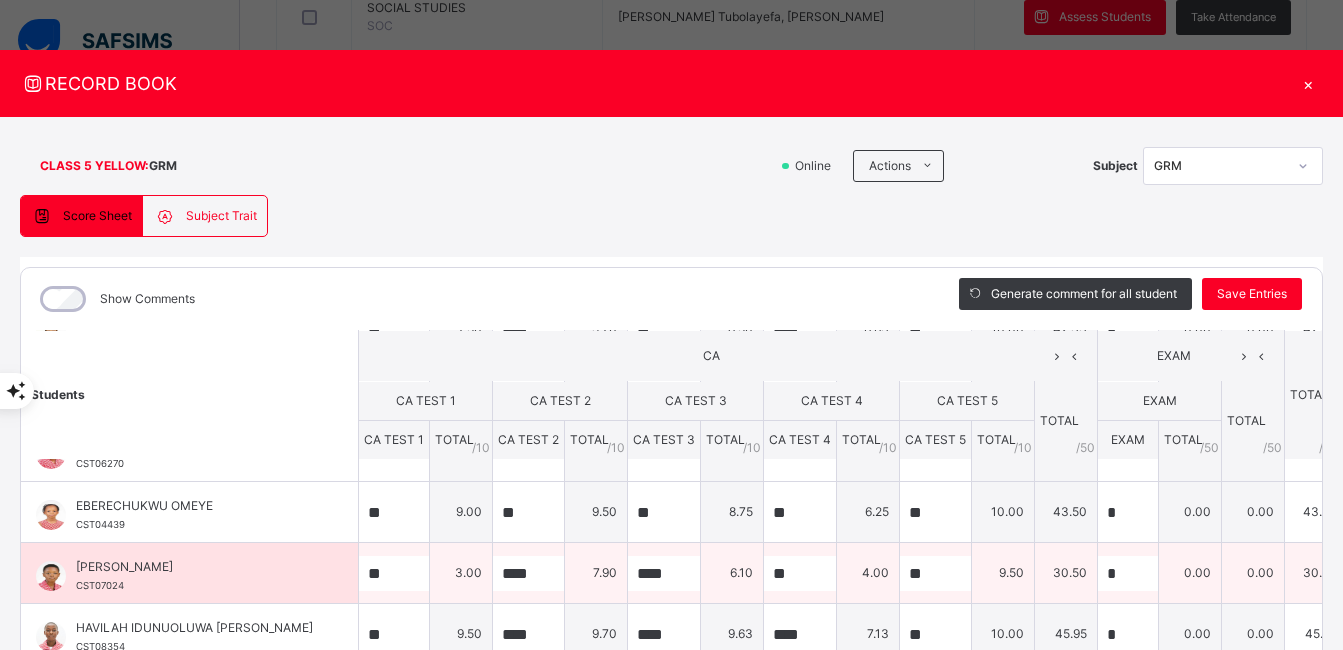click on "9.50" at bounding box center [1003, 573] 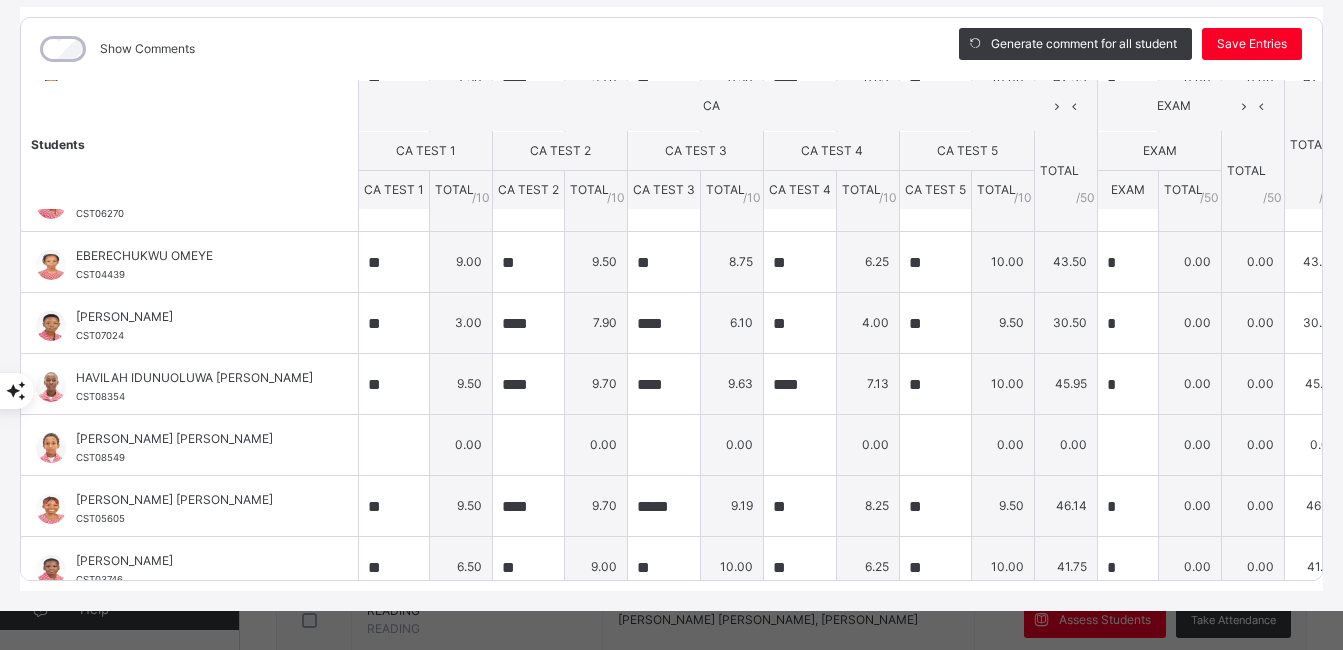 scroll, scrollTop: 253, scrollLeft: 0, axis: vertical 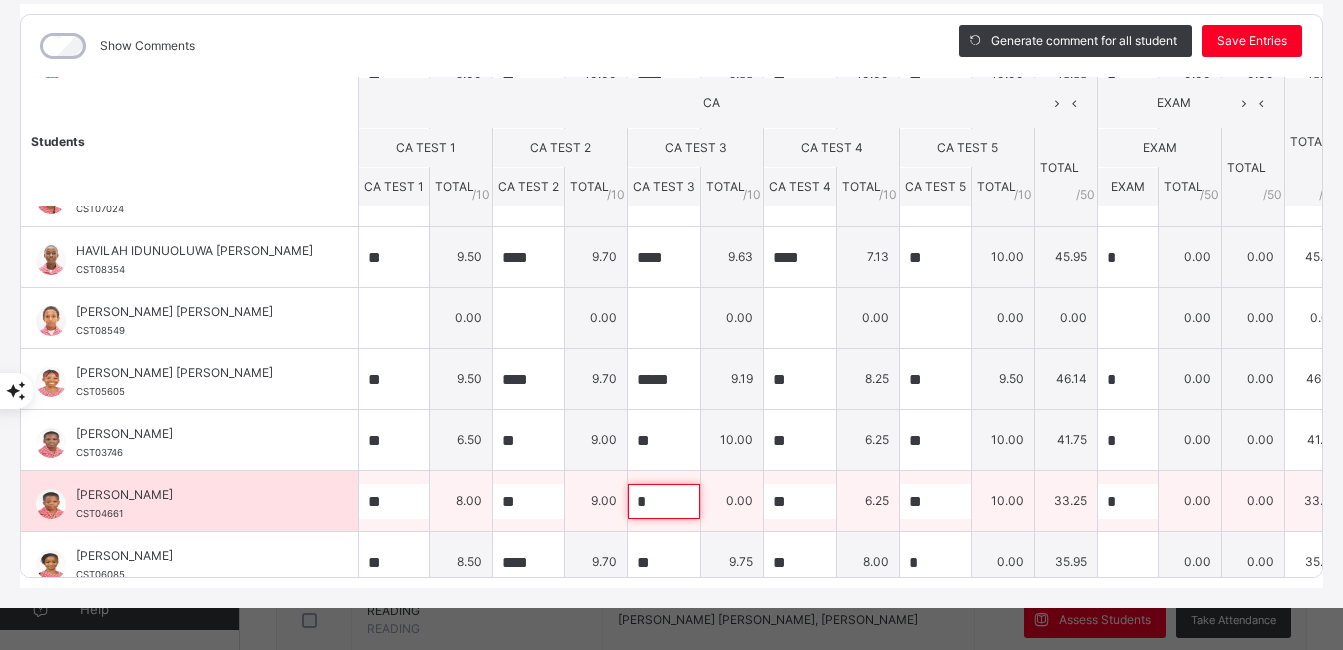 click on "*" at bounding box center (664, 501) 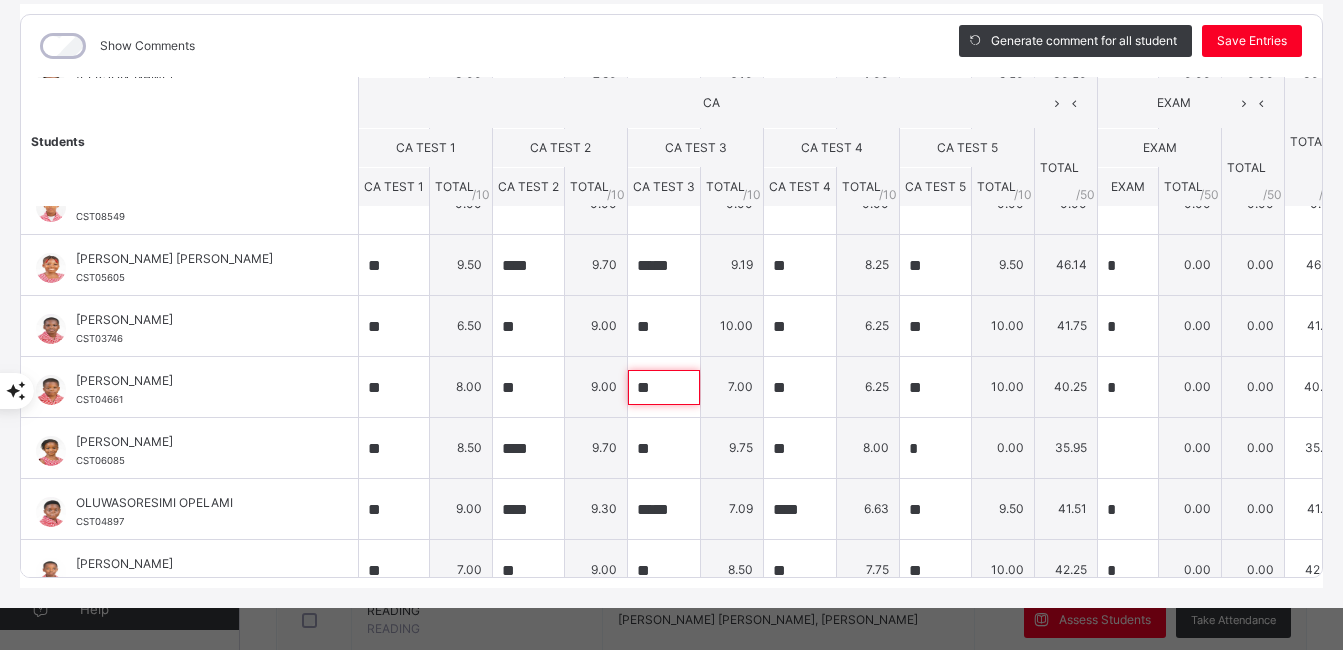 scroll, scrollTop: 691, scrollLeft: 0, axis: vertical 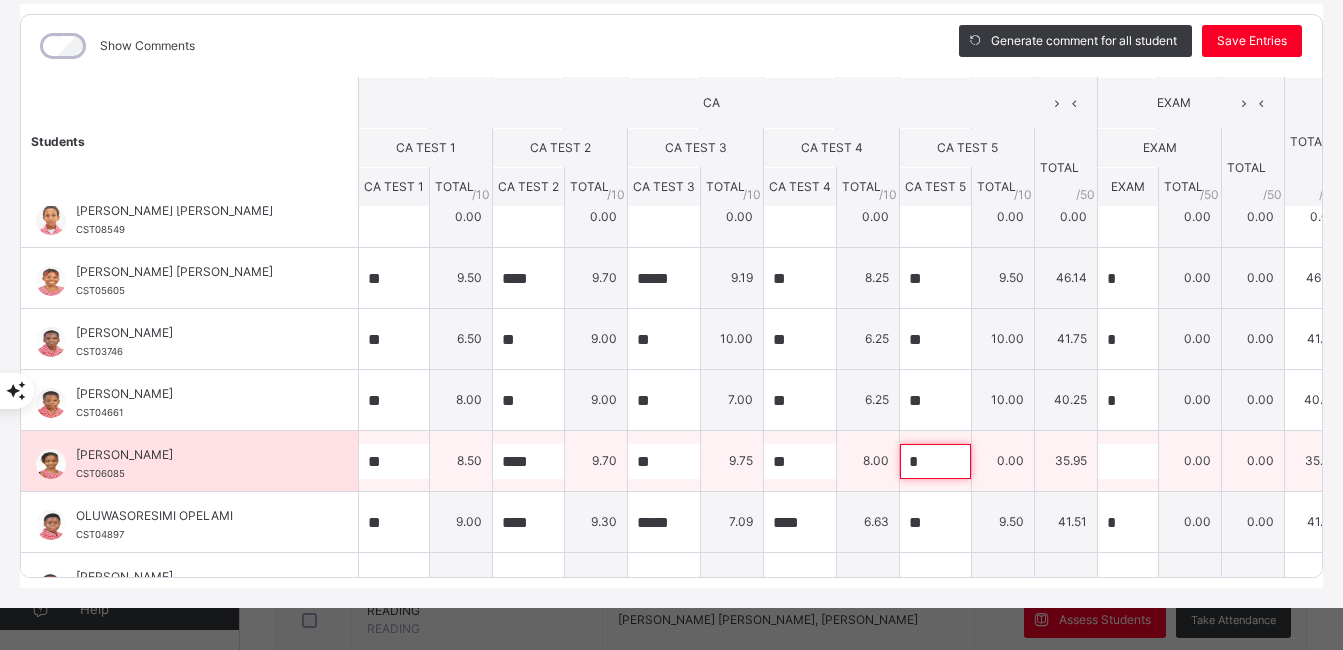 click on "*" at bounding box center [935, 461] 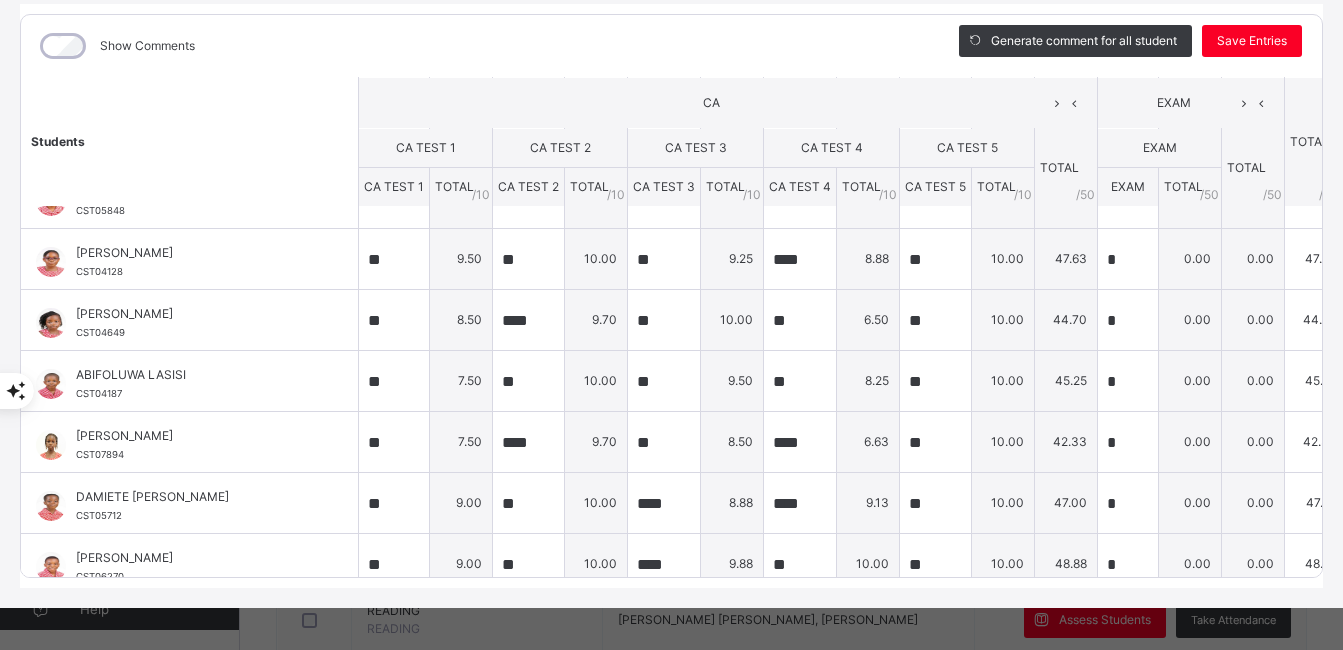 scroll, scrollTop: 0, scrollLeft: 0, axis: both 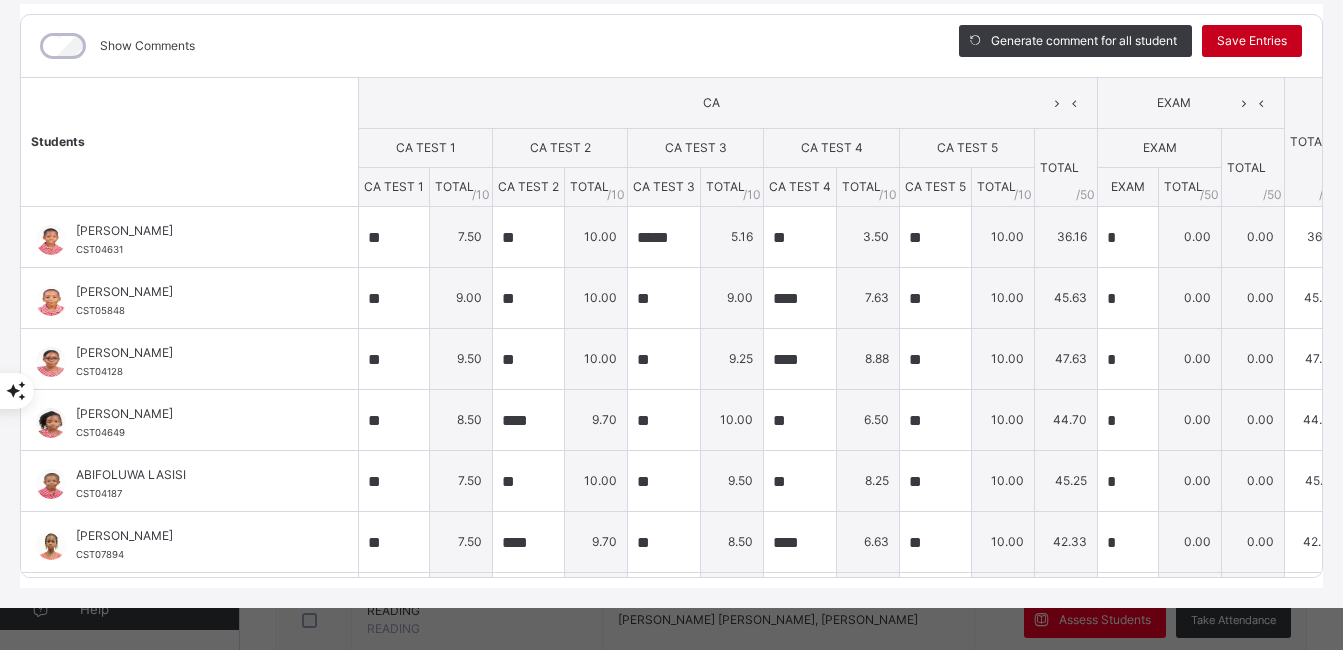click on "Save Entries" at bounding box center [1252, 41] 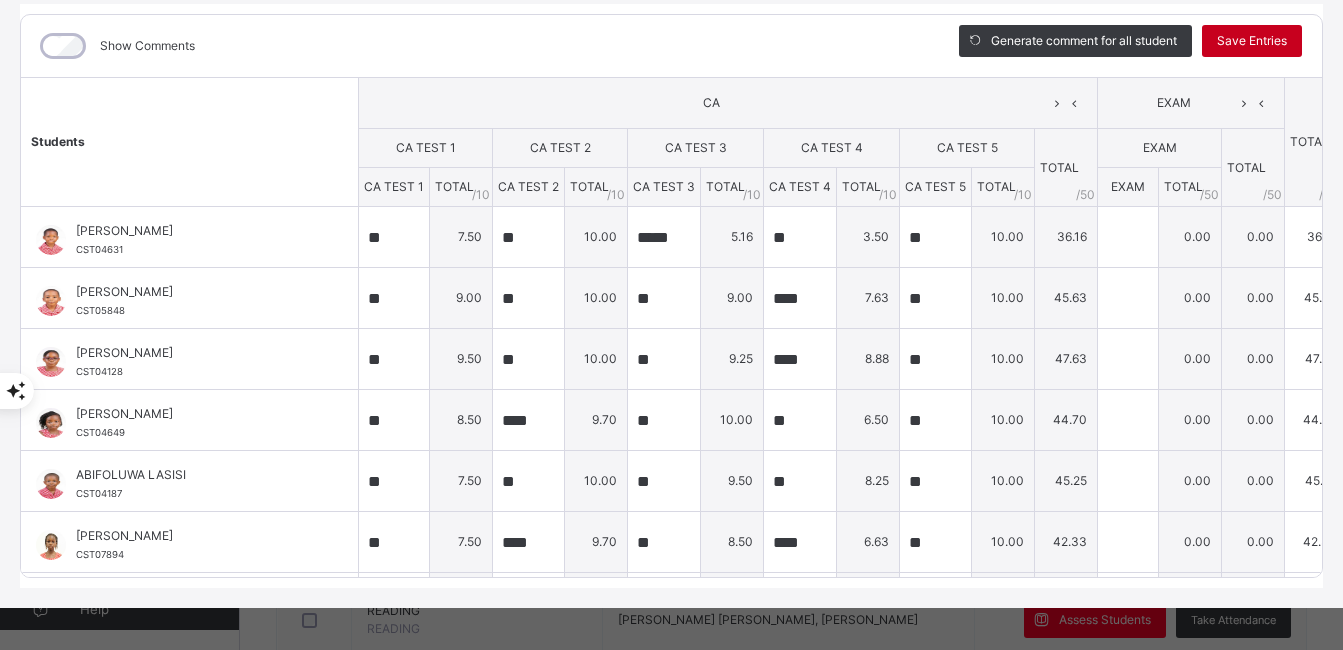 click on "Save Entries" at bounding box center (1252, 41) 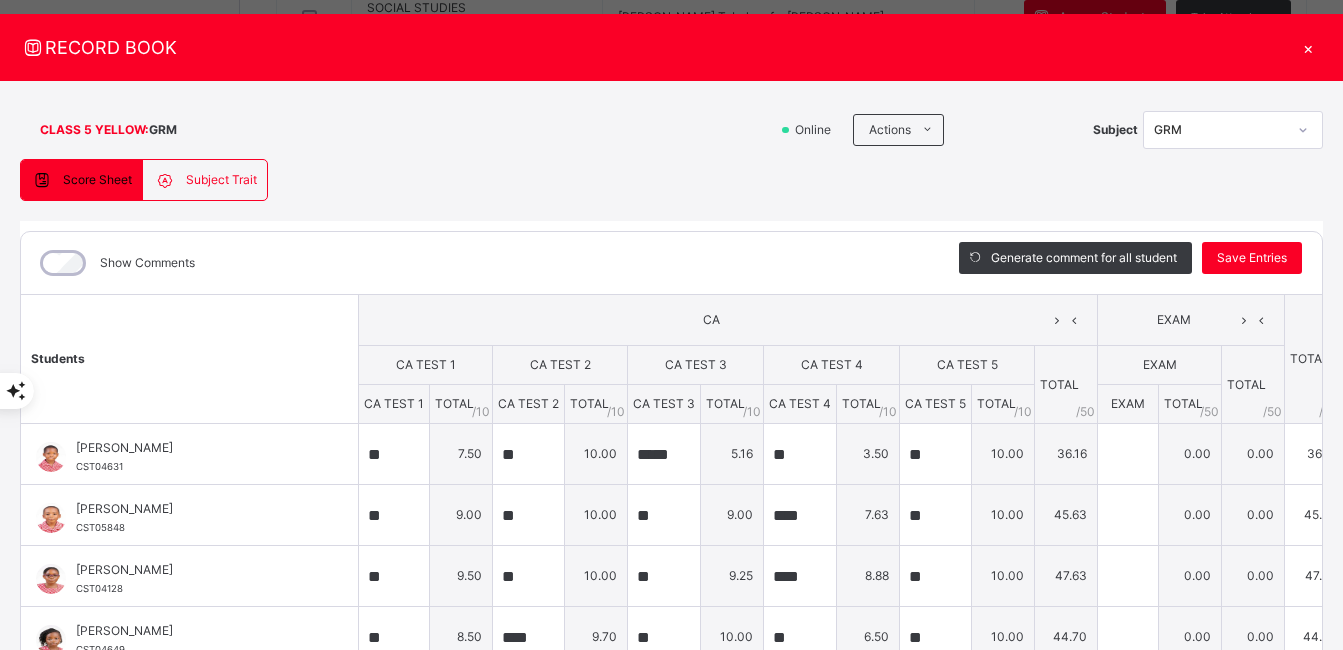 scroll, scrollTop: 20, scrollLeft: 0, axis: vertical 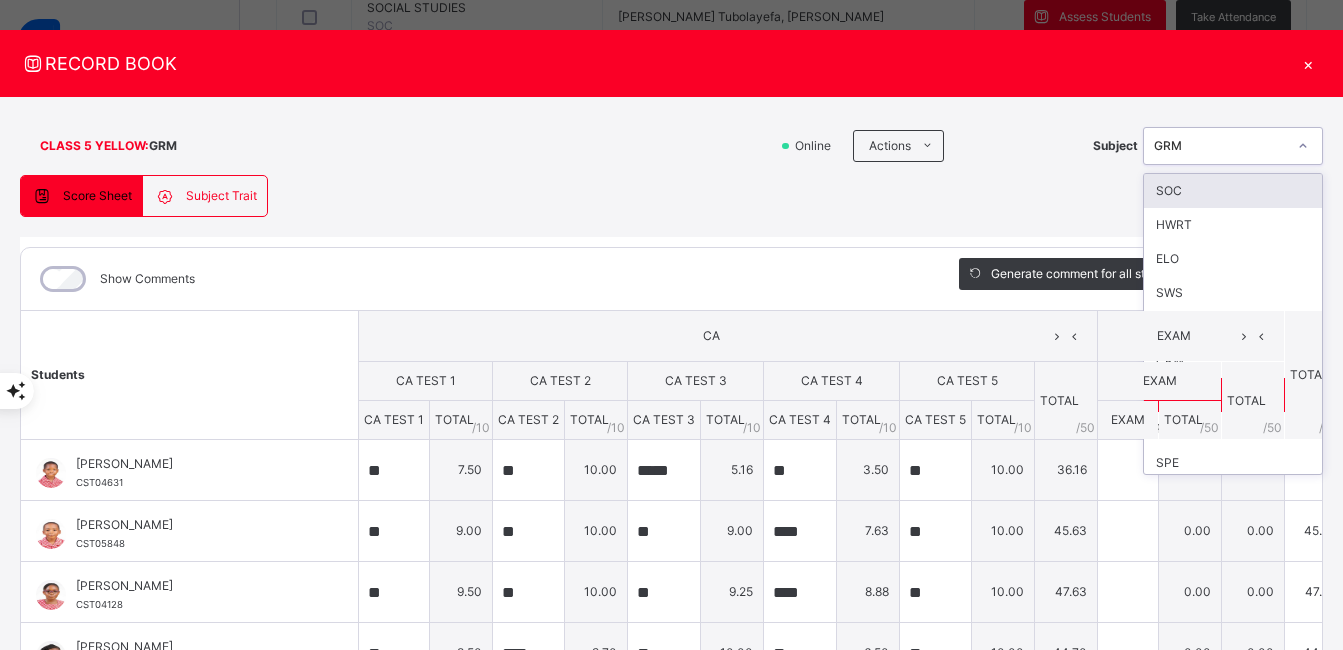 click at bounding box center [1303, 146] 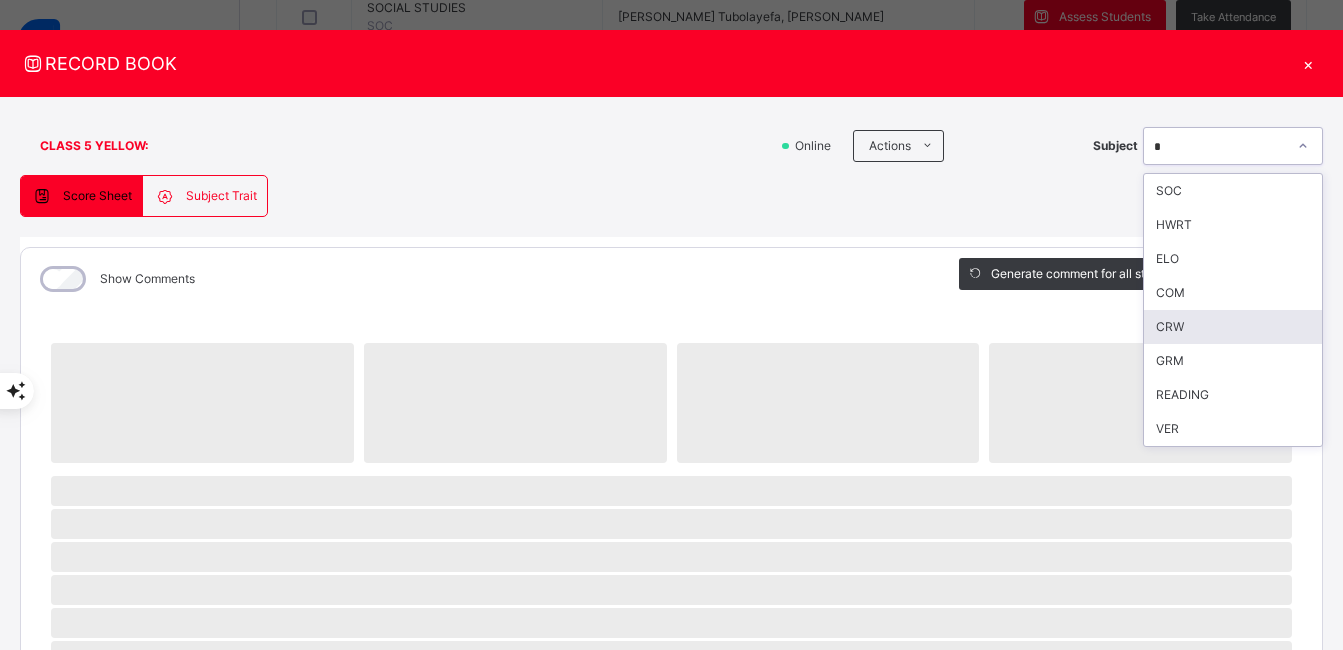 click on "CRW" at bounding box center (1233, 327) 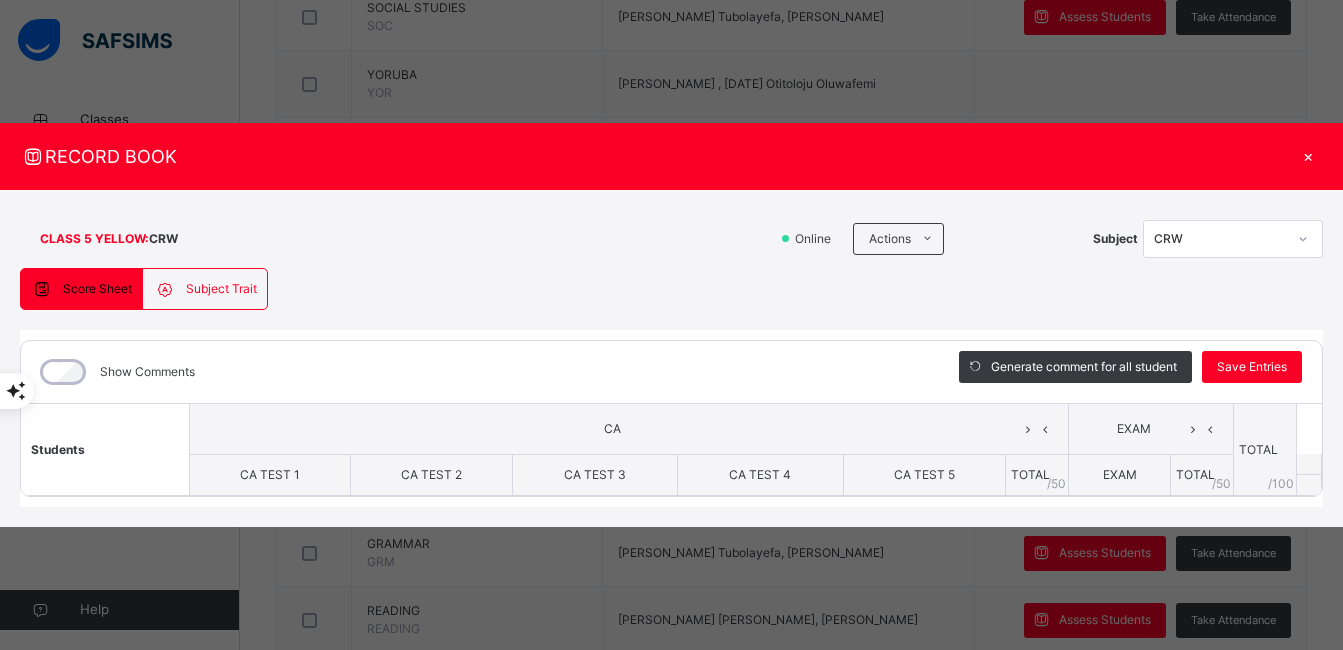scroll, scrollTop: 0, scrollLeft: 0, axis: both 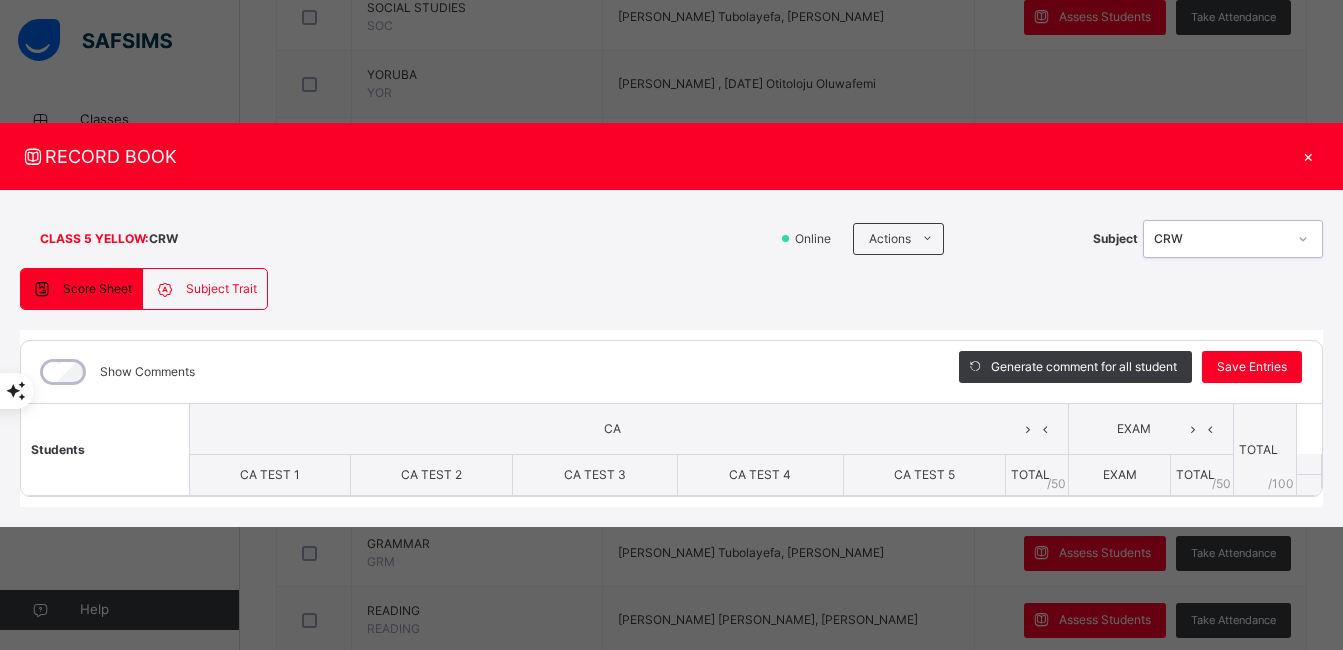 click on "RECORD BOOK × CLASS 5   YELLOW :   CRW Online Actions  Download Empty Score Sheet  Upload/map score sheet Subject    option CRW, selected.     0 results available. Select is focused ,type to refine list, press Down to open the menu,  [GEOGRAPHIC_DATA] Ikoyi Date: [DATE] 8:17:58 am Score Sheet Subject Trait Score Sheet Subject Trait Show Comments   Generate comment for all student   Save Entries Class Level:  CLASS 5   YELLOW Subject:  CRW Session:  2024/2025 Session Session:  Third Term Students CA EXAM  TOTAL /100 Comment CA TEST 1 CA TEST 2 CA TEST 3 CA TEST 4 CA TEST 5 TOTAL / 50 EXAM  TOTAL / 50   ×   Subject Teacher’s Comment Generate and see in full the comment developed by the AI with an option to regenerate the comment [PERSON_NAME] Bot Please wait while the [PERSON_NAME] Bot generates comments for all your students Select a Student Select a student from the list to the left to view and enter subject trait records" at bounding box center (671, 325) 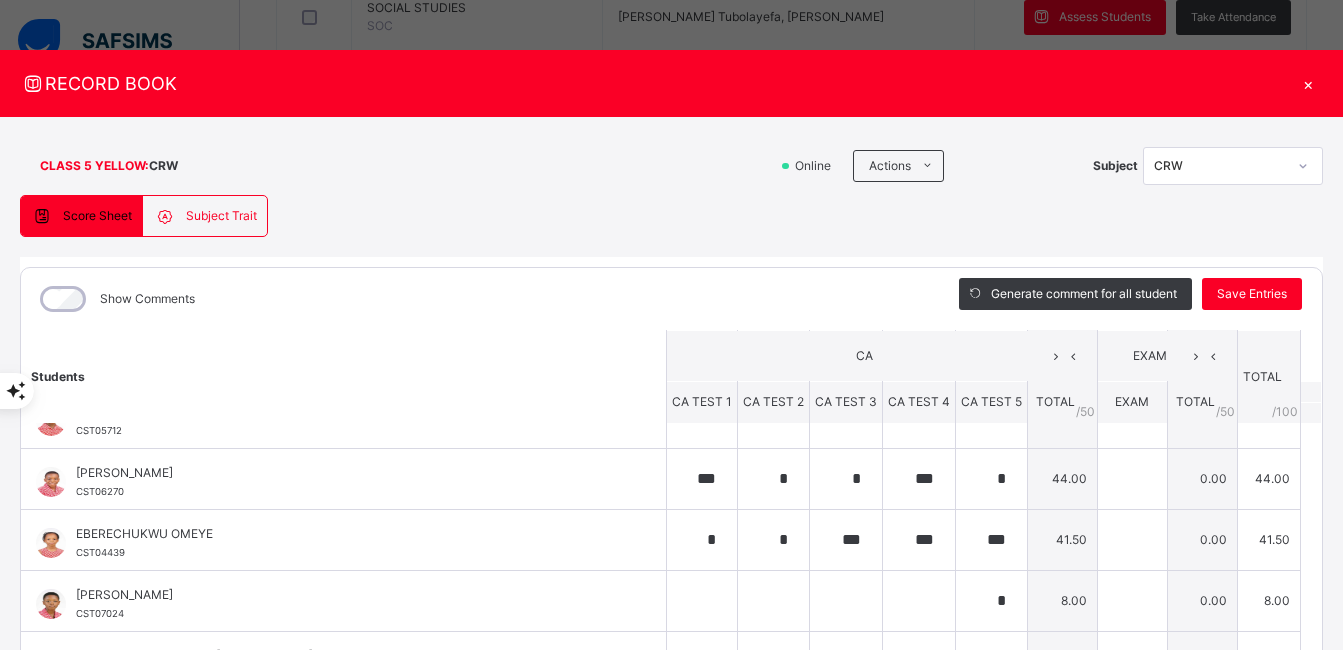 scroll, scrollTop: 417, scrollLeft: 0, axis: vertical 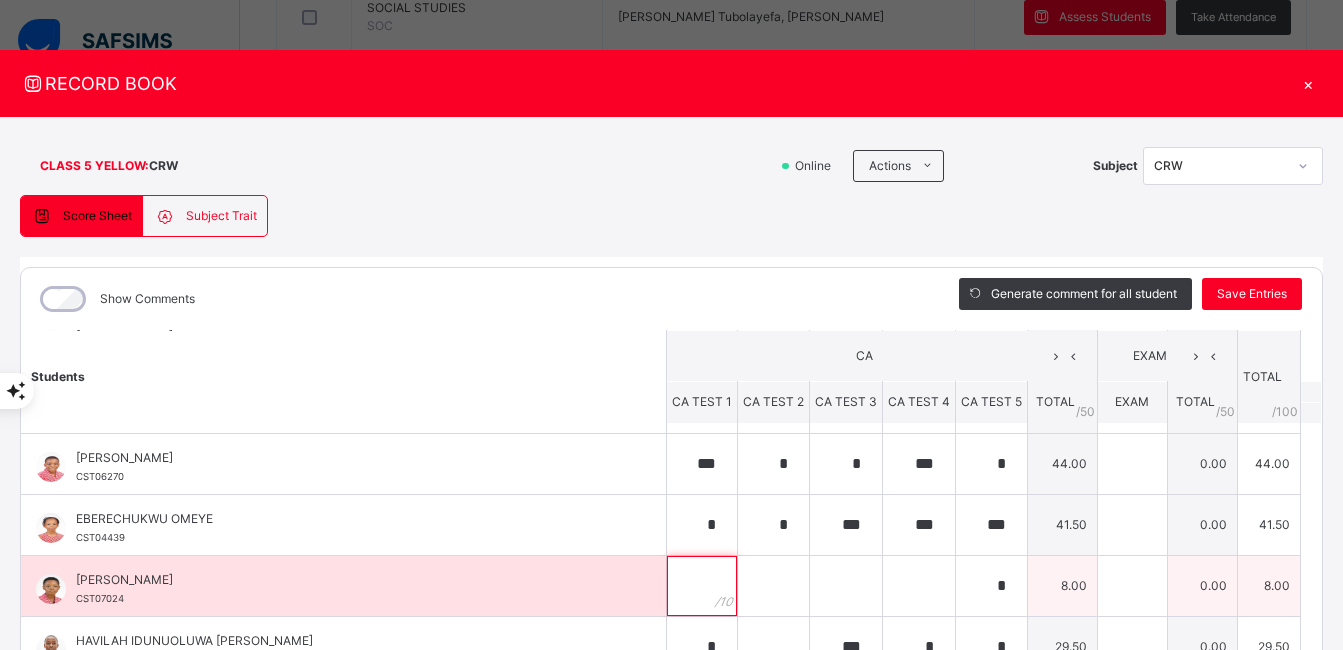 click at bounding box center [702, 586] 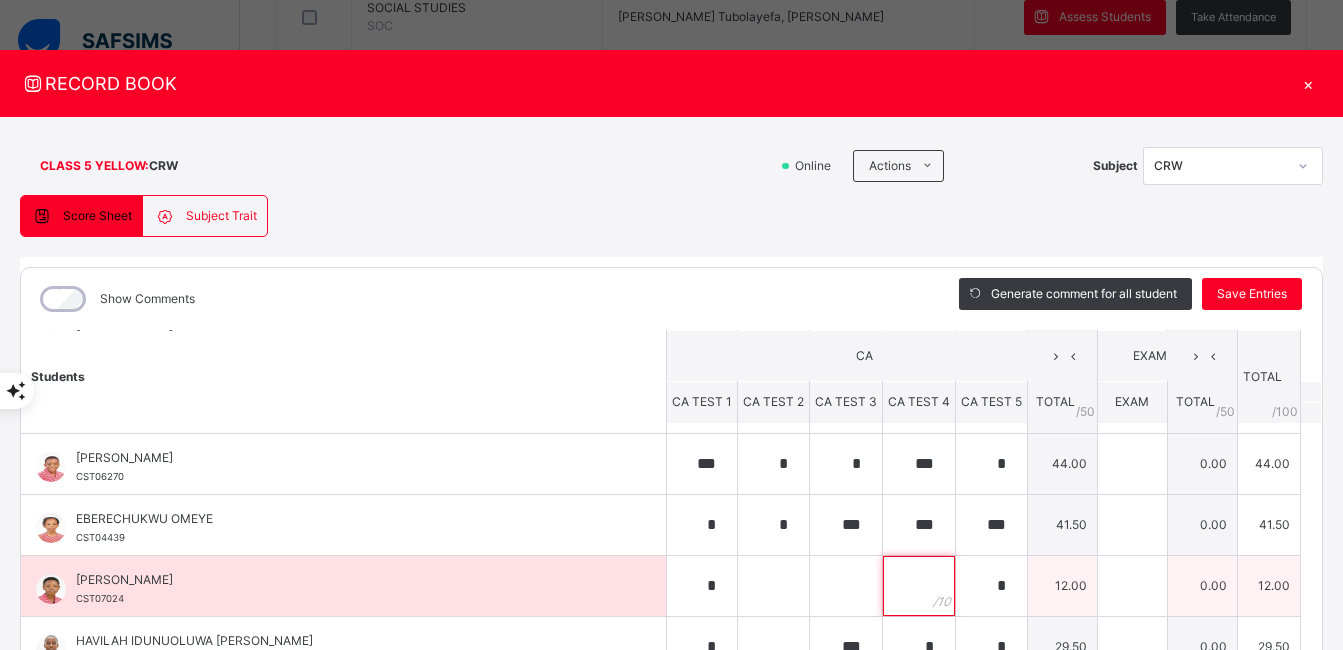 click at bounding box center (919, 586) 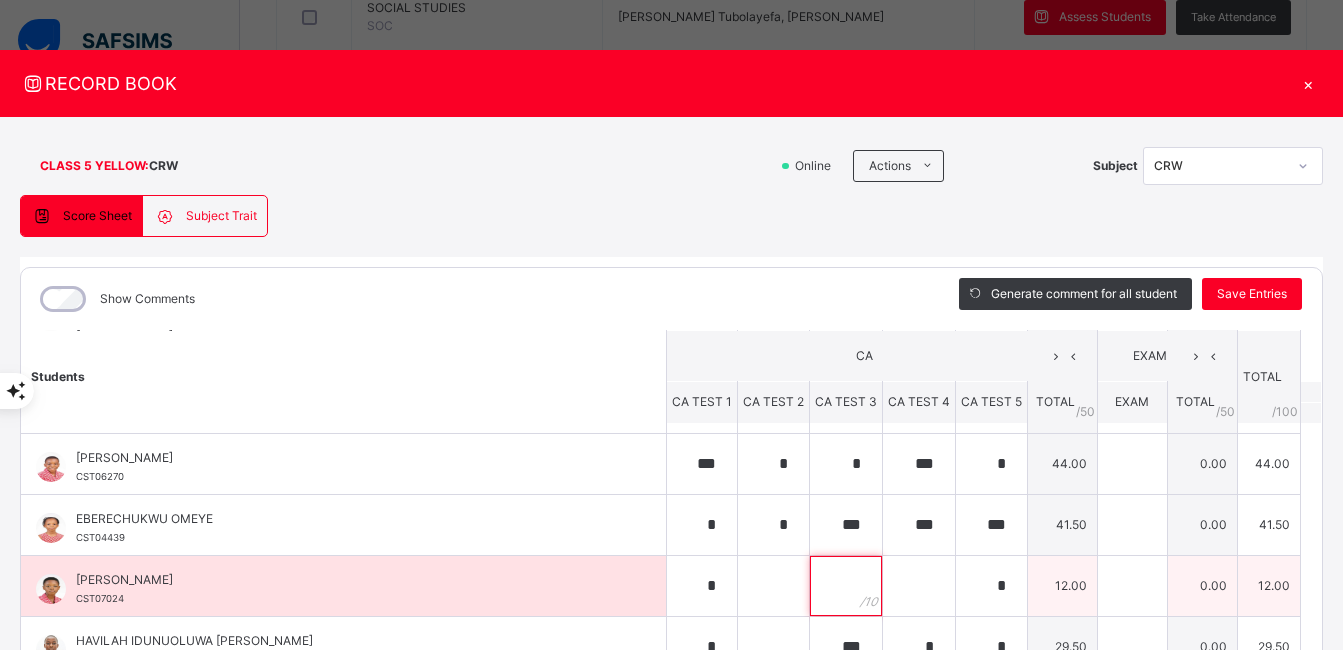 click at bounding box center [846, 586] 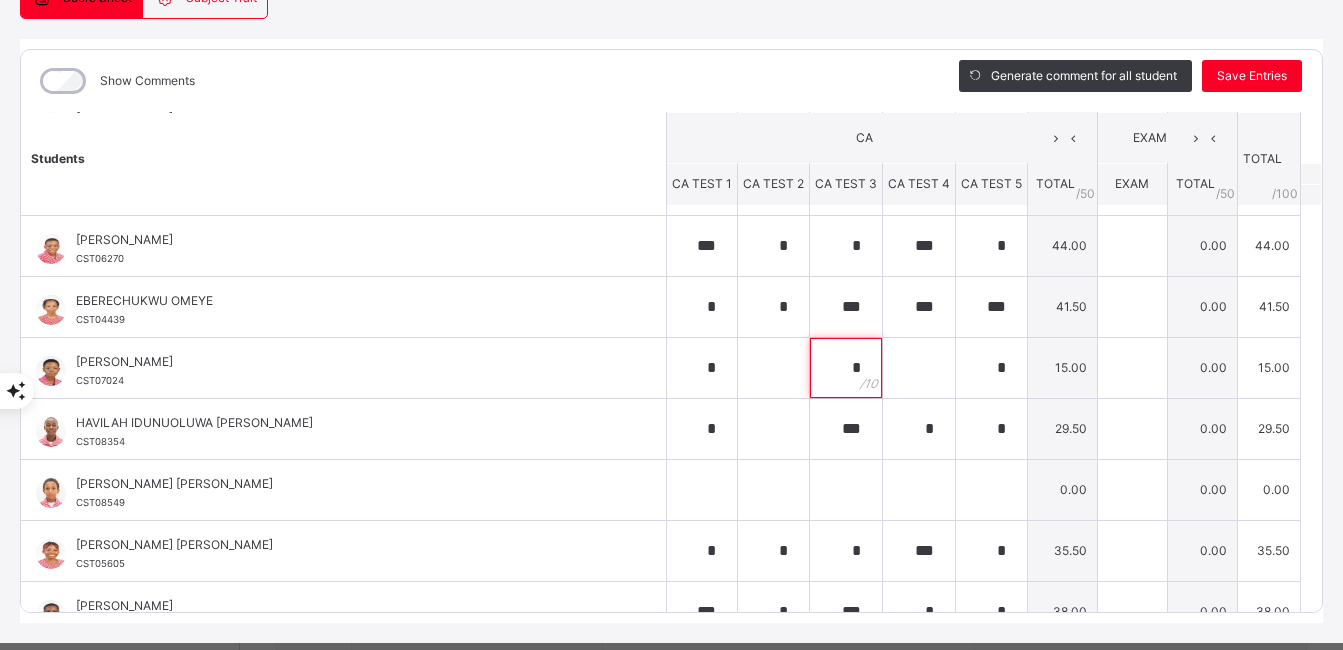 scroll, scrollTop: 261, scrollLeft: 0, axis: vertical 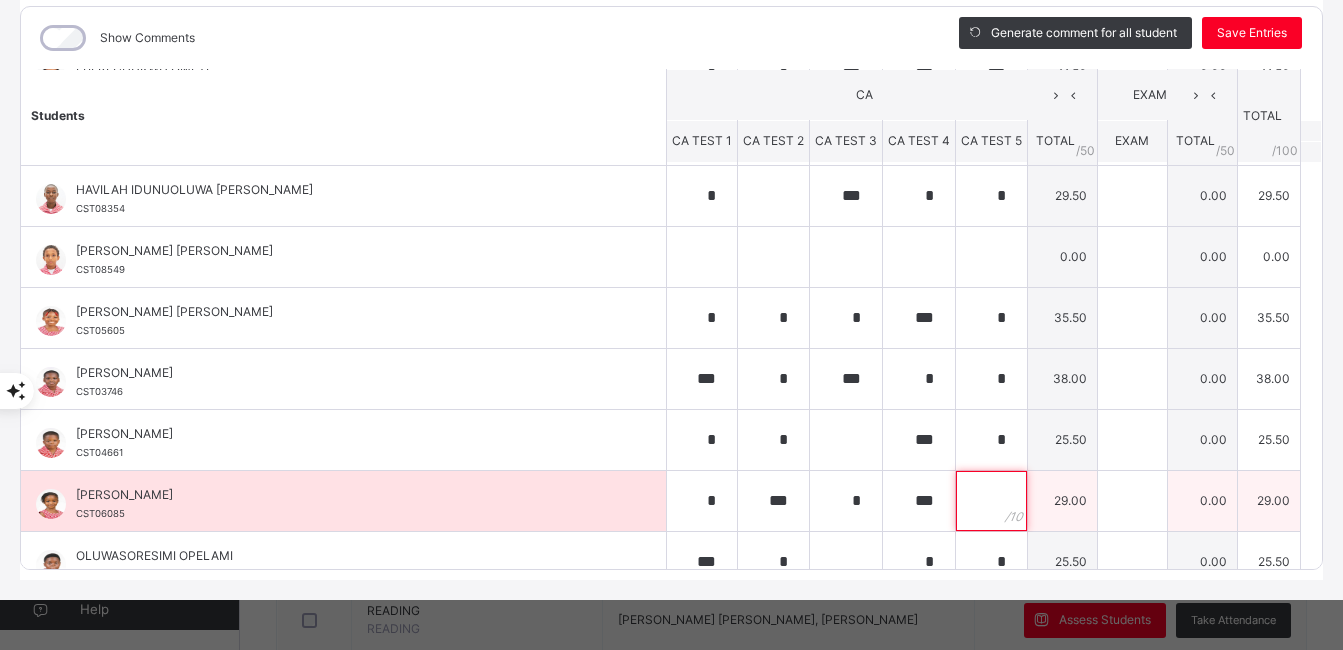 click at bounding box center [991, 501] 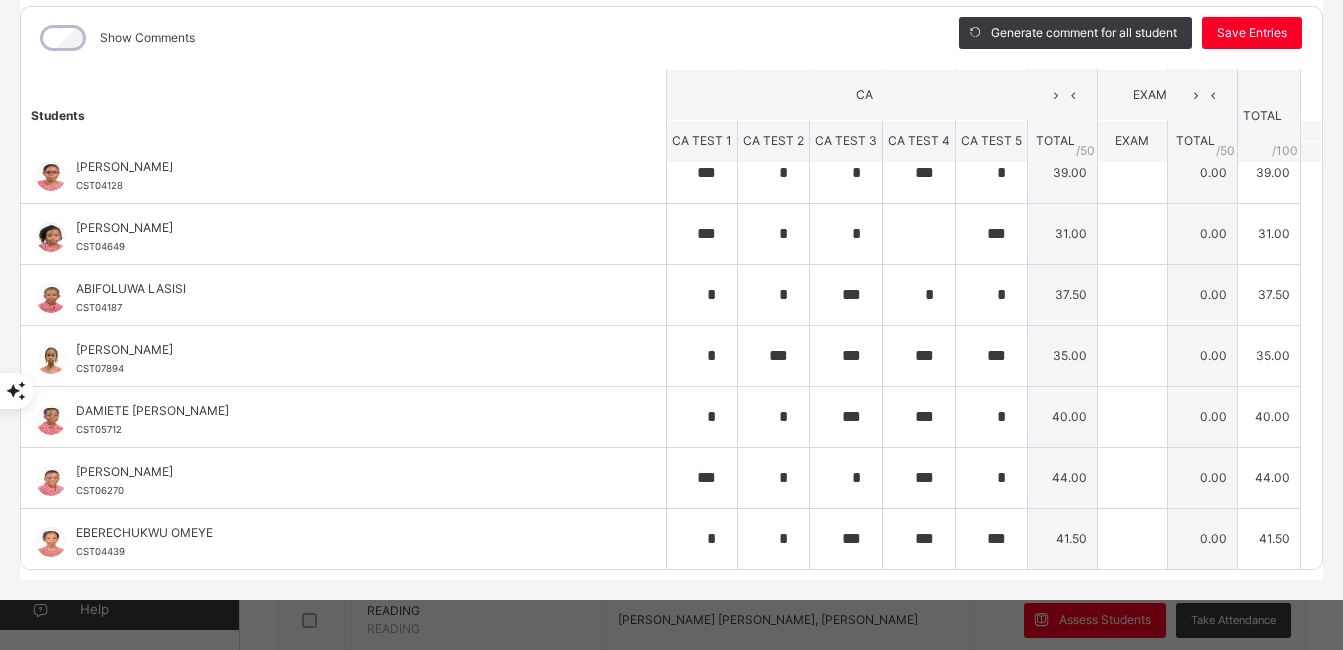 scroll, scrollTop: 123, scrollLeft: 0, axis: vertical 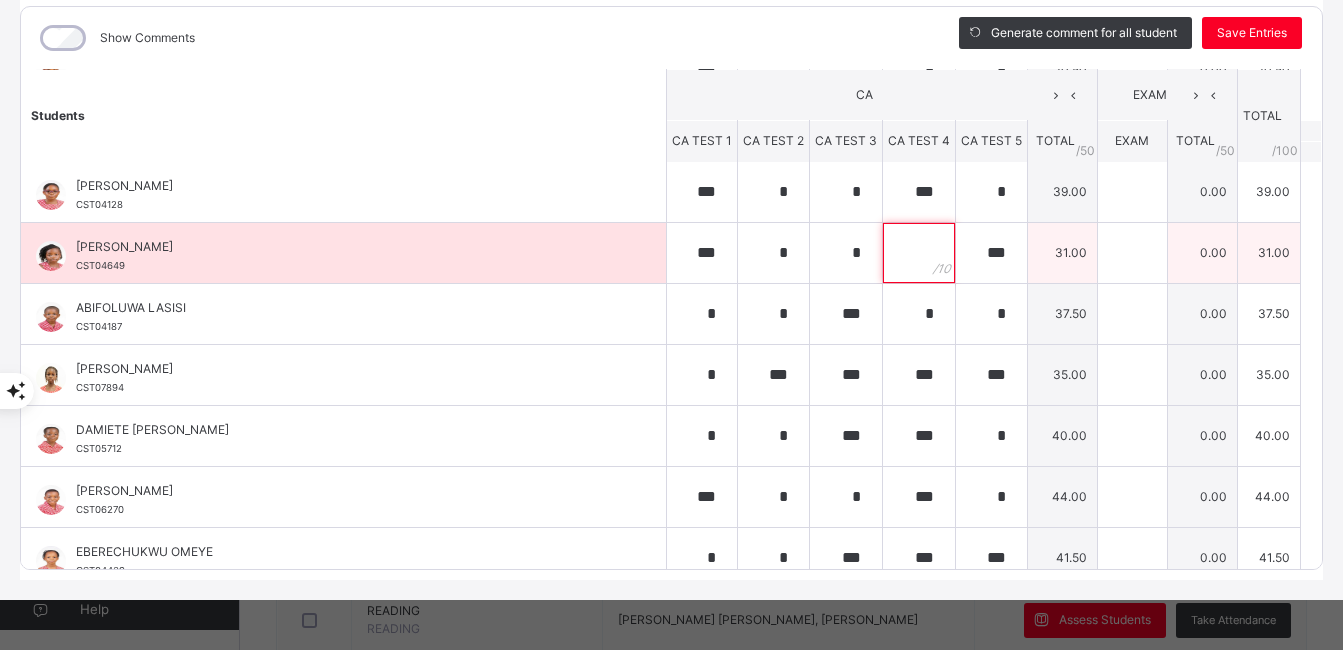 click at bounding box center (919, 253) 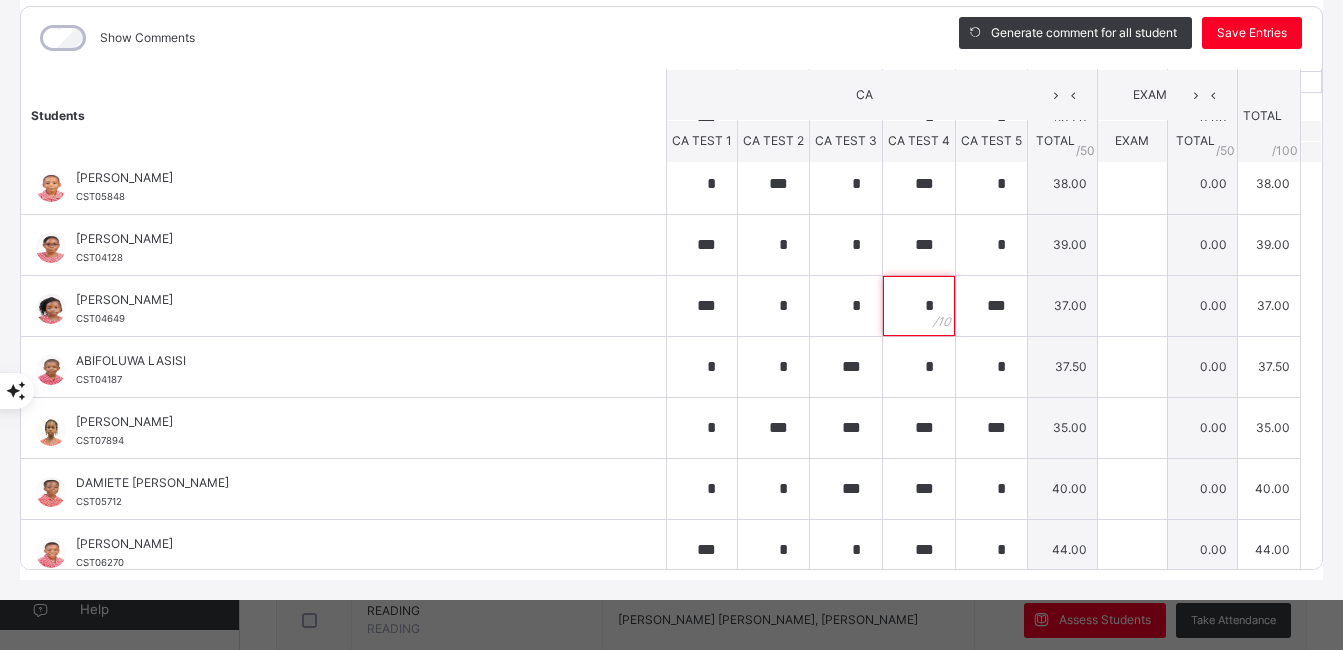 scroll, scrollTop: 0, scrollLeft: 0, axis: both 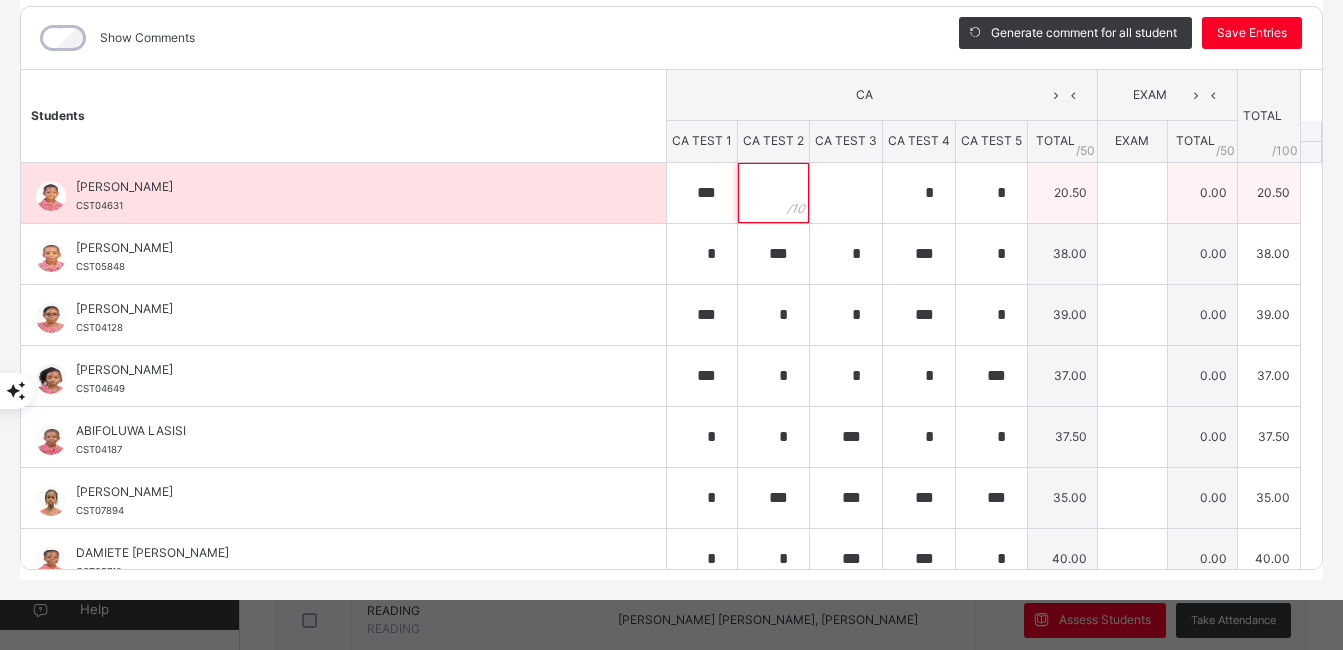 click at bounding box center [773, 193] 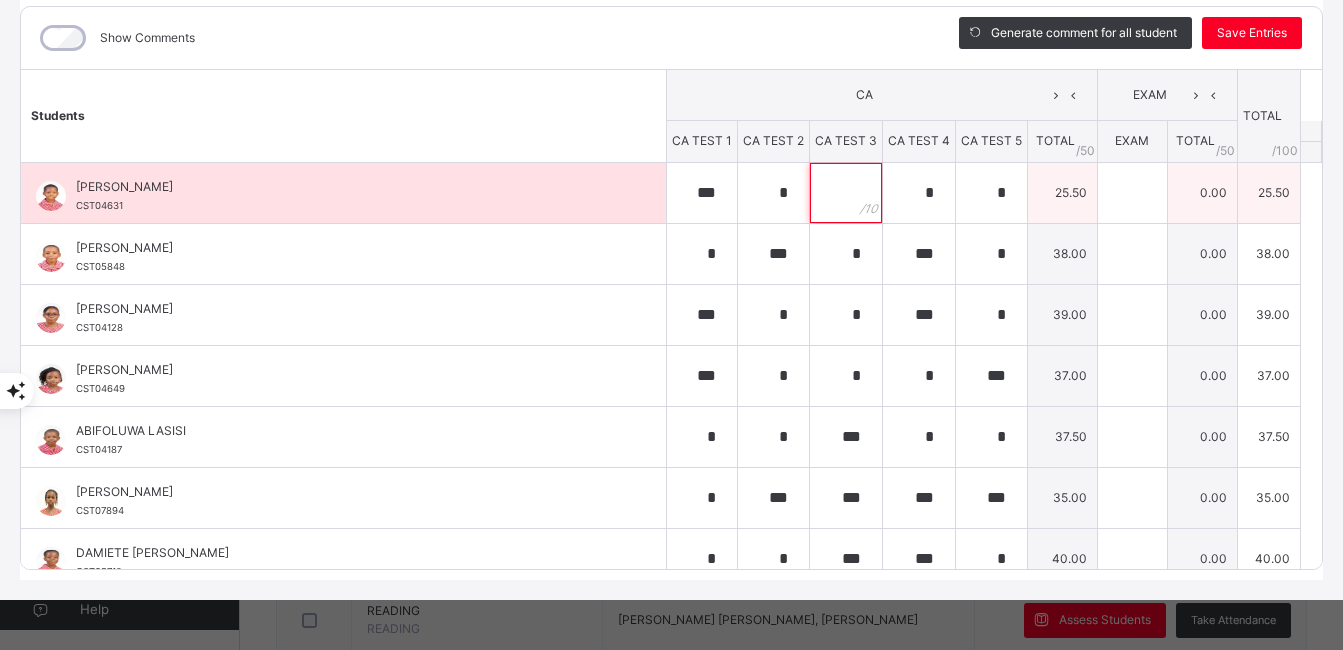 click at bounding box center (846, 193) 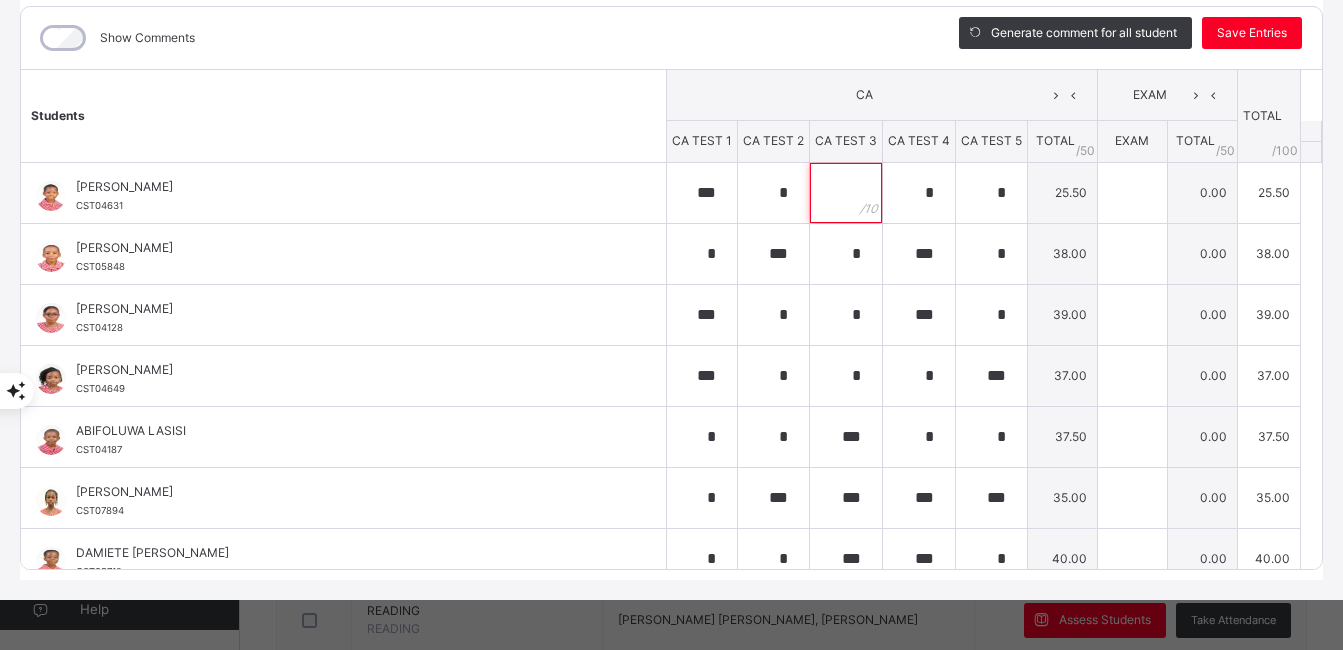 scroll, scrollTop: 557, scrollLeft: 0, axis: vertical 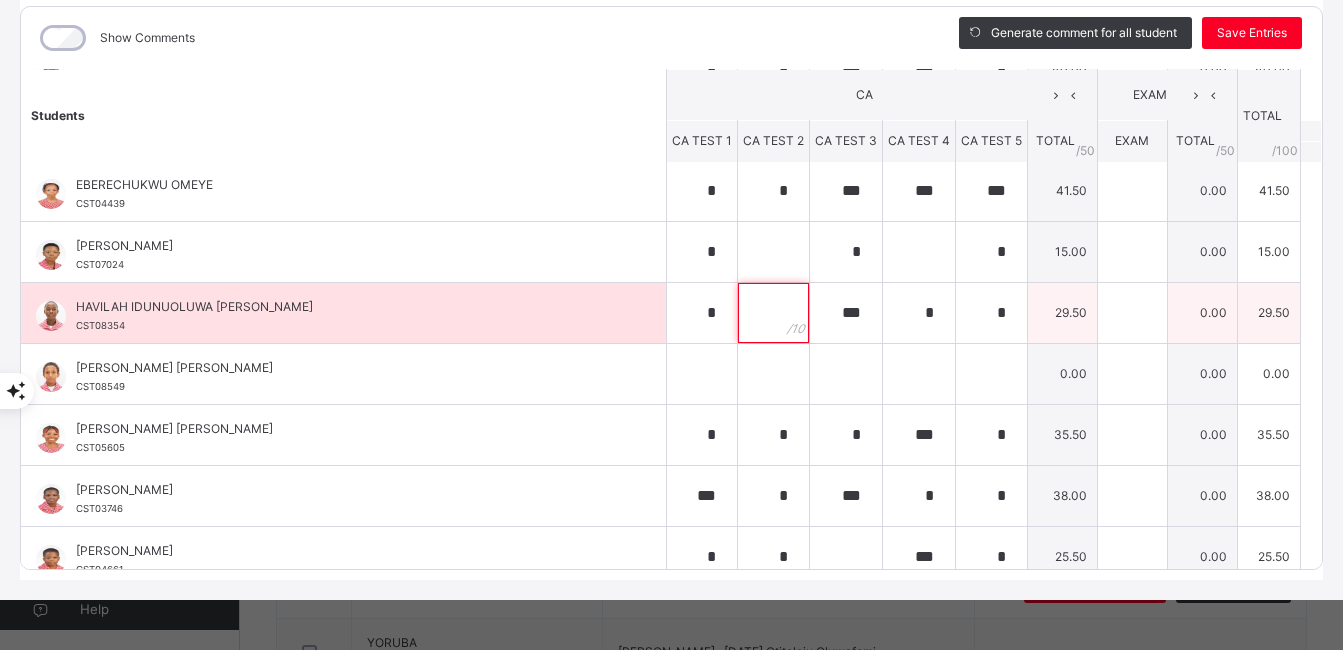 click at bounding box center (773, 313) 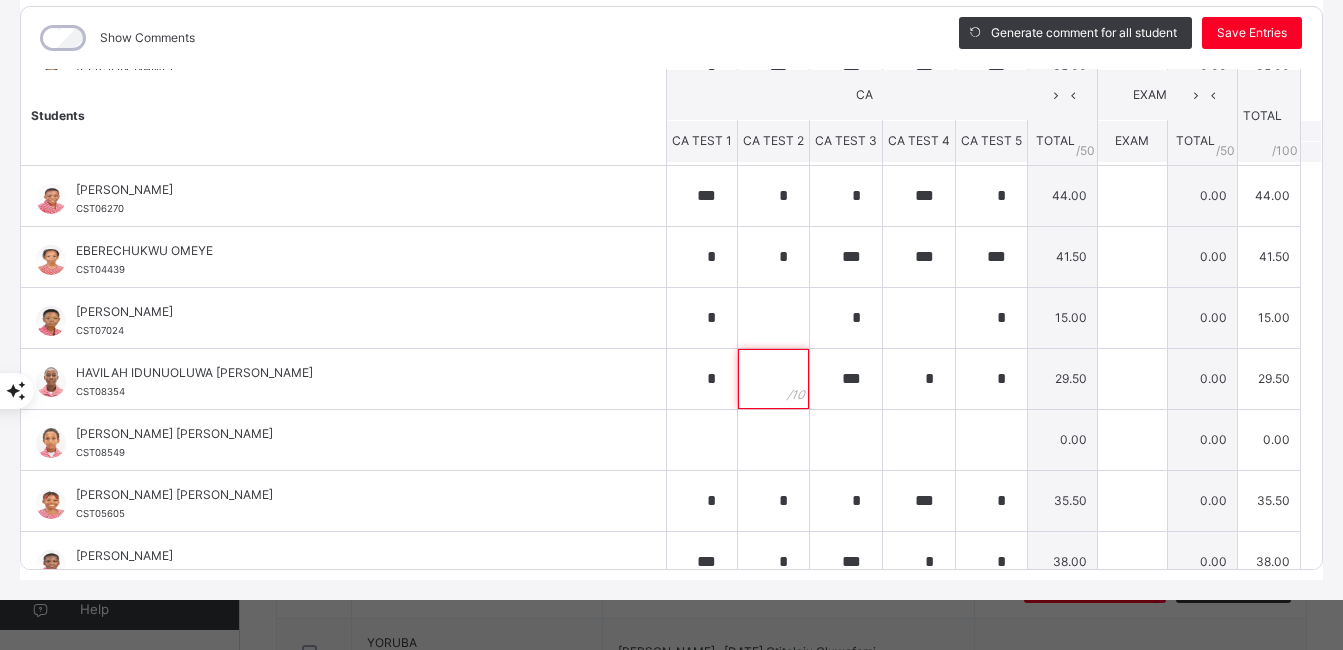 scroll, scrollTop: 427, scrollLeft: 0, axis: vertical 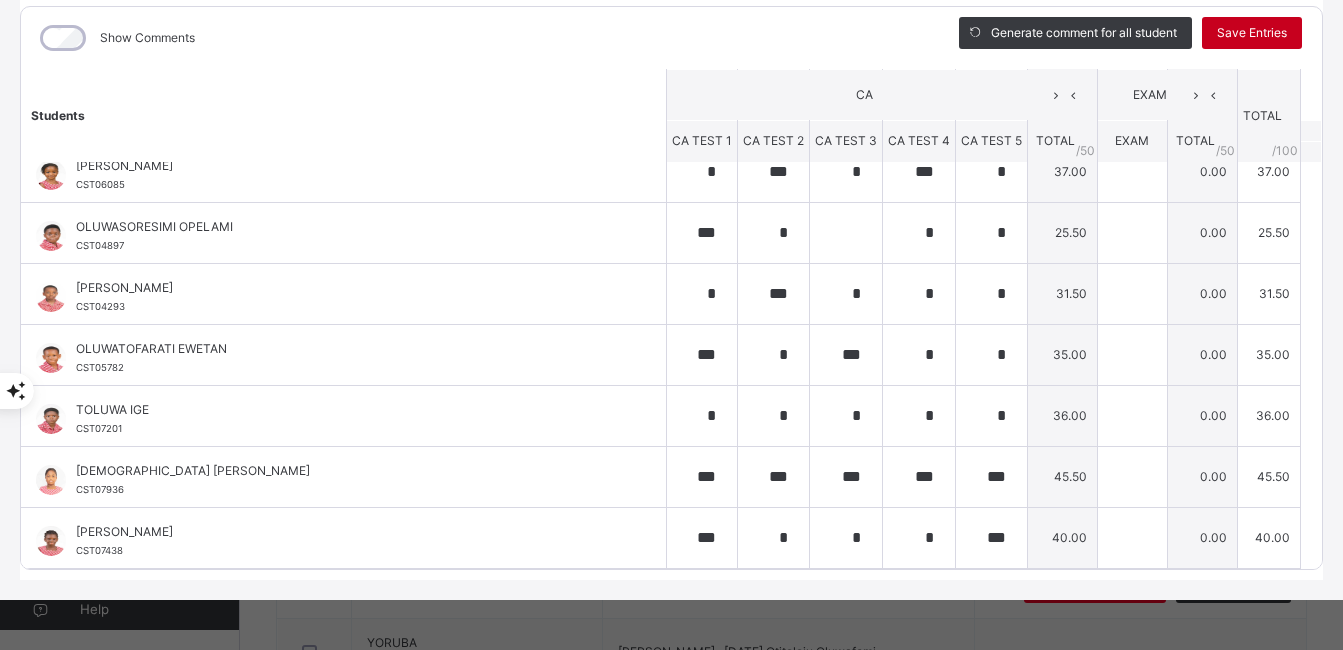 click on "Save Entries" at bounding box center [1252, 33] 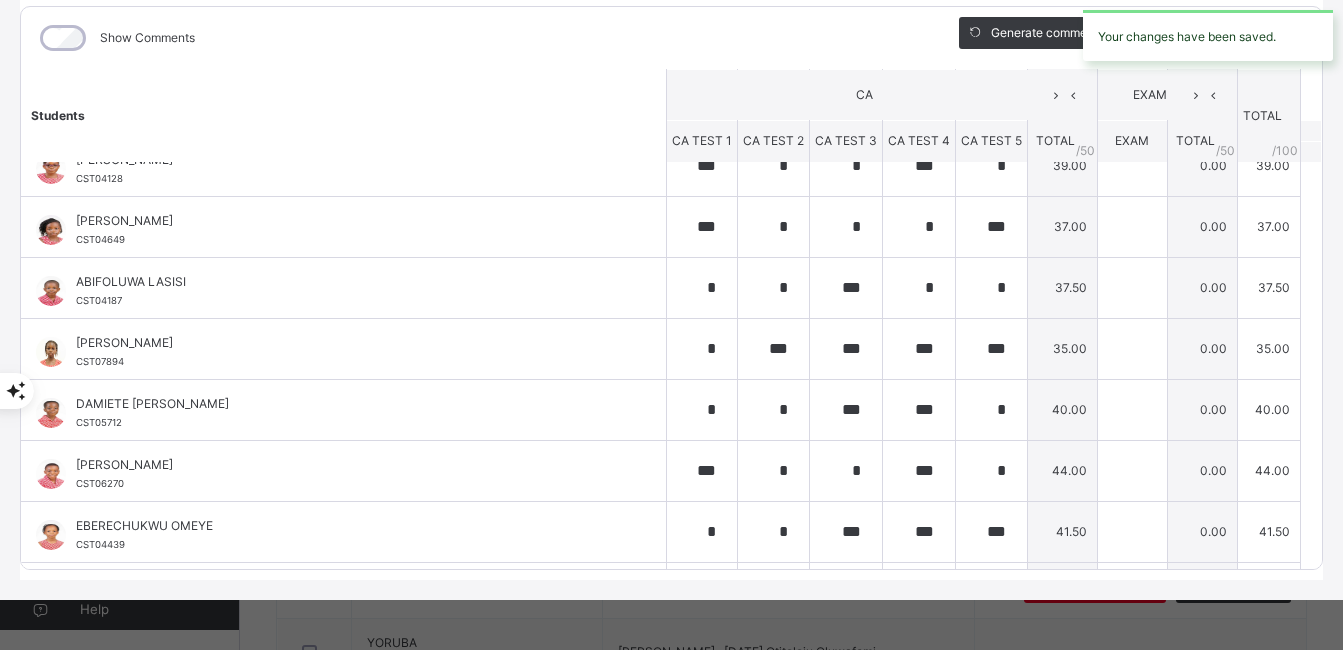 scroll, scrollTop: 0, scrollLeft: 0, axis: both 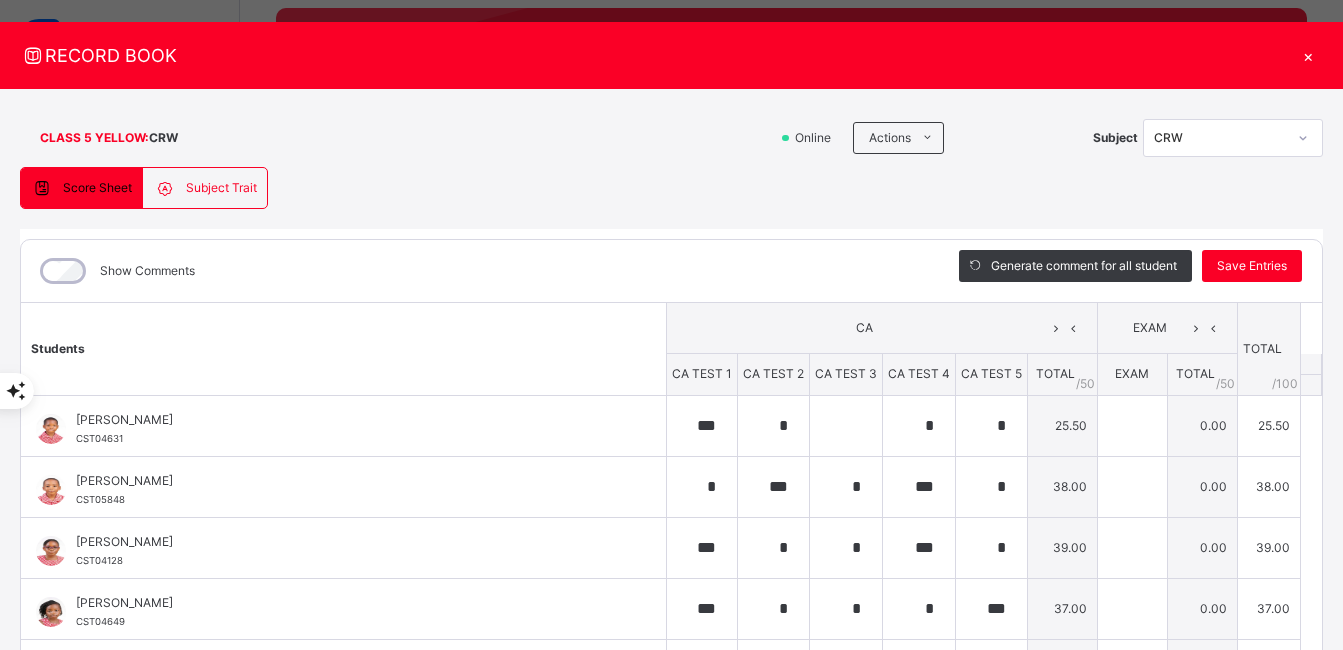 click 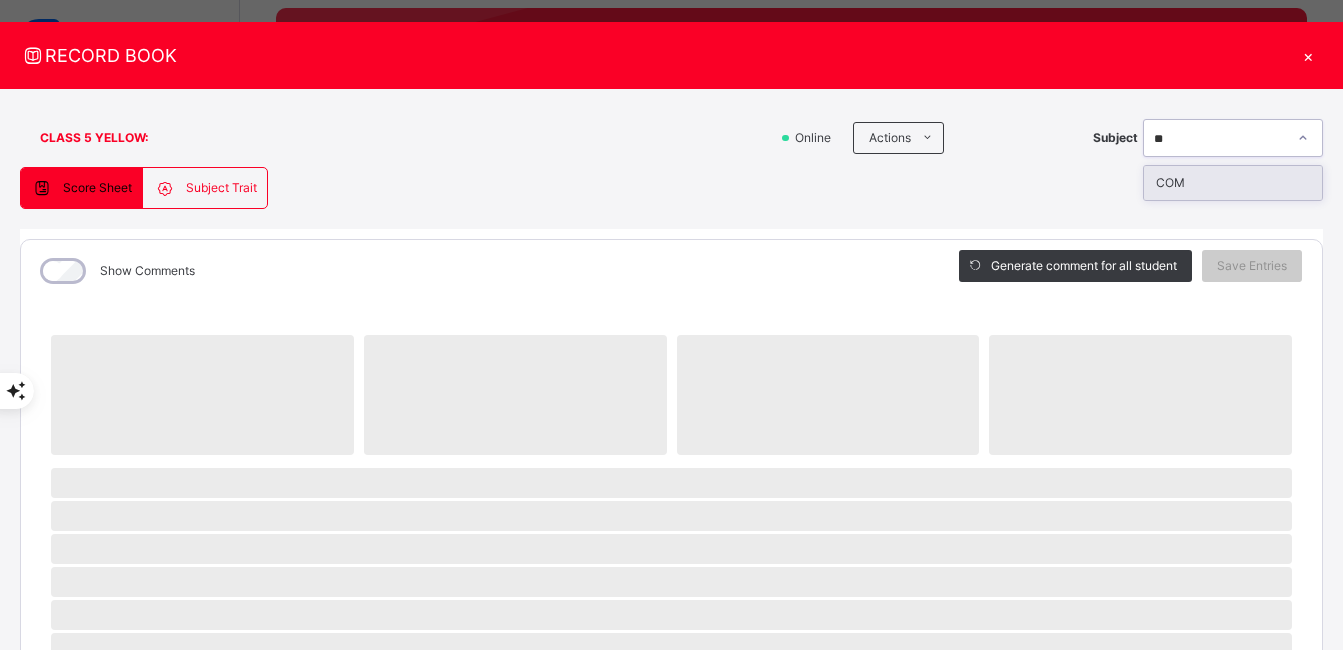 click on "COM" at bounding box center [1233, 183] 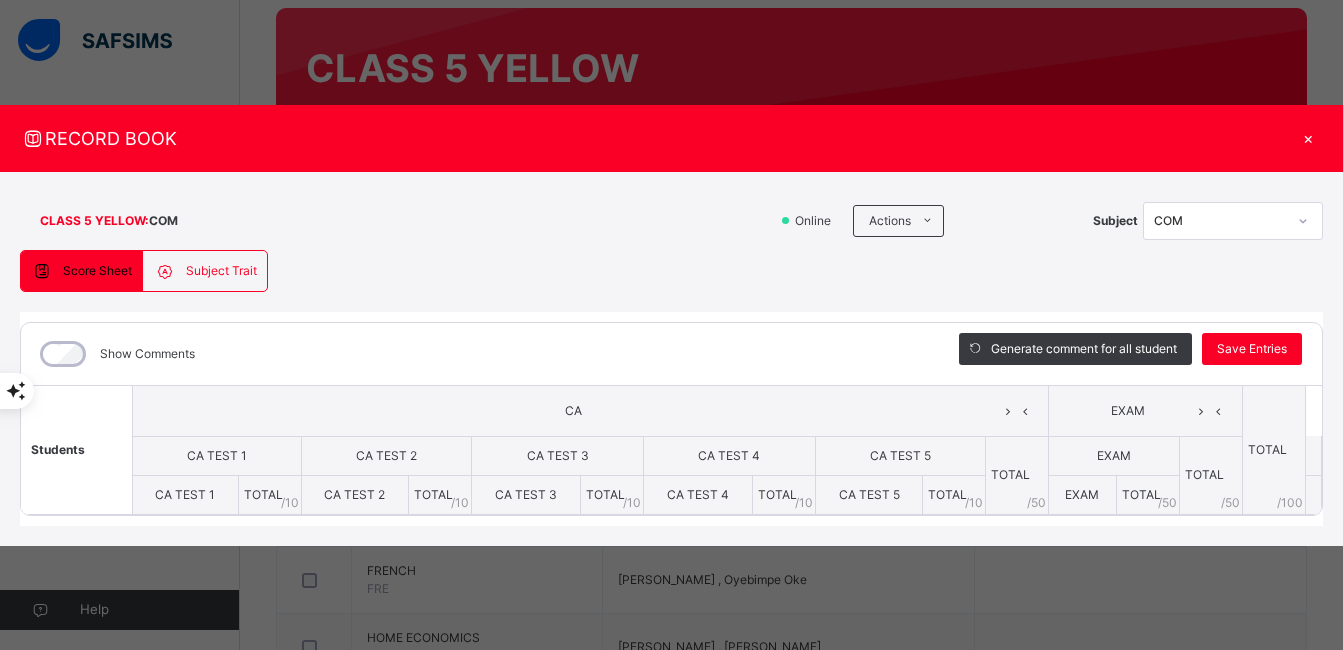scroll, scrollTop: 0, scrollLeft: 0, axis: both 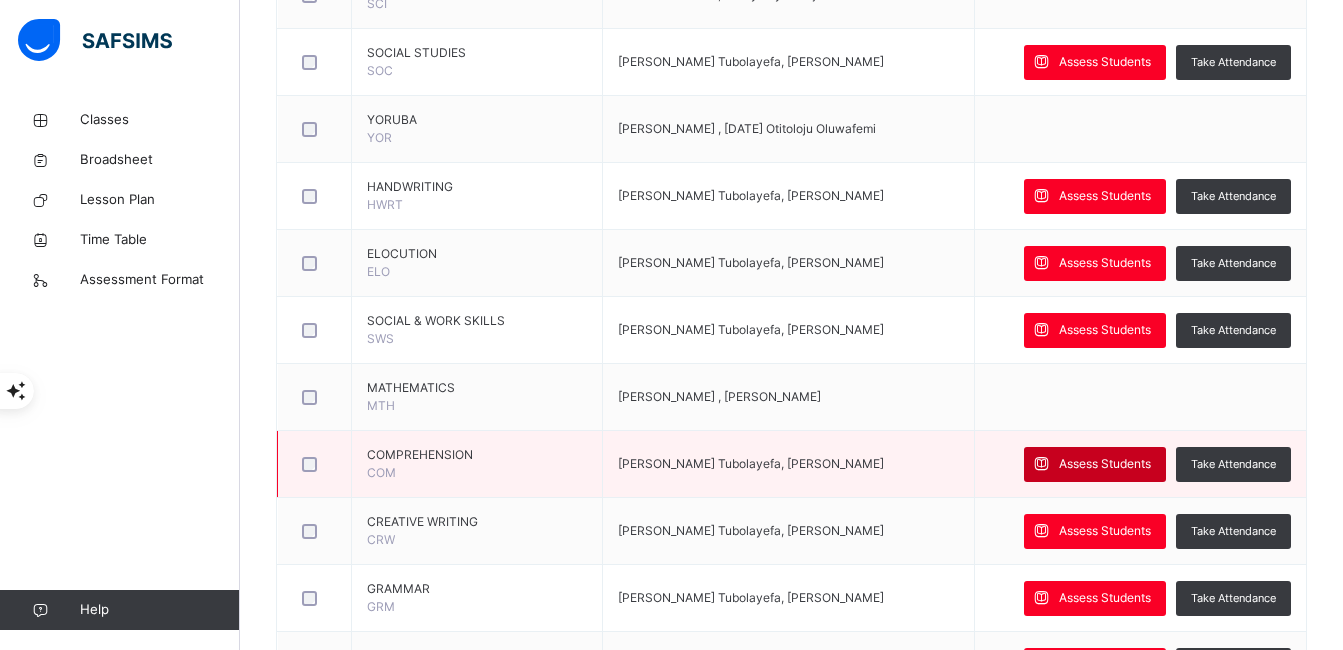 click on "Assess Students" at bounding box center [1105, 464] 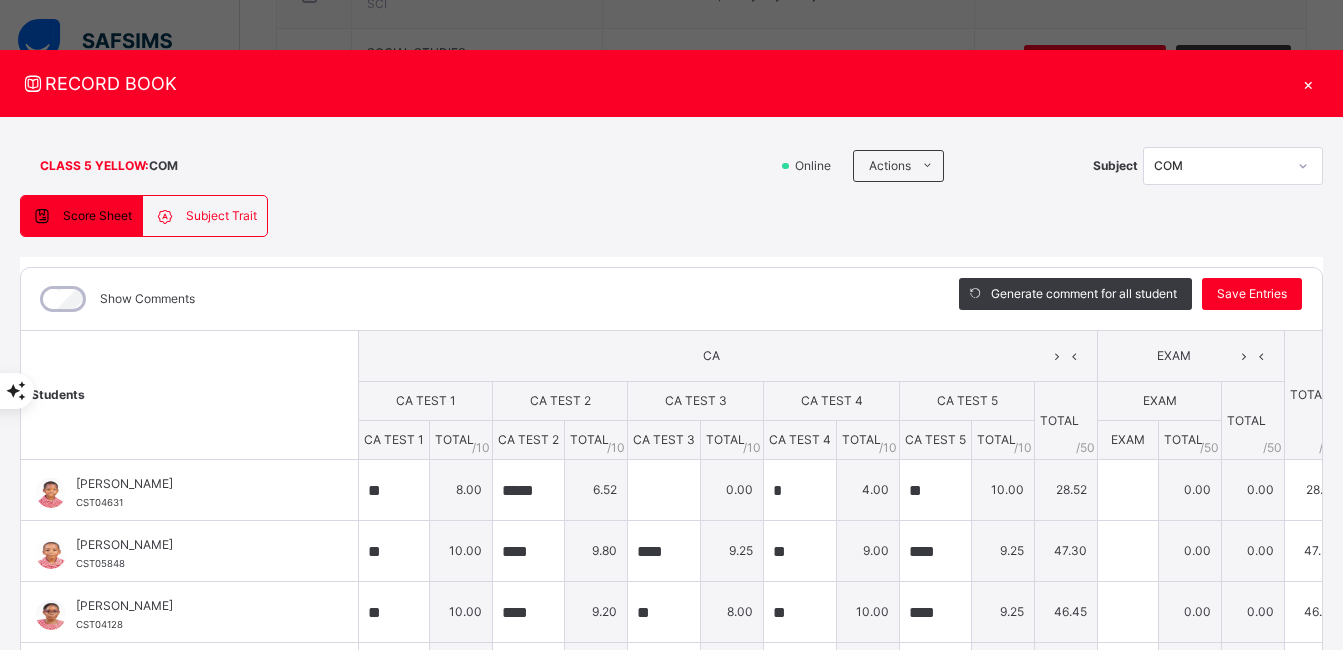 click on "Score Sheet Subject Trait Score Sheet Subject Trait Show Comments   Generate comment for all student   Save Entries Class Level:  CLASS 5   YELLOW Subject:  COM Session:  2024/2025 Session Session:  Third Term Students CA EXAM  TOTAL /100 Comment CA TEST 1 CA TEST 2 CA TEST 3 CA TEST 4 CA TEST 5 TOTAL / 50 EXAM  TOTAL / 50 CA TEST 1 TOTAL / 10 CA TEST 2 TOTAL / 10 CA TEST 3 TOTAL / 10 CA TEST 4 TOTAL / 10 CA TEST 5 TOTAL / 10 EXAM TOTAL / 50  [PERSON_NAME] CST04631  [PERSON_NAME] CST04631 ** 8.00 ***** 6.52 0.00 * 4.00 ** 10.00 28.52 0.00 0.00 28.52 Generate comment 0 / 250   ×   Subject Teacher’s Comment Generate and see in full the comment developed by the AI with an option to regenerate the comment [PERSON_NAME]  OBANEWA   CST04631   Total 28.52  / 100.00 [PERSON_NAME] Bot   Regenerate     Use this comment    [PERSON_NAME] CST05848  [PERSON_NAME] CST05848 ** 10.00 **** 9.80 **** 9.25 ** 9.00 **** 9.25 47.30 0.00 0.00 47.30 Generate comment 0 / 250   ×   Subject Teacher’s Comment JS  [PERSON_NAME]   CST05848" at bounding box center (671, 518) 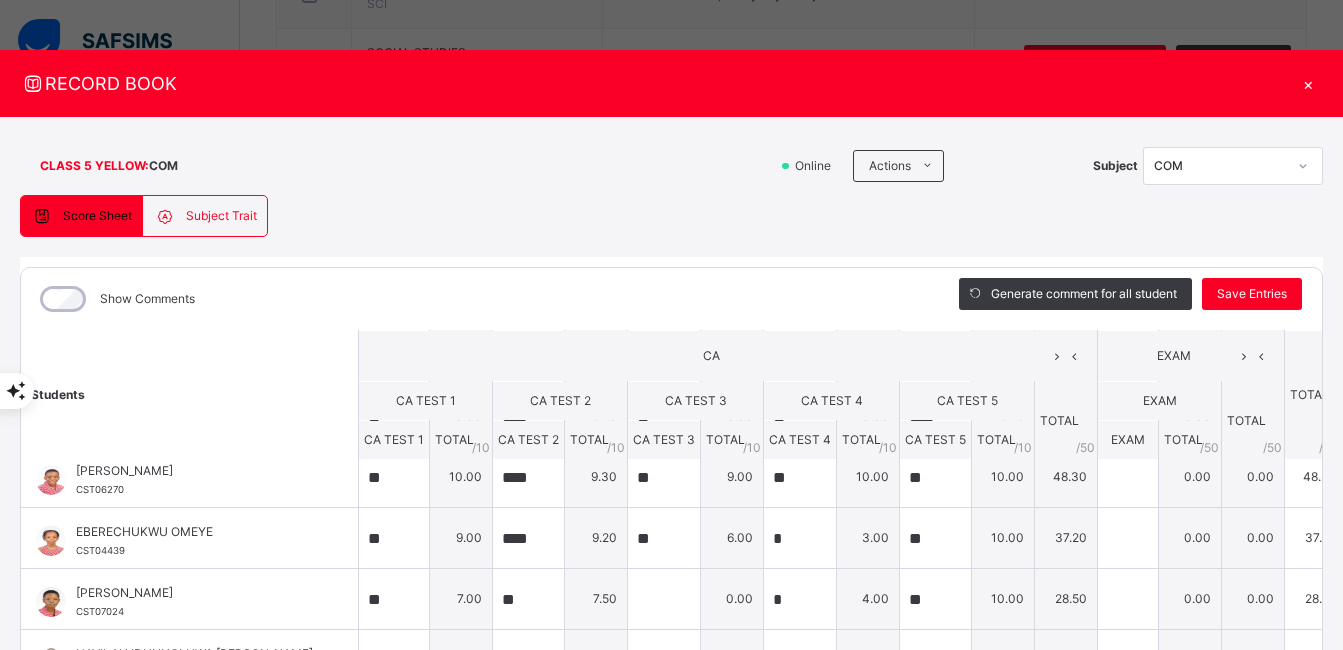 scroll, scrollTop: 450, scrollLeft: 0, axis: vertical 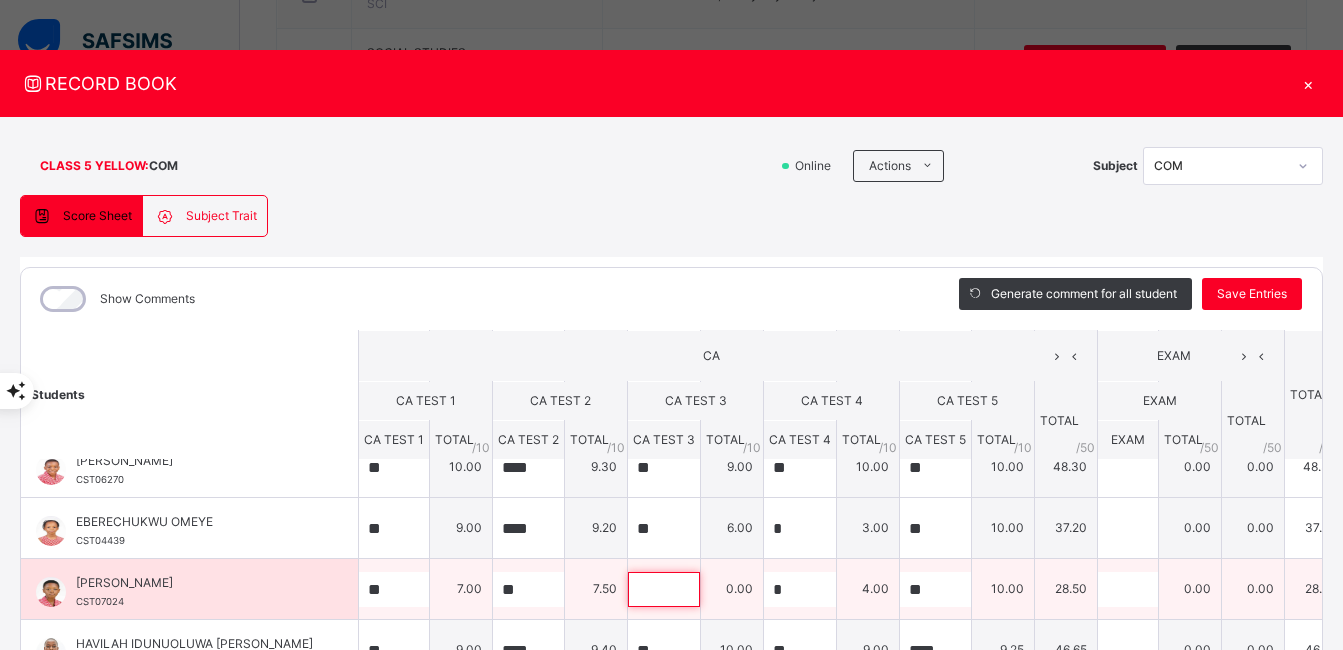 click at bounding box center (664, 589) 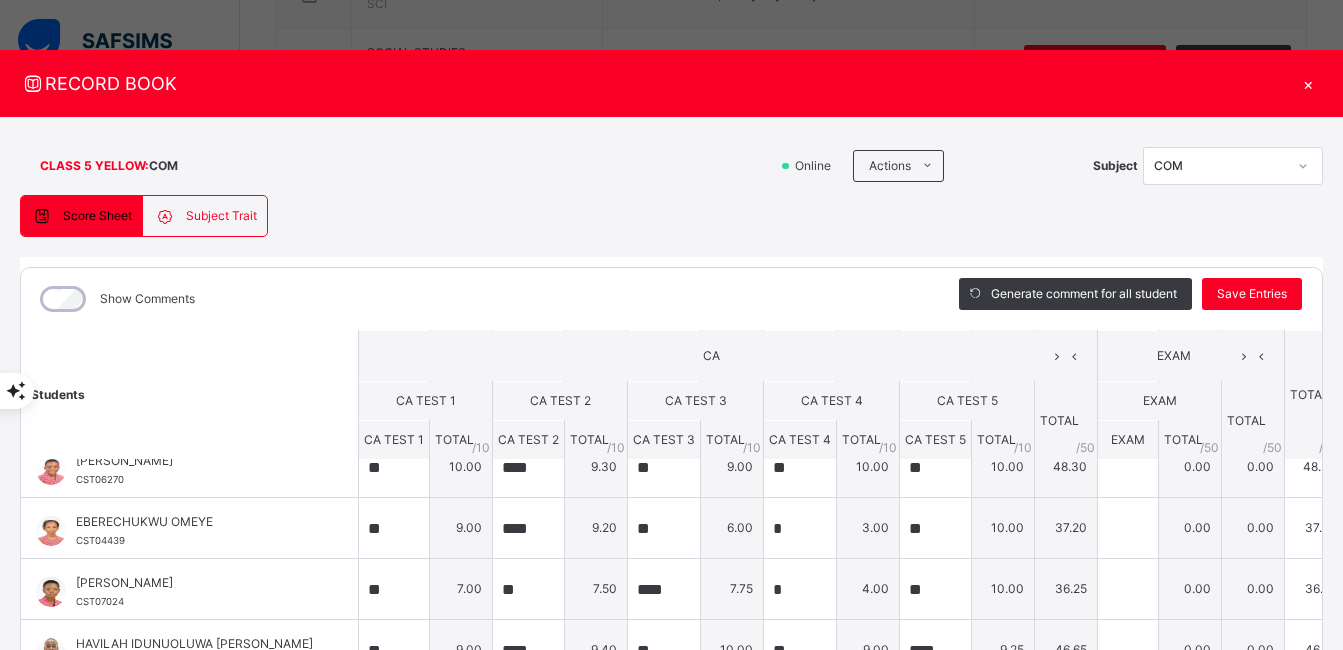 click on "Score Sheet Subject Trait Score Sheet Subject Trait Show Comments   Generate comment for all student   Save Entries Class Level:  CLASS 5   YELLOW Subject:  COM Session:  2024/2025 Session Session:  Third Term Students CA EXAM  TOTAL /100 Comment CA TEST 1 CA TEST 2 CA TEST 3 CA TEST 4 CA TEST 5 TOTAL / 50 EXAM  TOTAL / 50 CA TEST 1 TOTAL / 10 CA TEST 2 TOTAL / 10 CA TEST 3 TOTAL / 10 CA TEST 4 TOTAL / 10 CA TEST 5 TOTAL / 10 EXAM TOTAL / 50  [PERSON_NAME] CST04631  [PERSON_NAME] CST04631 ** 8.00 ***** 6.52 0.00 * 4.00 ** 10.00 28.52 0.00 0.00 28.52 Generate comment 0 / 250   ×   Subject Teacher’s Comment Generate and see in full the comment developed by the AI with an option to regenerate the comment [PERSON_NAME]  OBANEWA   CST04631   Total 28.52  / 100.00 [PERSON_NAME] Bot   Regenerate     Use this comment    [PERSON_NAME] CST05848  [PERSON_NAME] CST05848 ** 10.00 **** 9.80 **** 9.25 ** 9.00 **** 9.25 47.30 0.00 0.00 47.30 Generate comment 0 / 250   ×   Subject Teacher’s Comment JS  [PERSON_NAME]   CST05848" at bounding box center [671, 518] 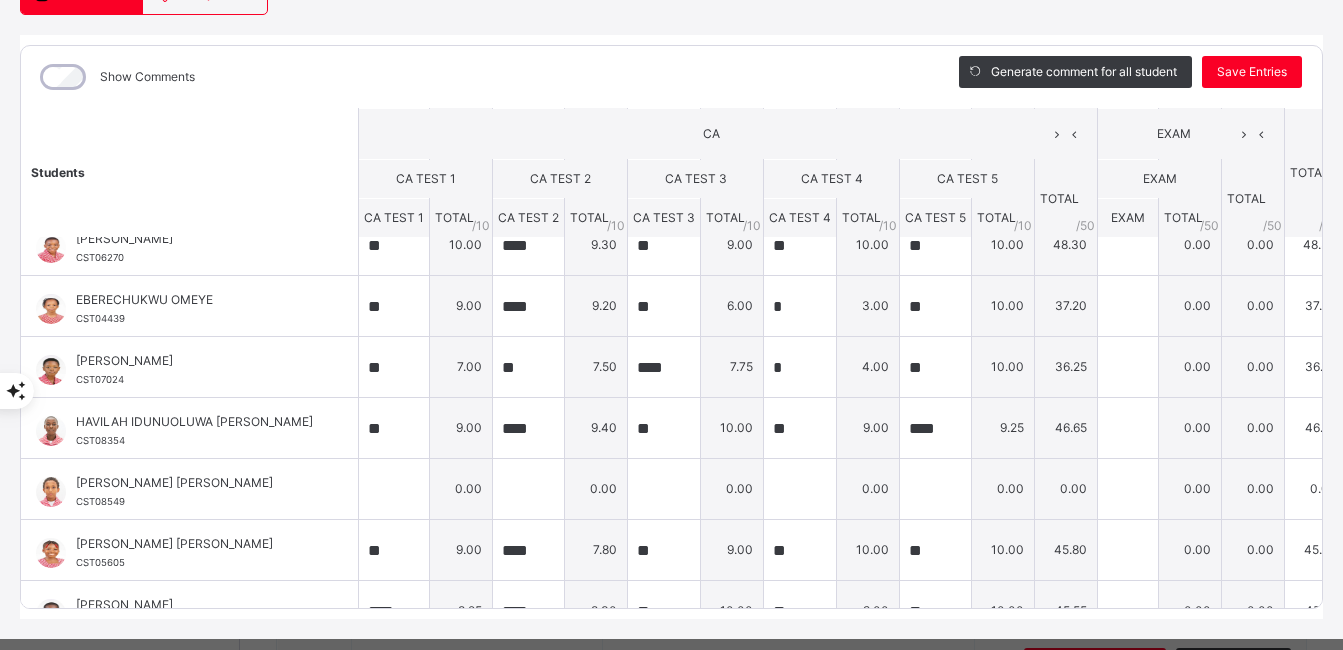 scroll, scrollTop: 223, scrollLeft: 0, axis: vertical 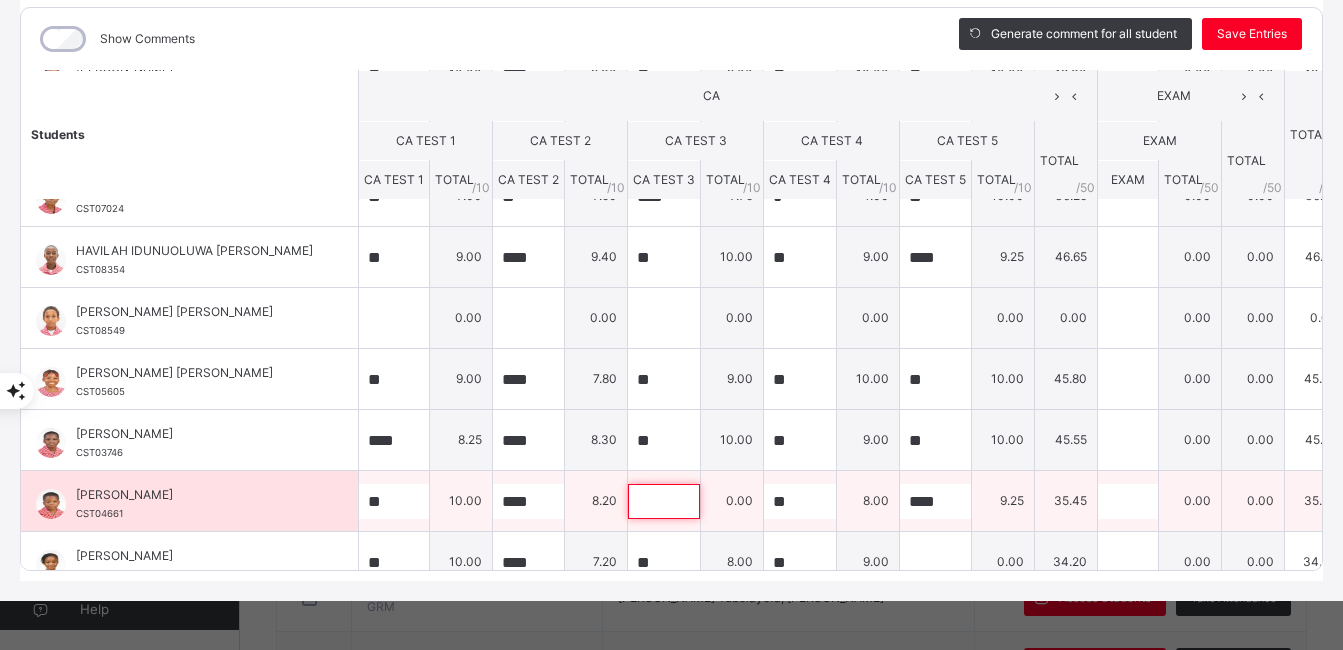 click at bounding box center [664, 501] 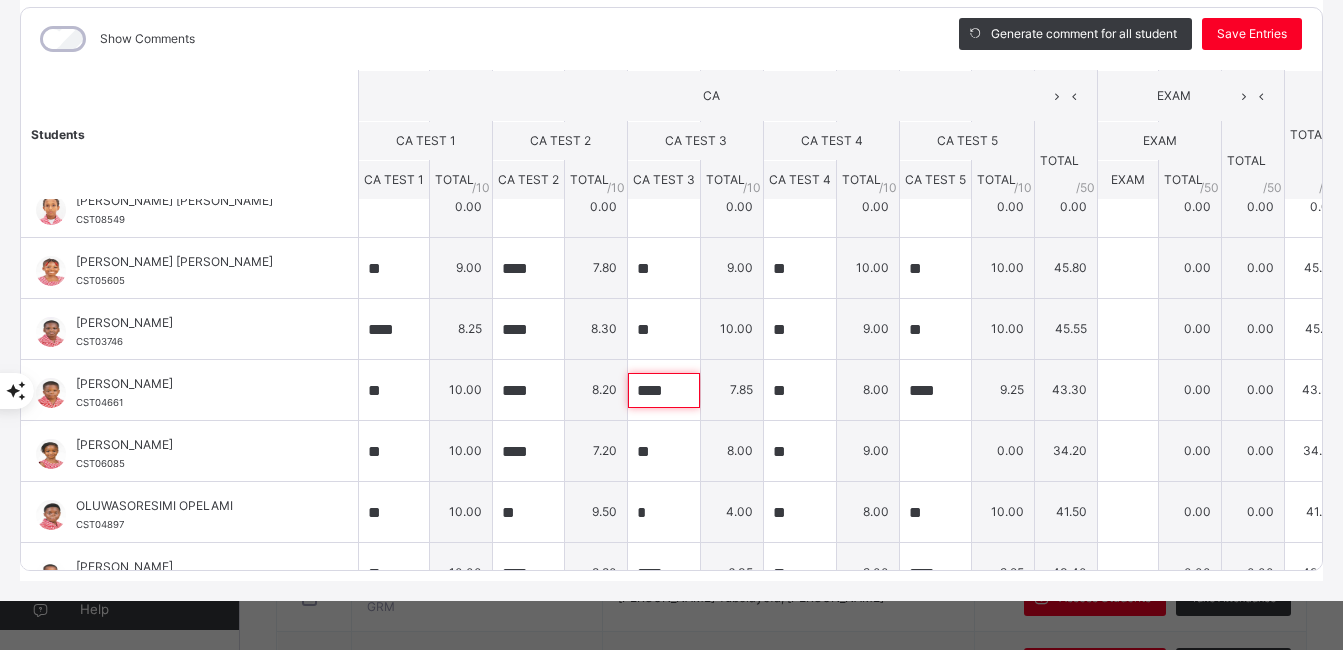 scroll, scrollTop: 697, scrollLeft: 0, axis: vertical 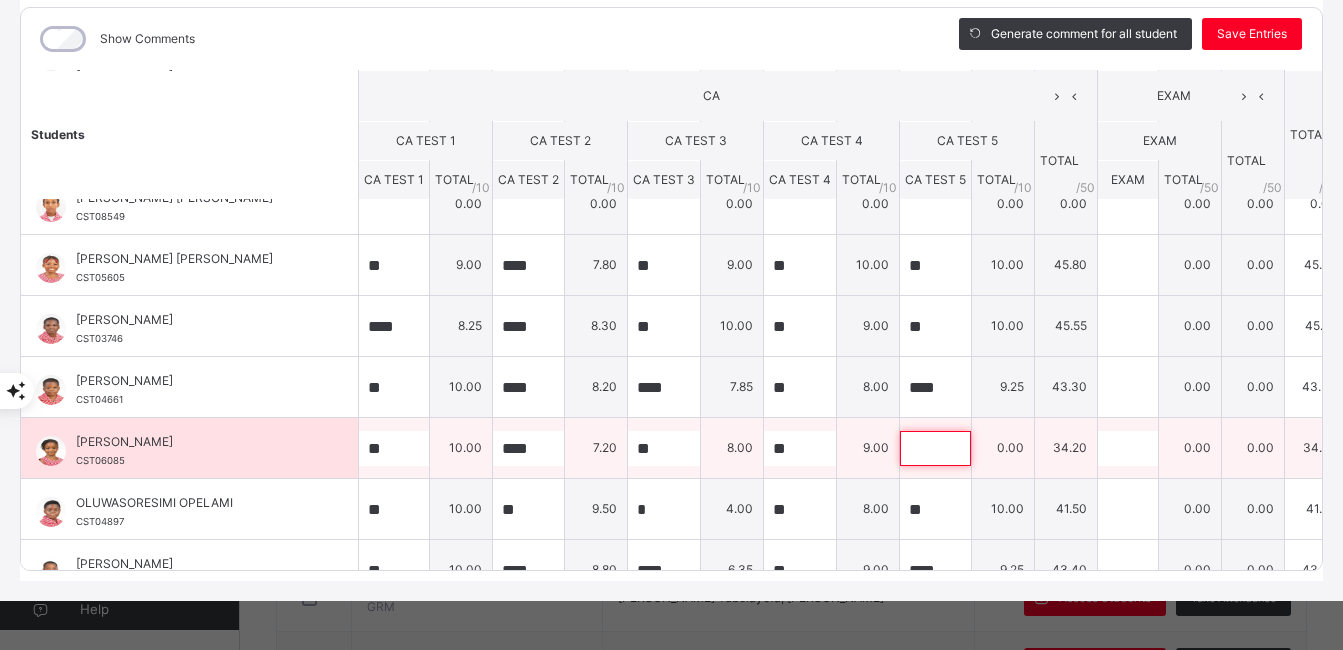 click at bounding box center [935, 448] 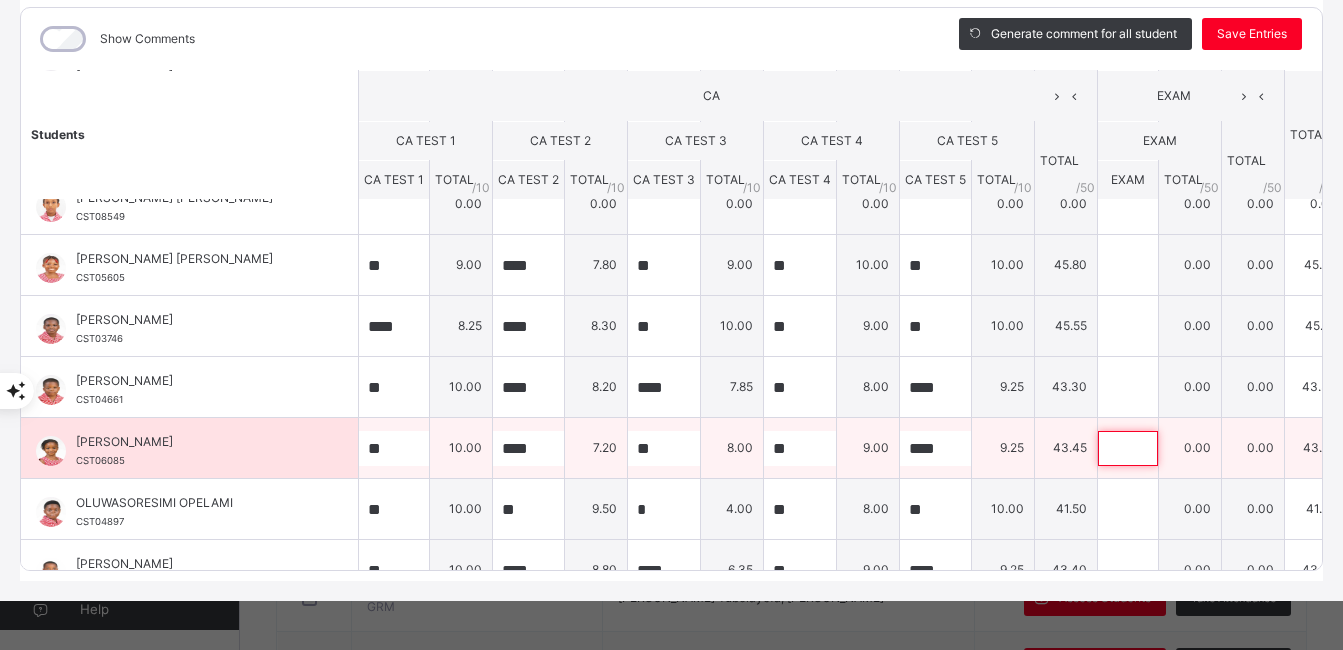 click at bounding box center [1128, 448] 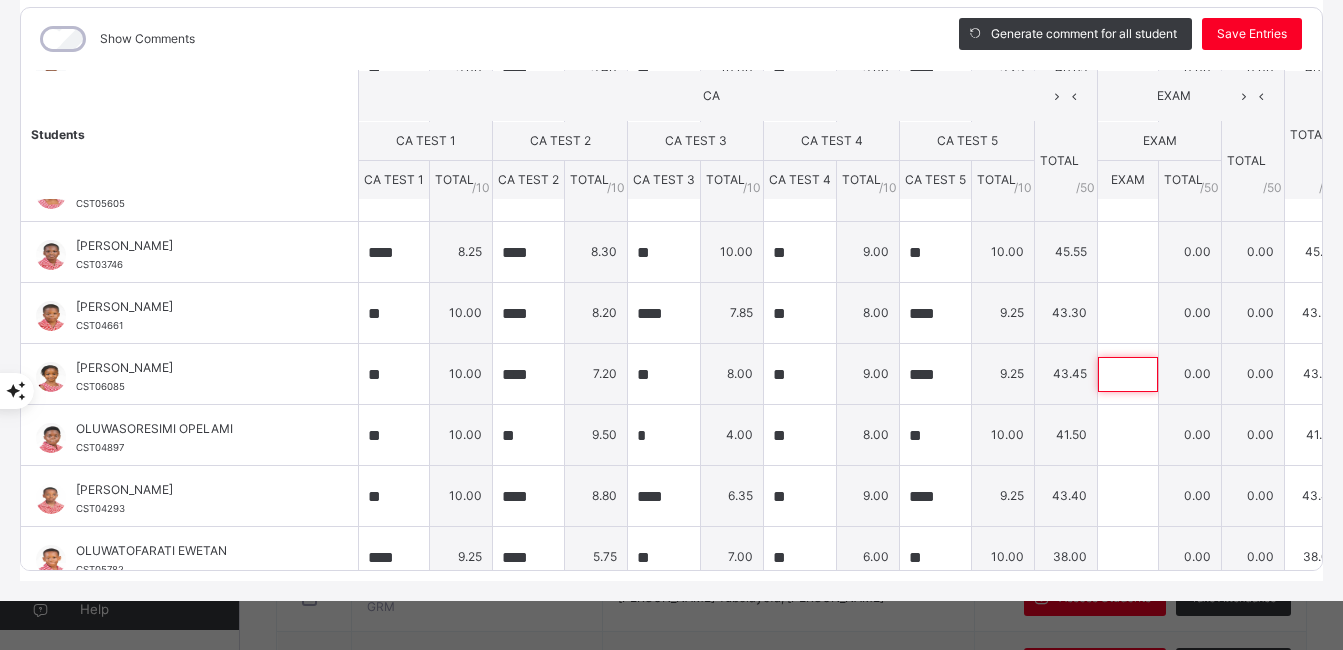 scroll, scrollTop: 785, scrollLeft: 0, axis: vertical 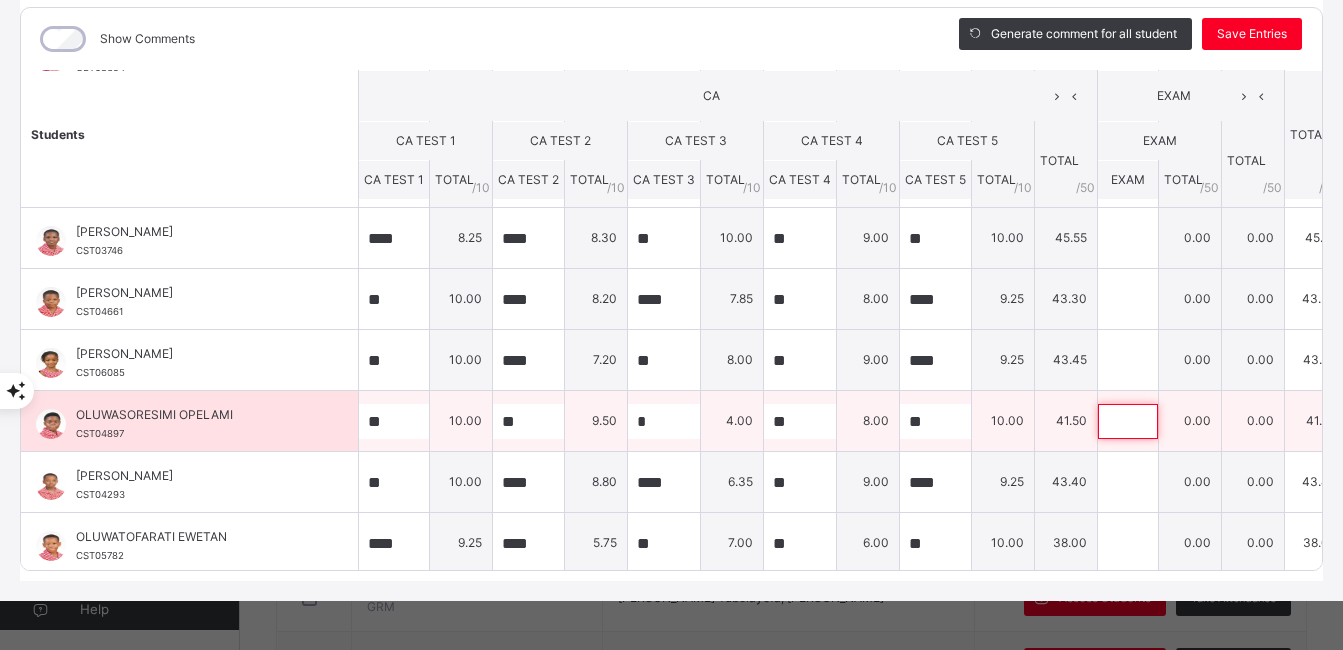 click at bounding box center [1128, 421] 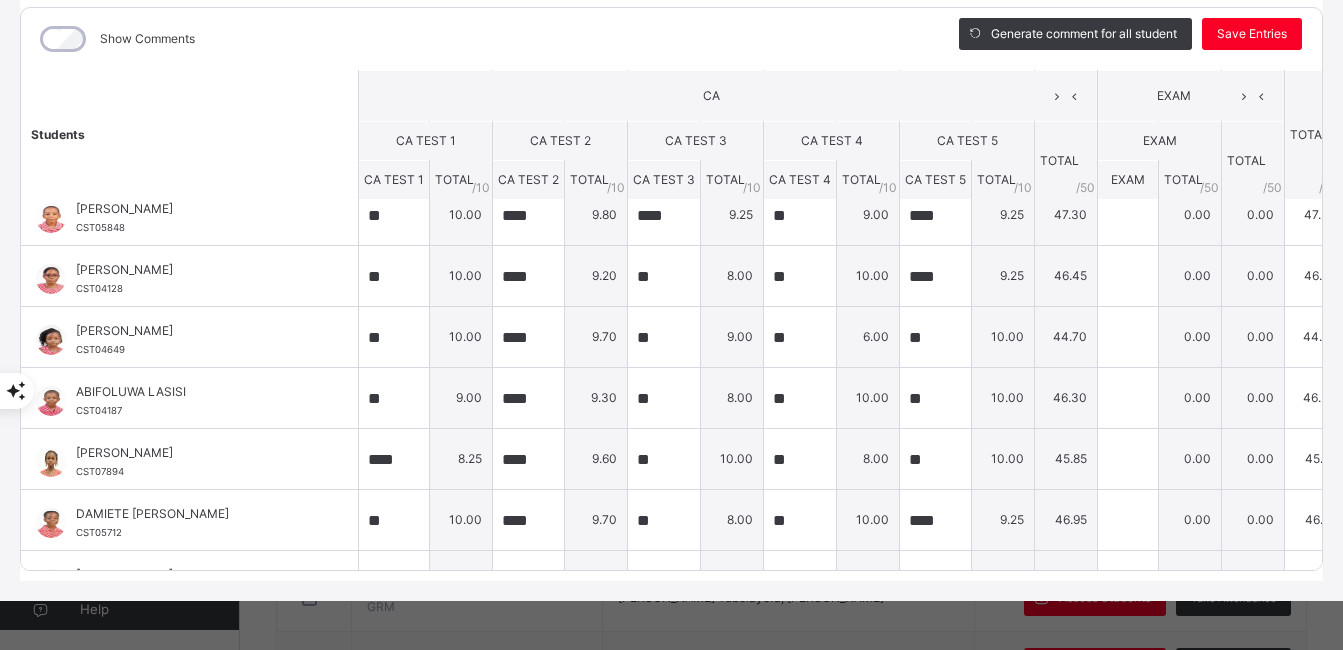 scroll, scrollTop: 0, scrollLeft: 0, axis: both 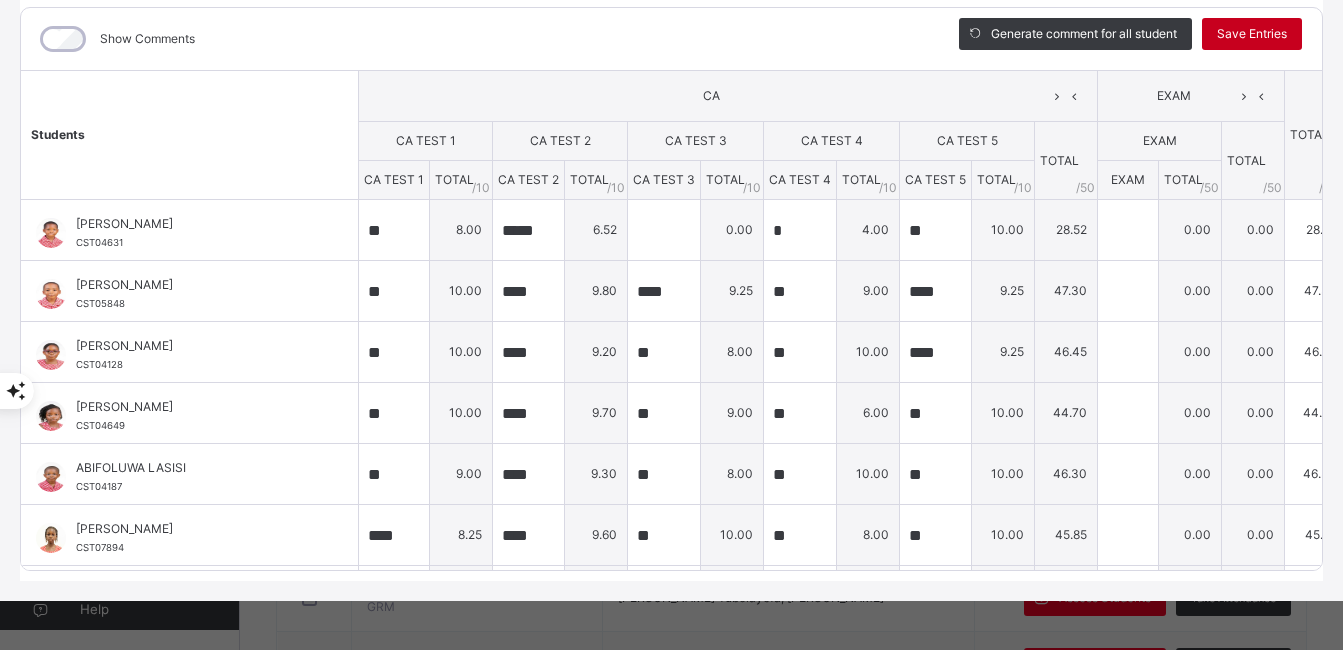 click on "Save Entries" at bounding box center [1252, 34] 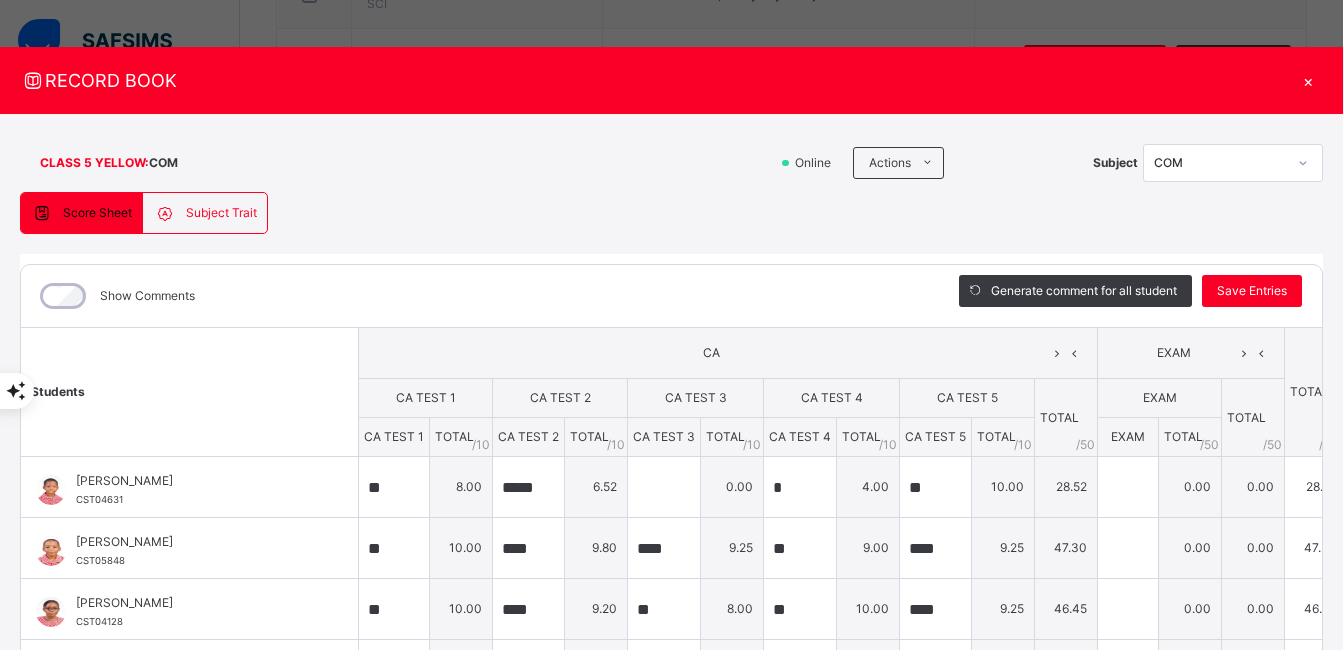 scroll, scrollTop: 0, scrollLeft: 0, axis: both 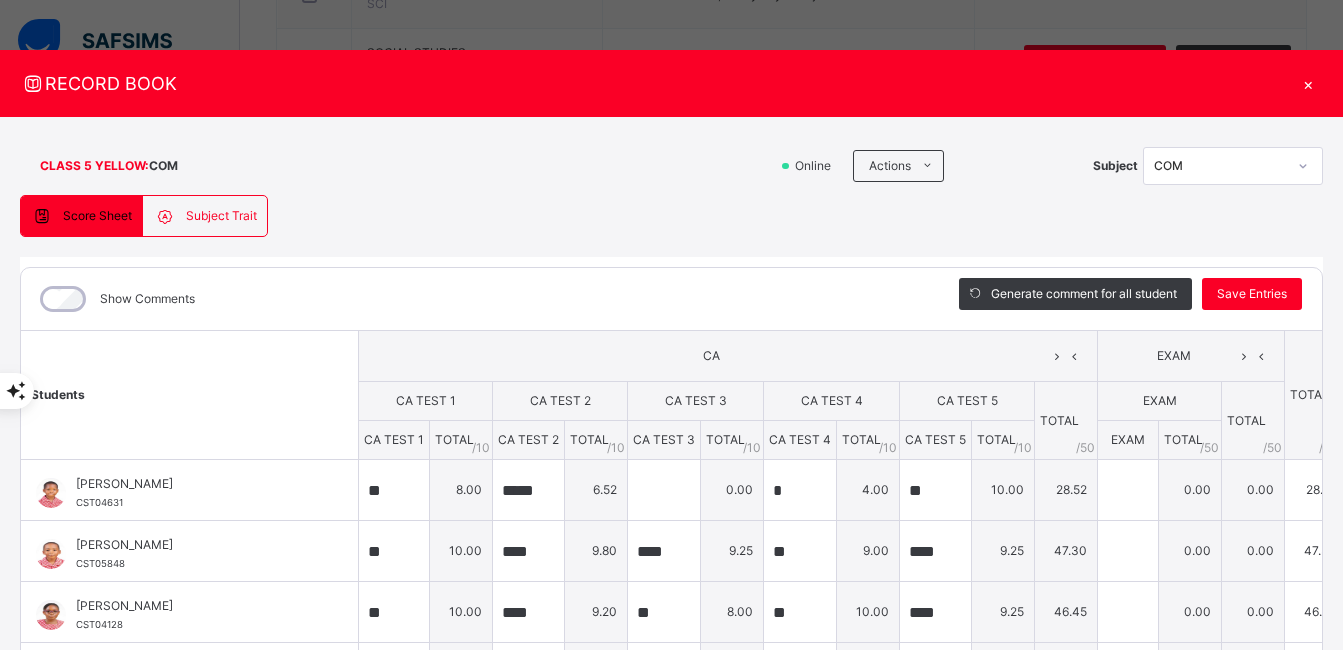 click on "×" at bounding box center (1308, 83) 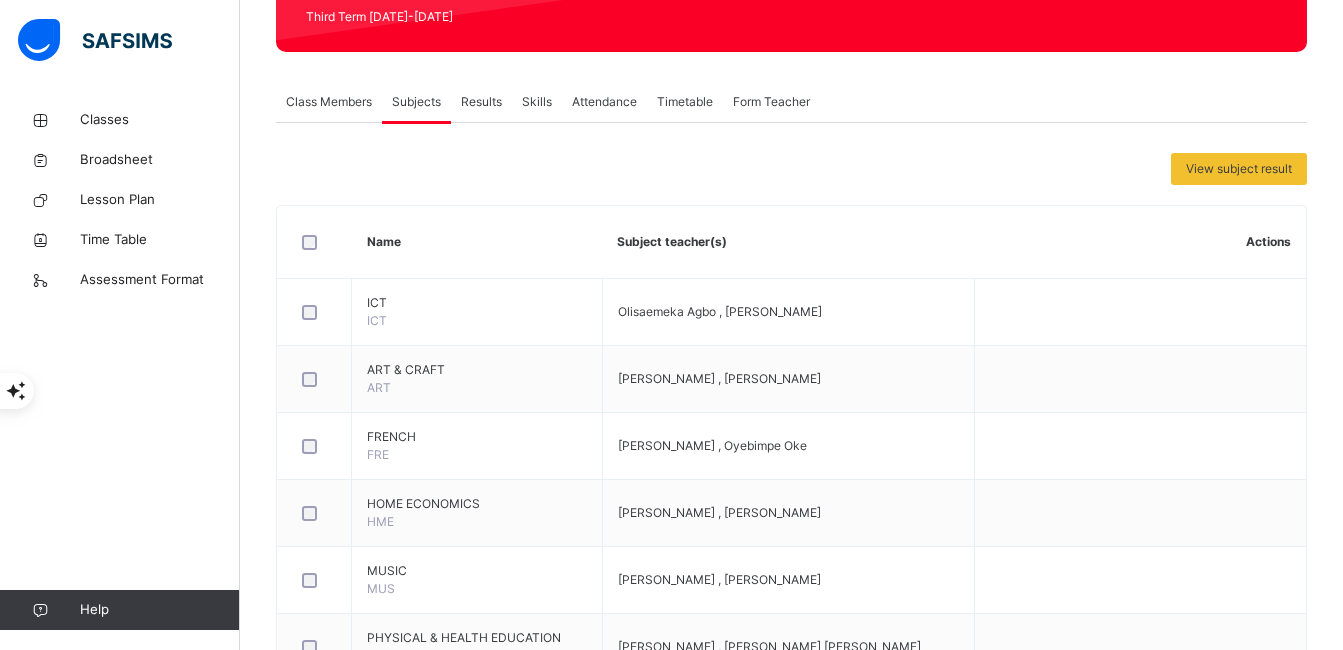 scroll, scrollTop: 0, scrollLeft: 0, axis: both 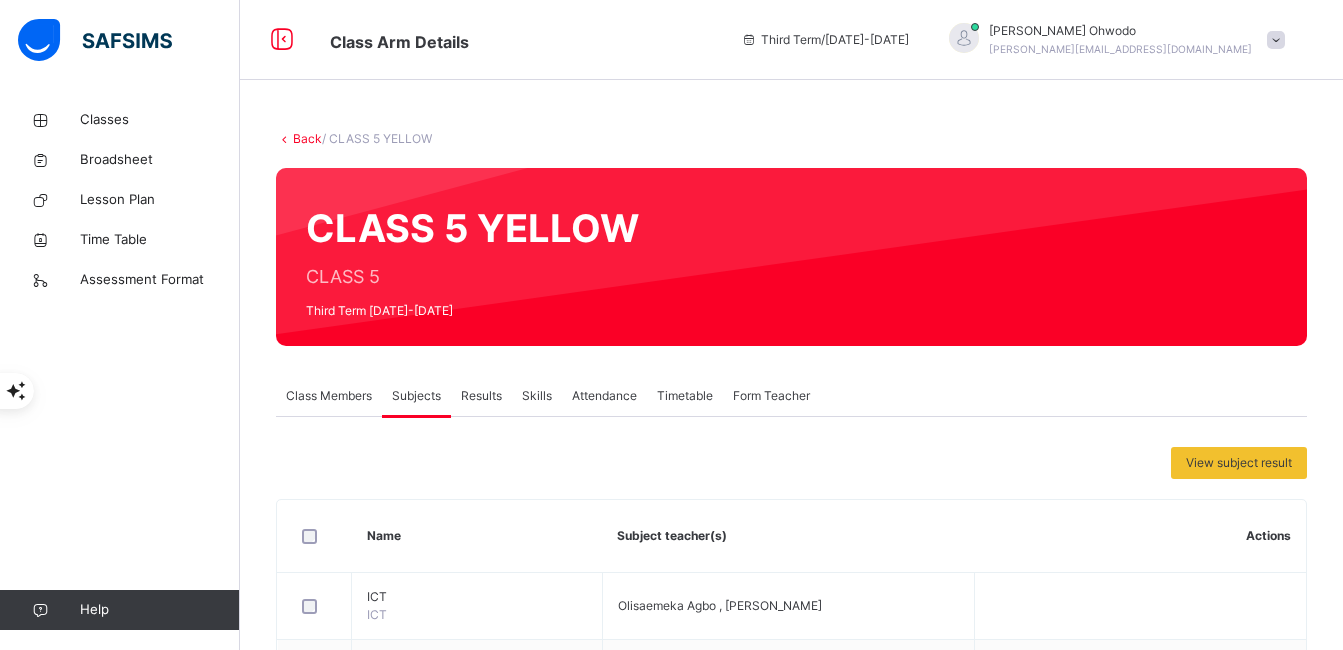 click on "Skills" at bounding box center (537, 396) 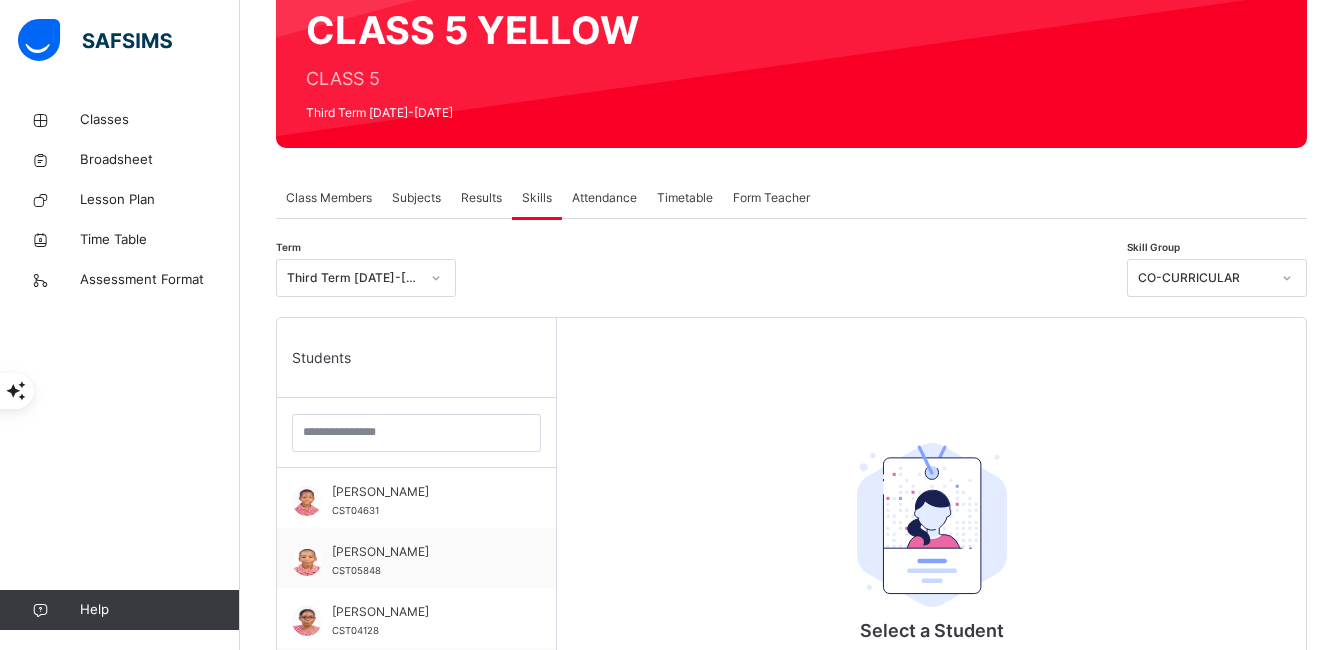 scroll, scrollTop: 205, scrollLeft: 0, axis: vertical 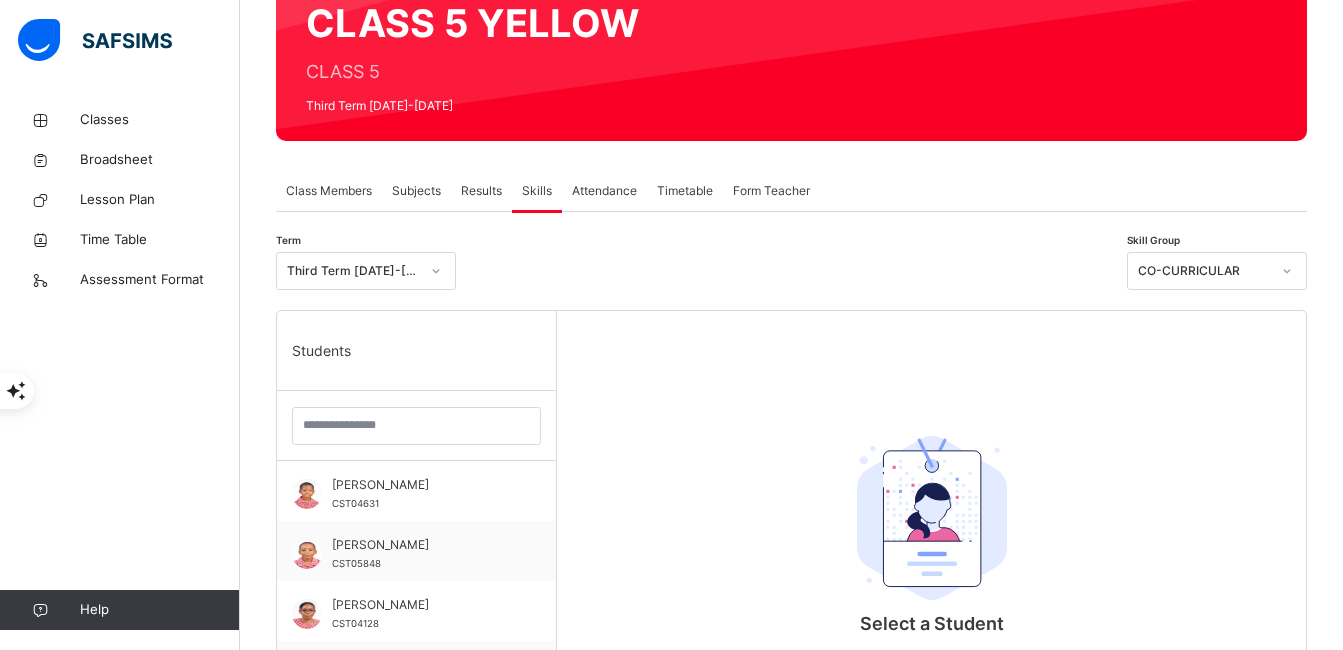 click 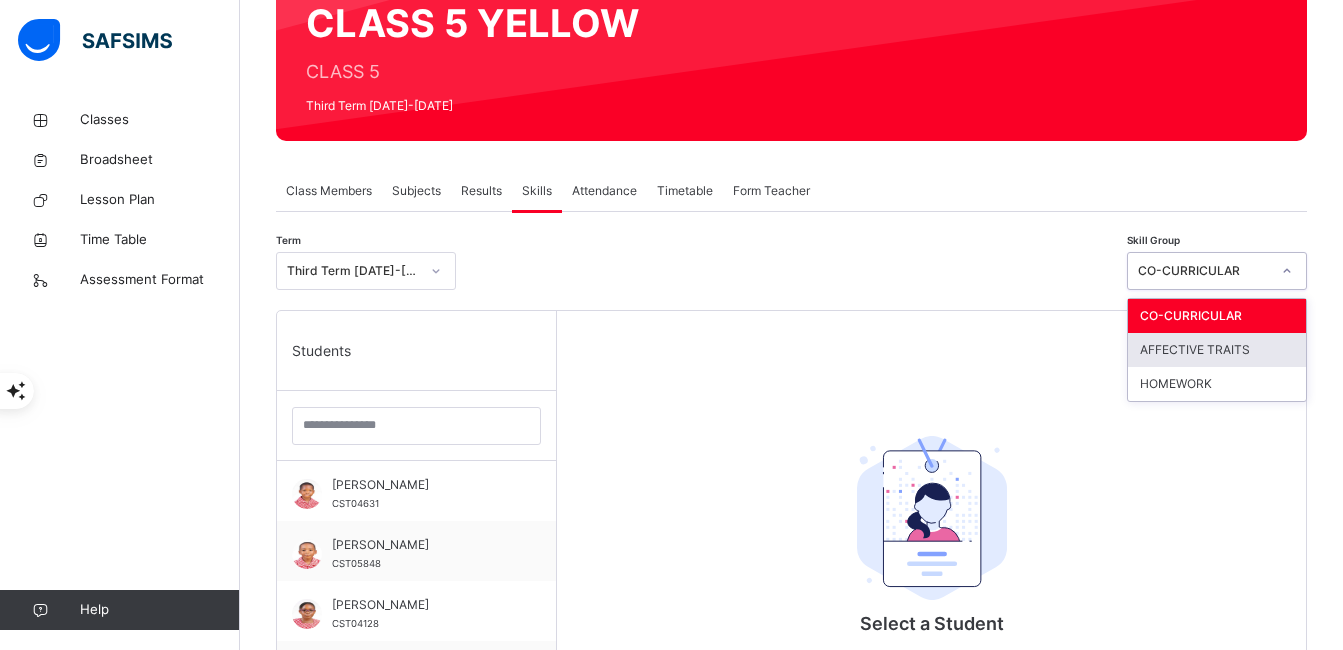 click on "AFFECTIVE TRAITS" at bounding box center (1217, 350) 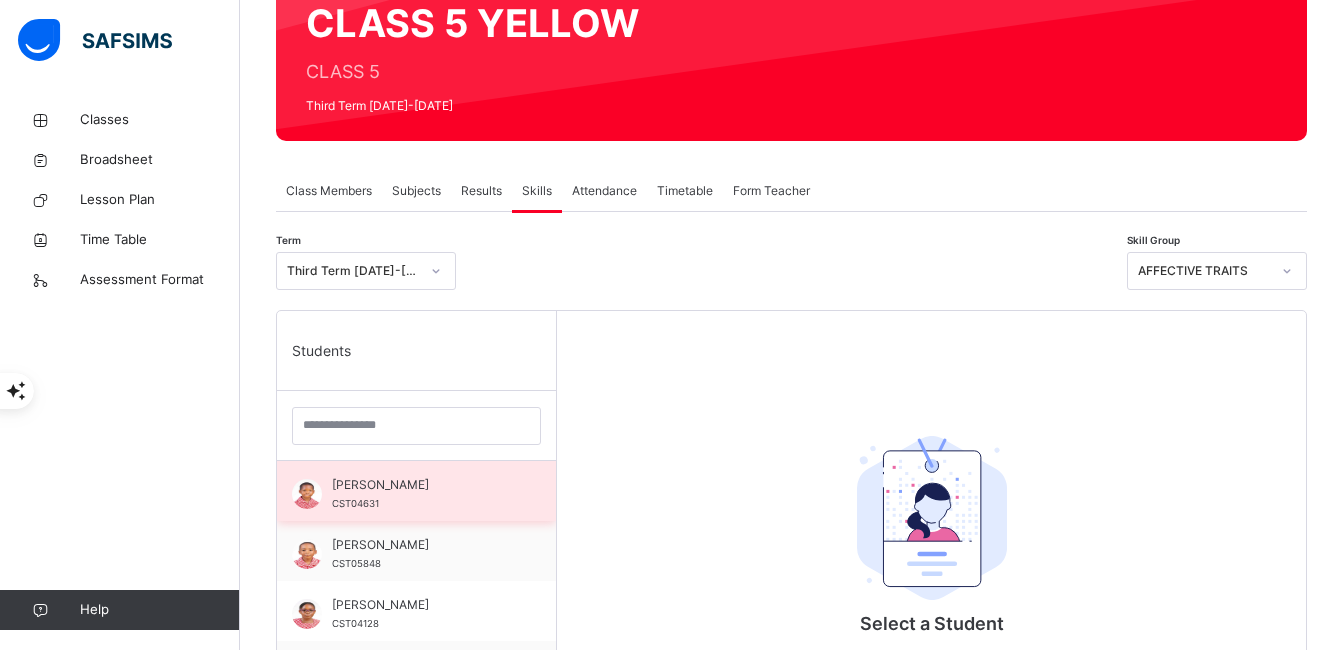 click on "[PERSON_NAME]" at bounding box center [421, 485] 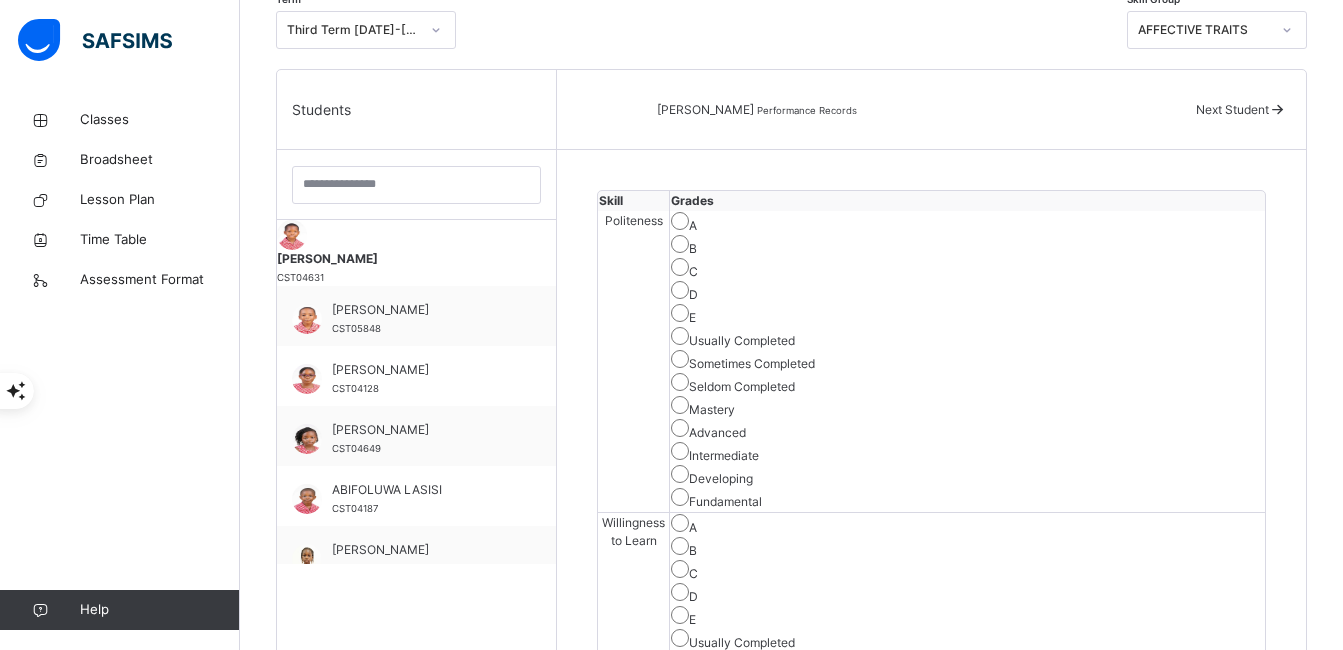 scroll, scrollTop: 455, scrollLeft: 0, axis: vertical 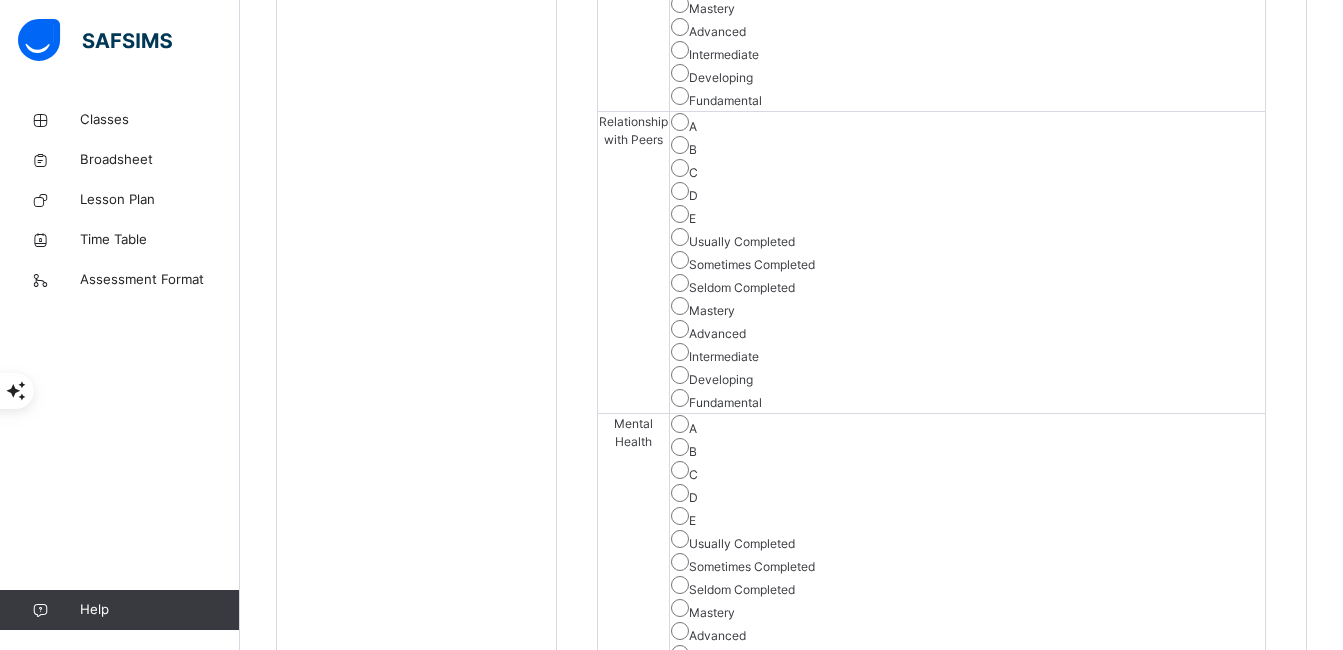 click on "B" at bounding box center [967, 1657] 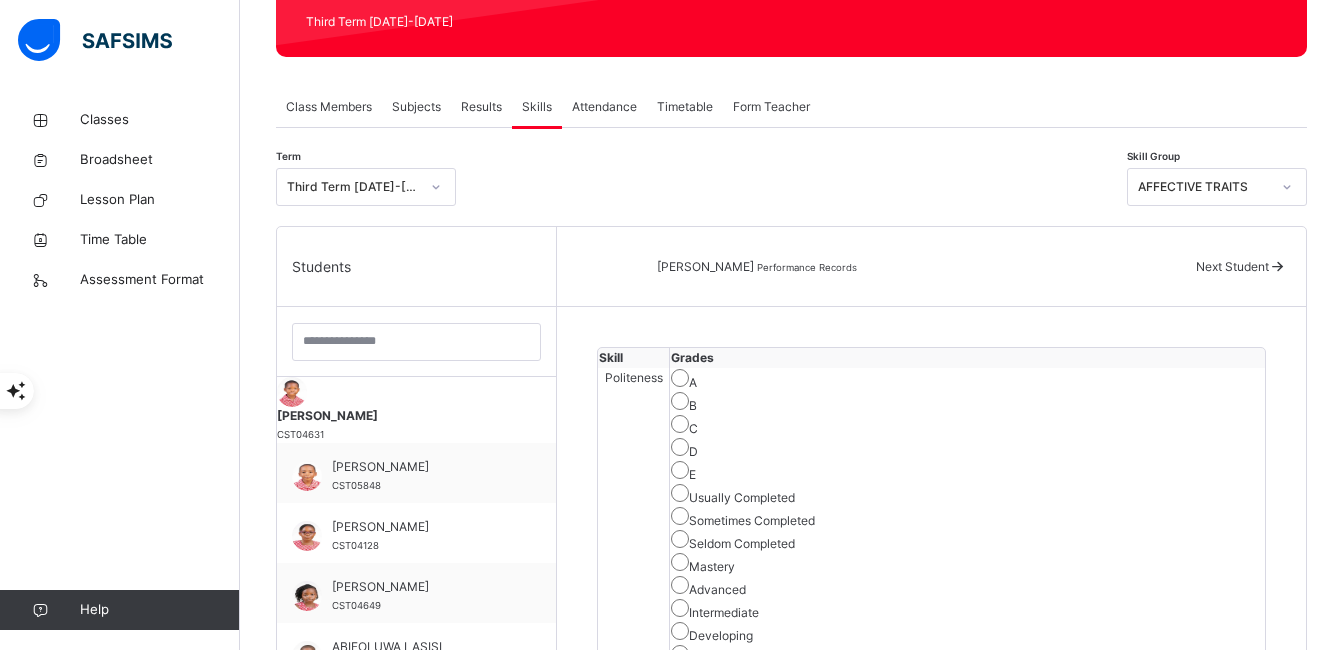scroll, scrollTop: 286, scrollLeft: 0, axis: vertical 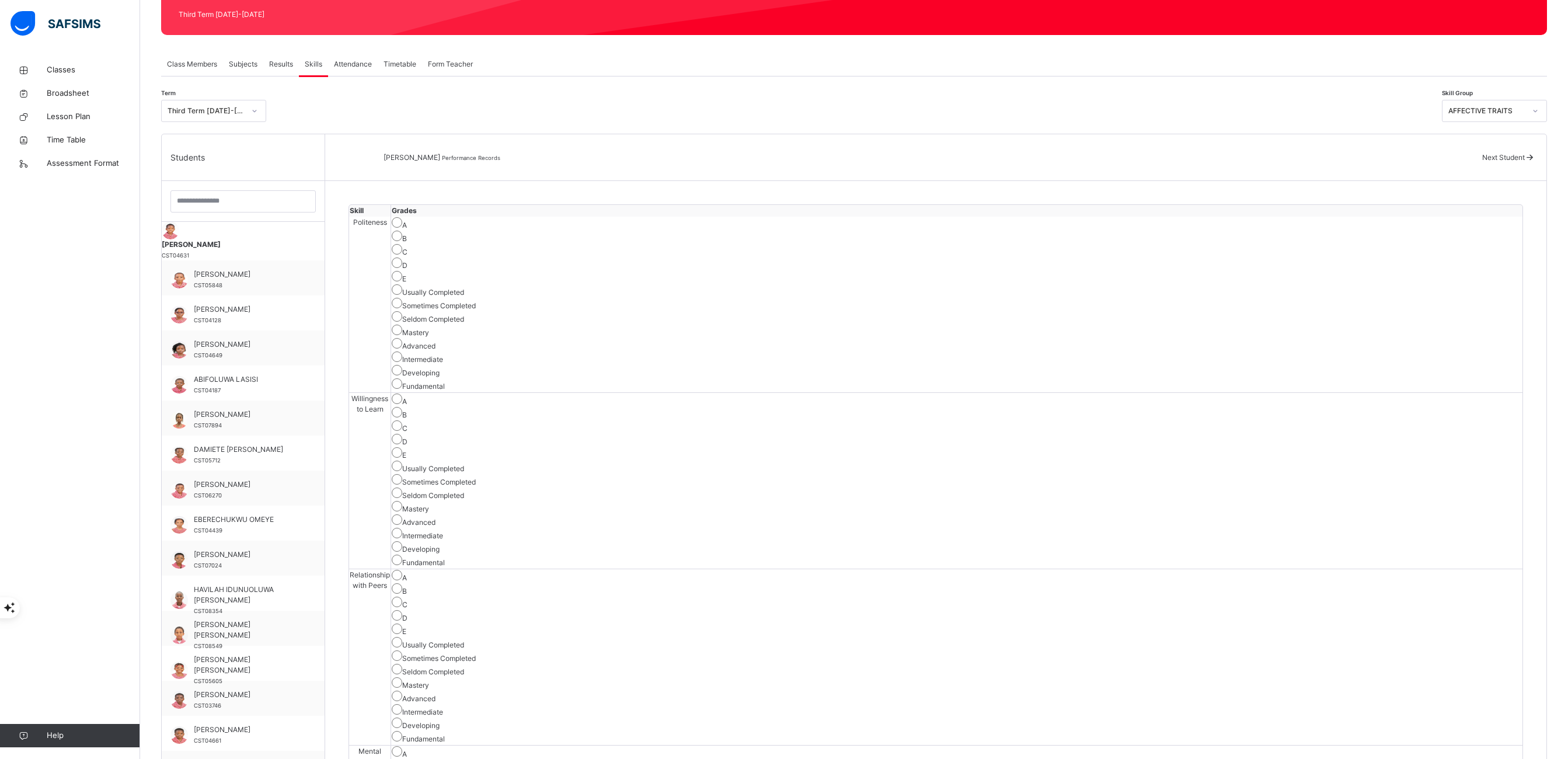 drag, startPoint x: 768, startPoint y: 1, endPoint x: 1133, endPoint y: 135, distance: 388.82 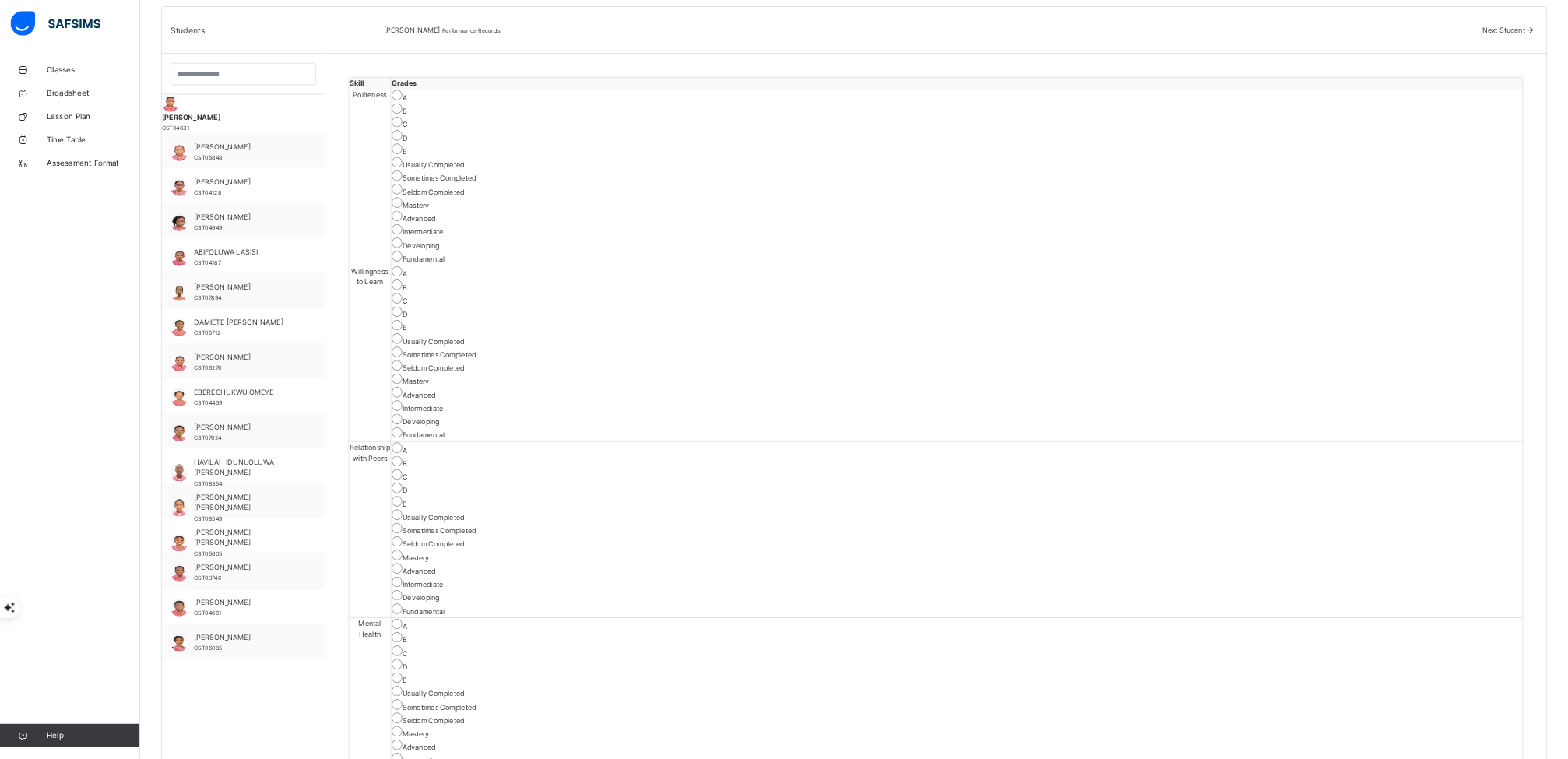 scroll, scrollTop: 397, scrollLeft: 0, axis: vertical 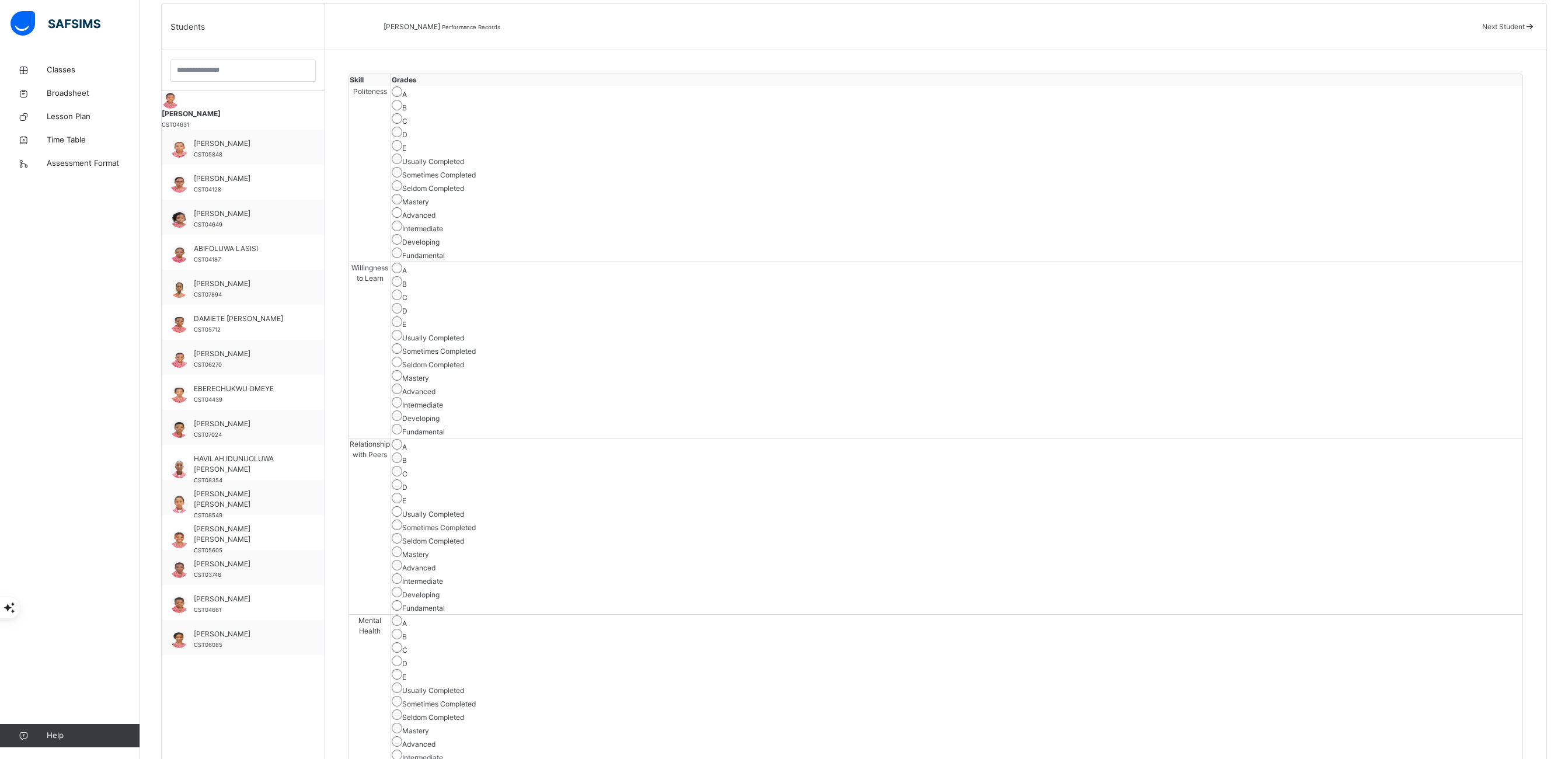 click on "Save Skill" at bounding box center [1480, 1870] 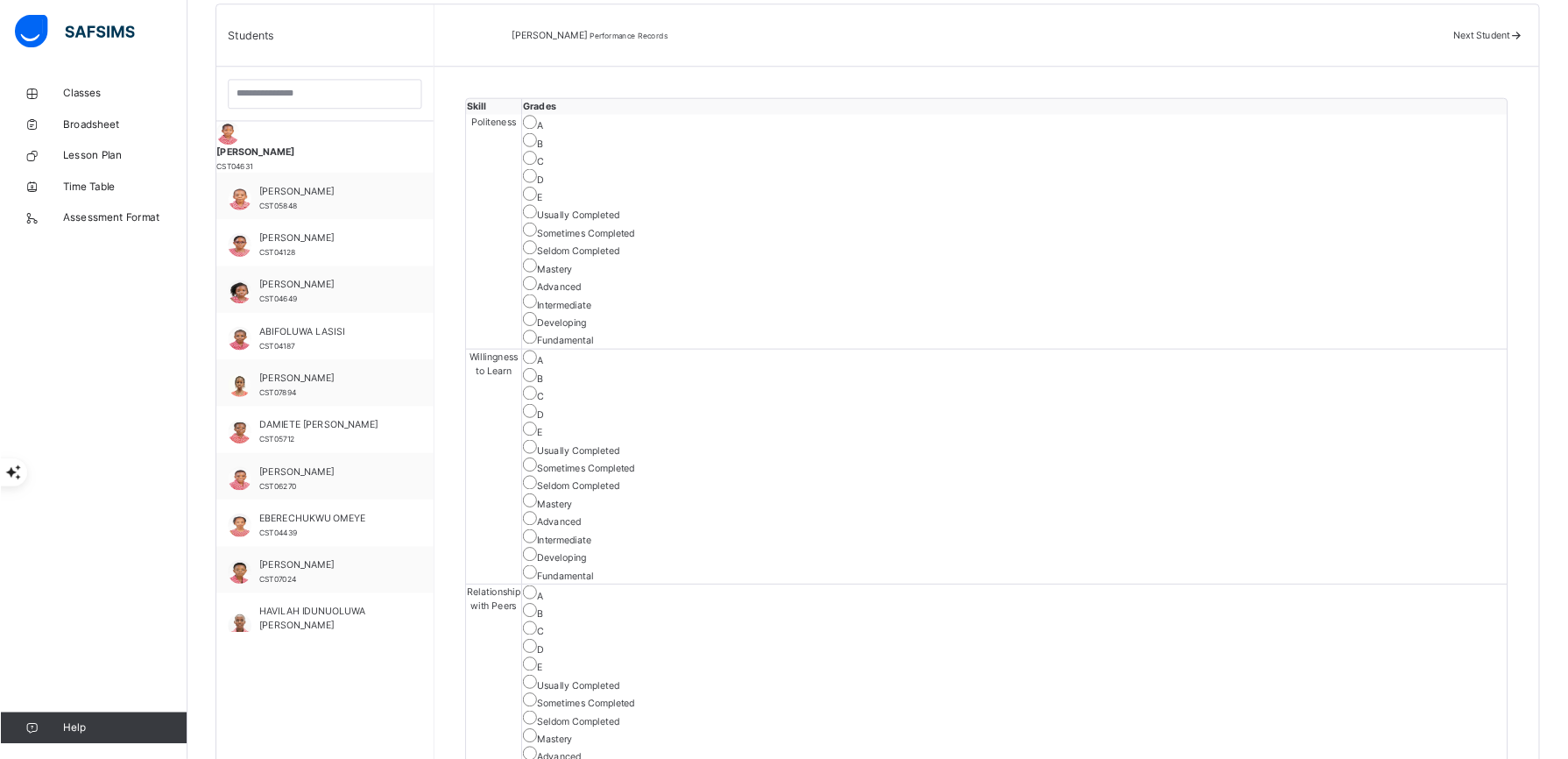 scroll, scrollTop: 447, scrollLeft: 0, axis: vertical 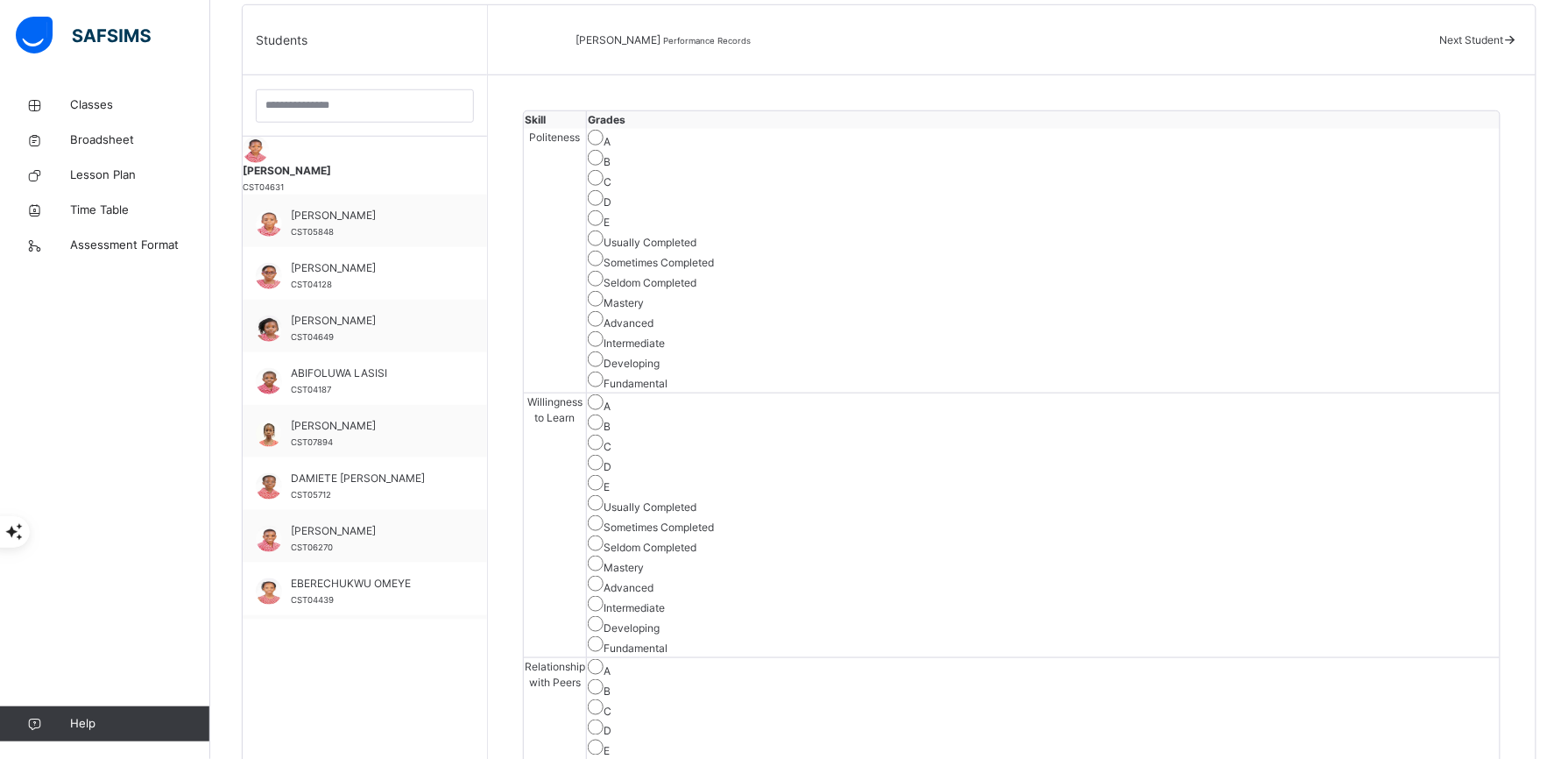drag, startPoint x: 2281, startPoint y: 7, endPoint x: 1126, endPoint y: 152, distance: 1164.0661 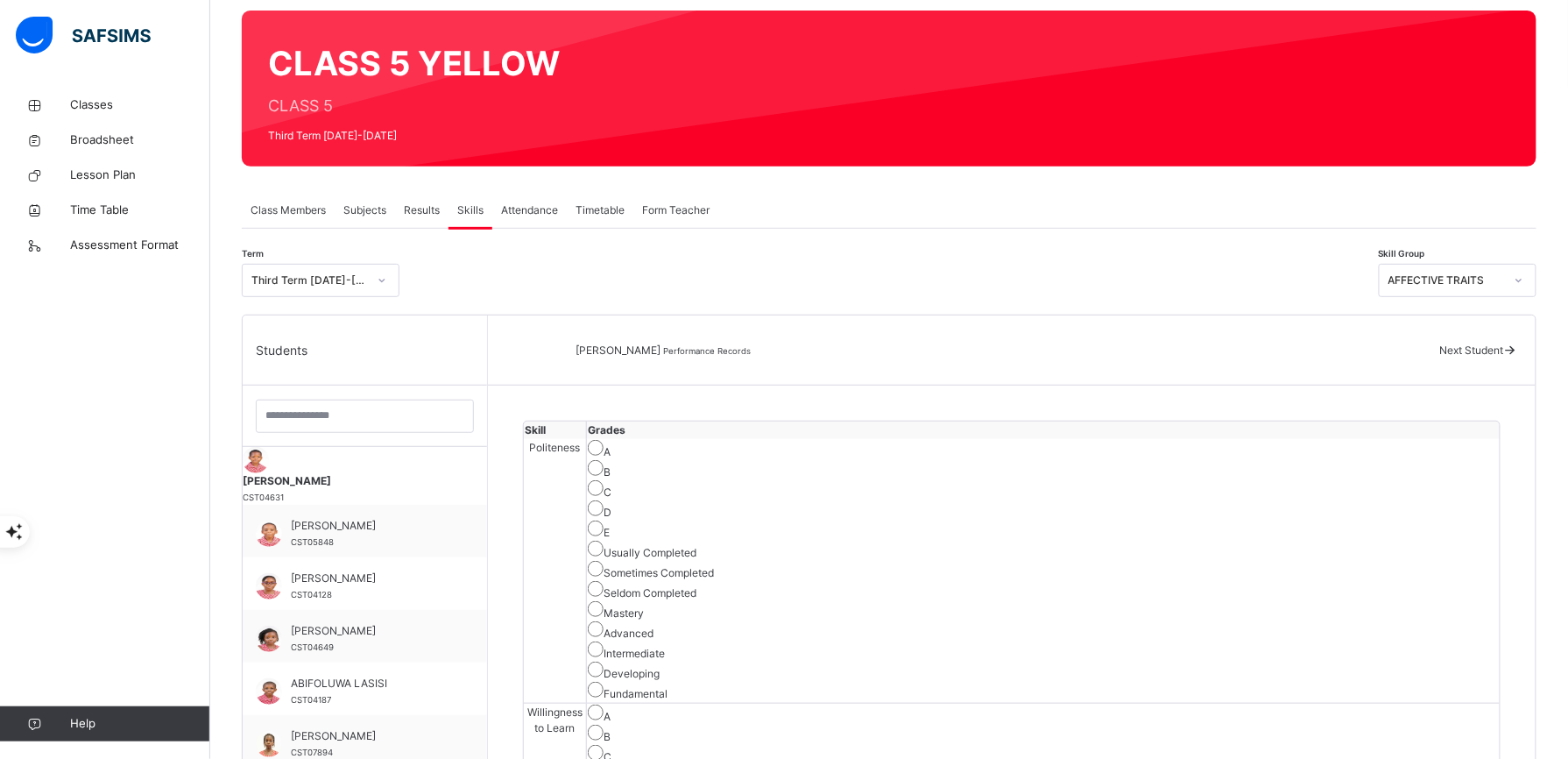 scroll, scrollTop: 61, scrollLeft: 0, axis: vertical 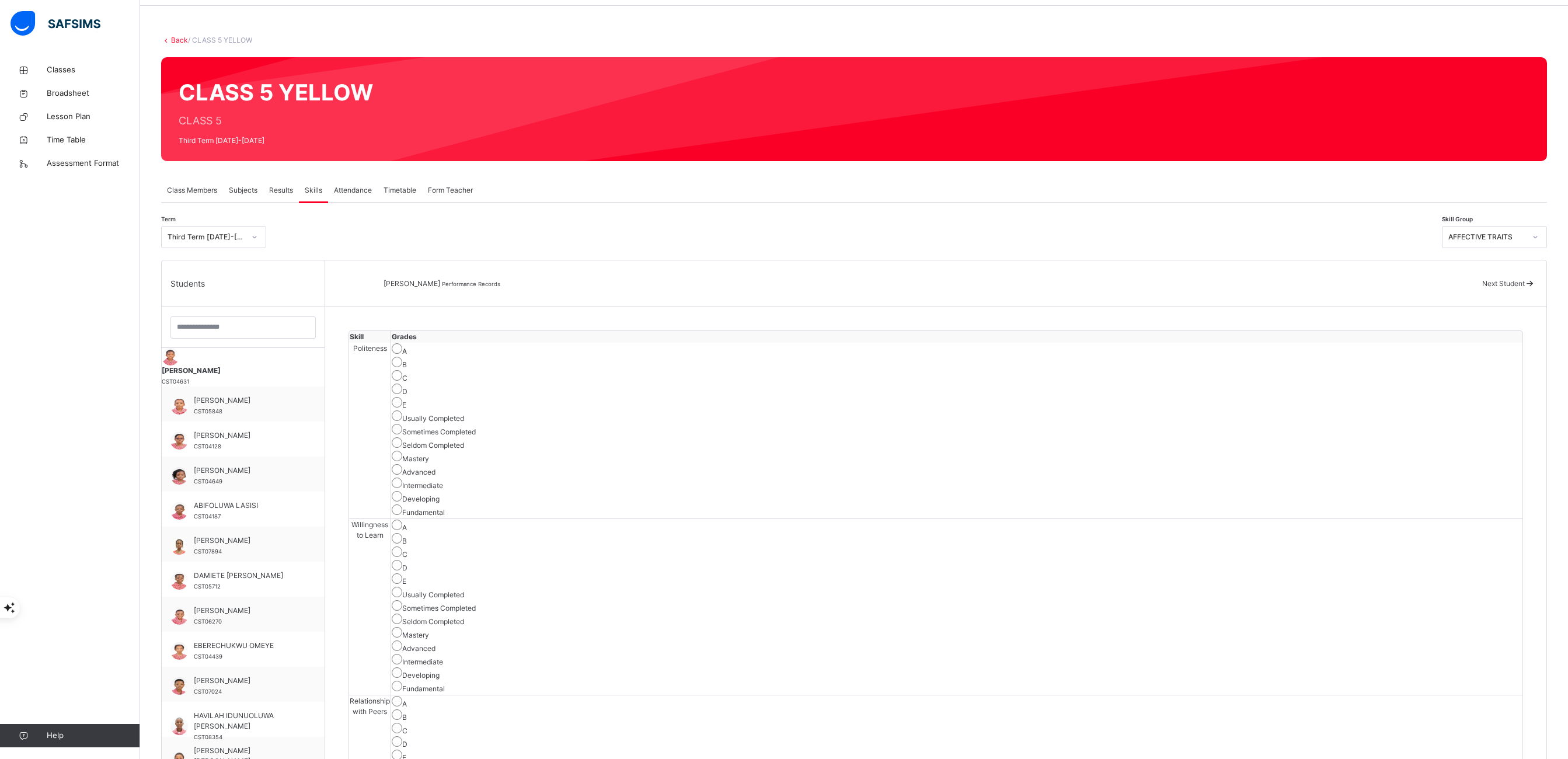 drag, startPoint x: 1024, startPoint y: 1, endPoint x: 1108, endPoint y: 239, distance: 252.38859 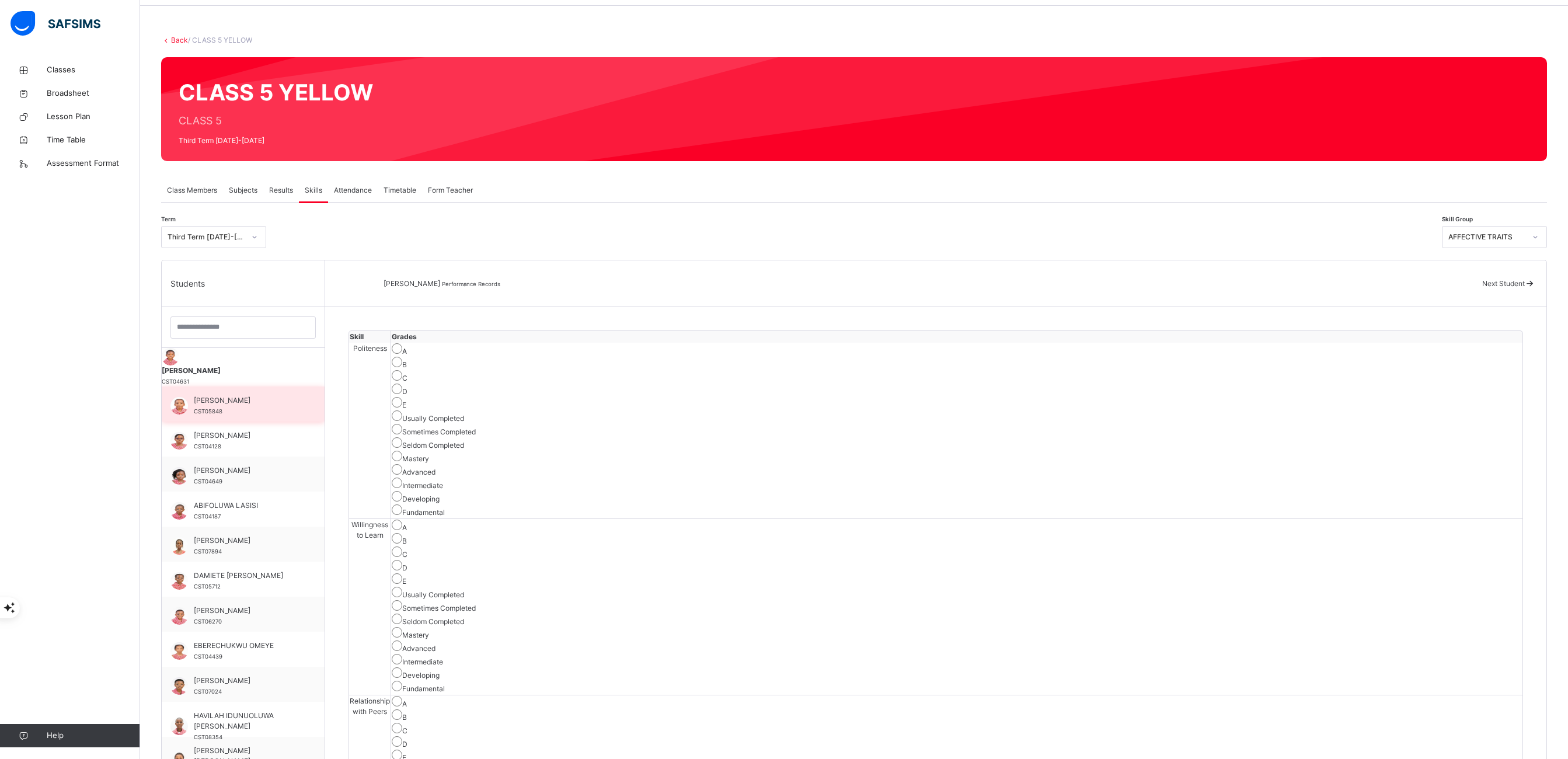 click on "CST05848" at bounding box center (208, 411) 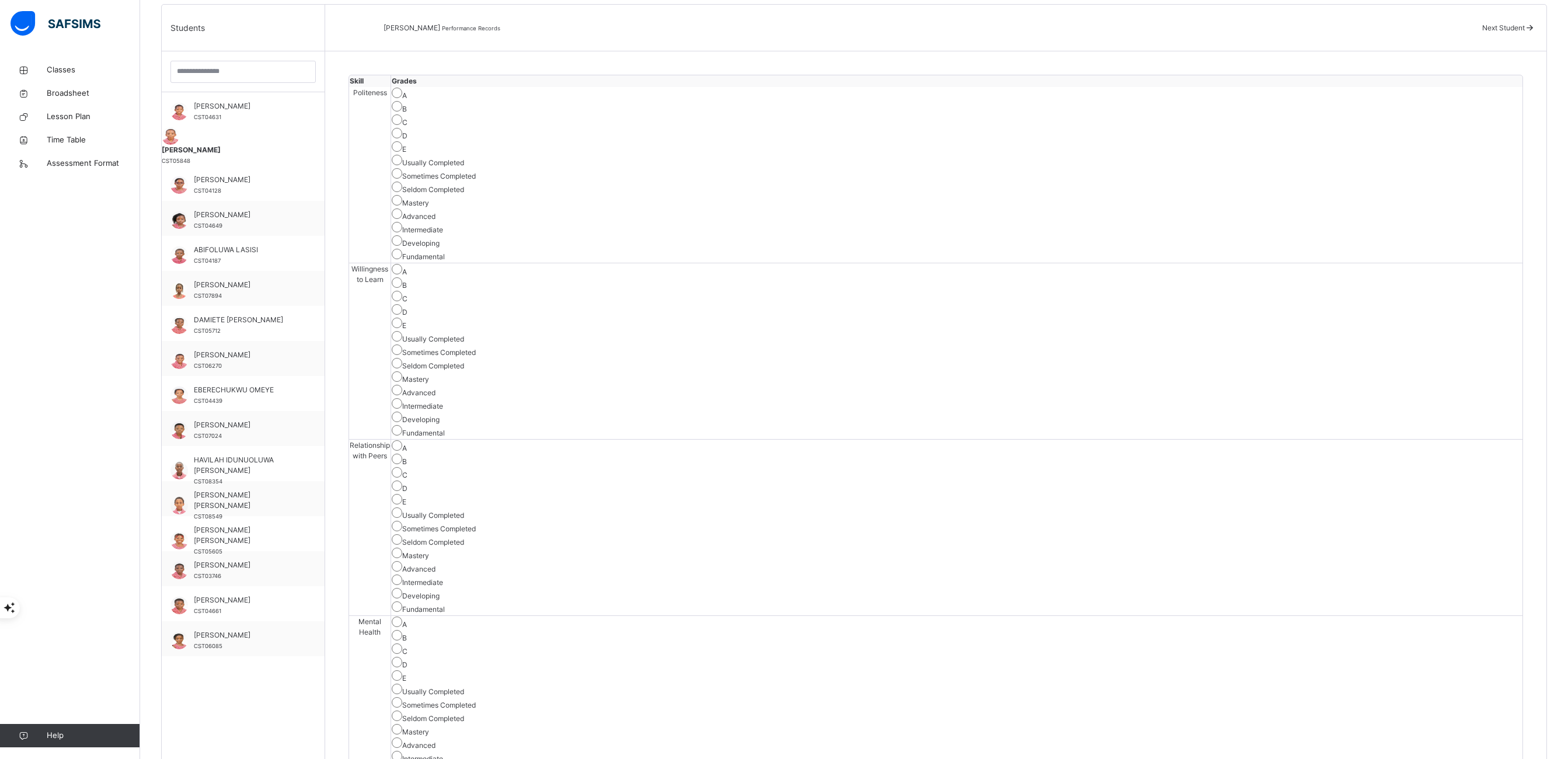 scroll, scrollTop: 300, scrollLeft: 0, axis: vertical 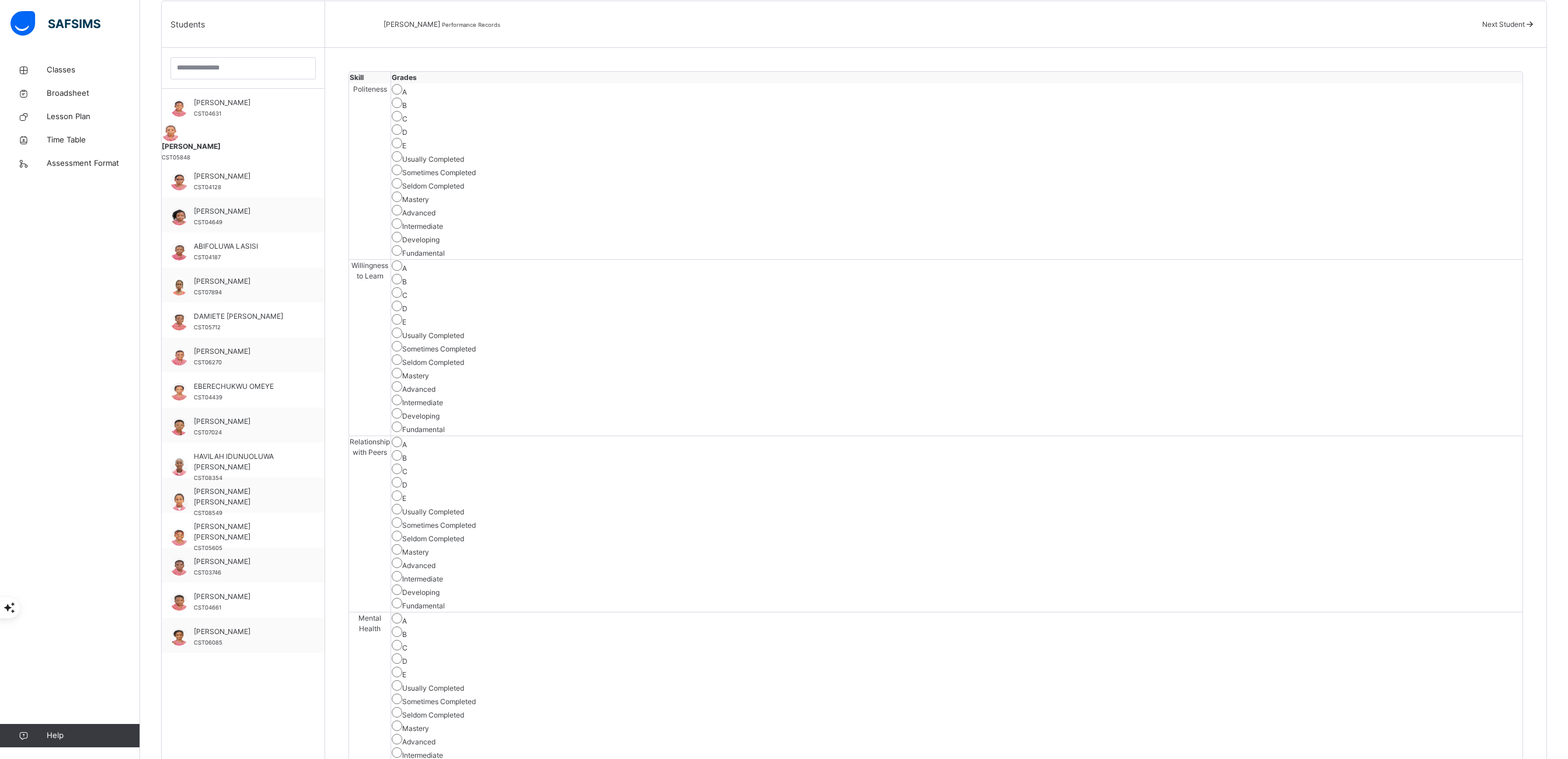 click on "Save Skill" at bounding box center (1480, 1868) 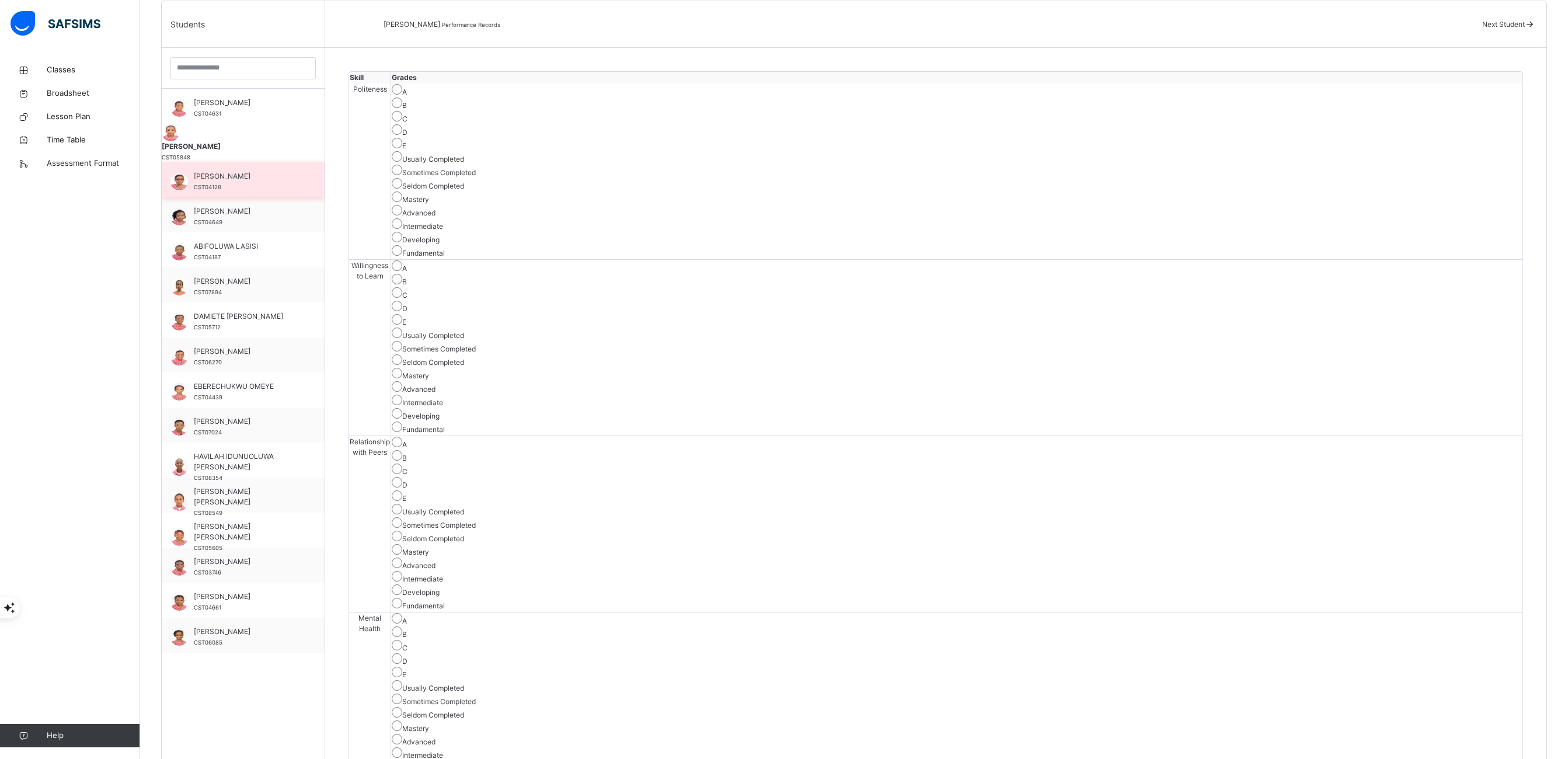 click on "[PERSON_NAME]" at bounding box center [246, 176] 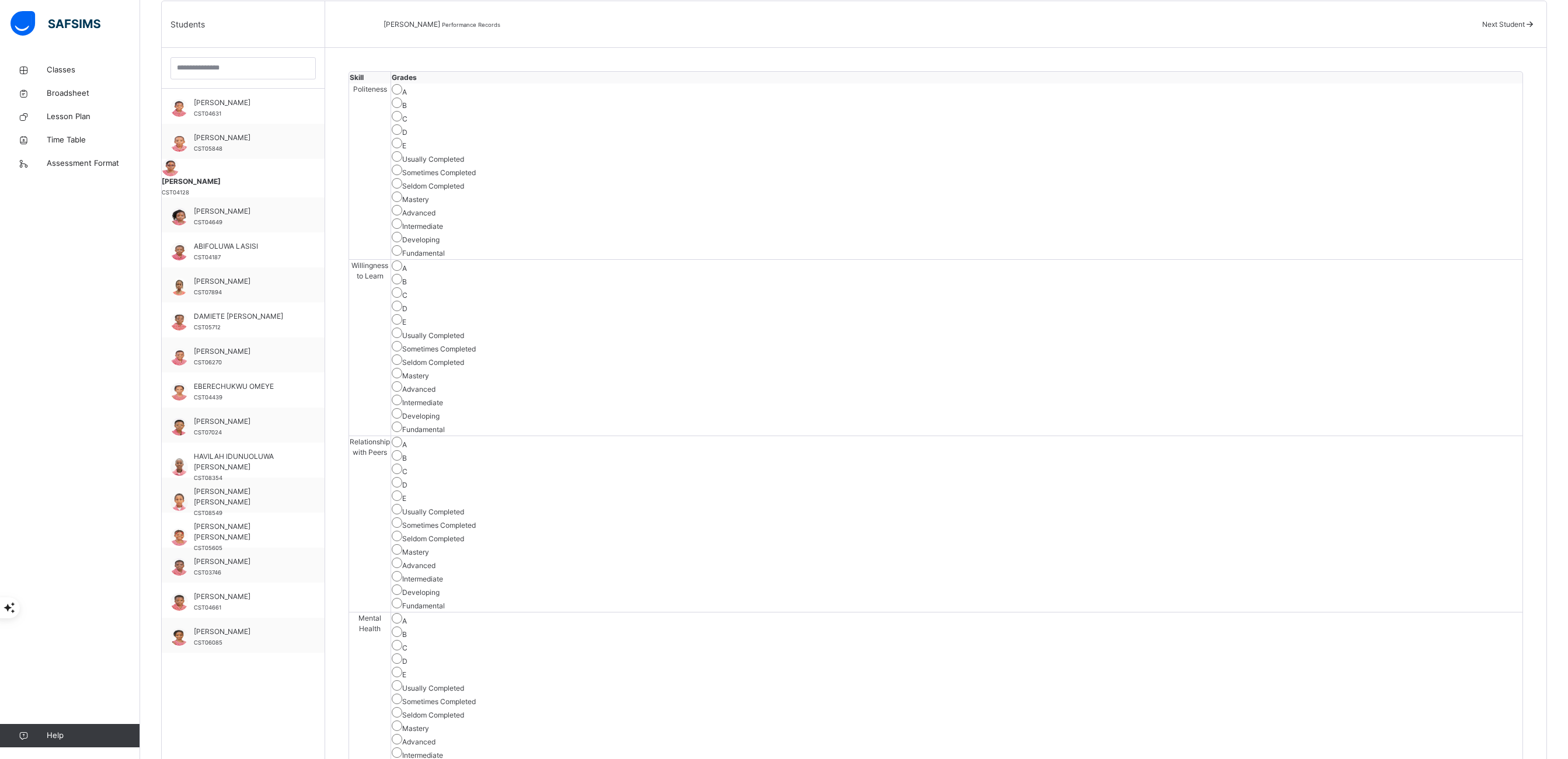 click on "A" at bounding box center (957, 1325) 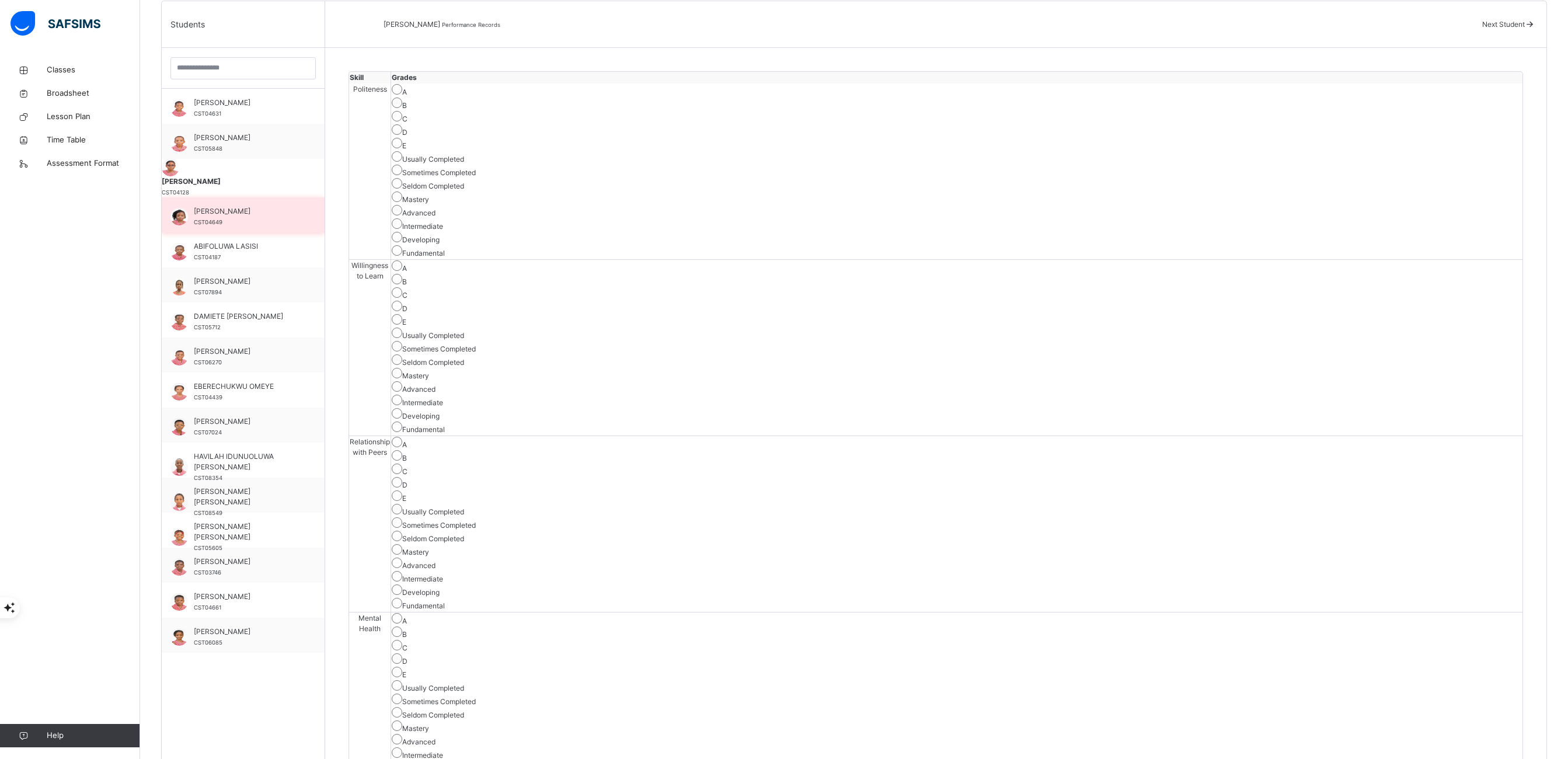 click on "[PERSON_NAME] CST04649" at bounding box center (243, 215) 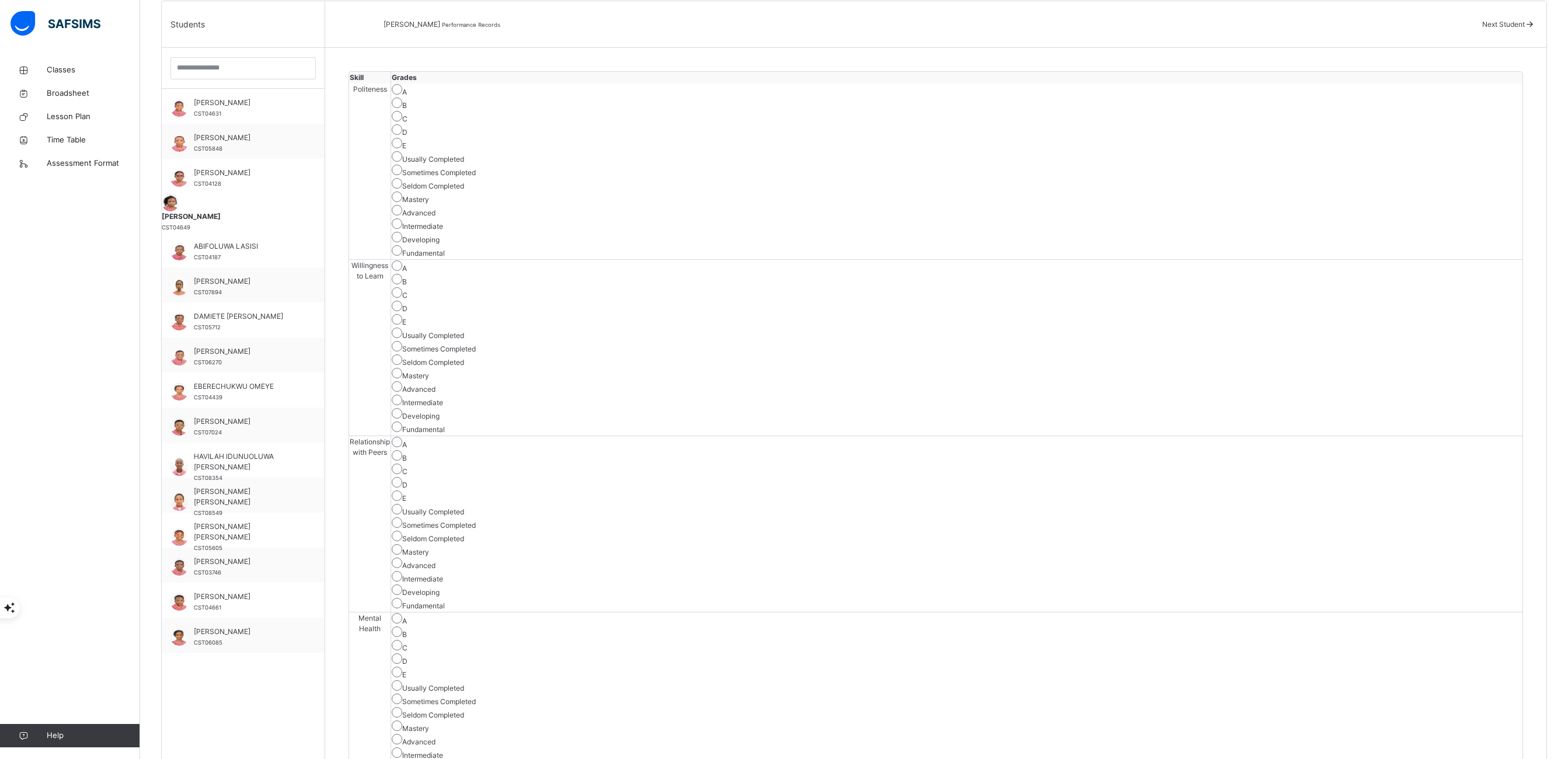 click on "Save Skill" at bounding box center [1480, 1868] 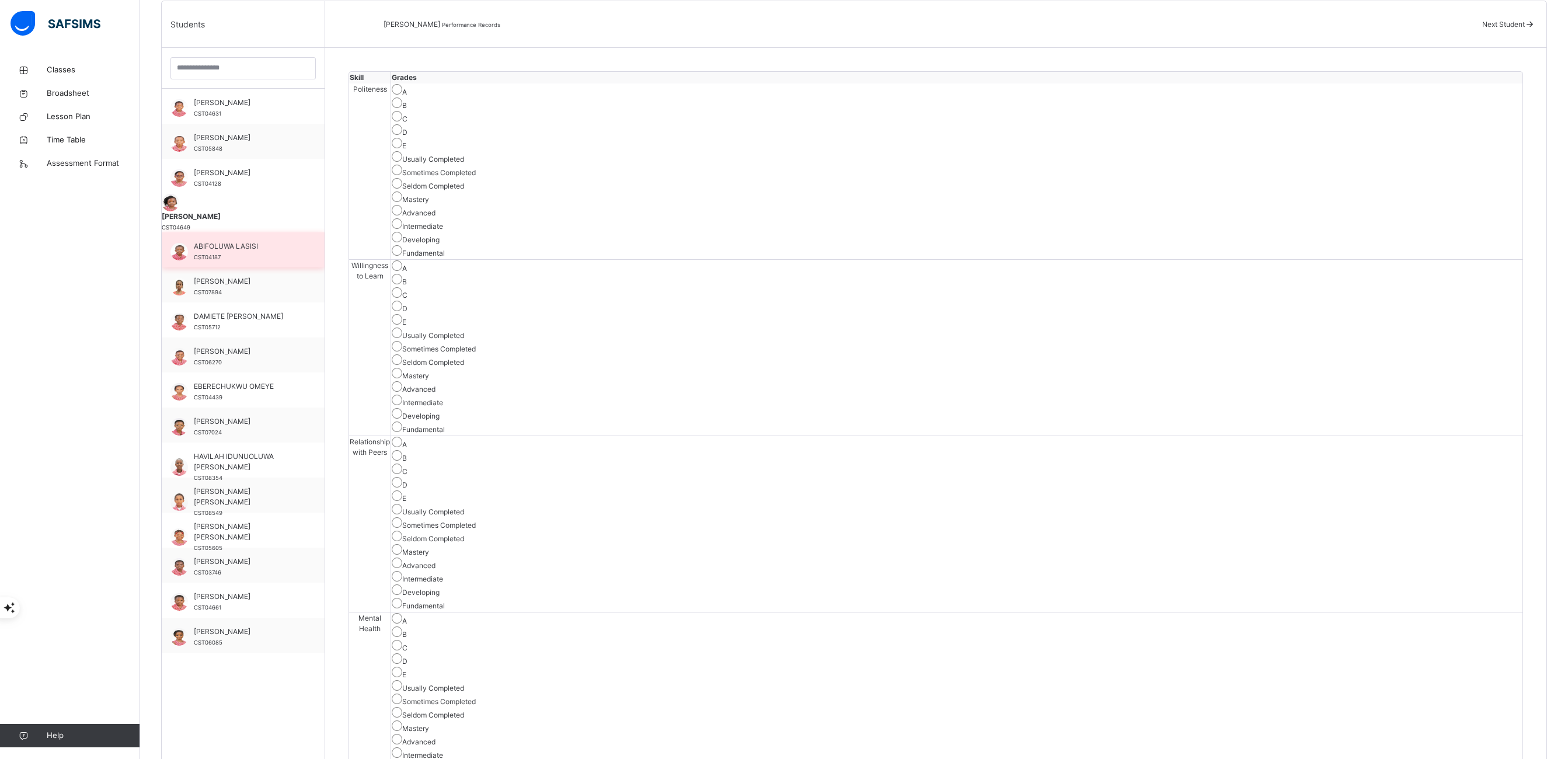click on "ABIFOLUWA   LASISI" at bounding box center [246, 246] 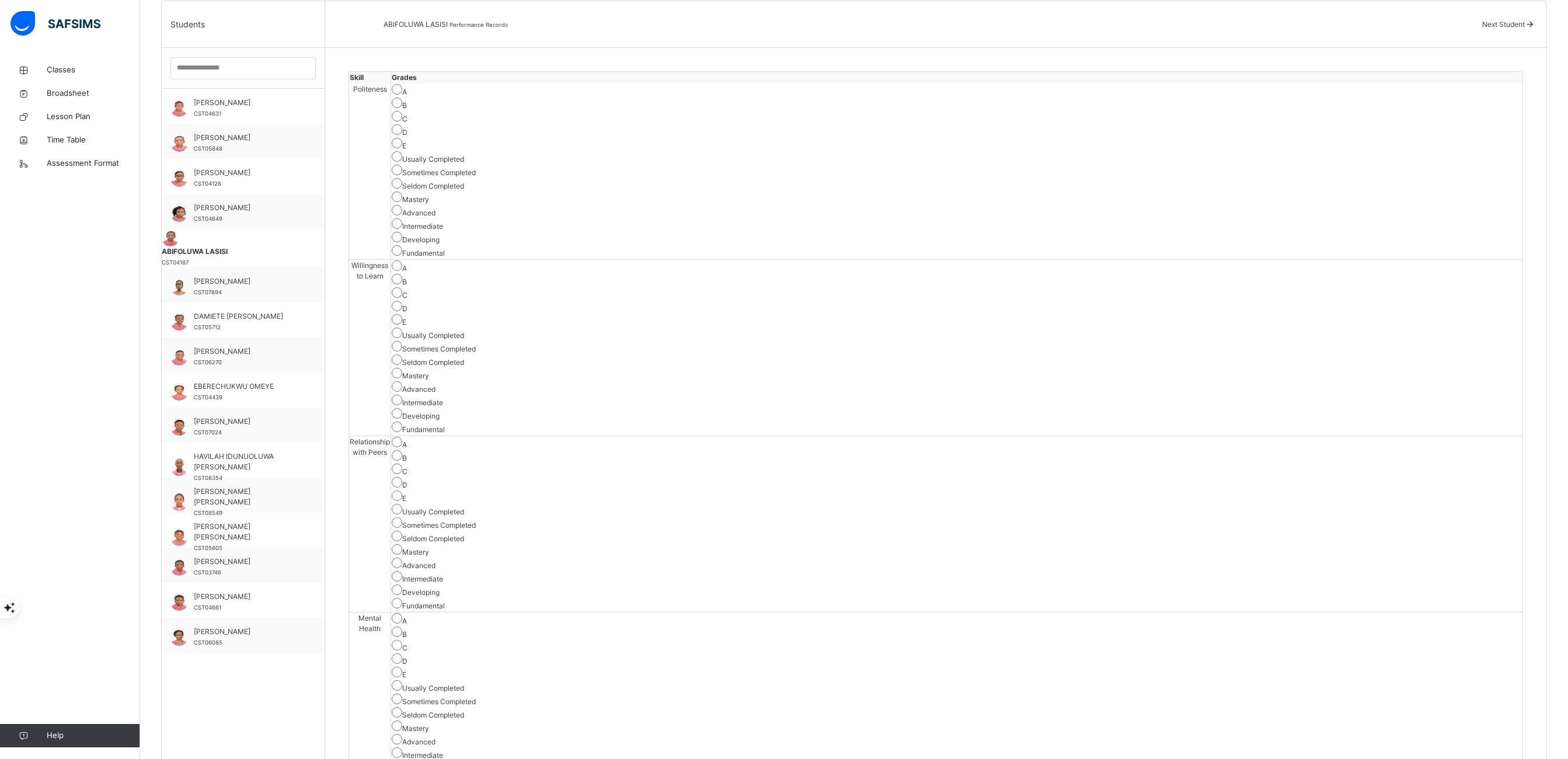 click on "A" at bounding box center (957, 1148) 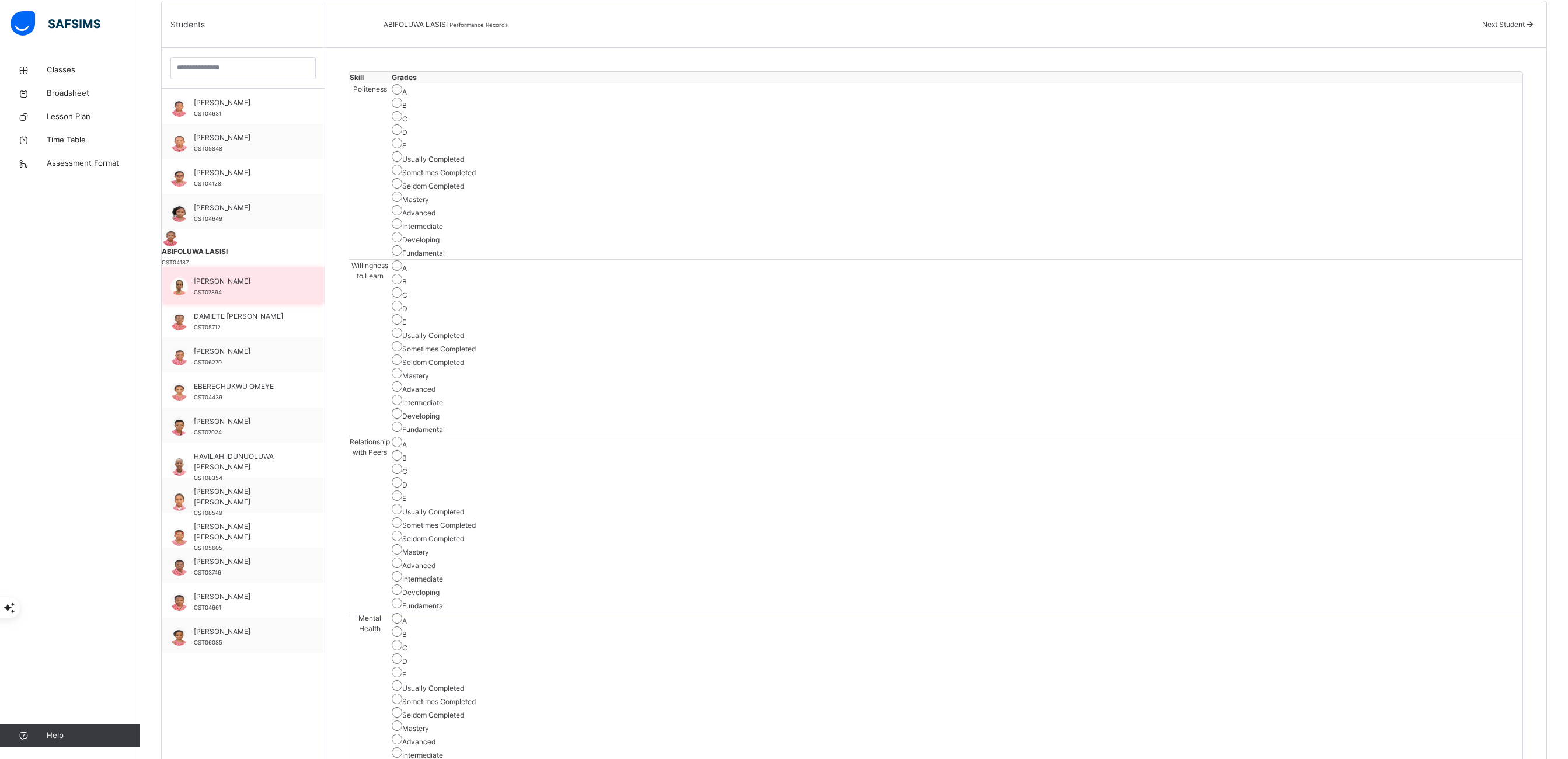 click on "[PERSON_NAME] CST07894" at bounding box center (246, 287) 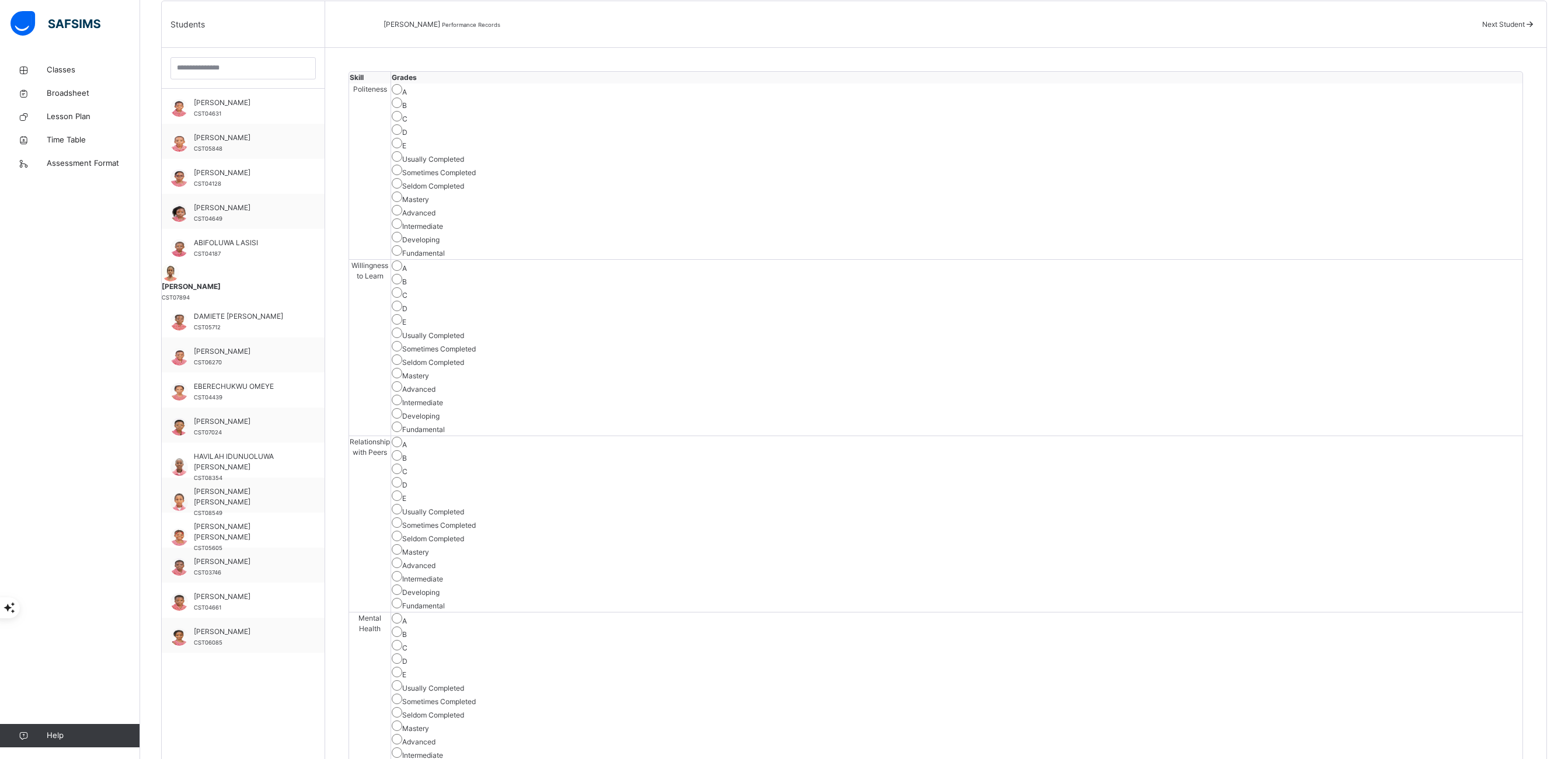 click on "A" at bounding box center [957, 619] 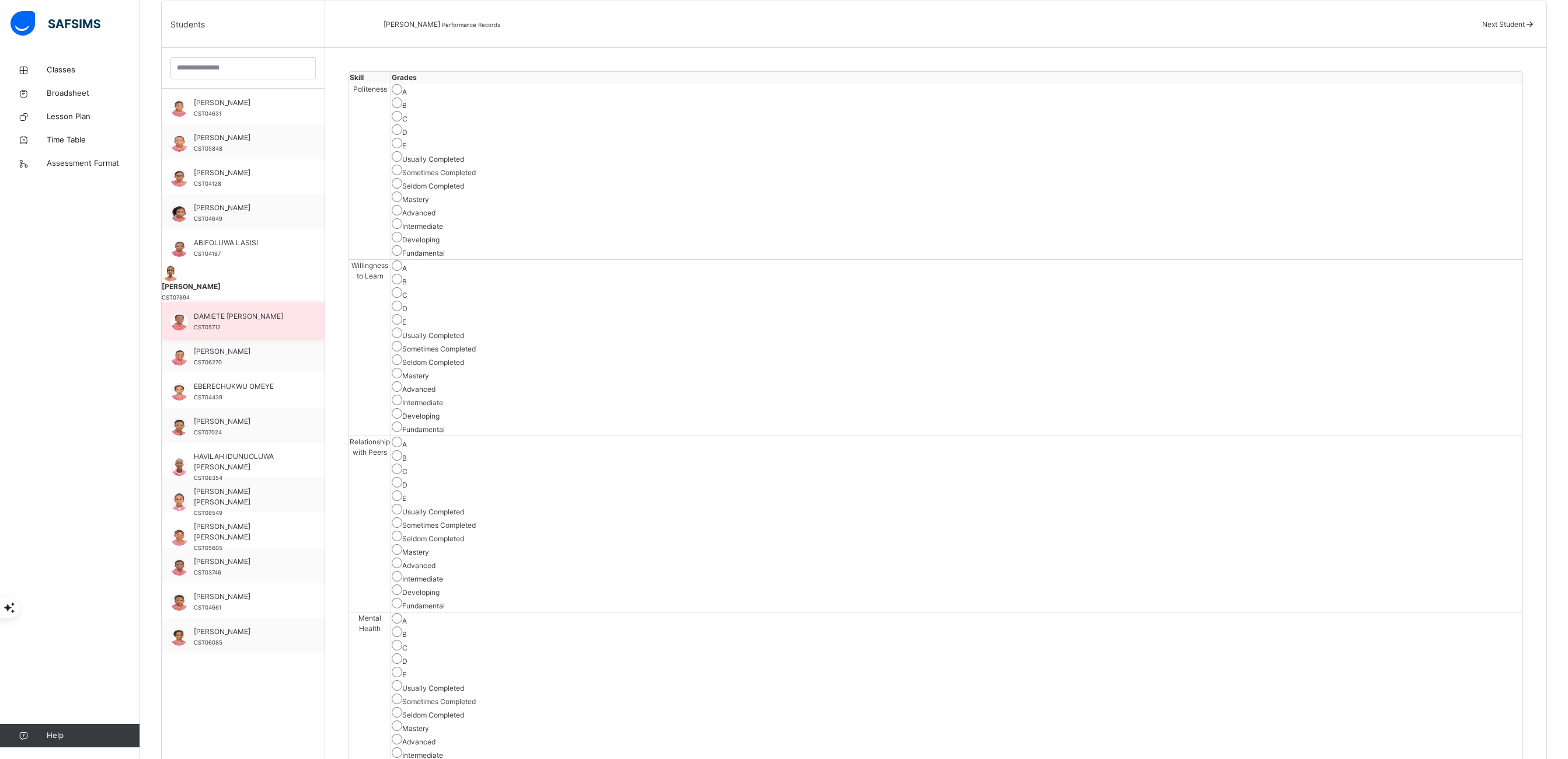 click on "DAMIETE [PERSON_NAME]  CST05712" at bounding box center [243, 320] 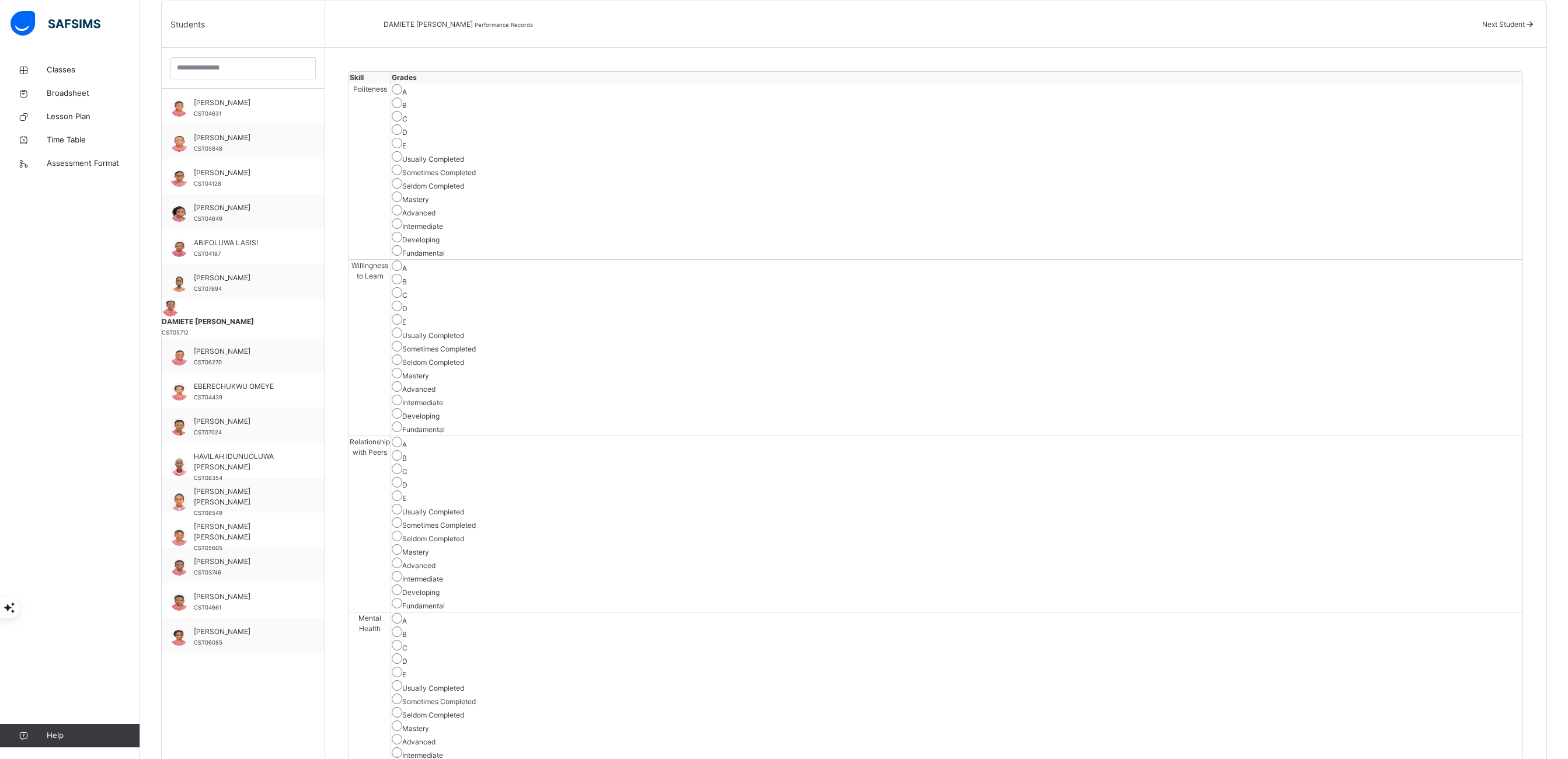 click on "A" at bounding box center [957, 619] 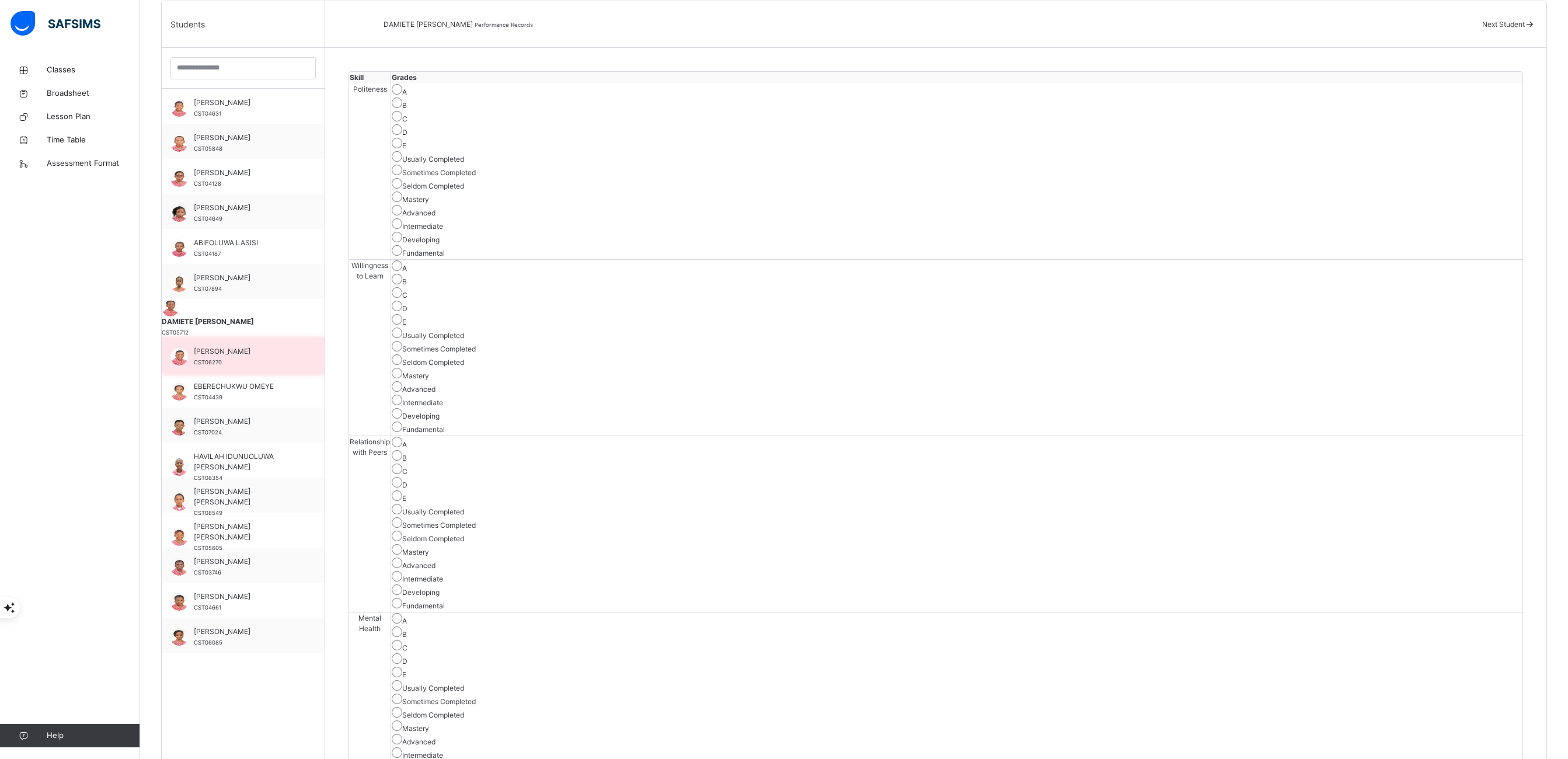 click on "[PERSON_NAME] CST06270" at bounding box center (246, 357) 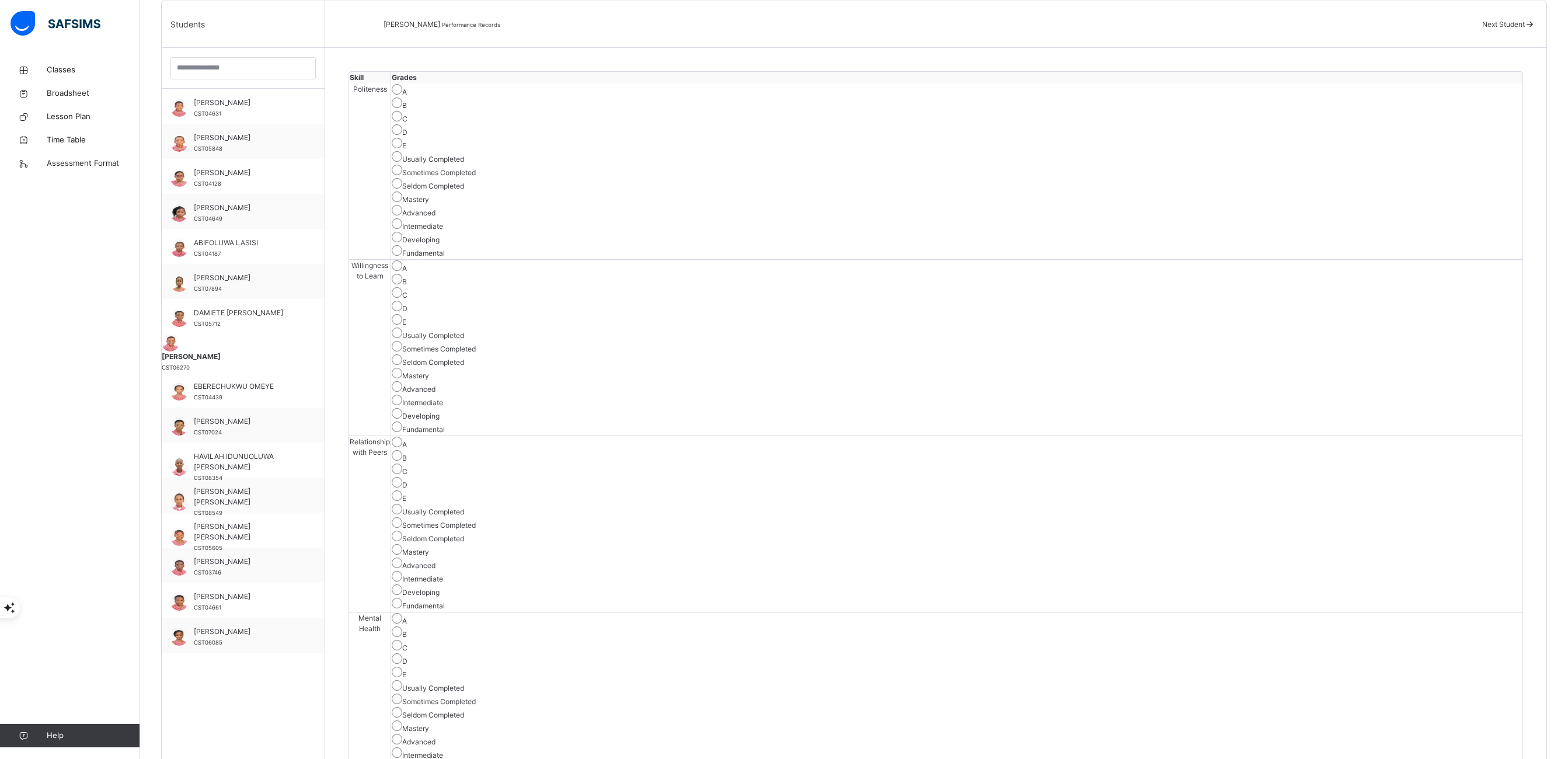 click on "Save Skill" at bounding box center (1480, 1868) 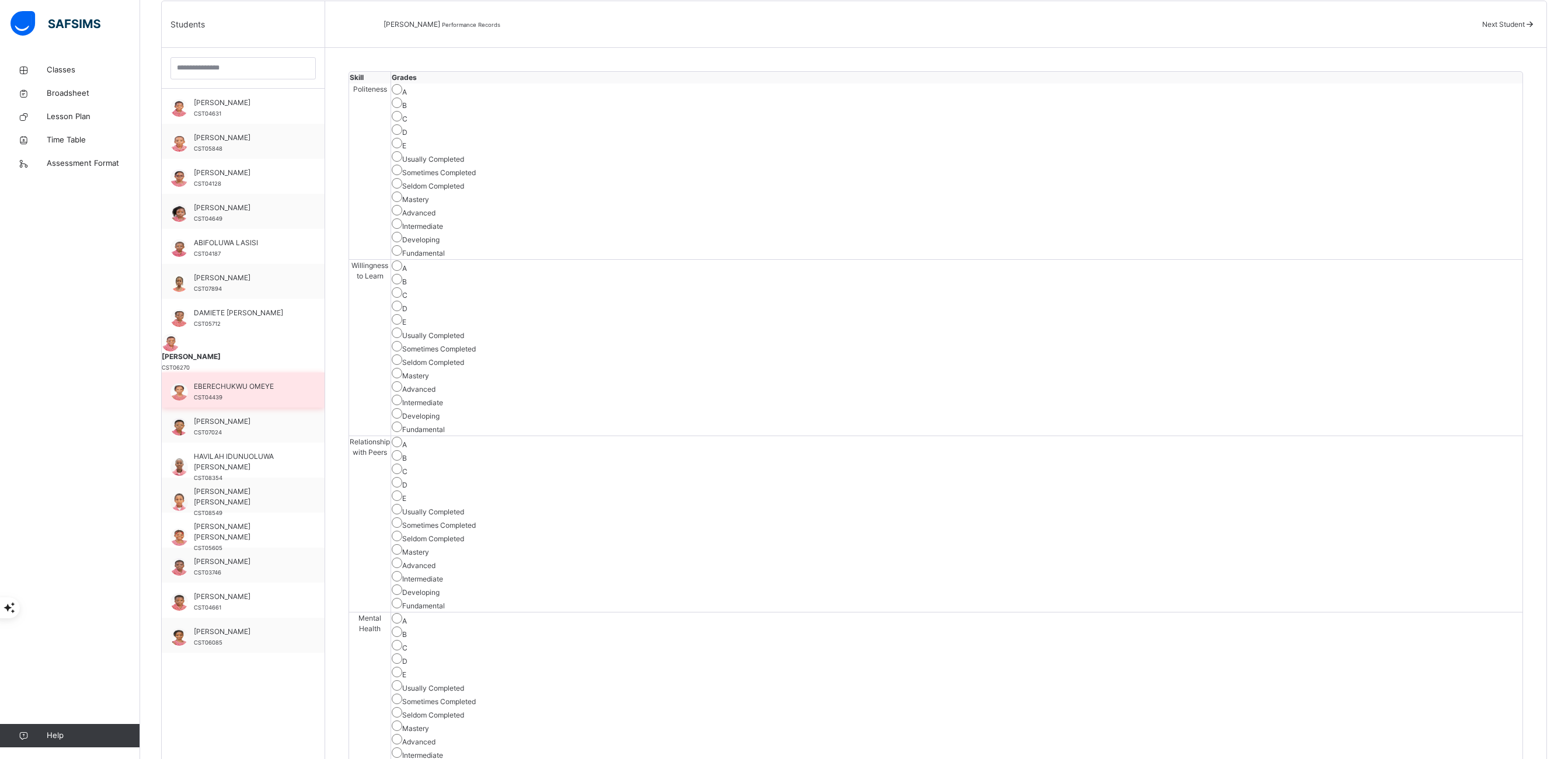 click on "EBERECHUKWU  OMEYE" at bounding box center (246, 387) 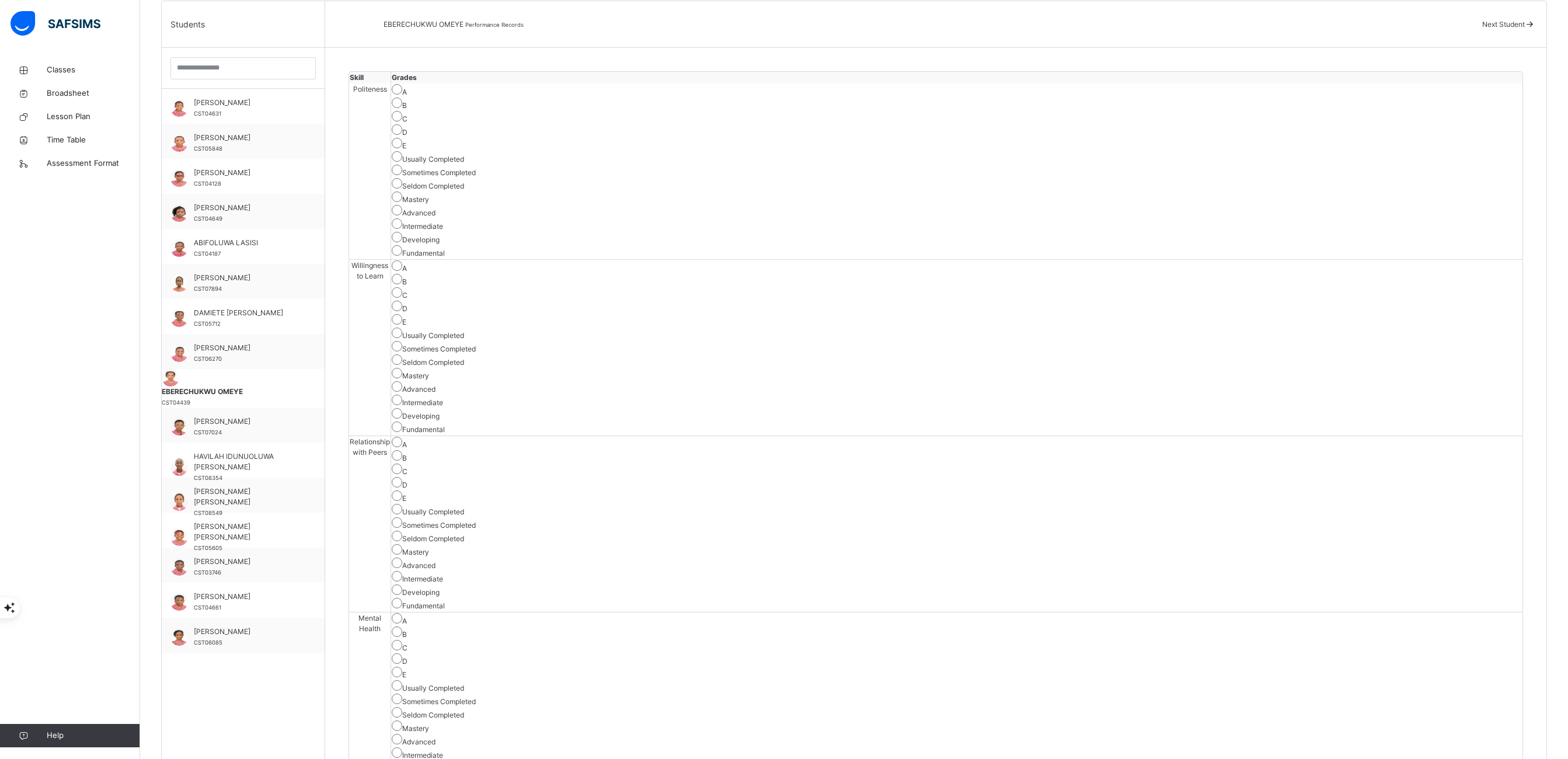 click on "A" at bounding box center (957, 972) 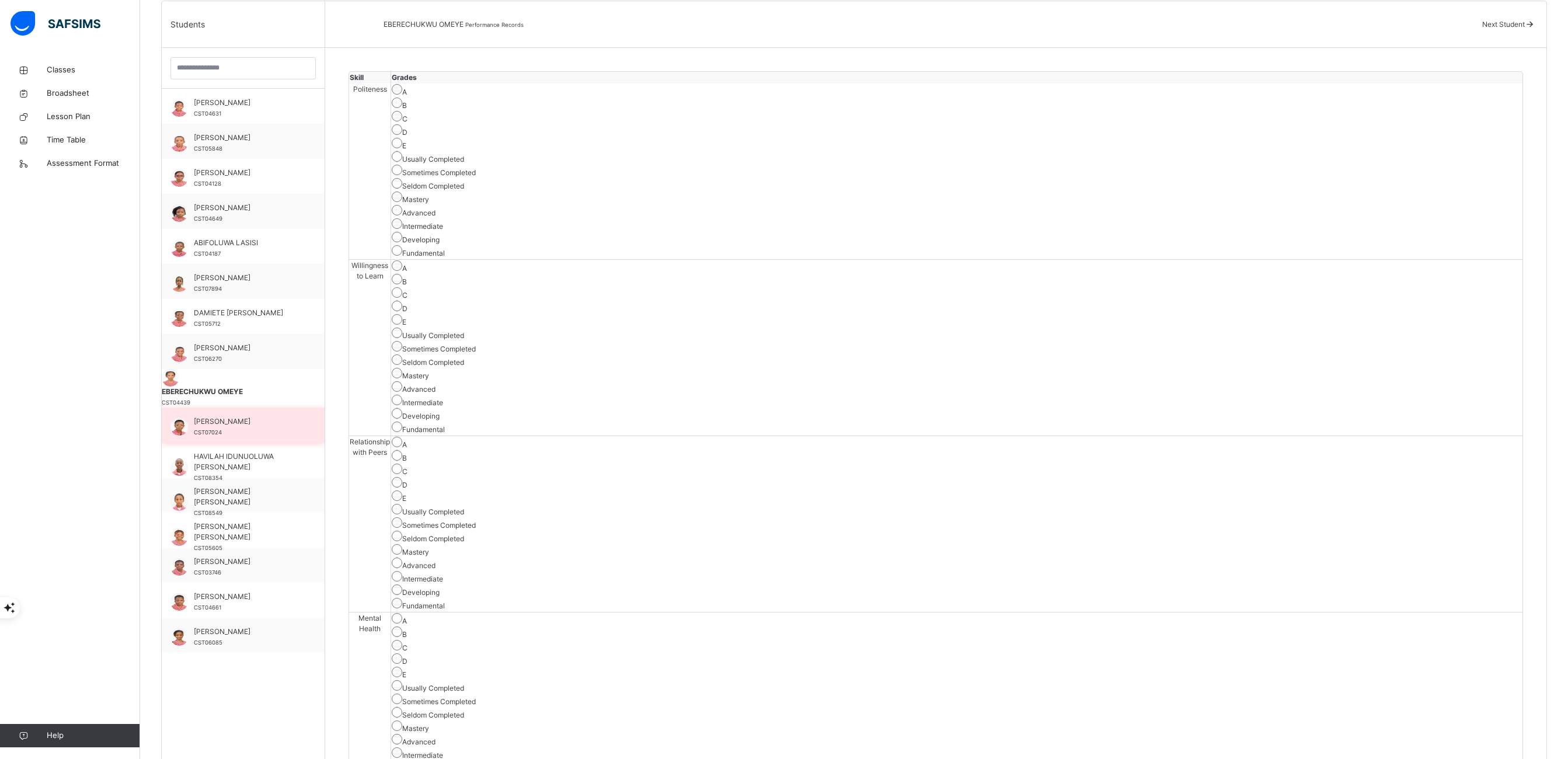 click on "[PERSON_NAME] CST07024" at bounding box center [246, 427] 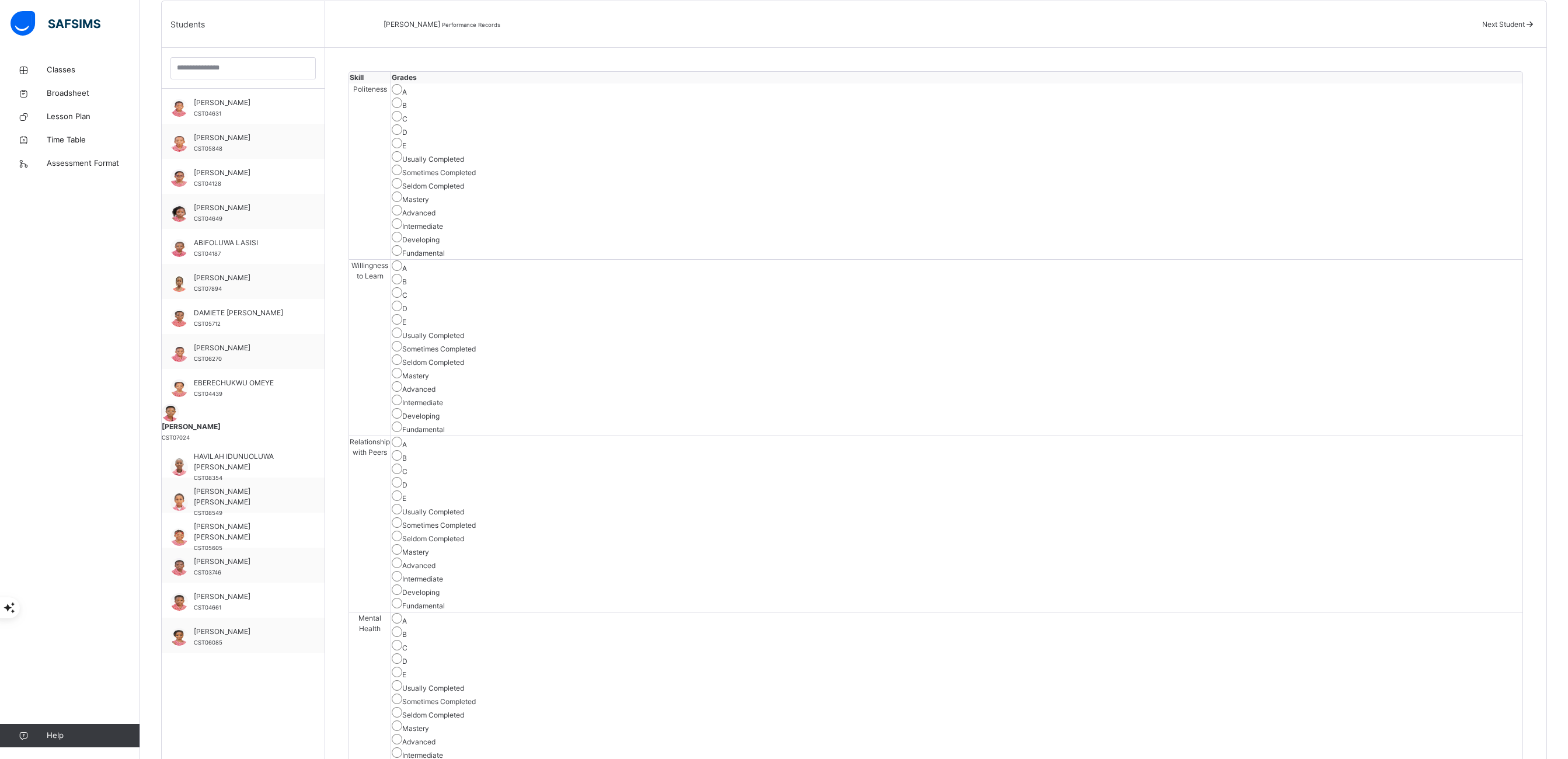click on "A" at bounding box center (957, 1148) 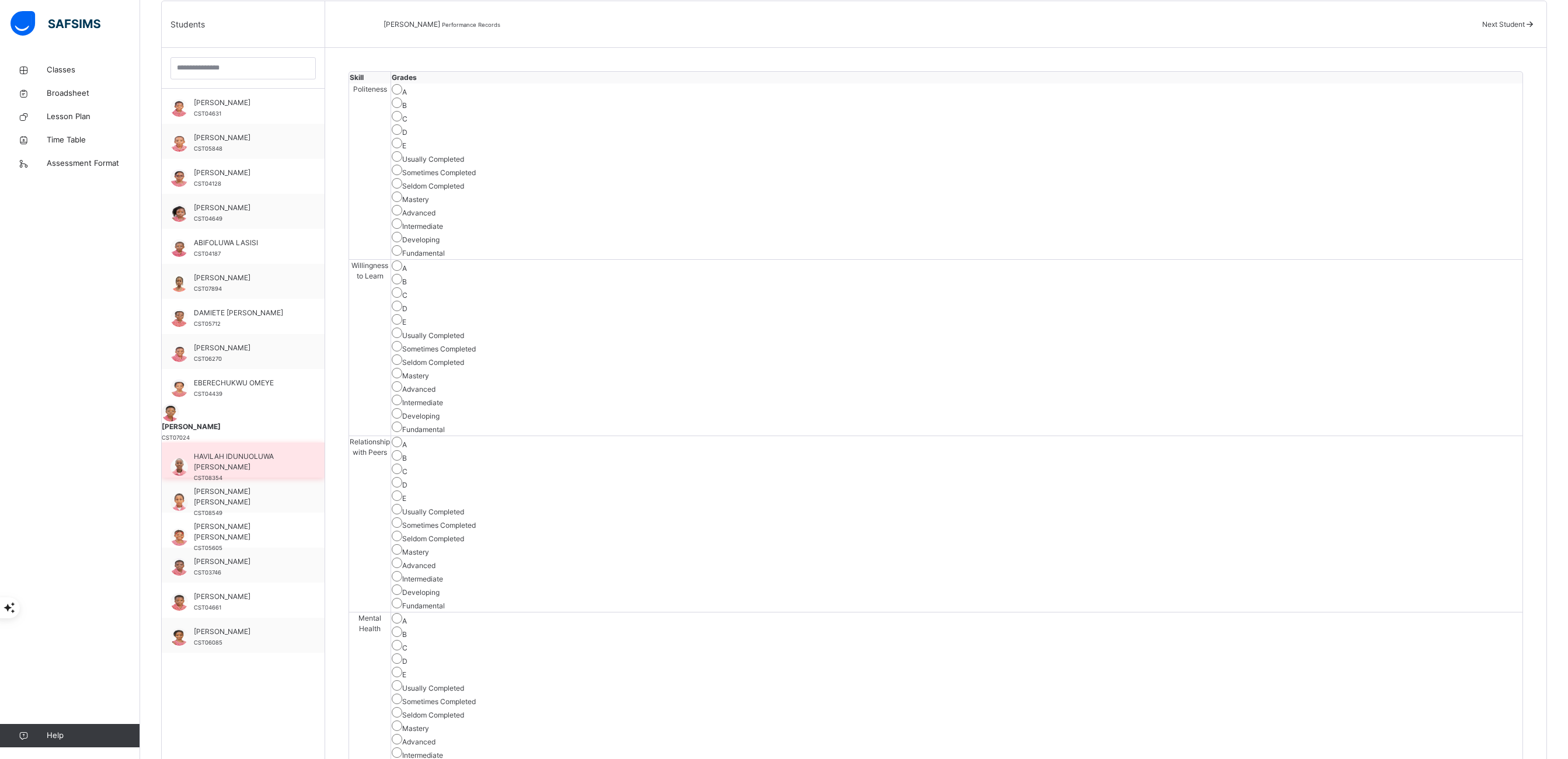 click on "HAVILAH IDUNUOLUWA  [PERSON_NAME]" at bounding box center (246, 462) 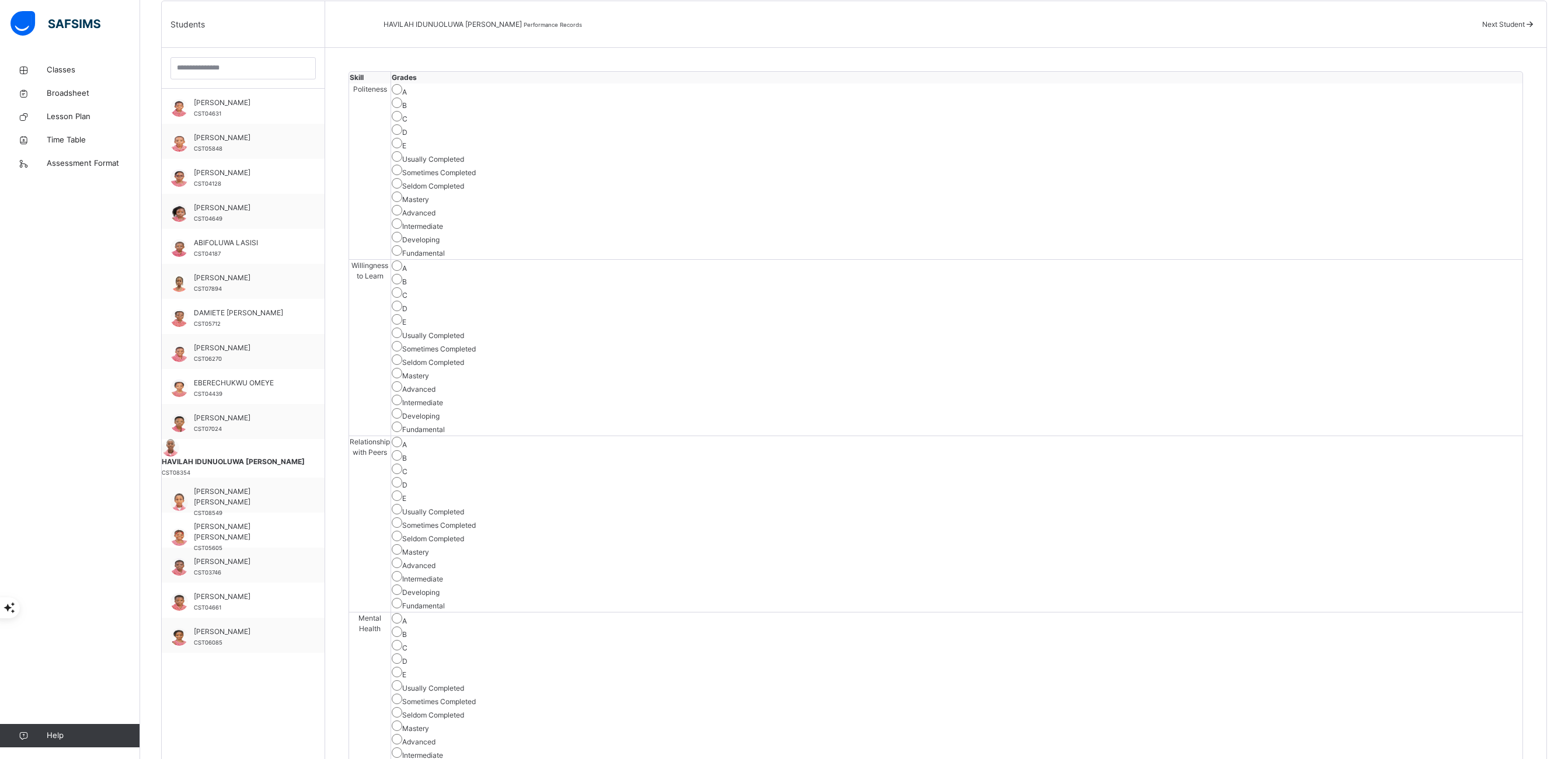 click on "A" at bounding box center [957, 267] 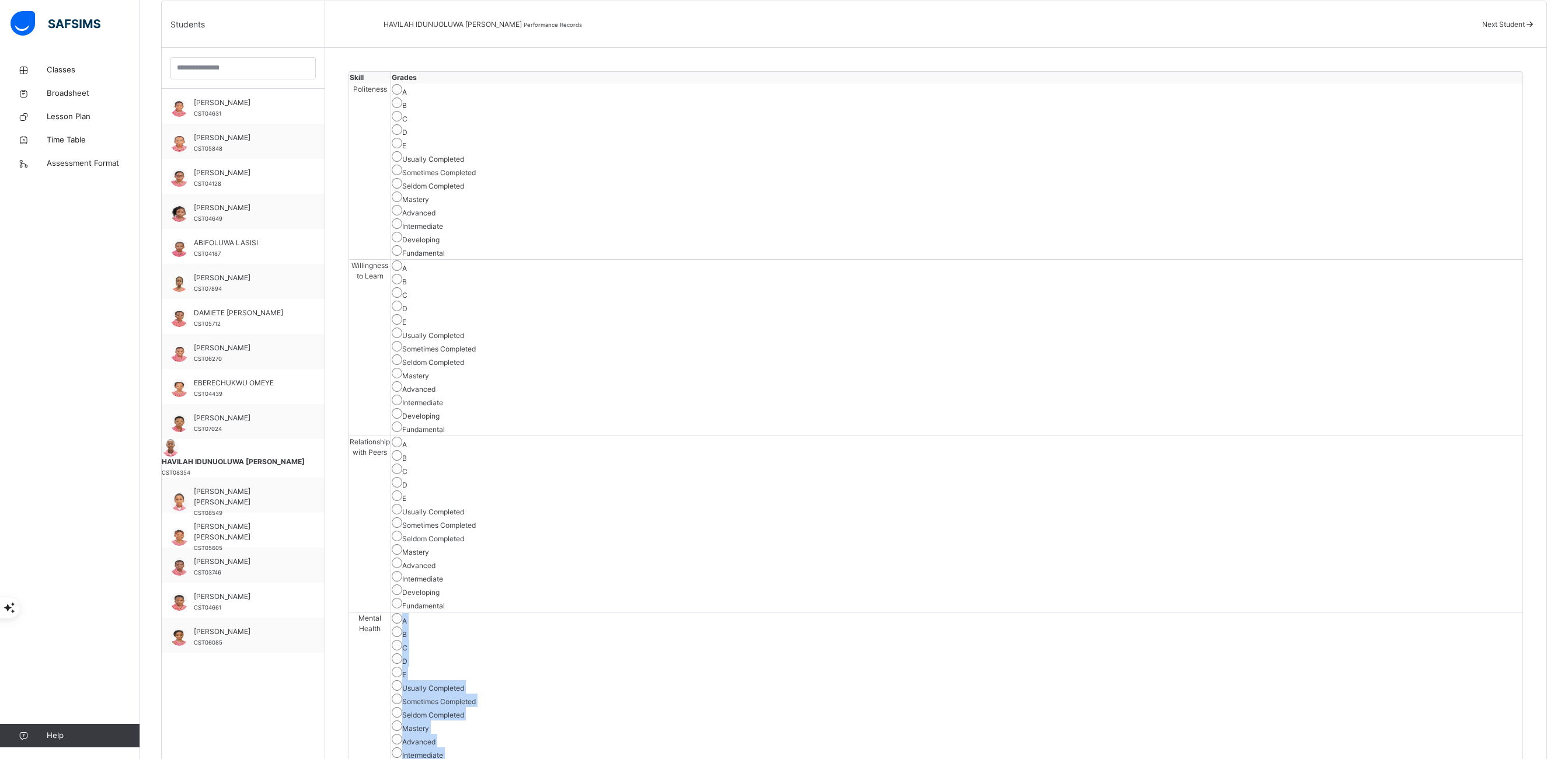 drag, startPoint x: 469, startPoint y: 318, endPoint x: 474, endPoint y: 374, distance: 56.222771 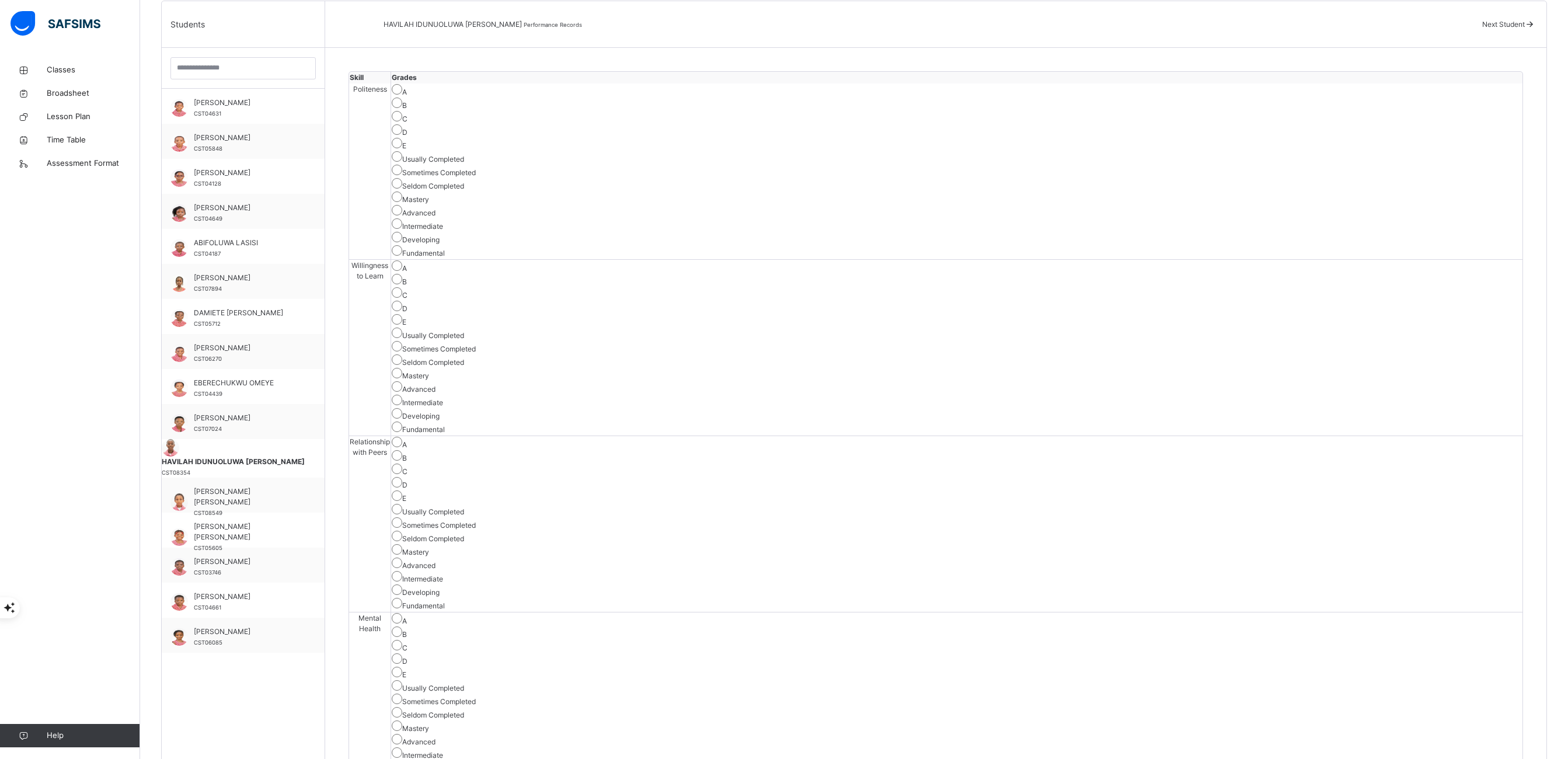 click on "Save Skill" at bounding box center [1480, 1868] 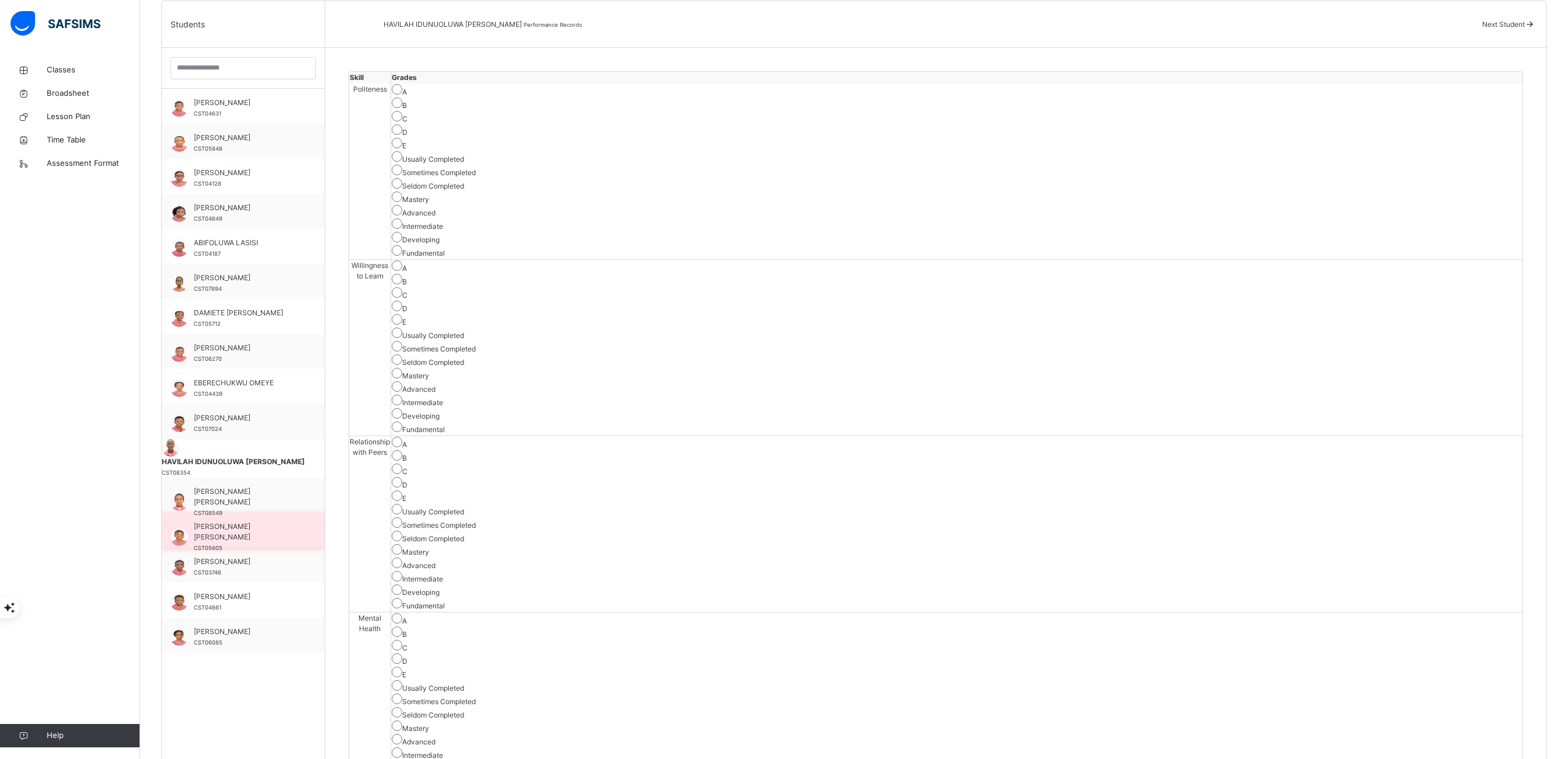 click on "[PERSON_NAME]  [PERSON_NAME]" at bounding box center [246, 532] 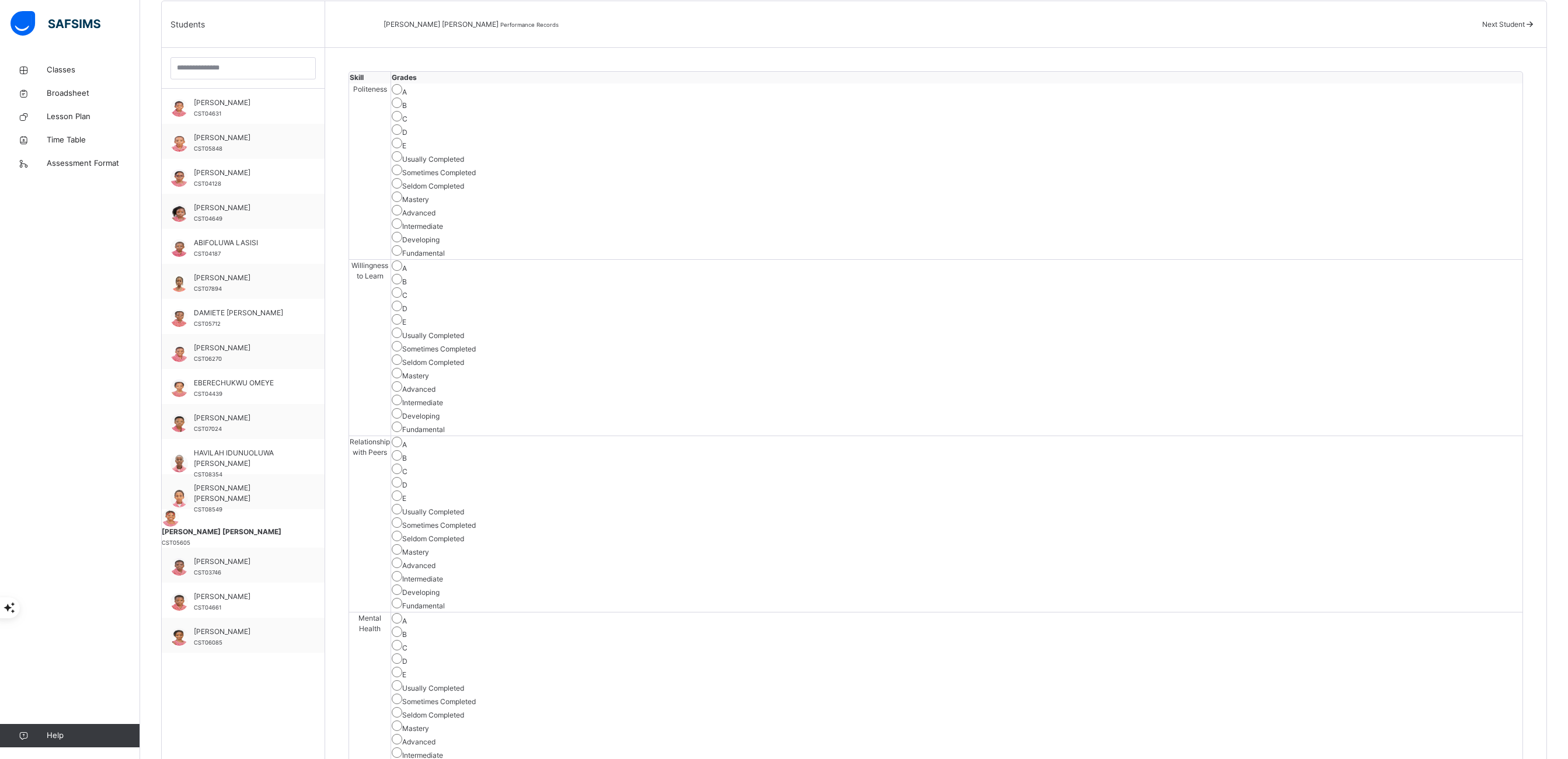 click on "A" at bounding box center [957, 267] 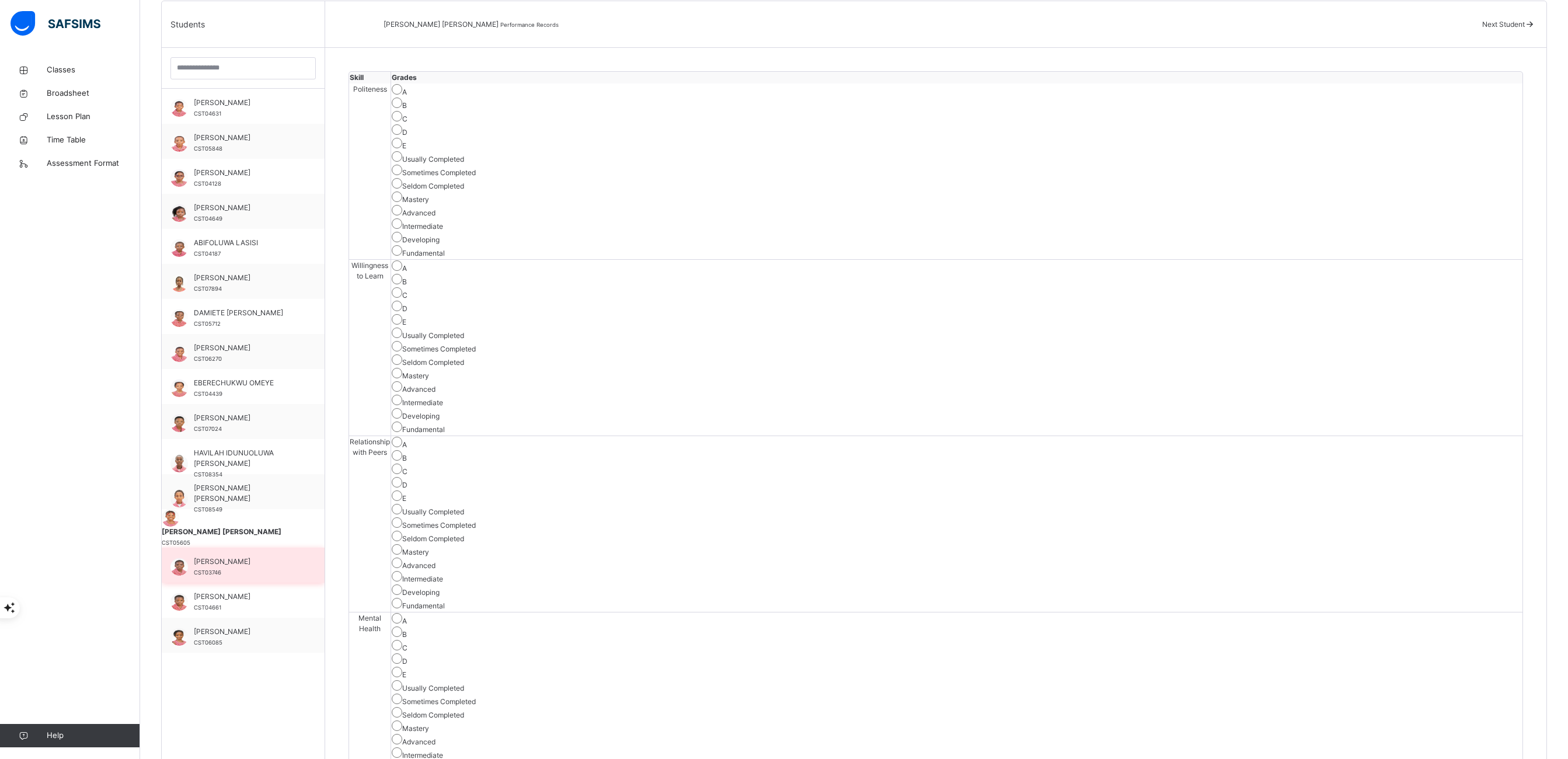 click on "[PERSON_NAME]" at bounding box center (246, 562) 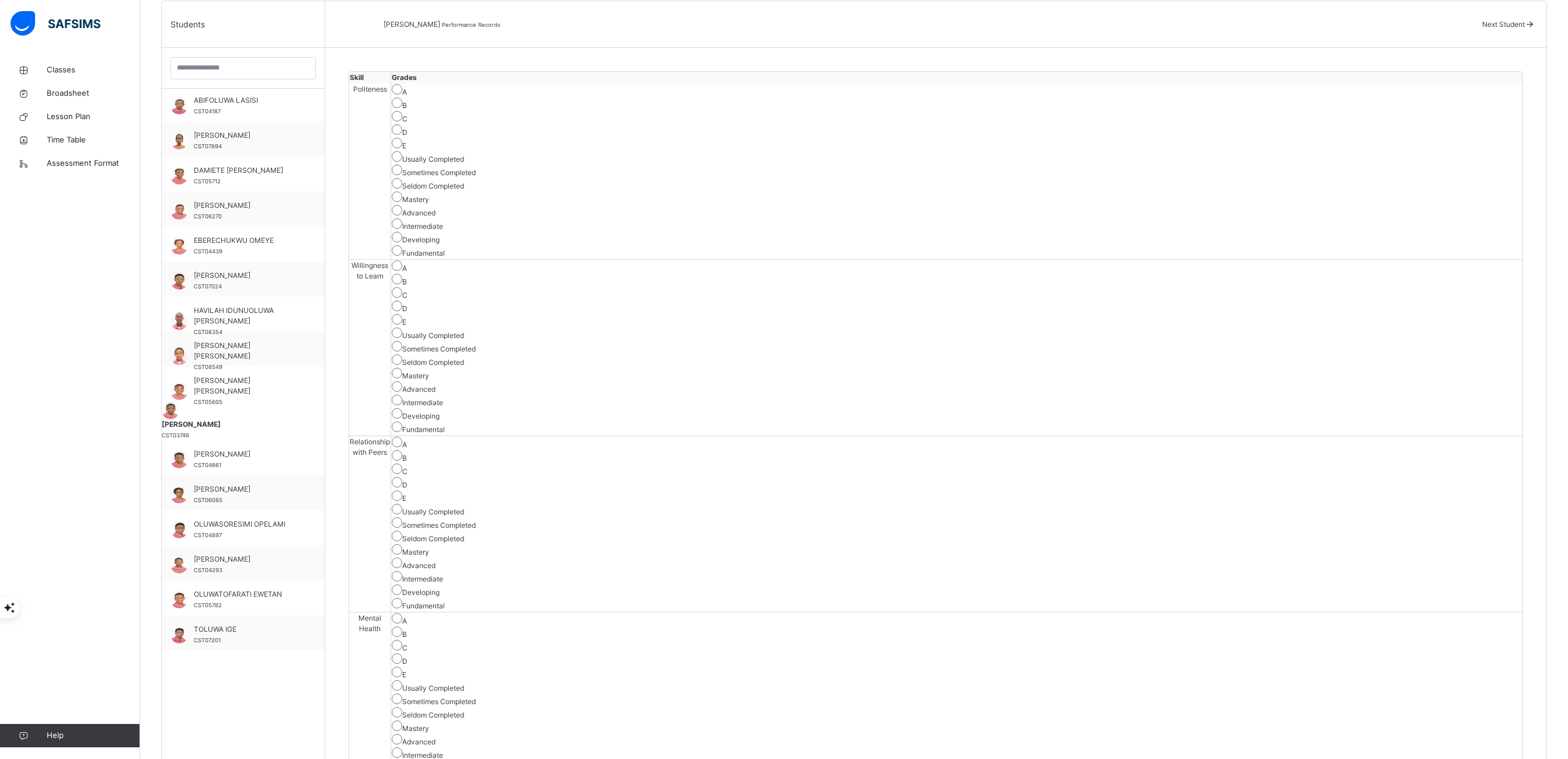 scroll, scrollTop: 211, scrollLeft: 0, axis: vertical 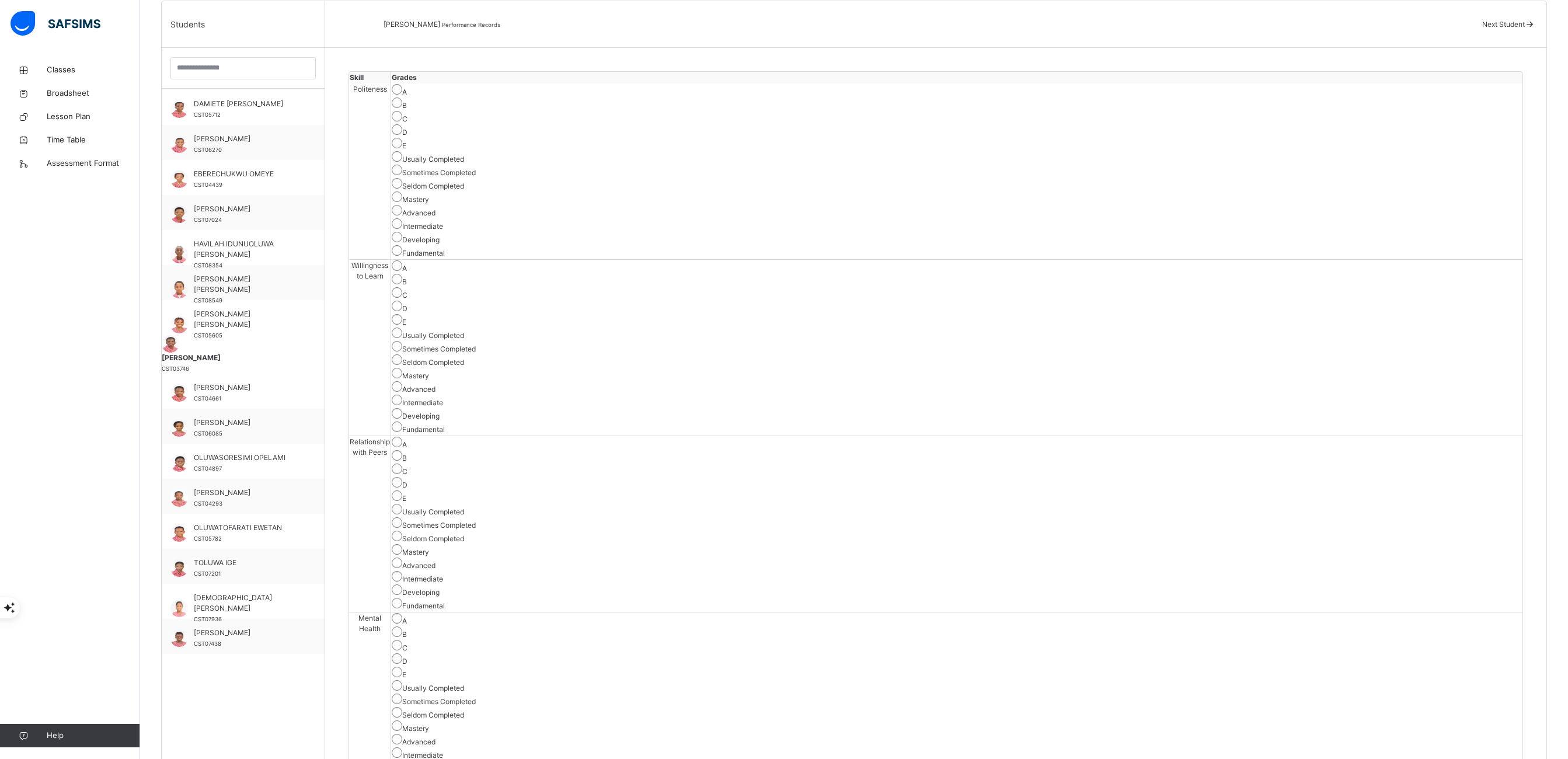 click on "Save Skill" at bounding box center (1480, 1868) 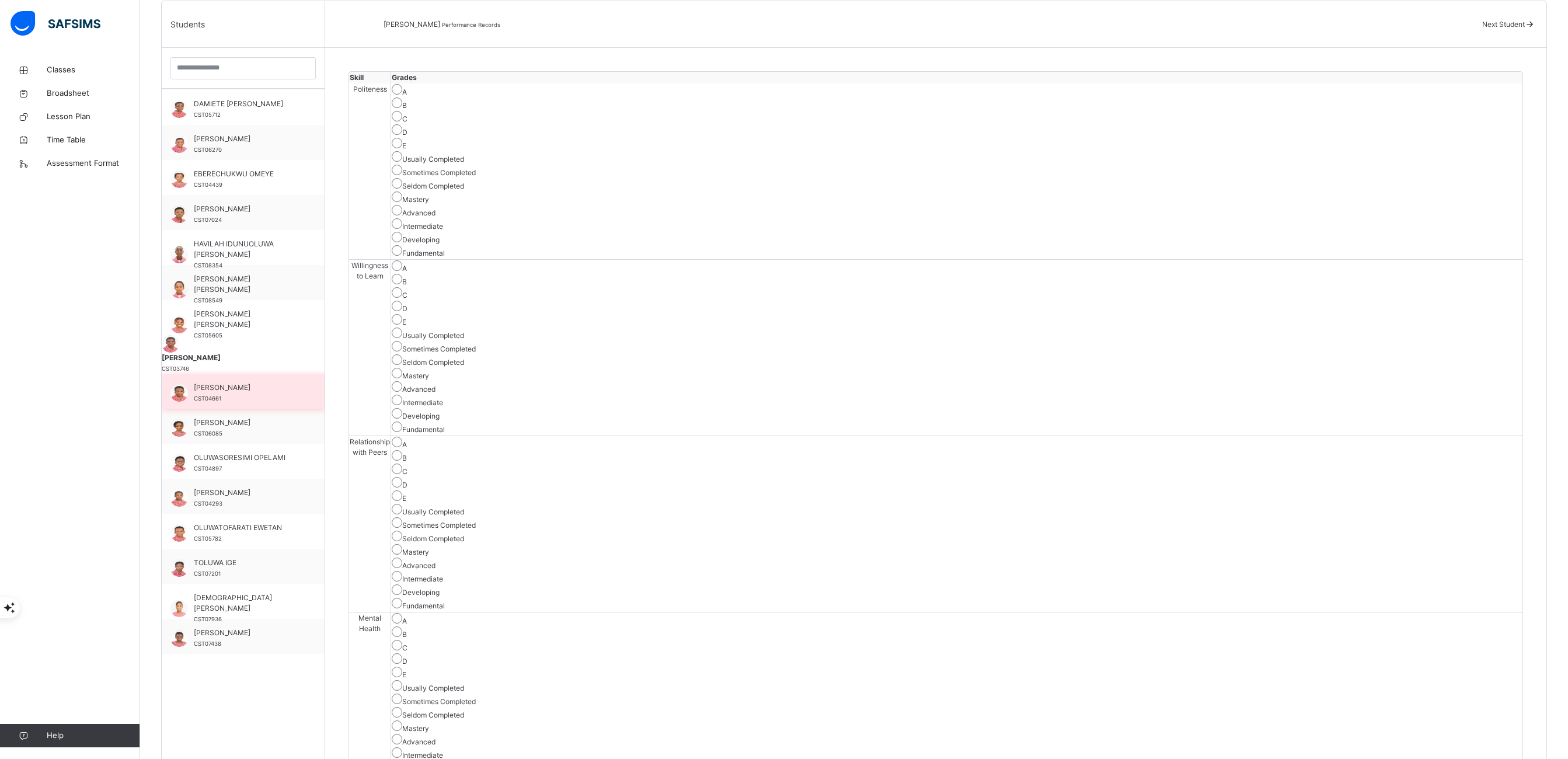 click on "[PERSON_NAME]" at bounding box center [246, 388] 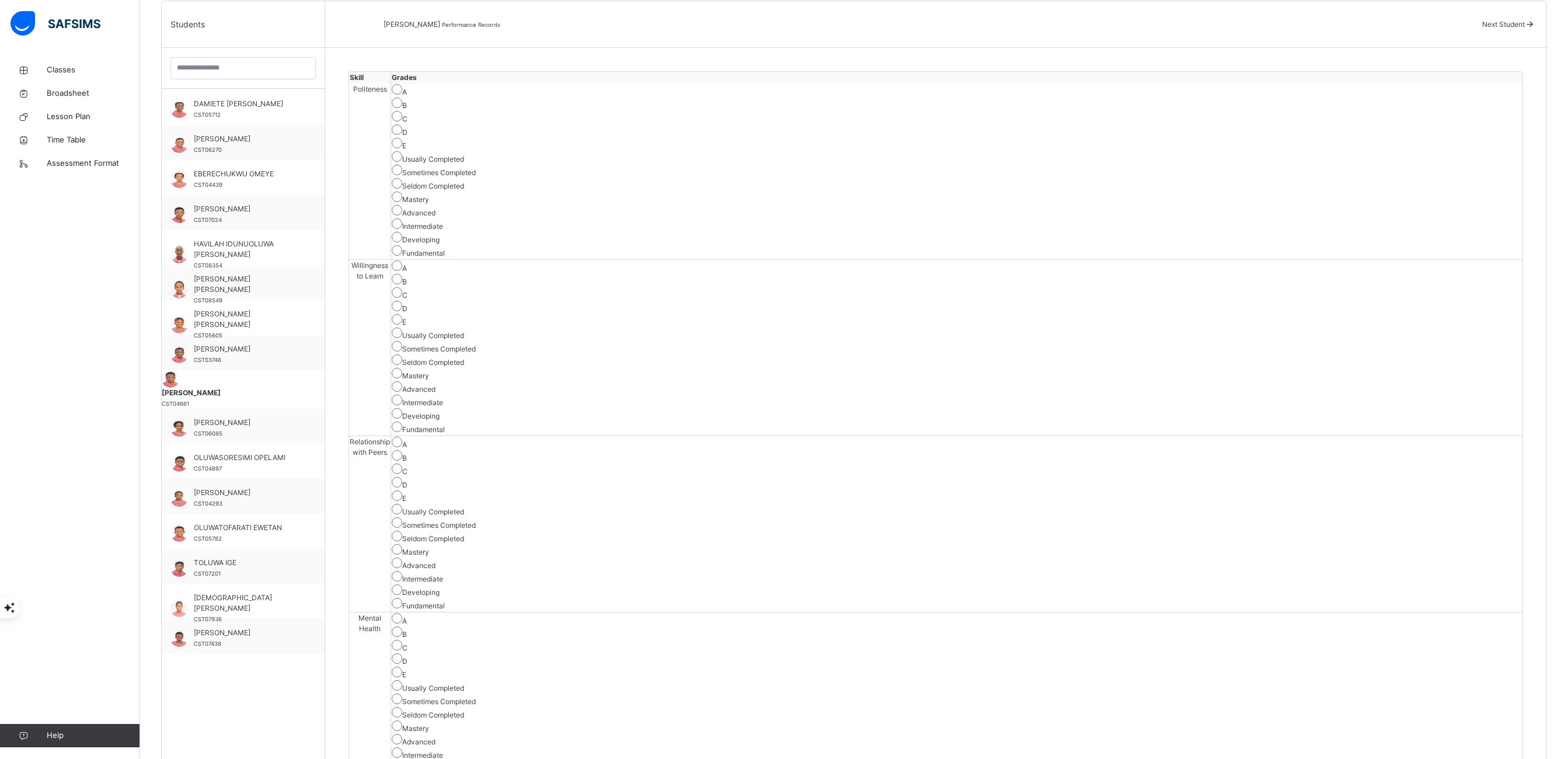 click on "Save Skill" at bounding box center [1480, 1868] 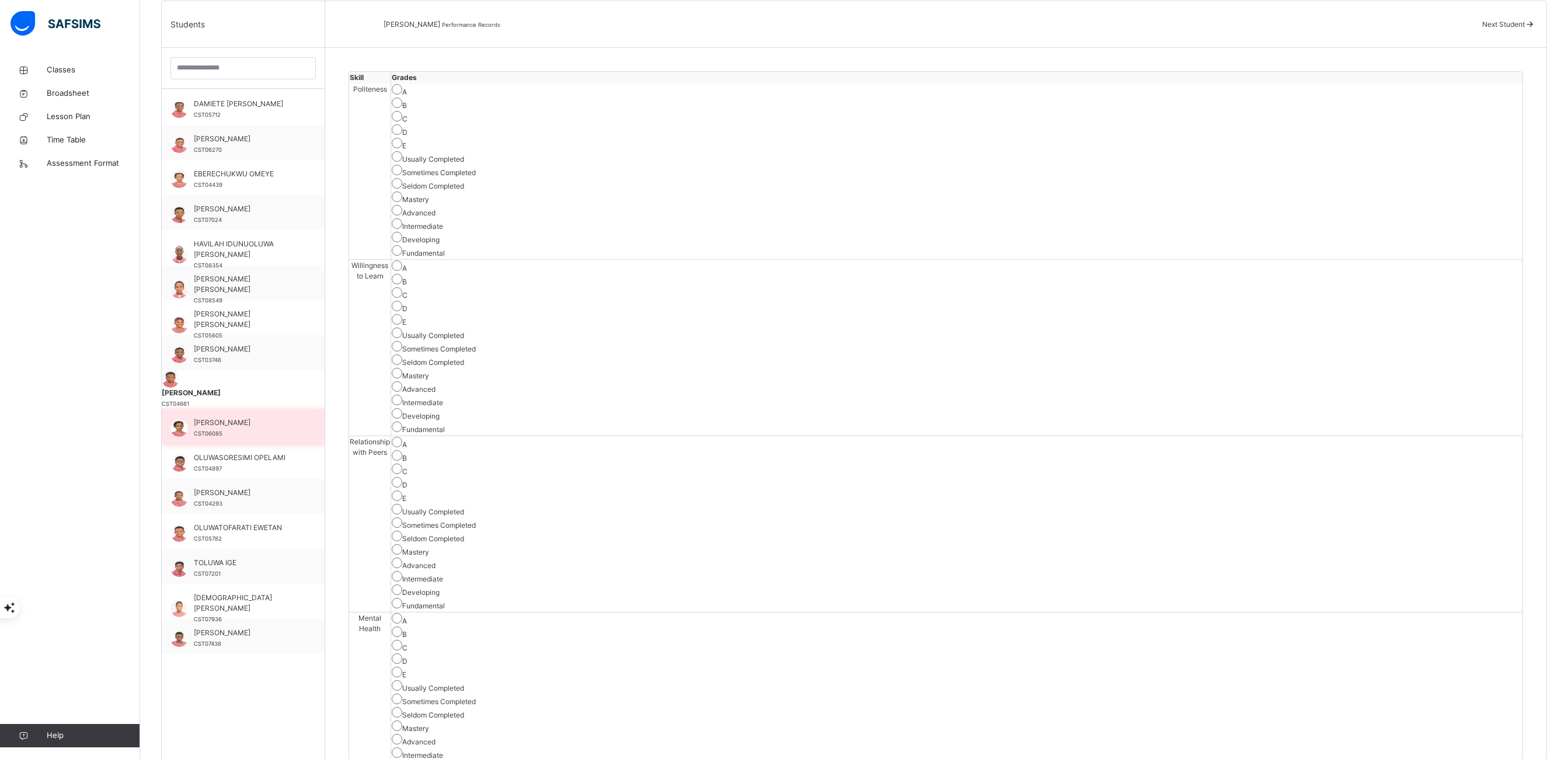 click on "CST06085" at bounding box center [208, 433] 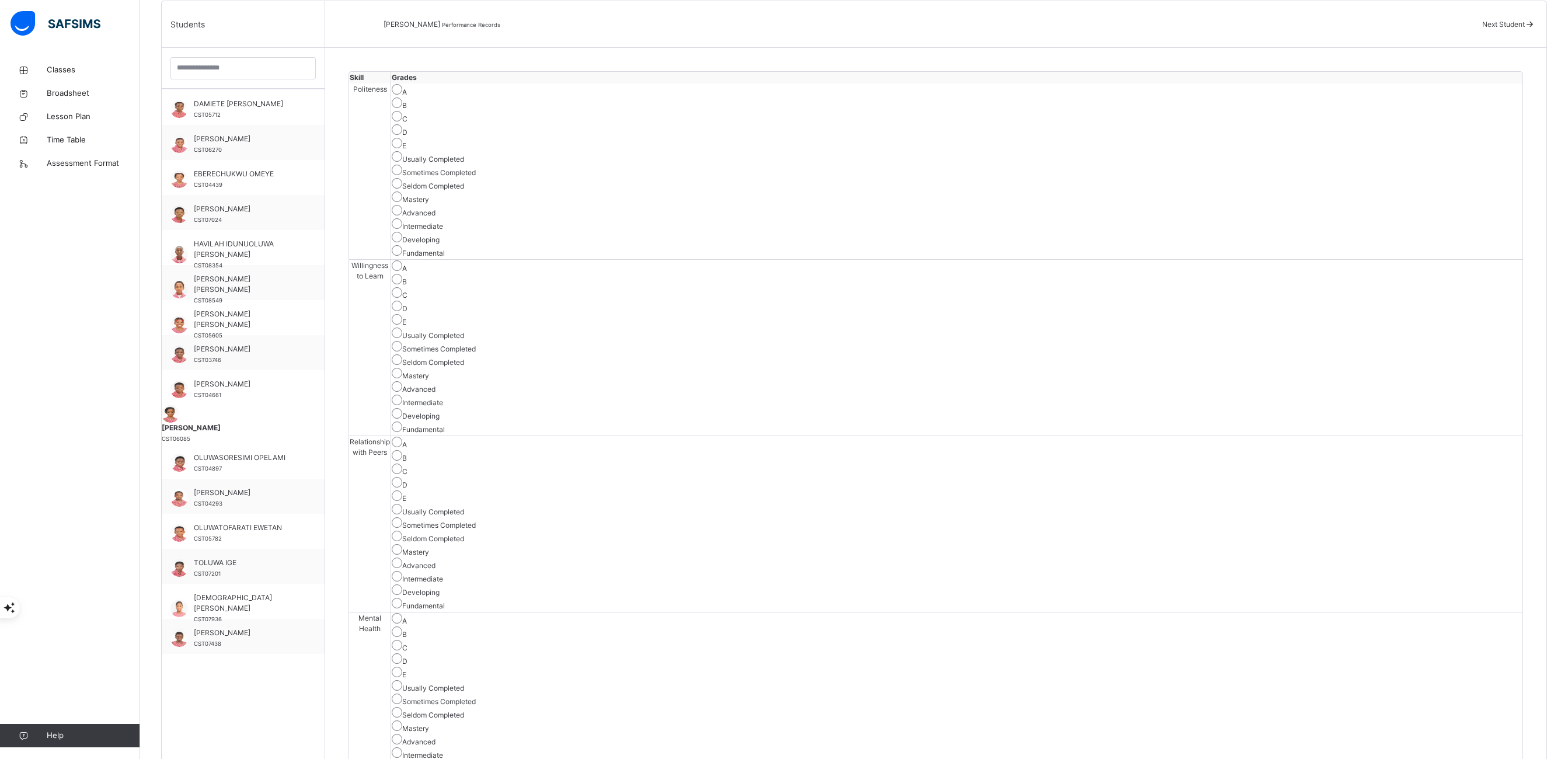click on "Save Skill" at bounding box center (1480, 1868) 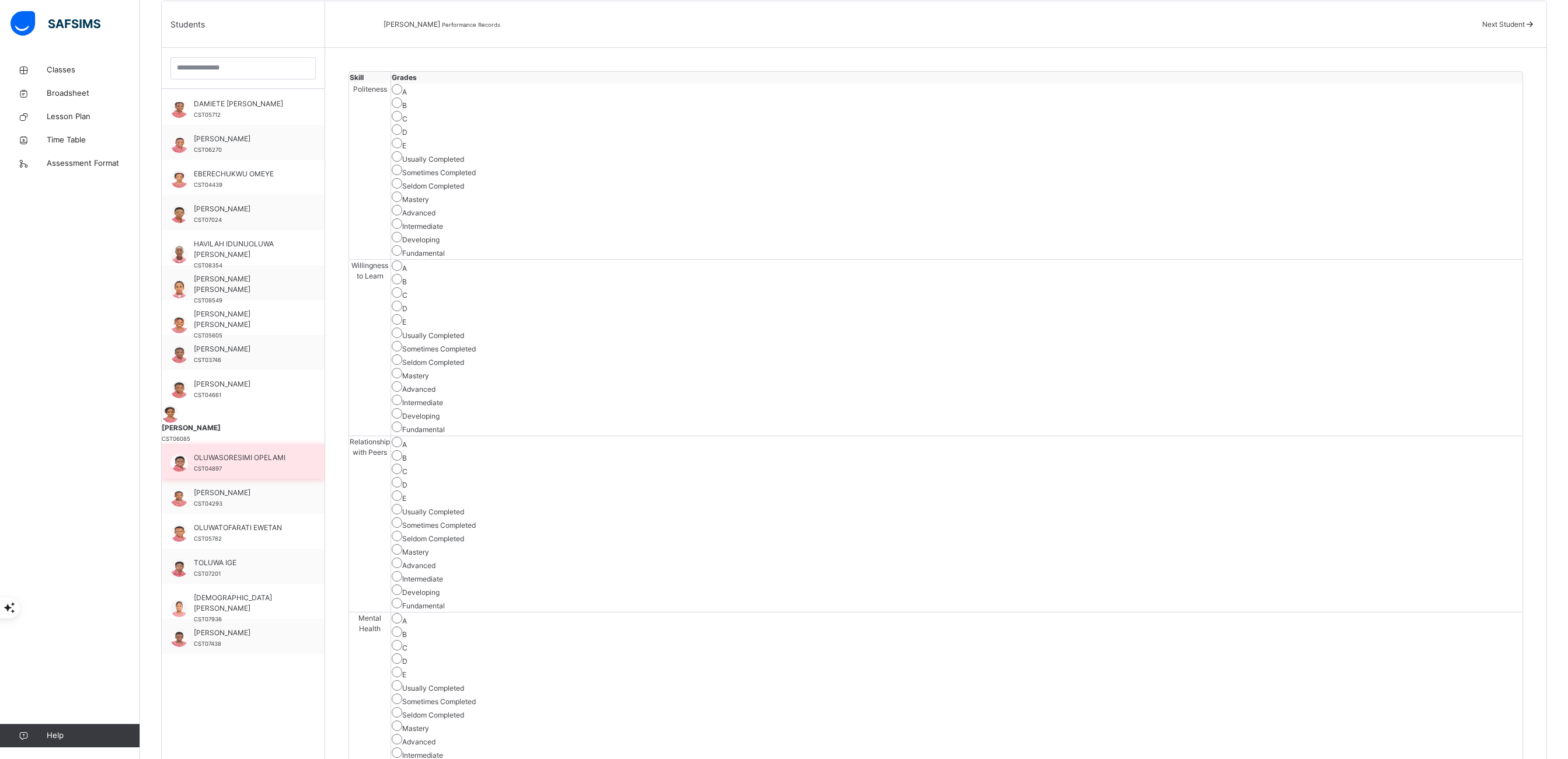 click on "OLUWASORESIMI  OPELAMI" at bounding box center (246, 458) 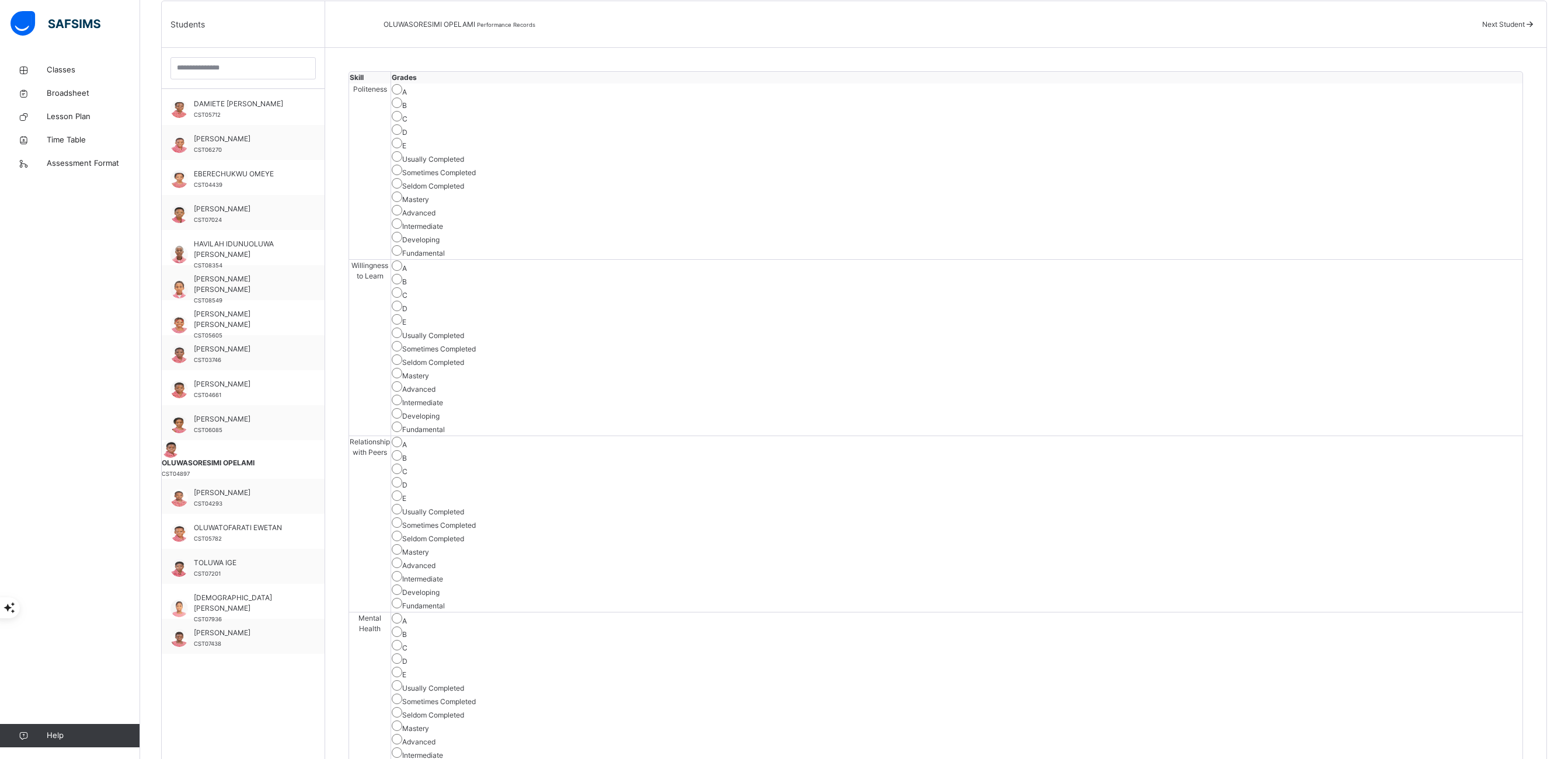 click on "A" at bounding box center [957, 1501] 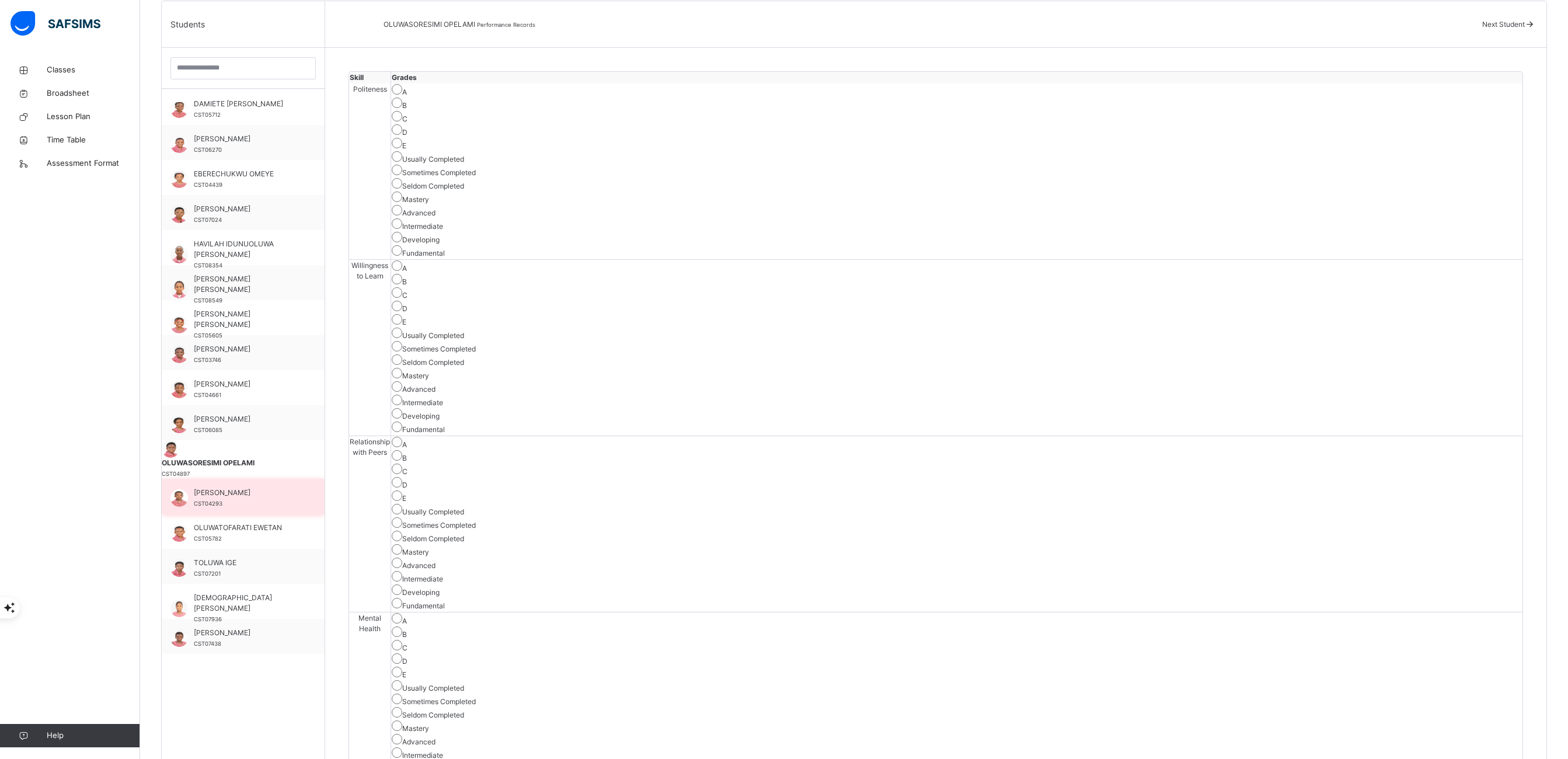 click on "[PERSON_NAME]" at bounding box center [246, 493] 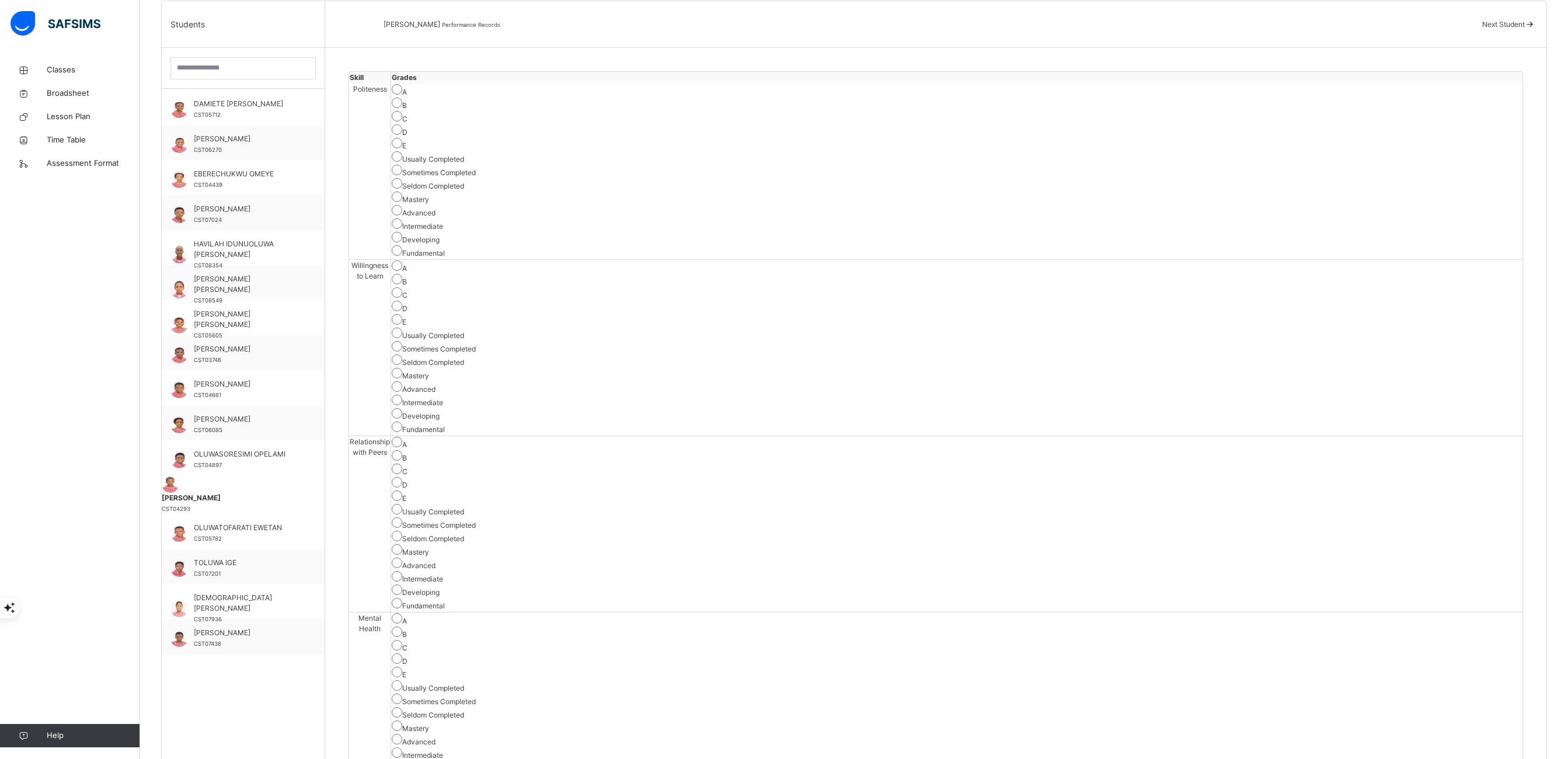 click on "B" at bounding box center (957, 280) 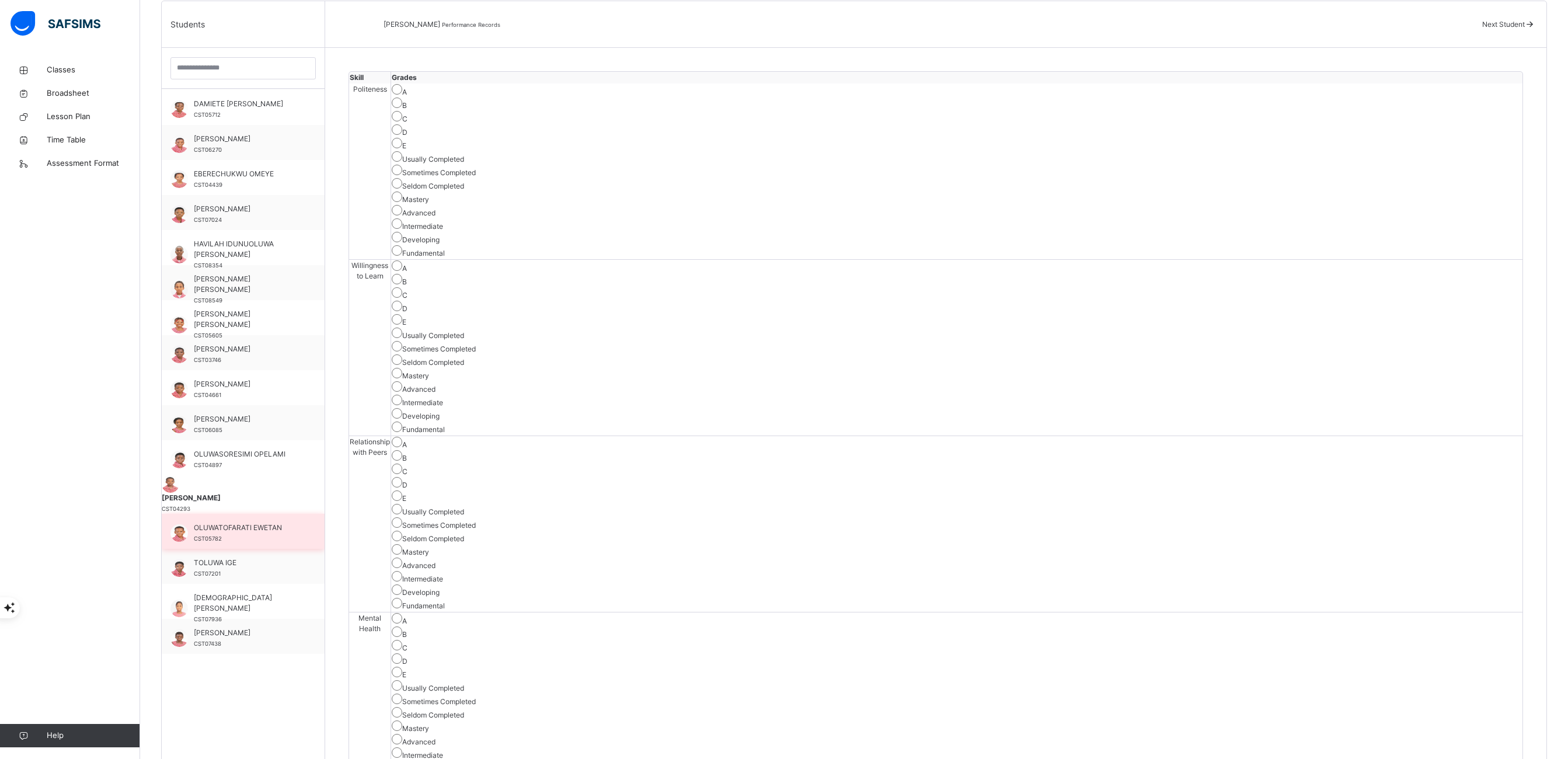 click on "OLUWATOFARATI  EWETAN" at bounding box center (246, 528) 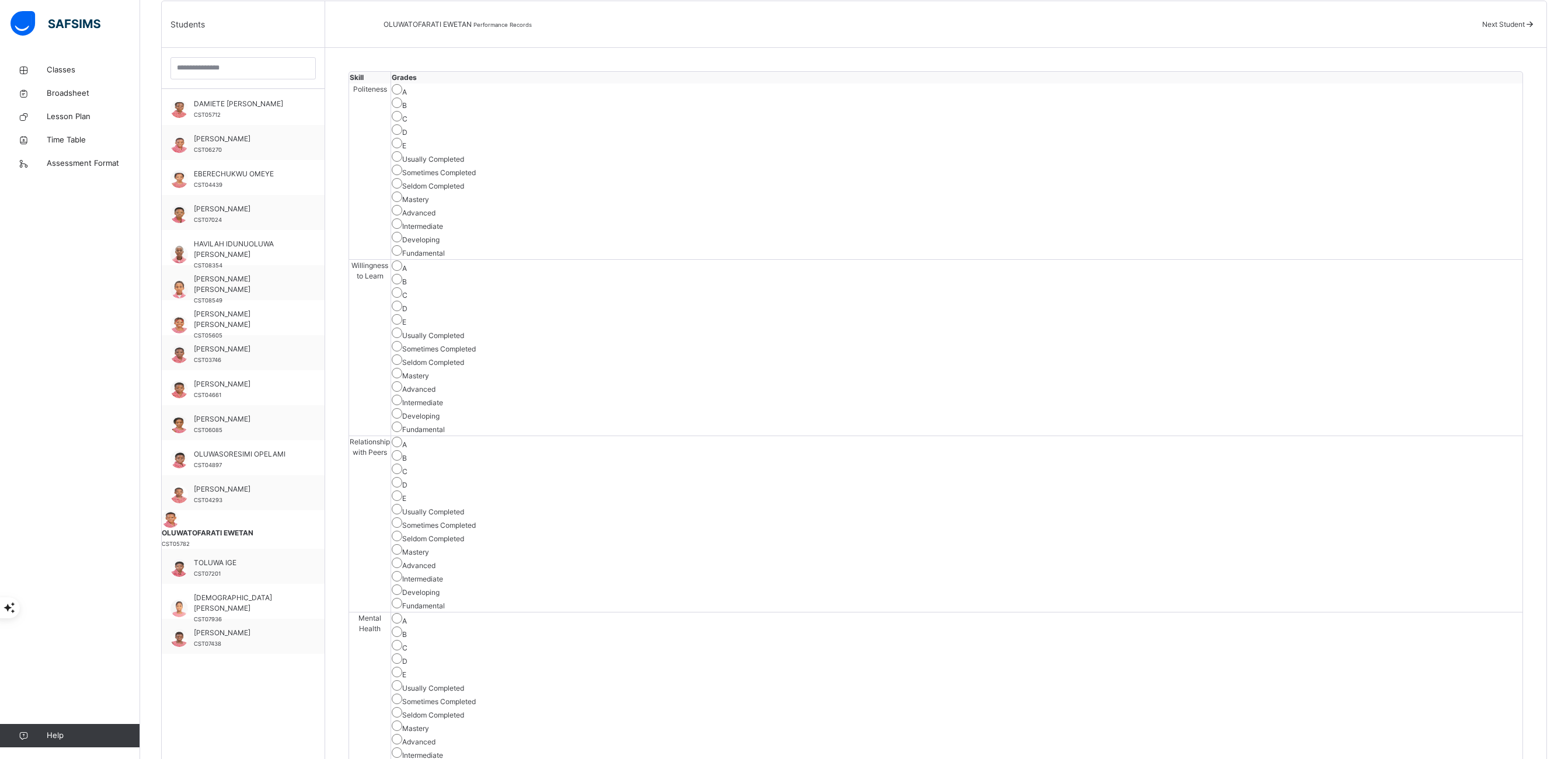 click on "Save Skill" at bounding box center (1480, 1868) 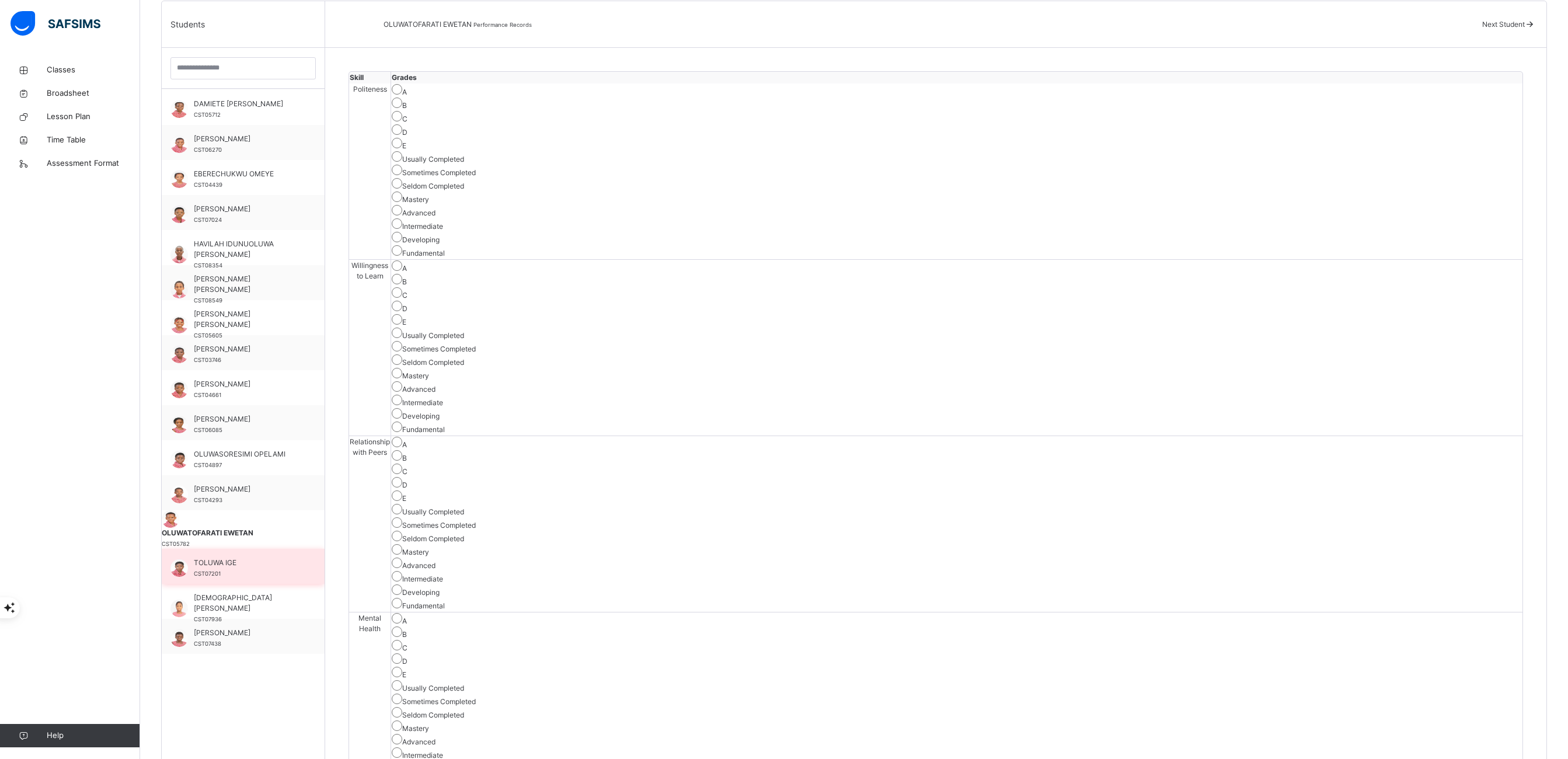click on "CST07201" at bounding box center (207, 573) 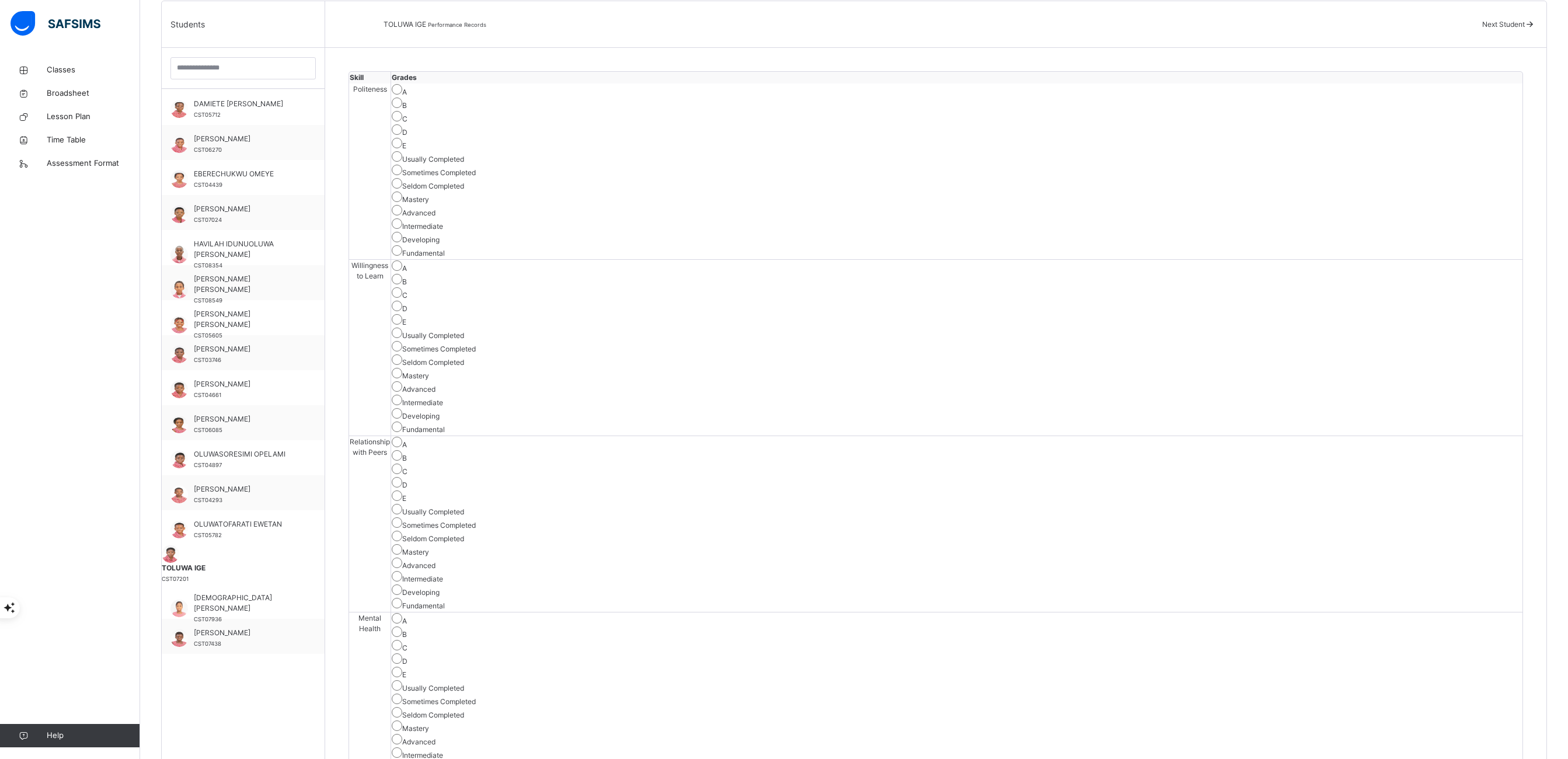 click on "Save Skill" at bounding box center [1480, 1868] 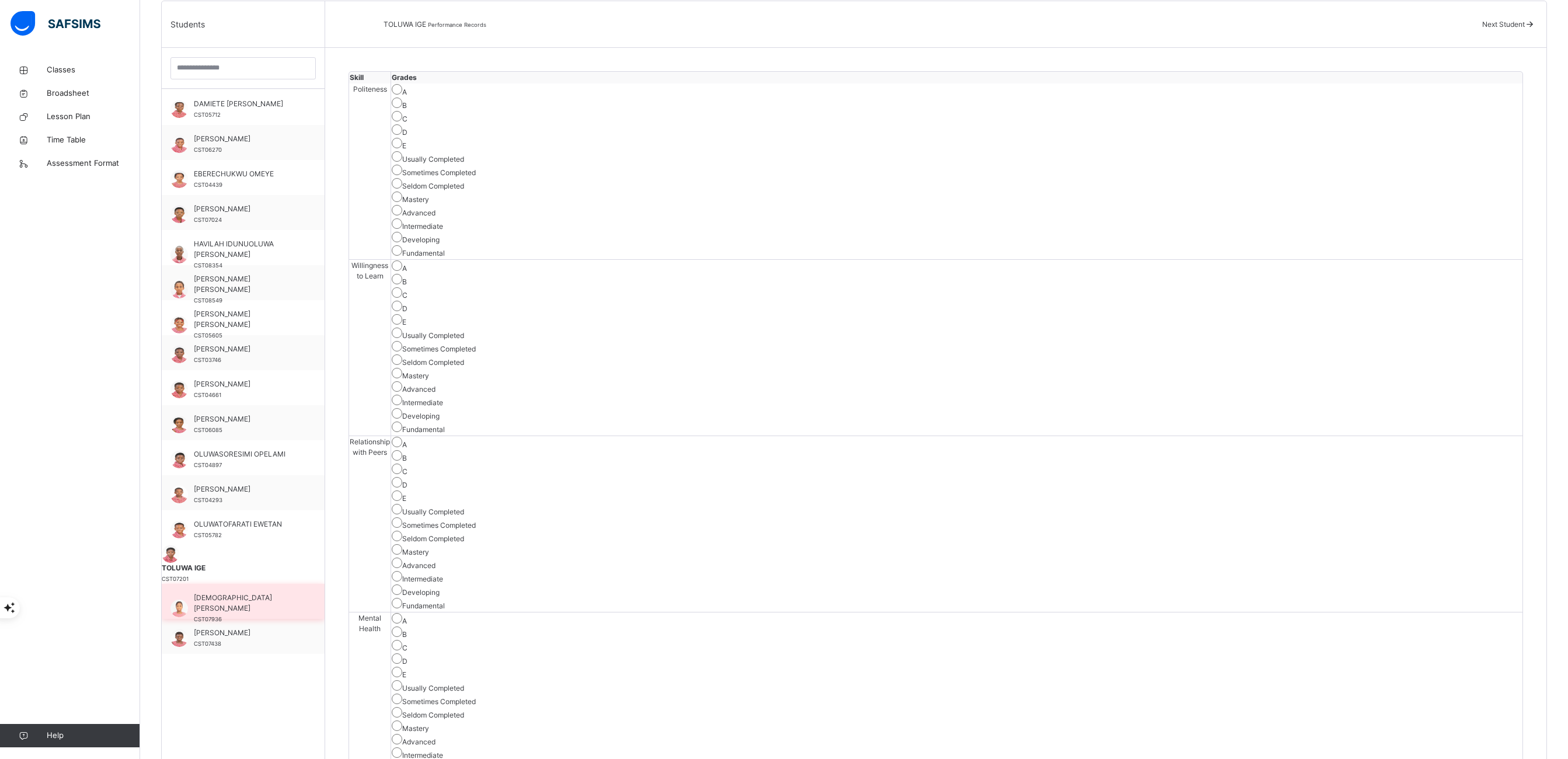 click on "[DEMOGRAPHIC_DATA] [PERSON_NAME]" at bounding box center (246, 603) 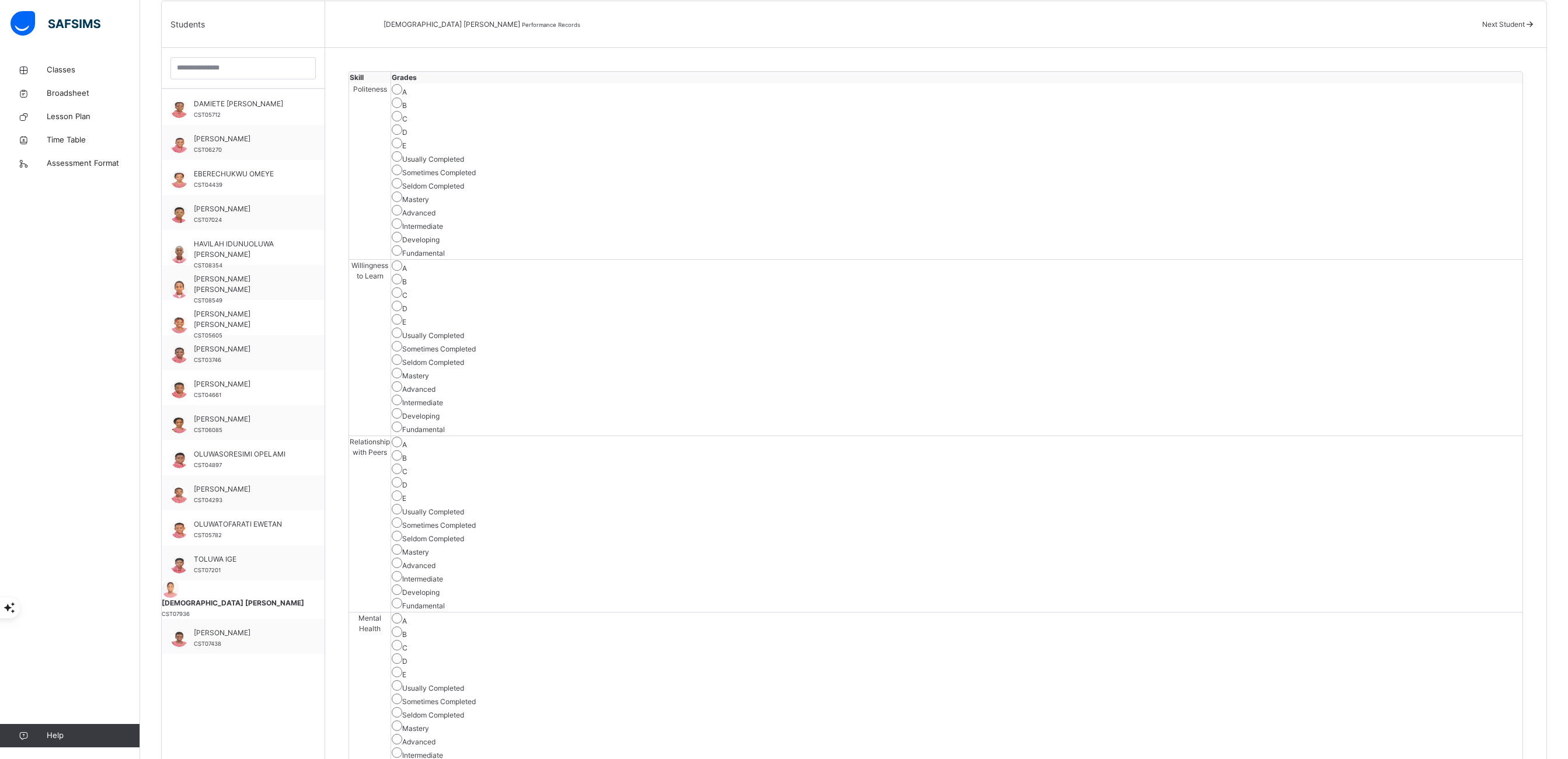 click on "A" at bounding box center (957, 1501) 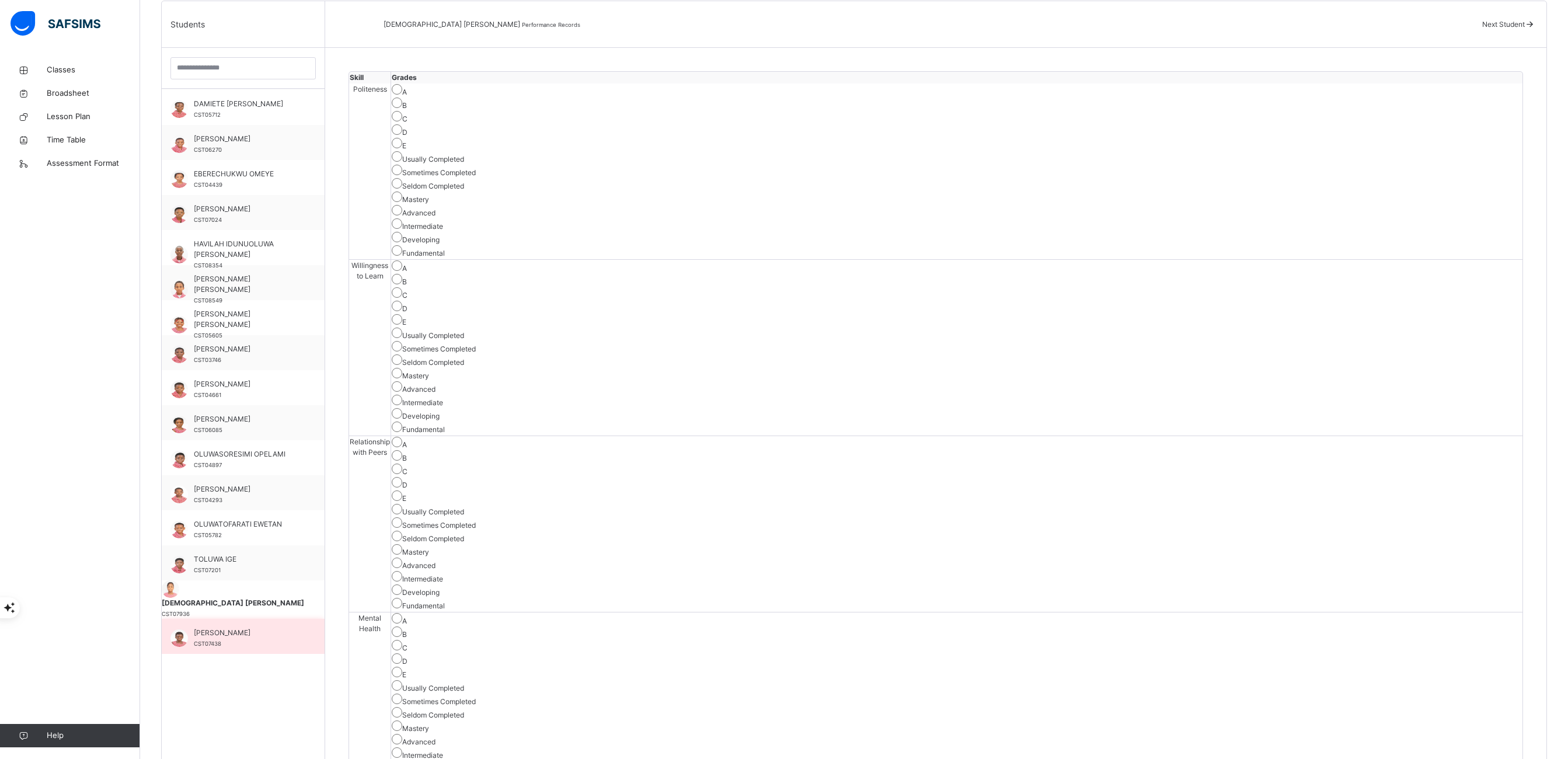 click on "[PERSON_NAME]" at bounding box center [246, 633] 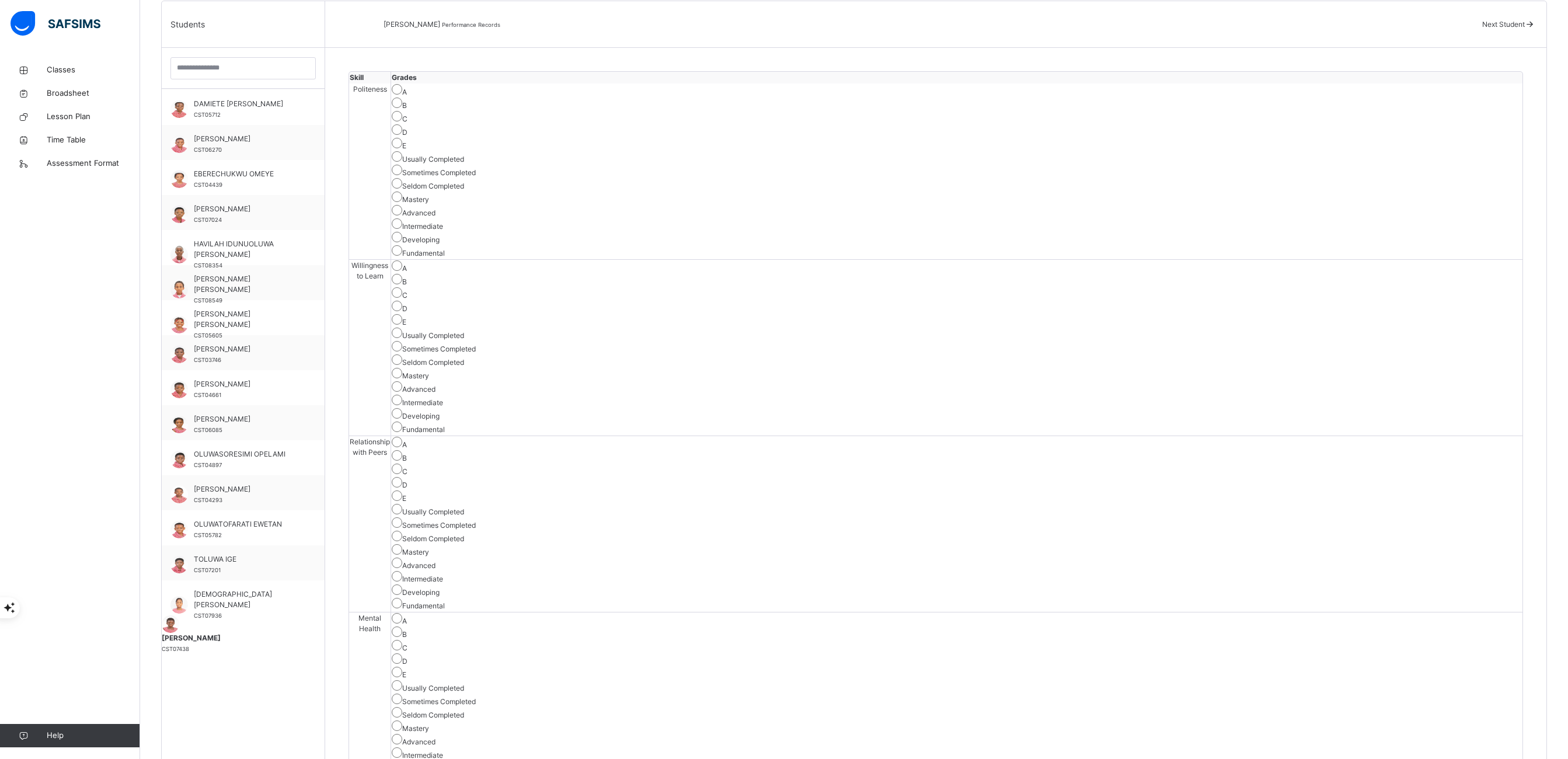 click on "Save Skill" at bounding box center (1480, 1868) 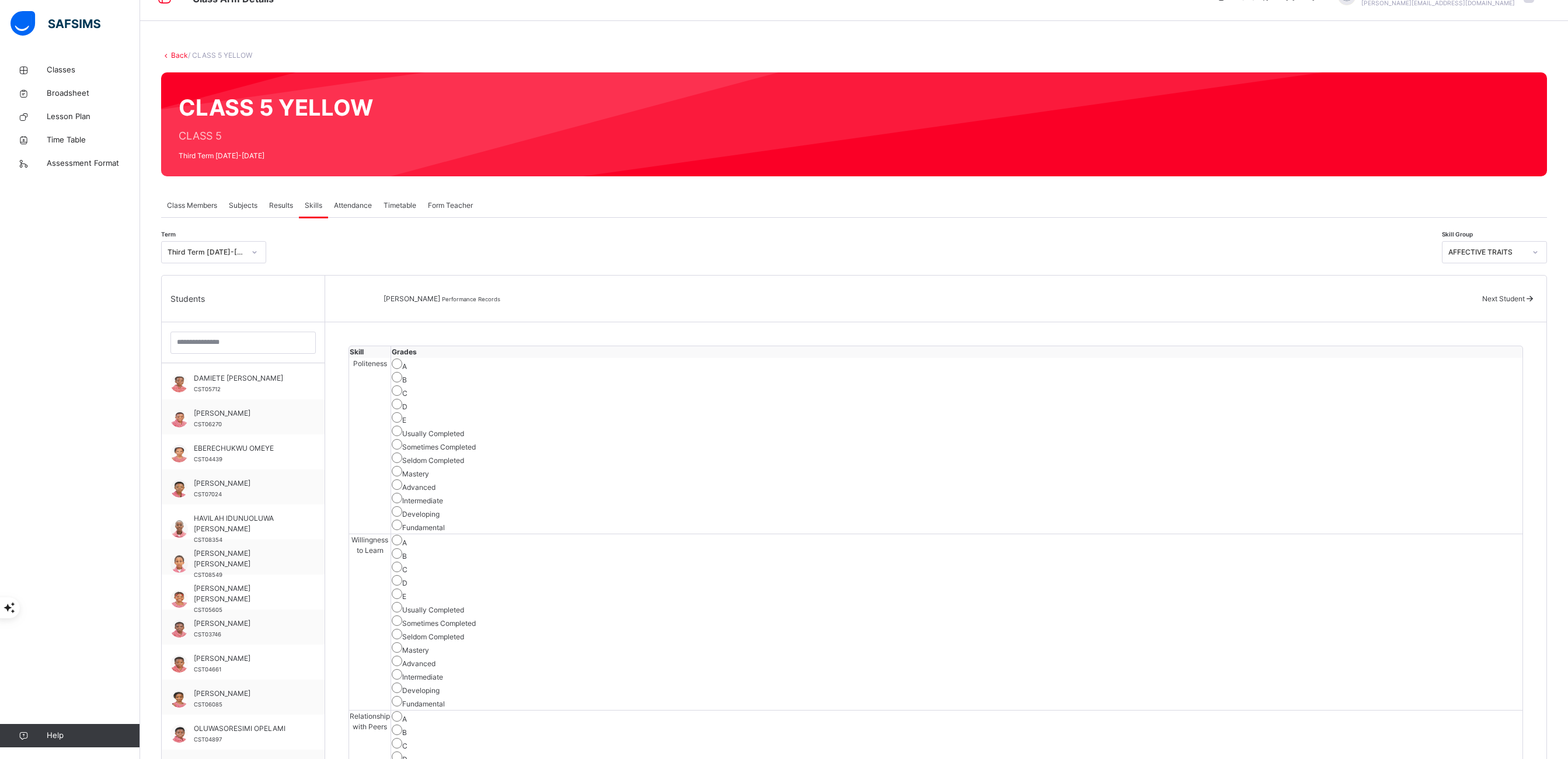 scroll, scrollTop: 0, scrollLeft: 0, axis: both 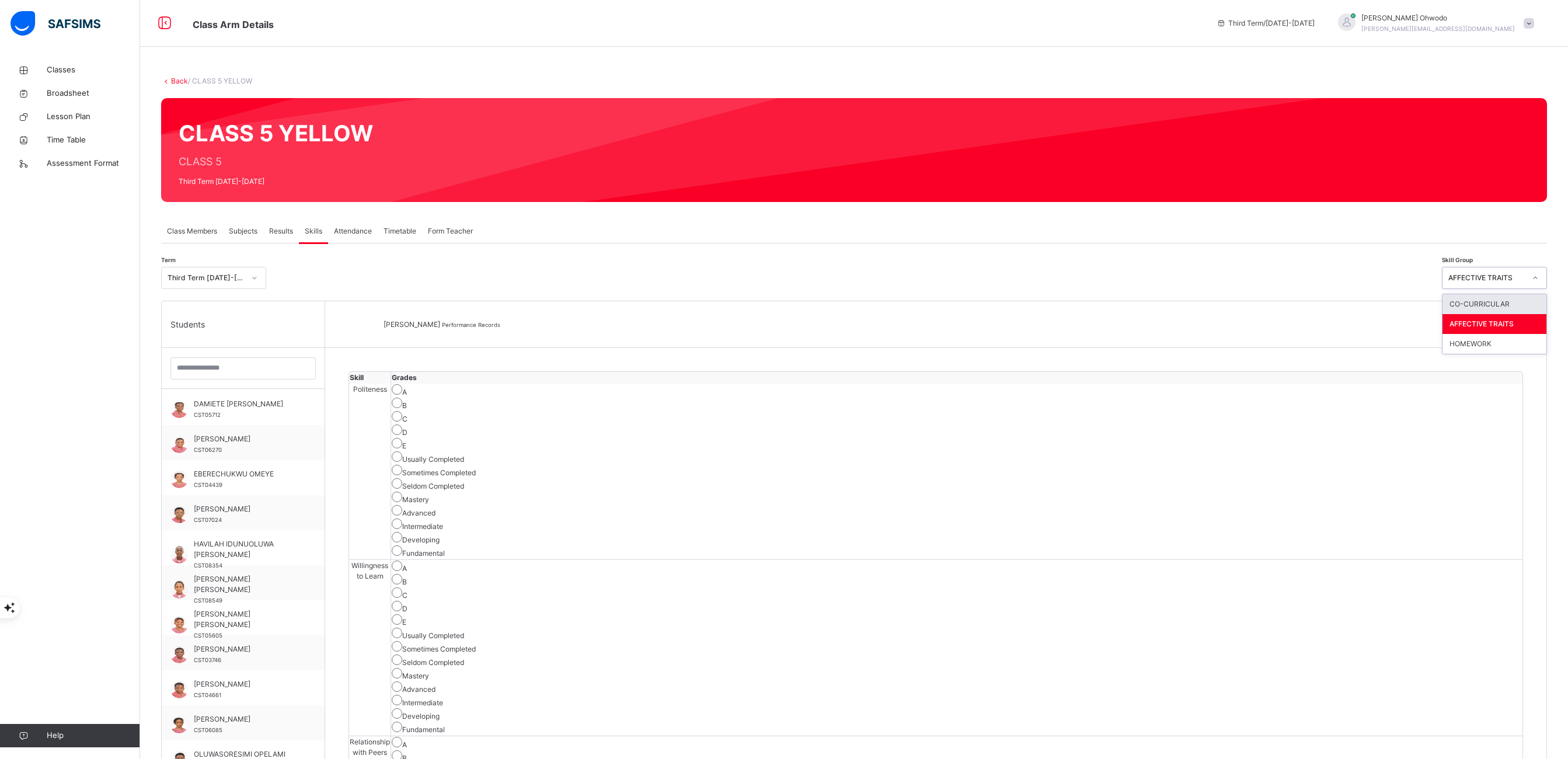 click 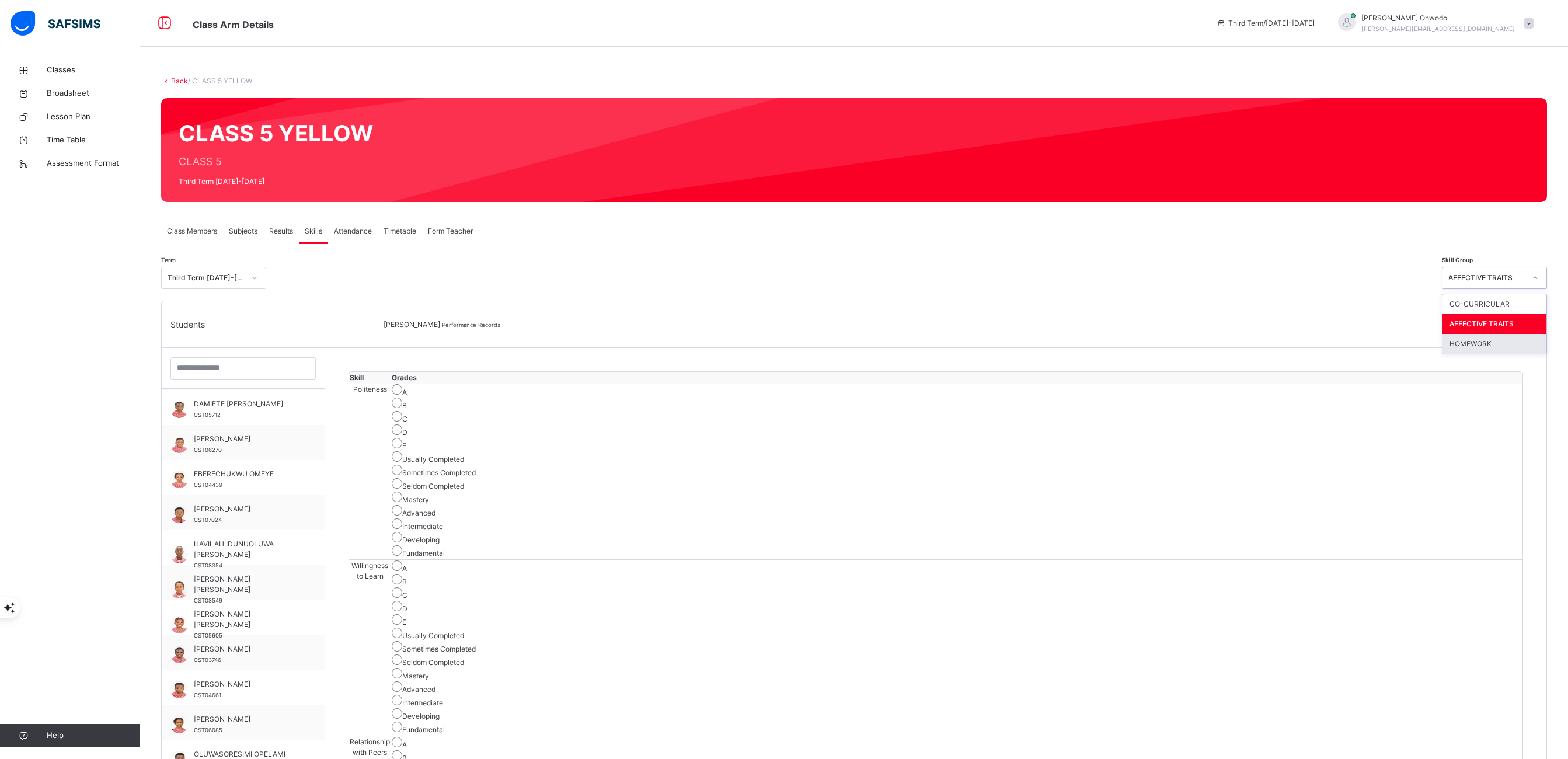 click on "HOMEWORK" at bounding box center [1494, 344] 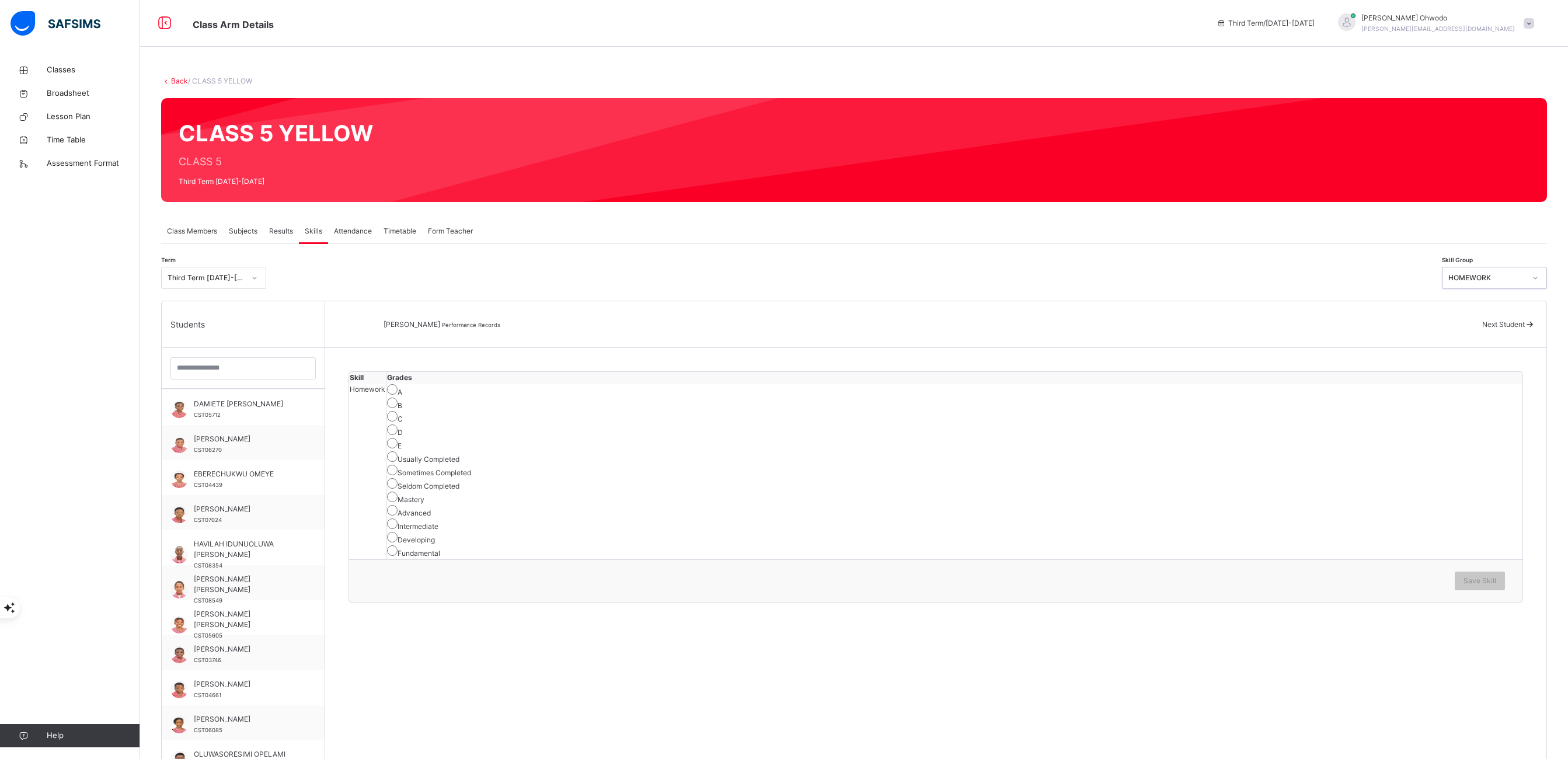 click on "[PERSON_NAME]   Performance Records   Next Student" at bounding box center (936, 325) 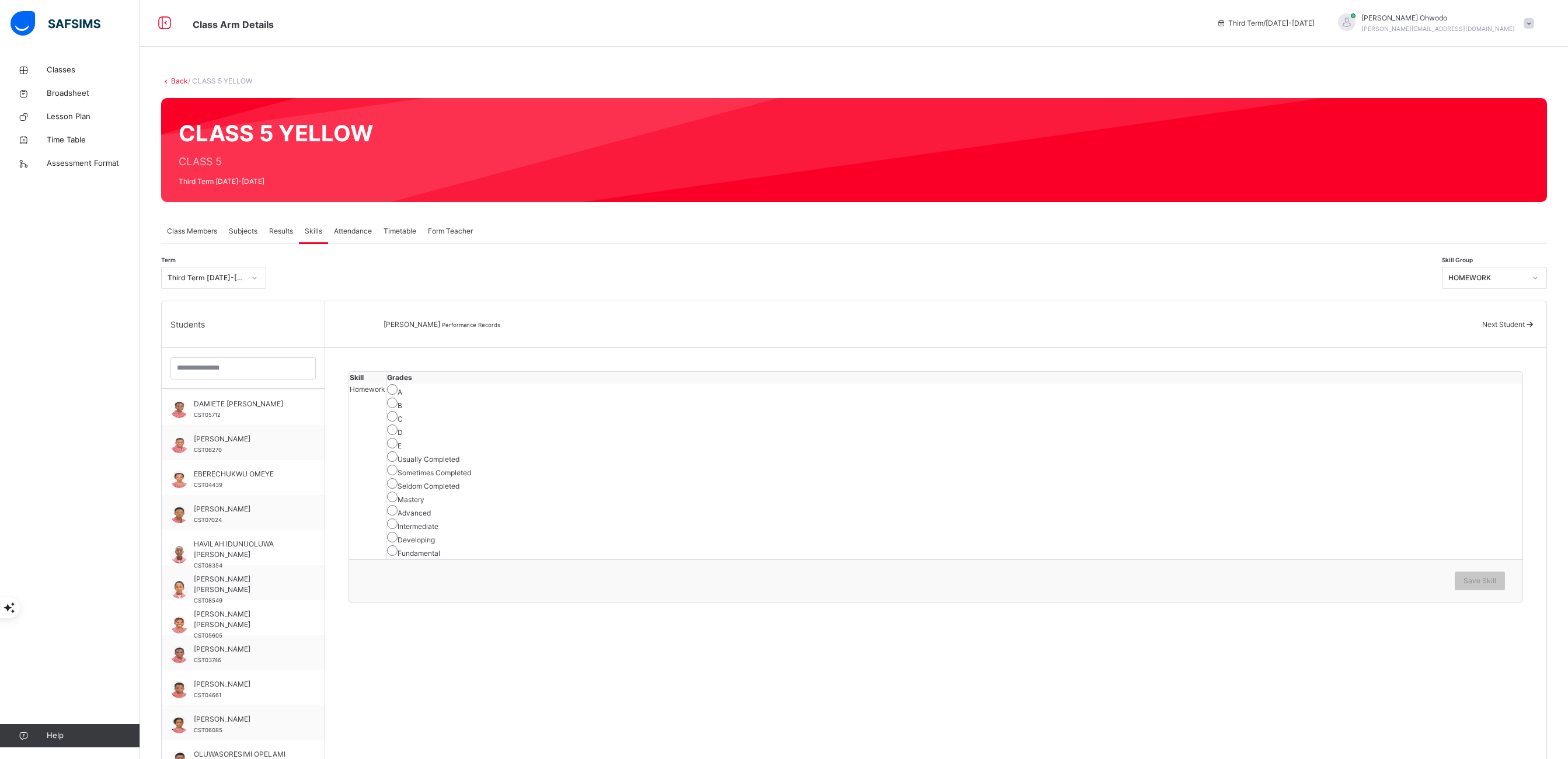 click on "[PERSON_NAME]   Performance Records   Next Student" at bounding box center [936, 325] 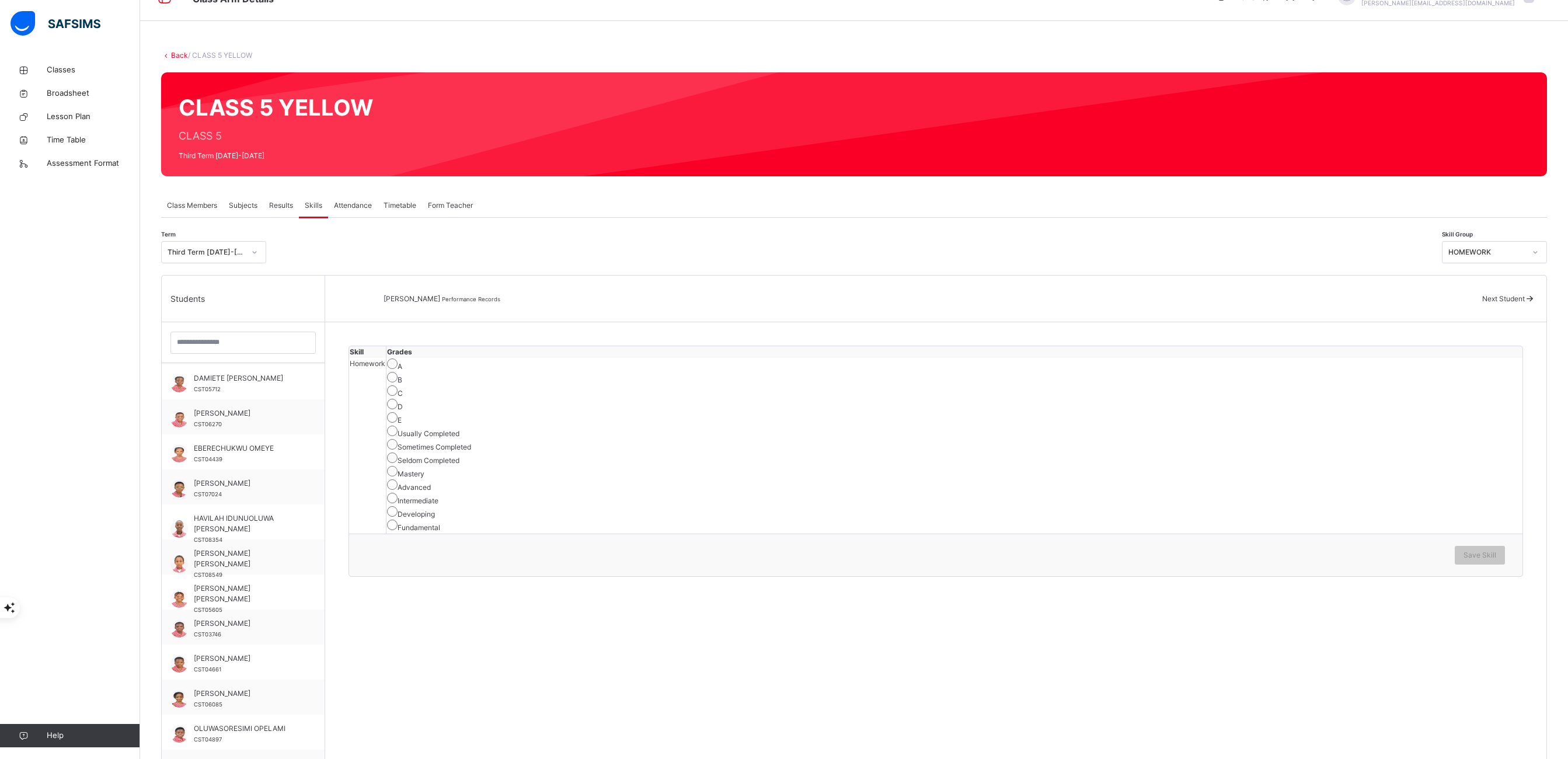 scroll, scrollTop: 47, scrollLeft: 0, axis: vertical 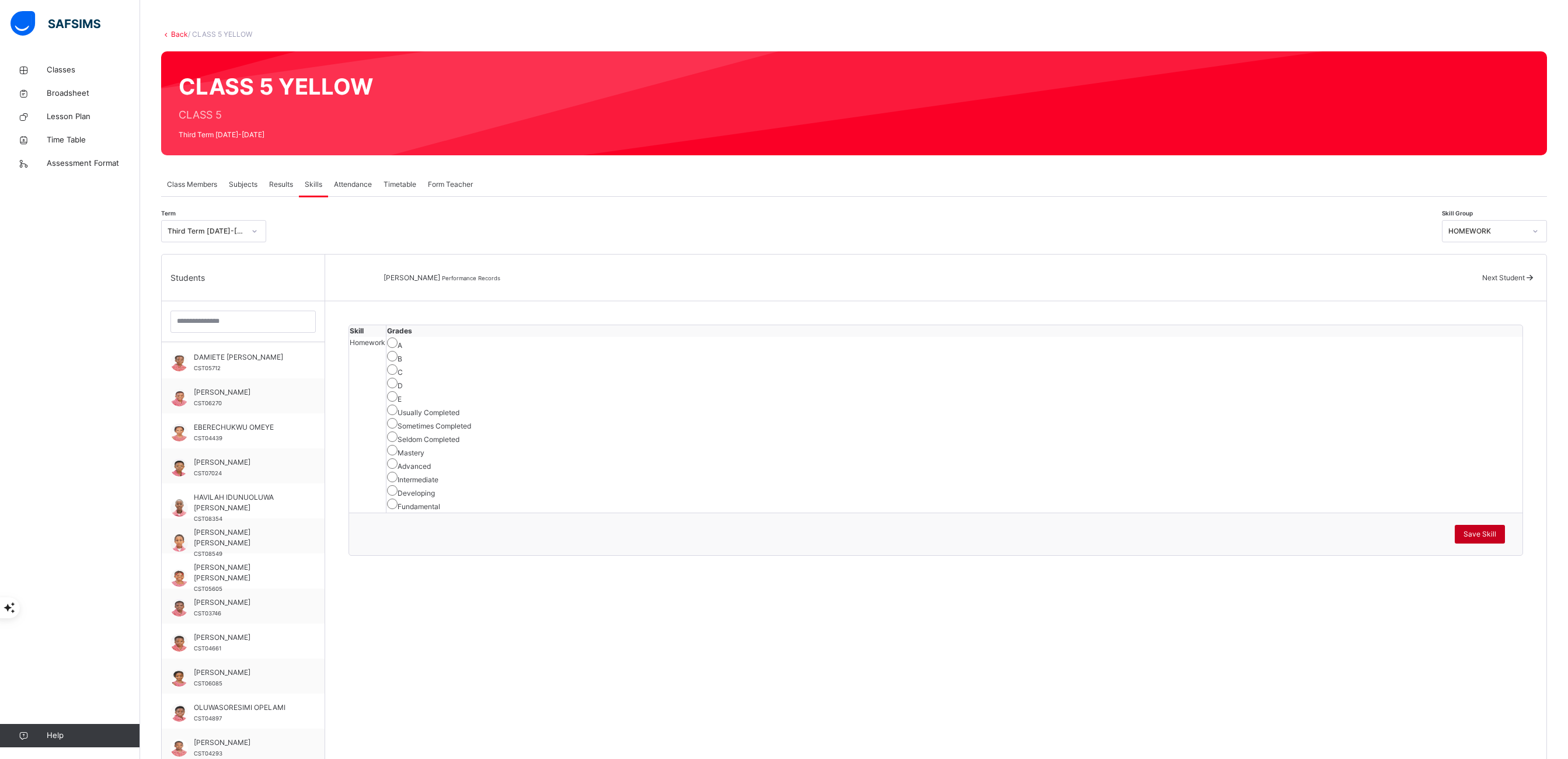 click on "Save Skill" at bounding box center (1480, 534) 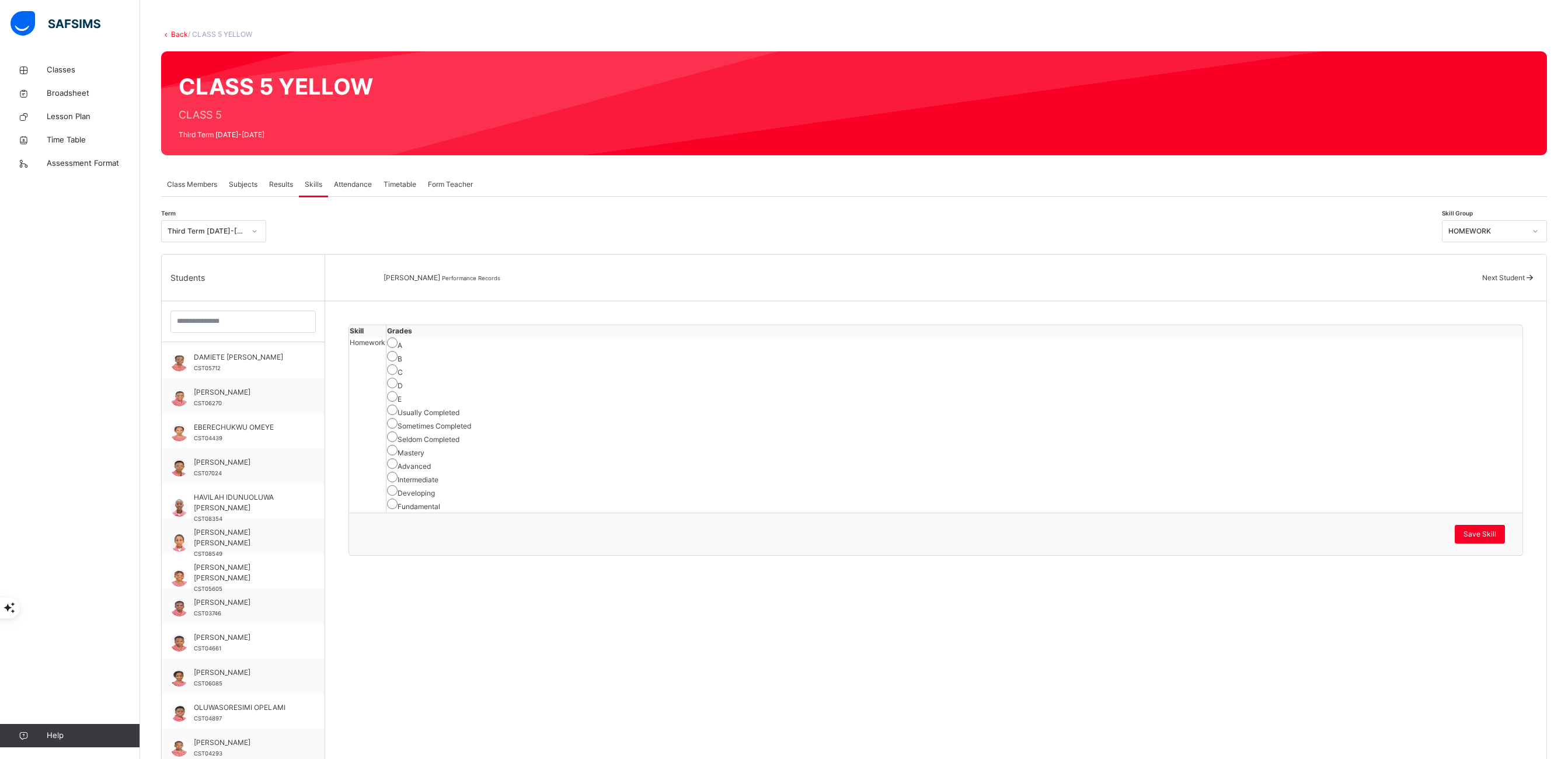 click on "Next Student" at bounding box center [1508, 278] 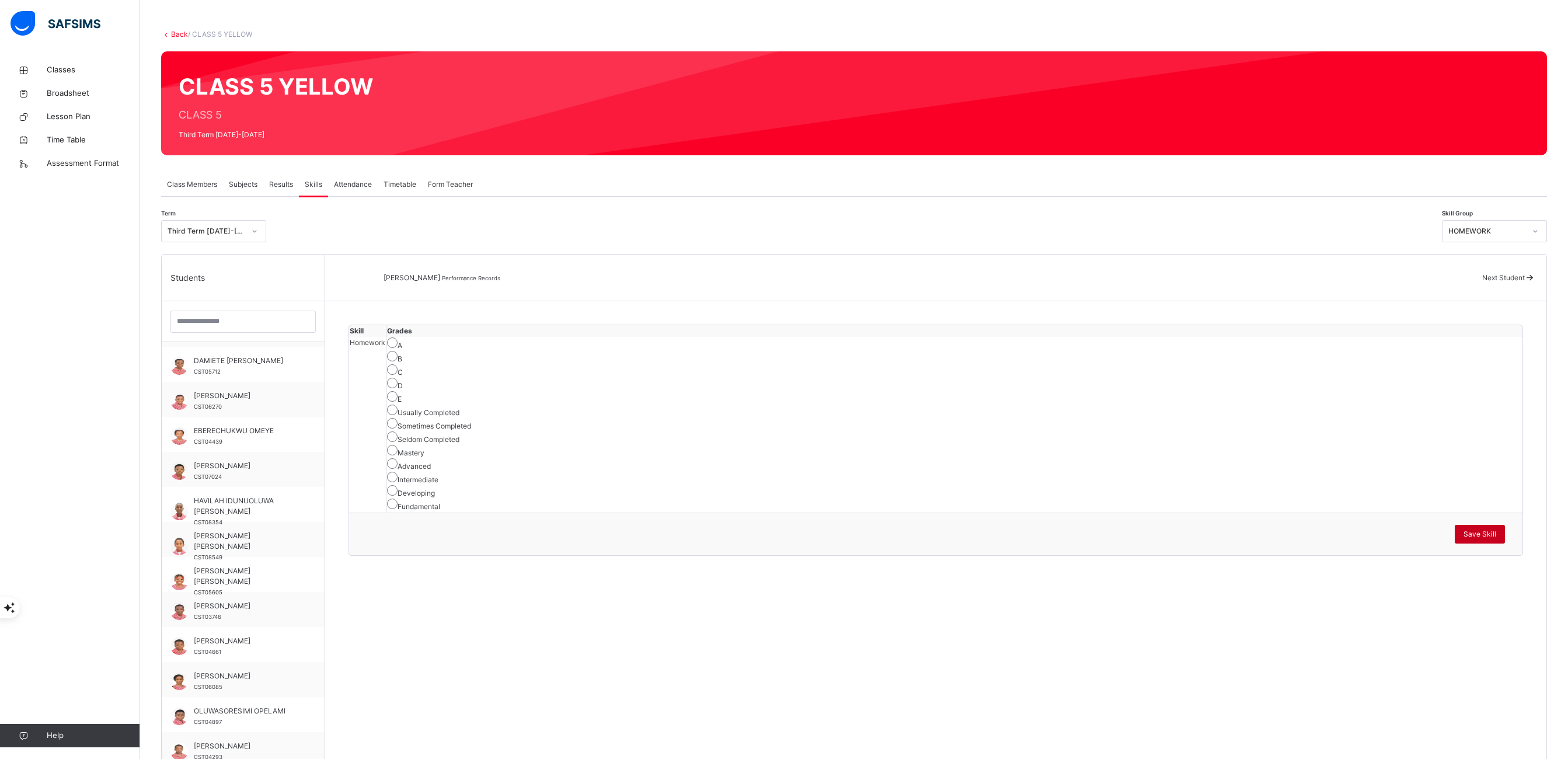 click on "Save Skill" at bounding box center [1480, 534] 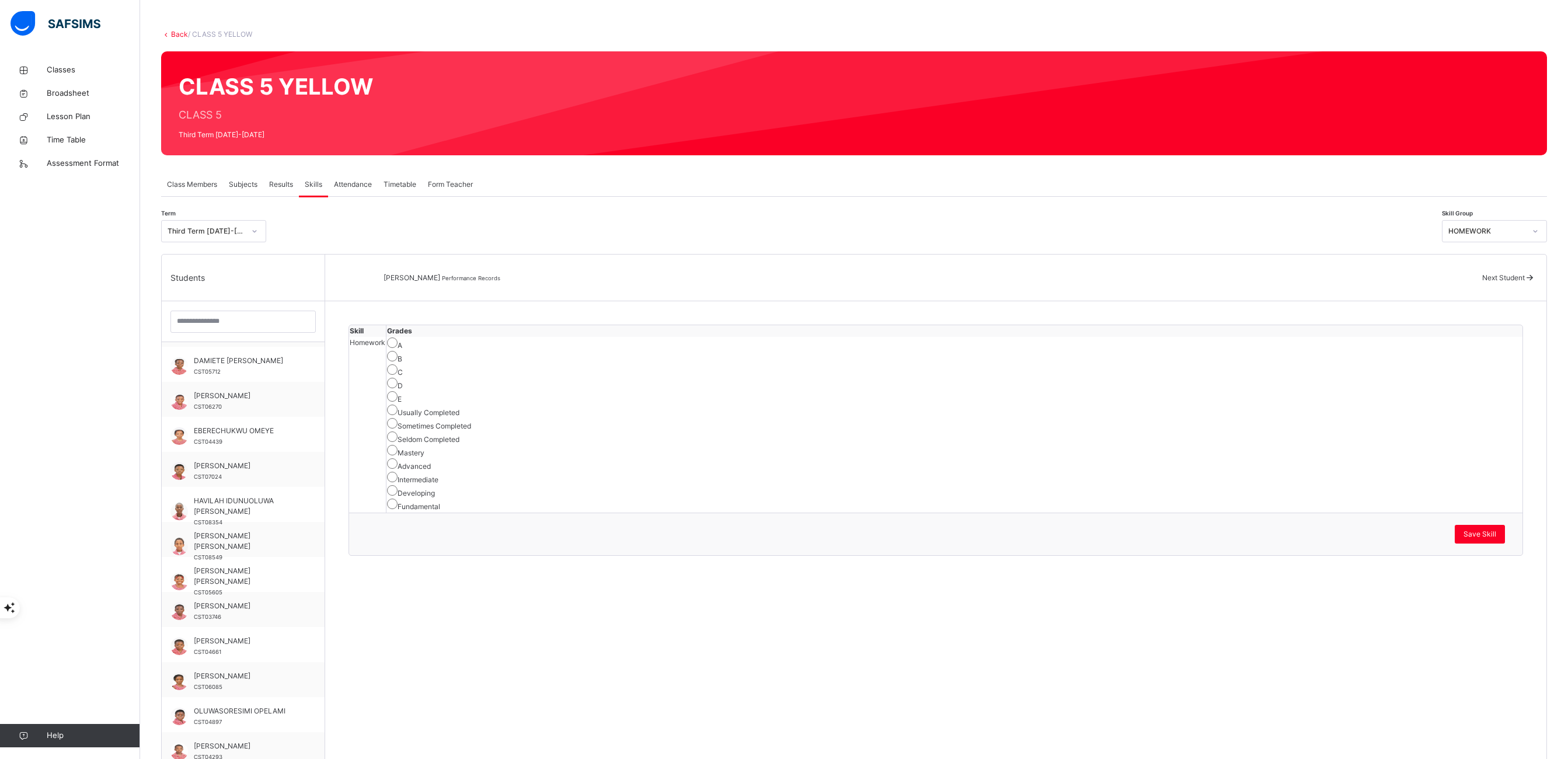 click on "Next Student" at bounding box center [1503, 277] 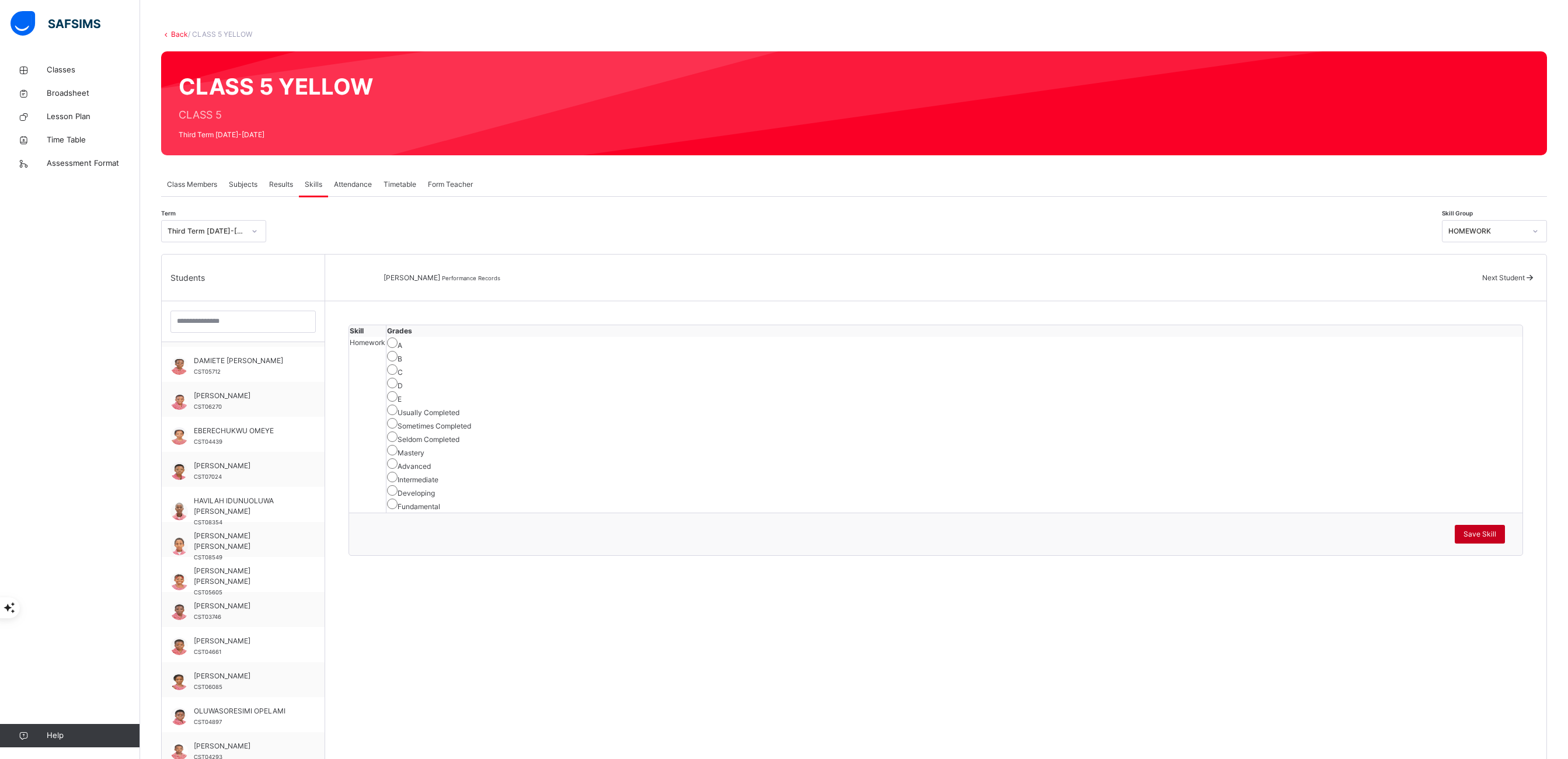 click on "Save Skill" at bounding box center [1480, 534] 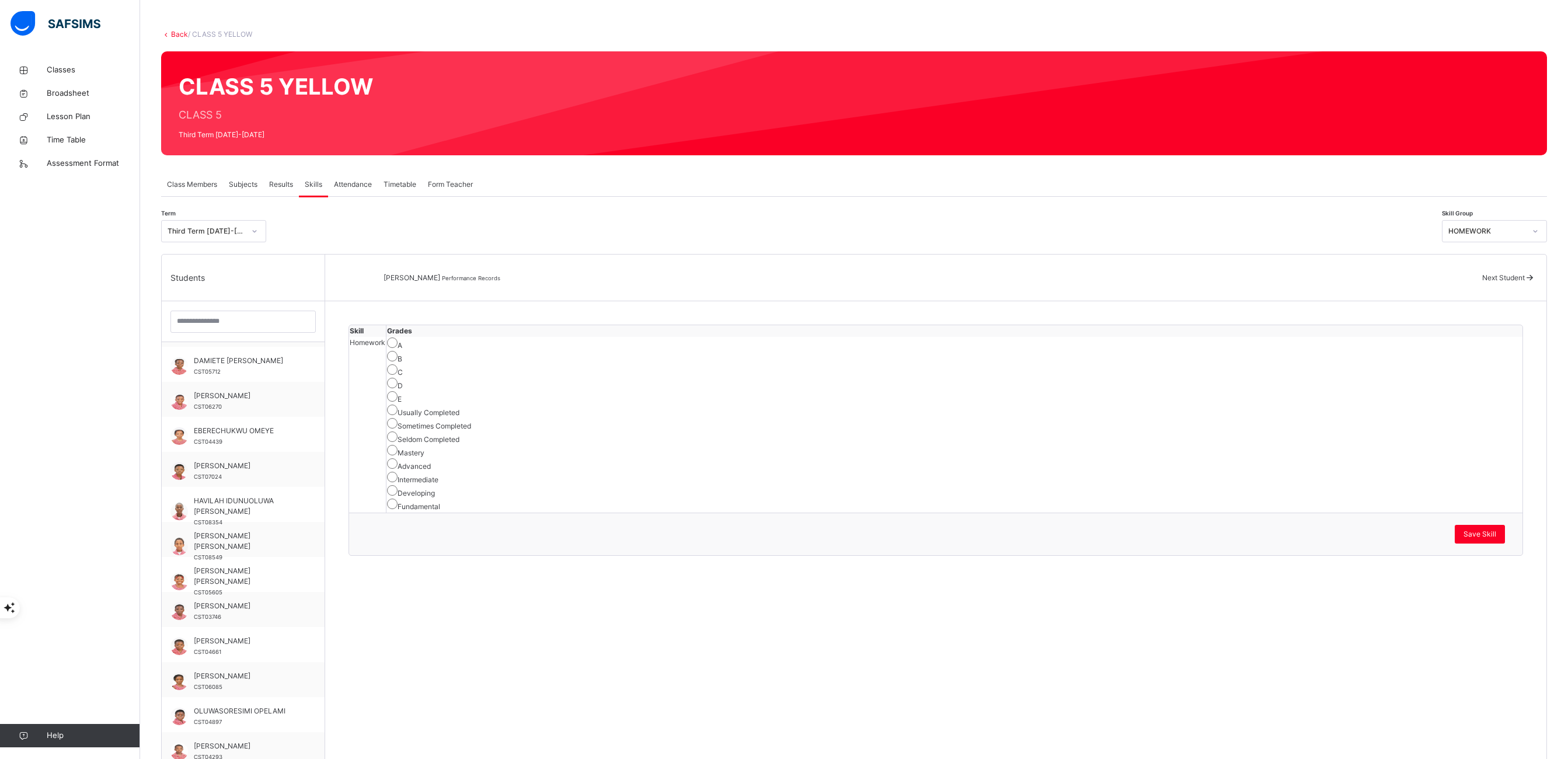 click on "Next Student" at bounding box center (1503, 277) 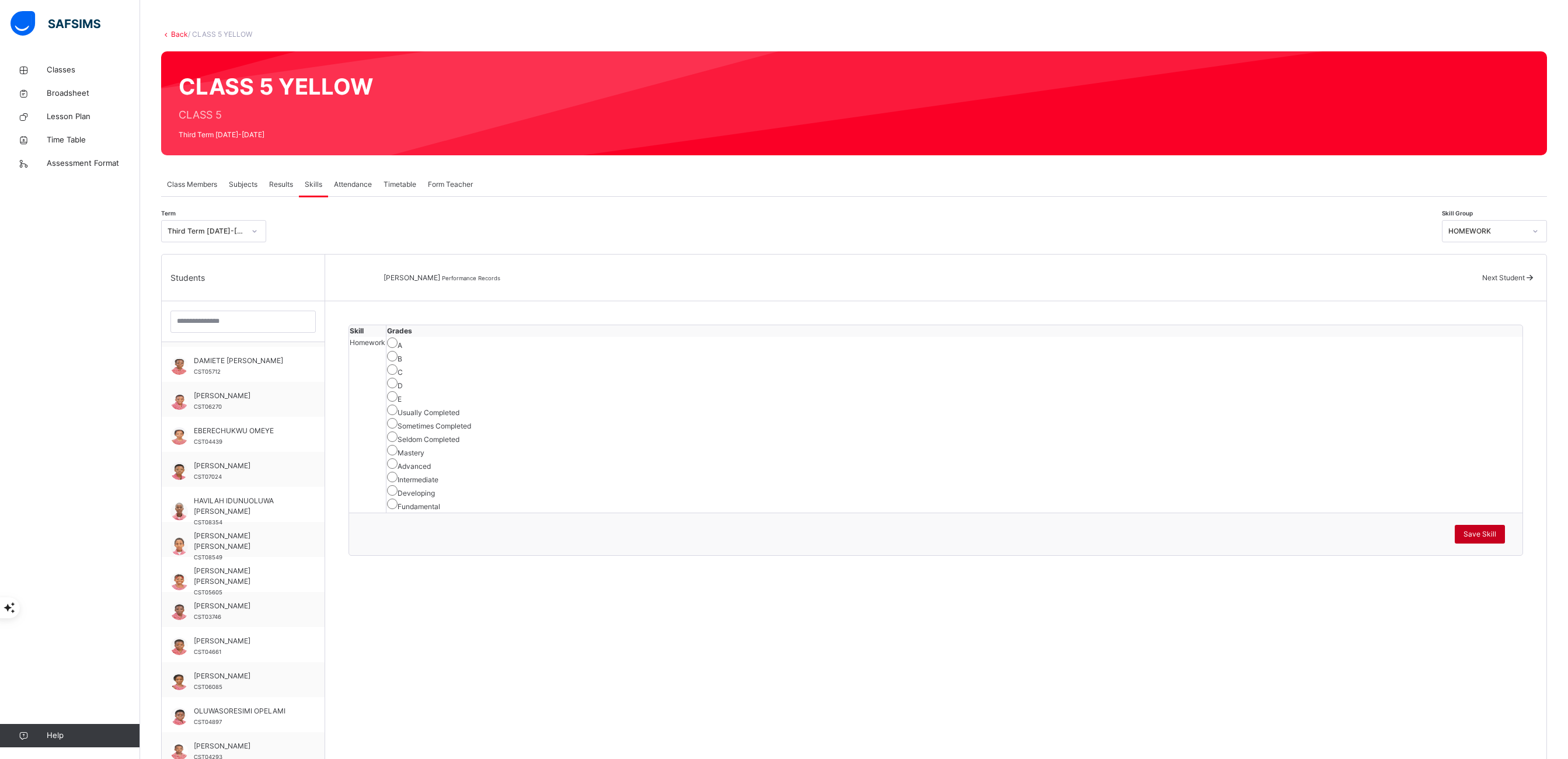 click on "Save Skill" at bounding box center (1480, 534) 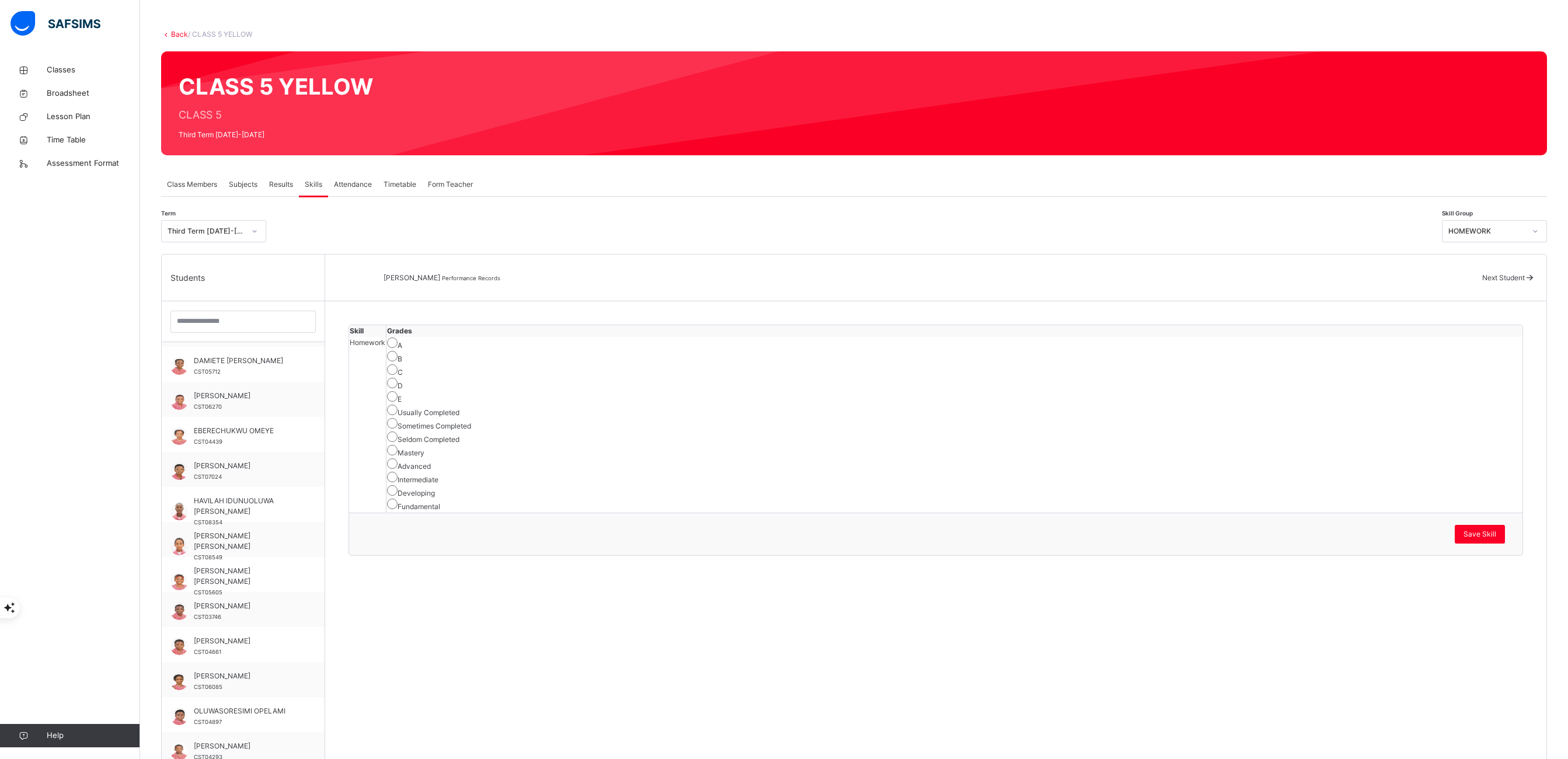 click on "Next Student" at bounding box center (1508, 278) 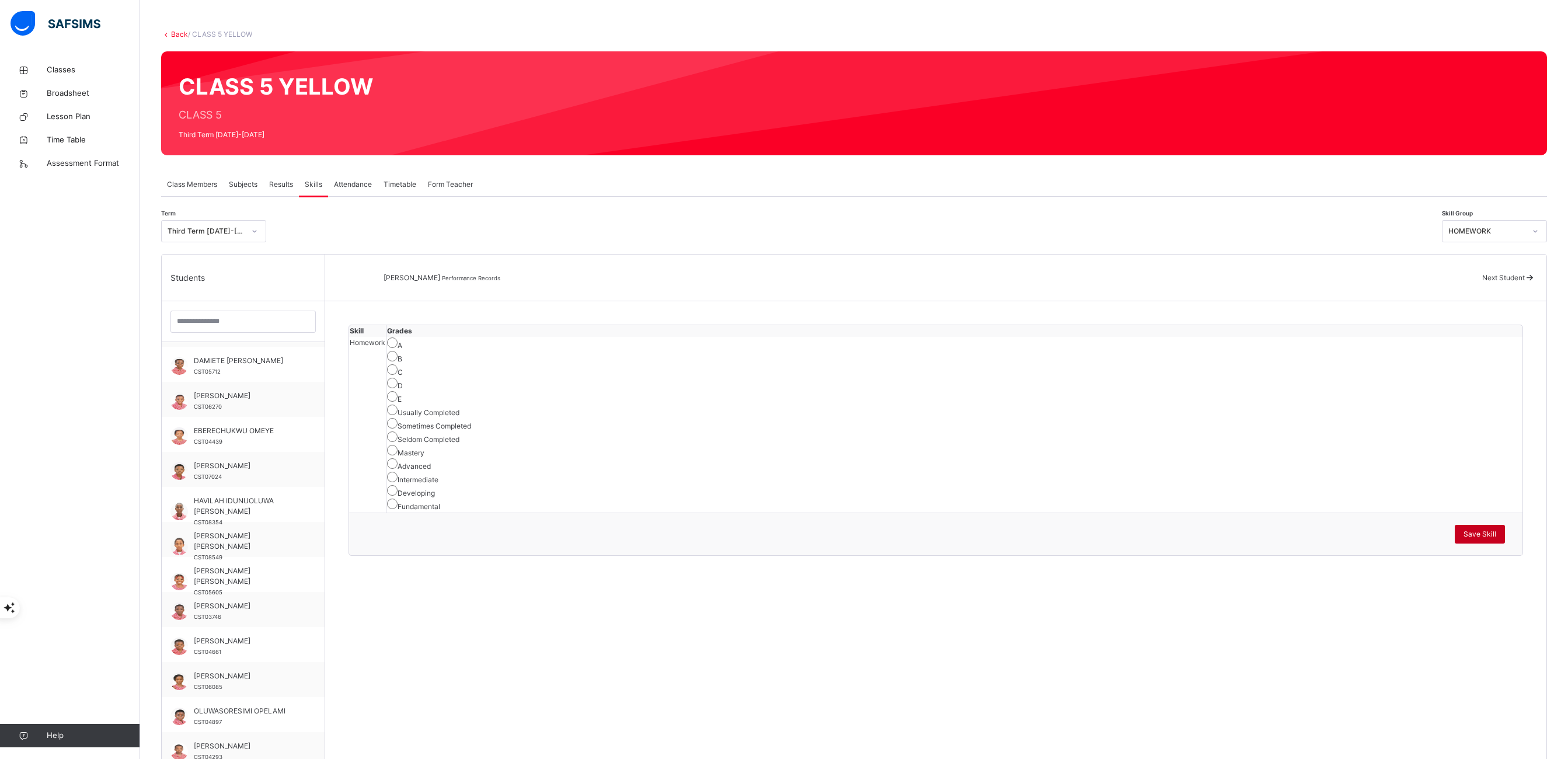 click on "Save Skill" at bounding box center (1480, 534) 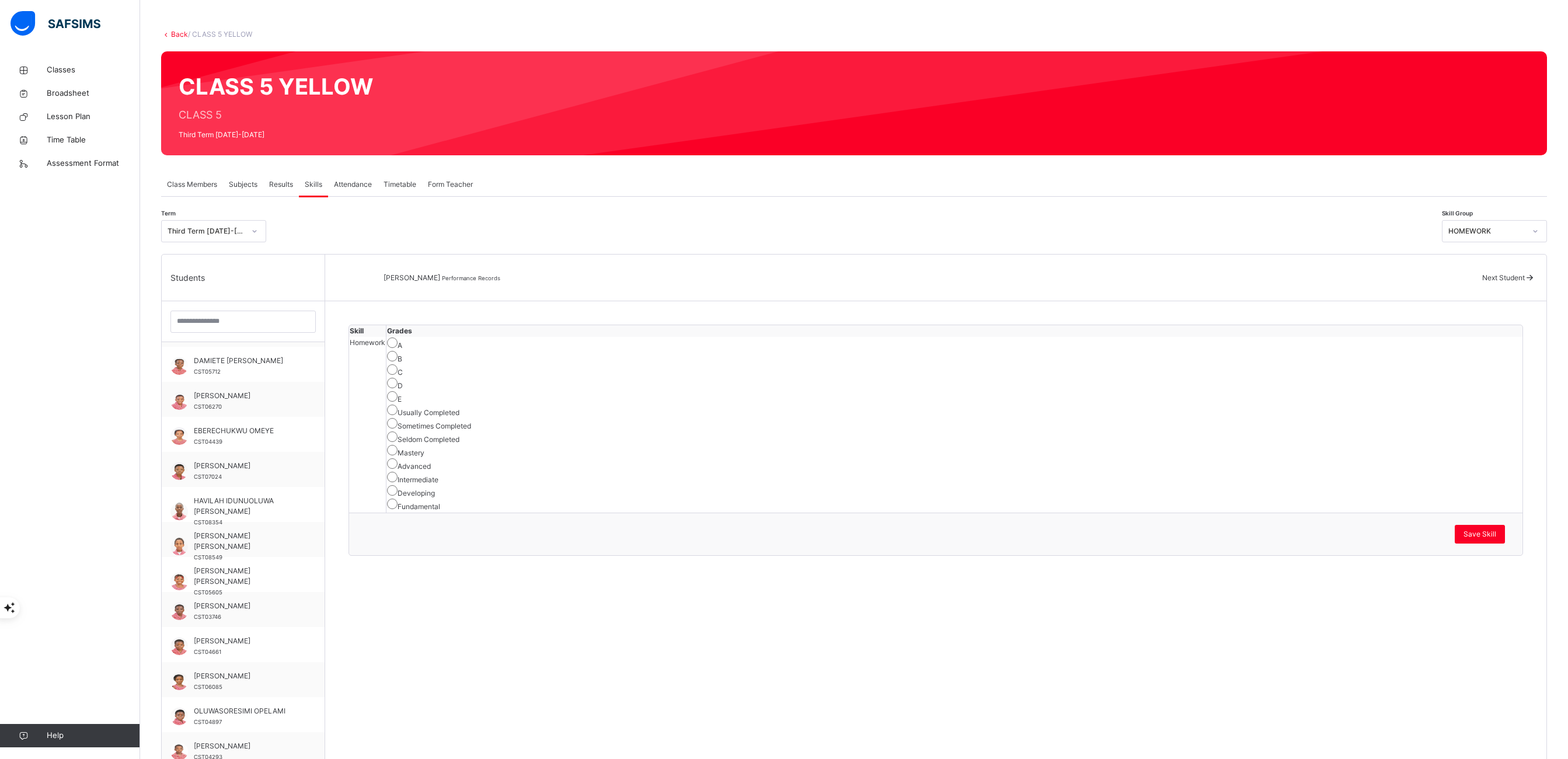 click on "Next Student" at bounding box center (1503, 277) 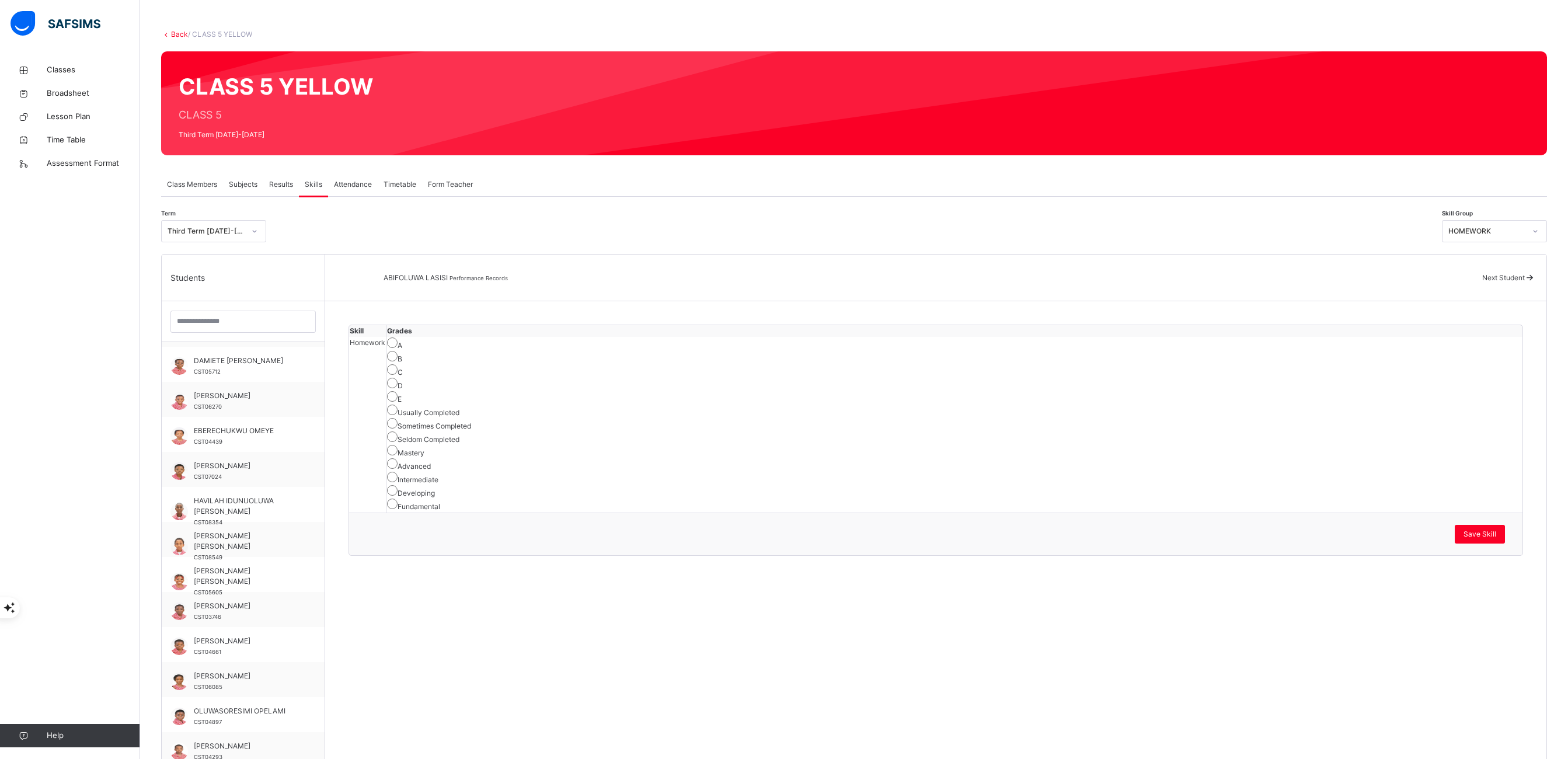 click on "Save Skill" at bounding box center (936, 534) 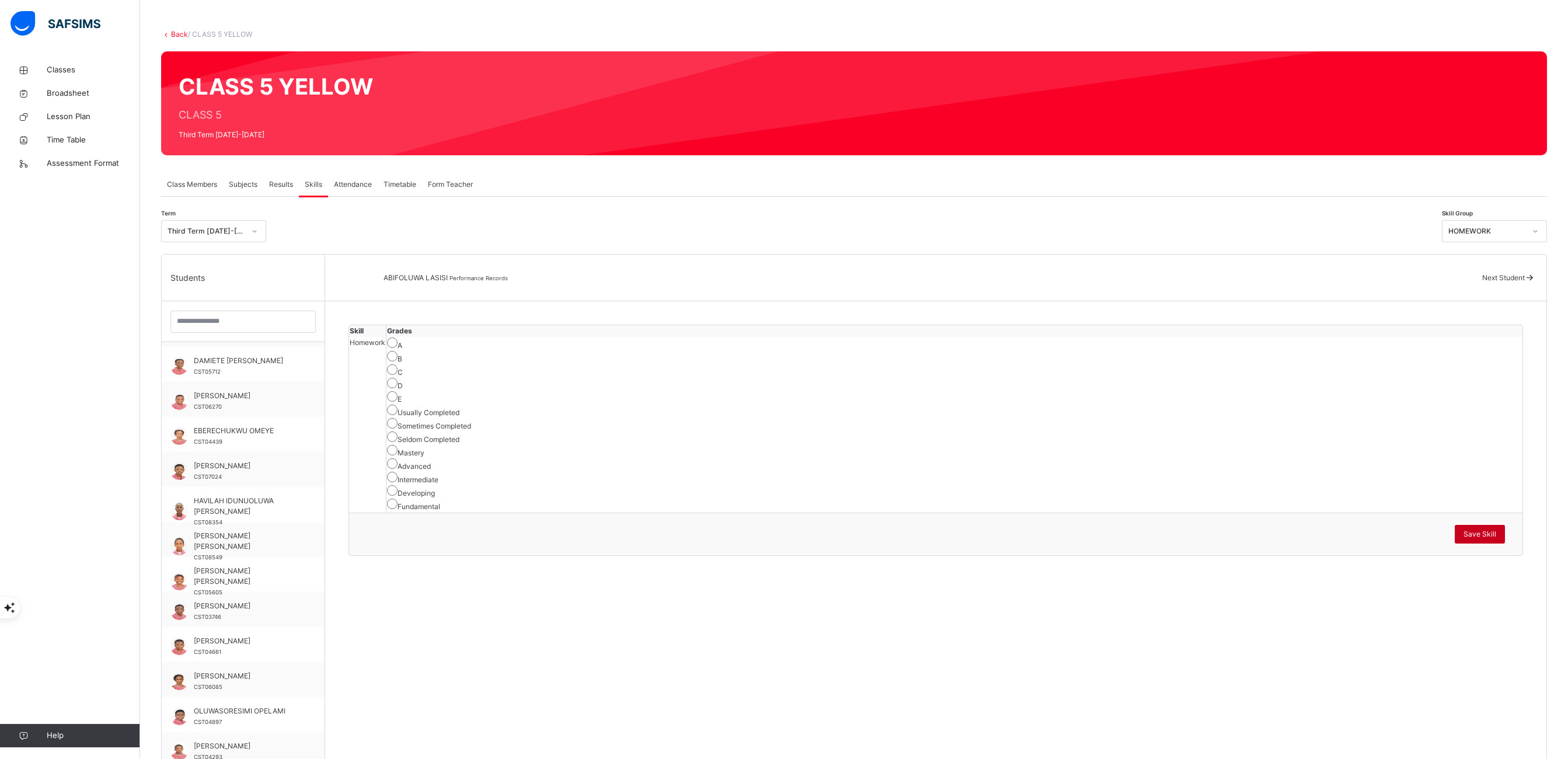 click on "Save Skill" at bounding box center [1480, 534] 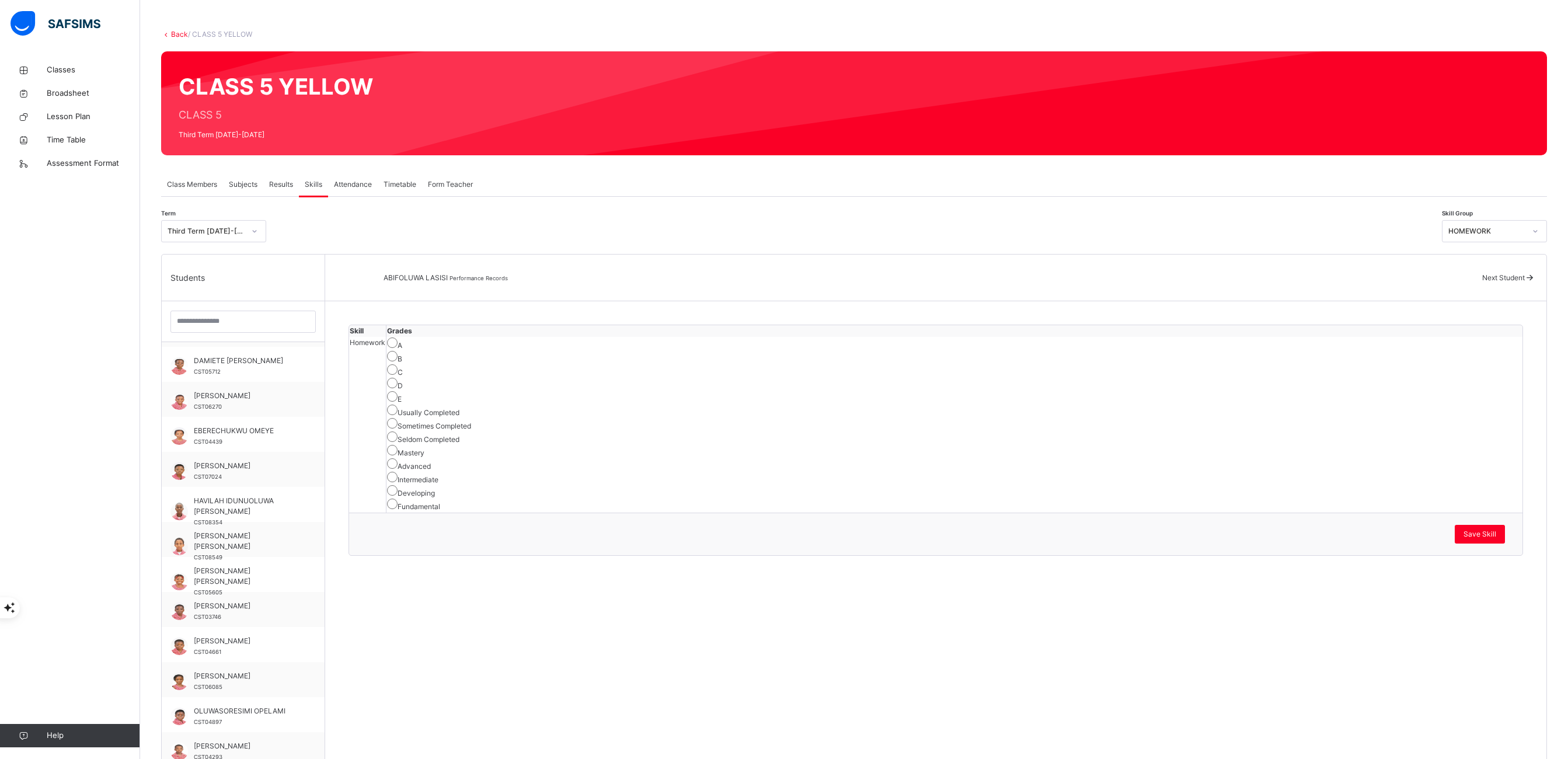 click on "Next Student" at bounding box center [1503, 277] 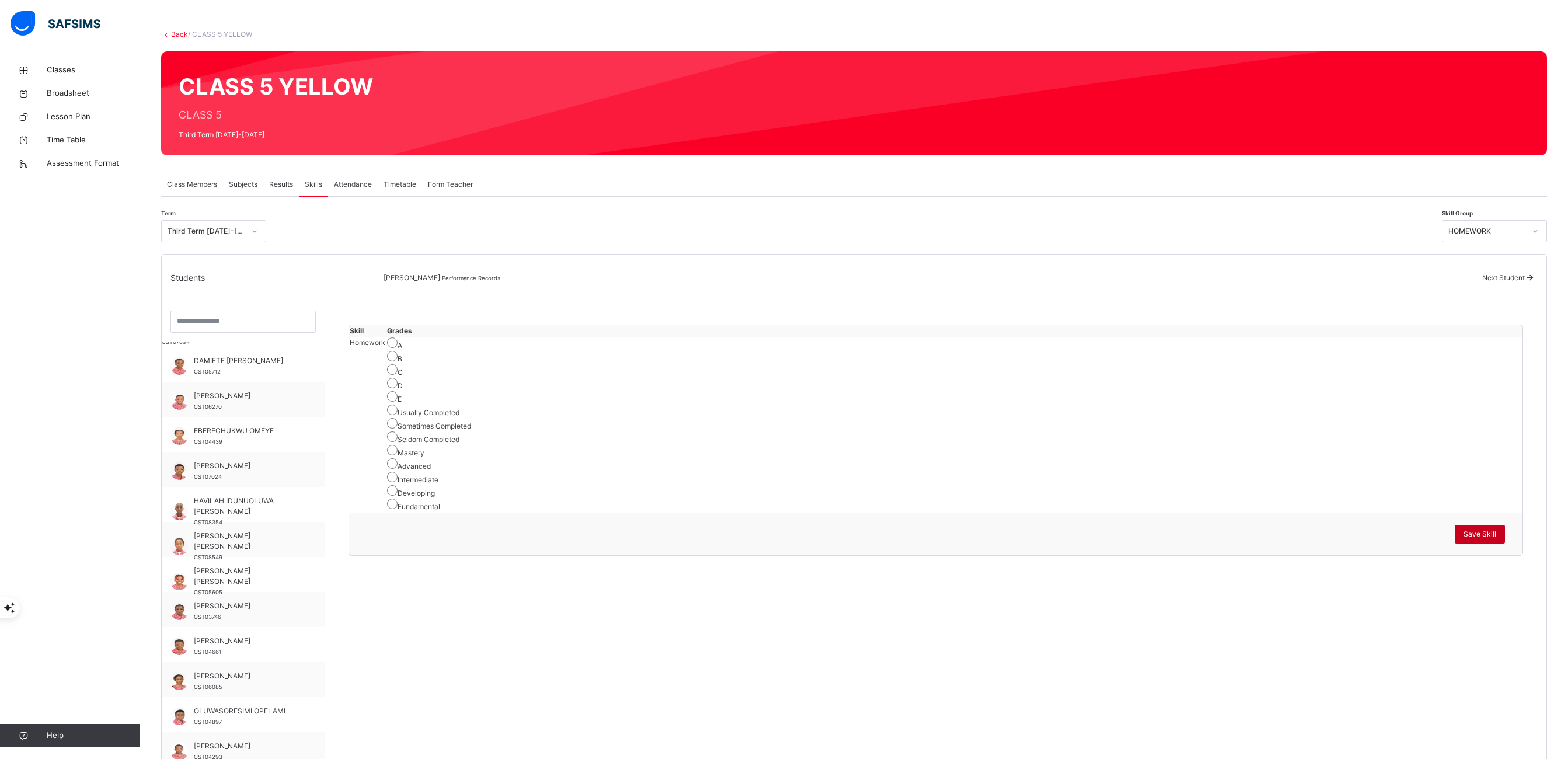 click on "Save Skill" at bounding box center [1480, 534] 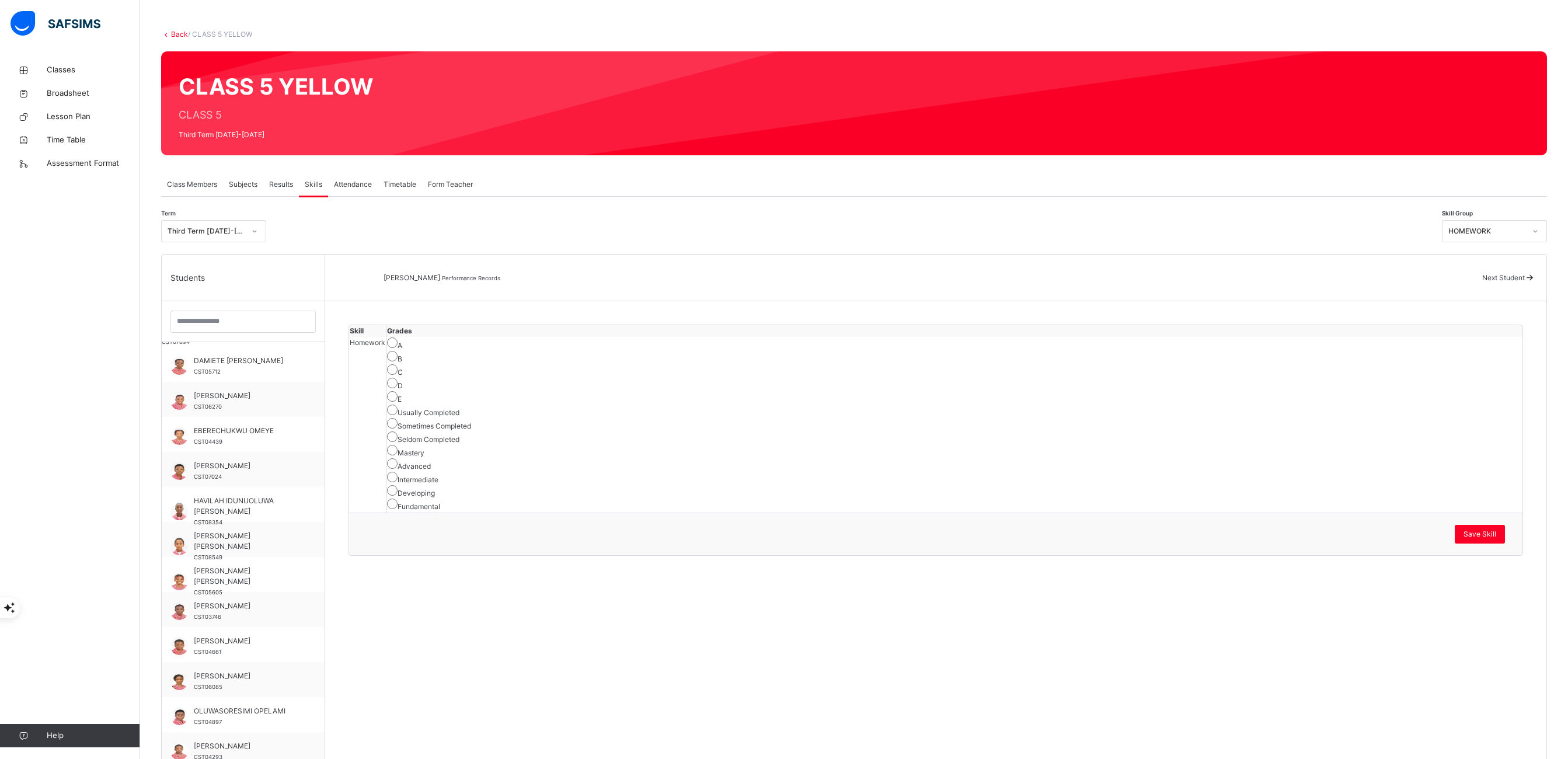 click on "Next Student" at bounding box center (1503, 277) 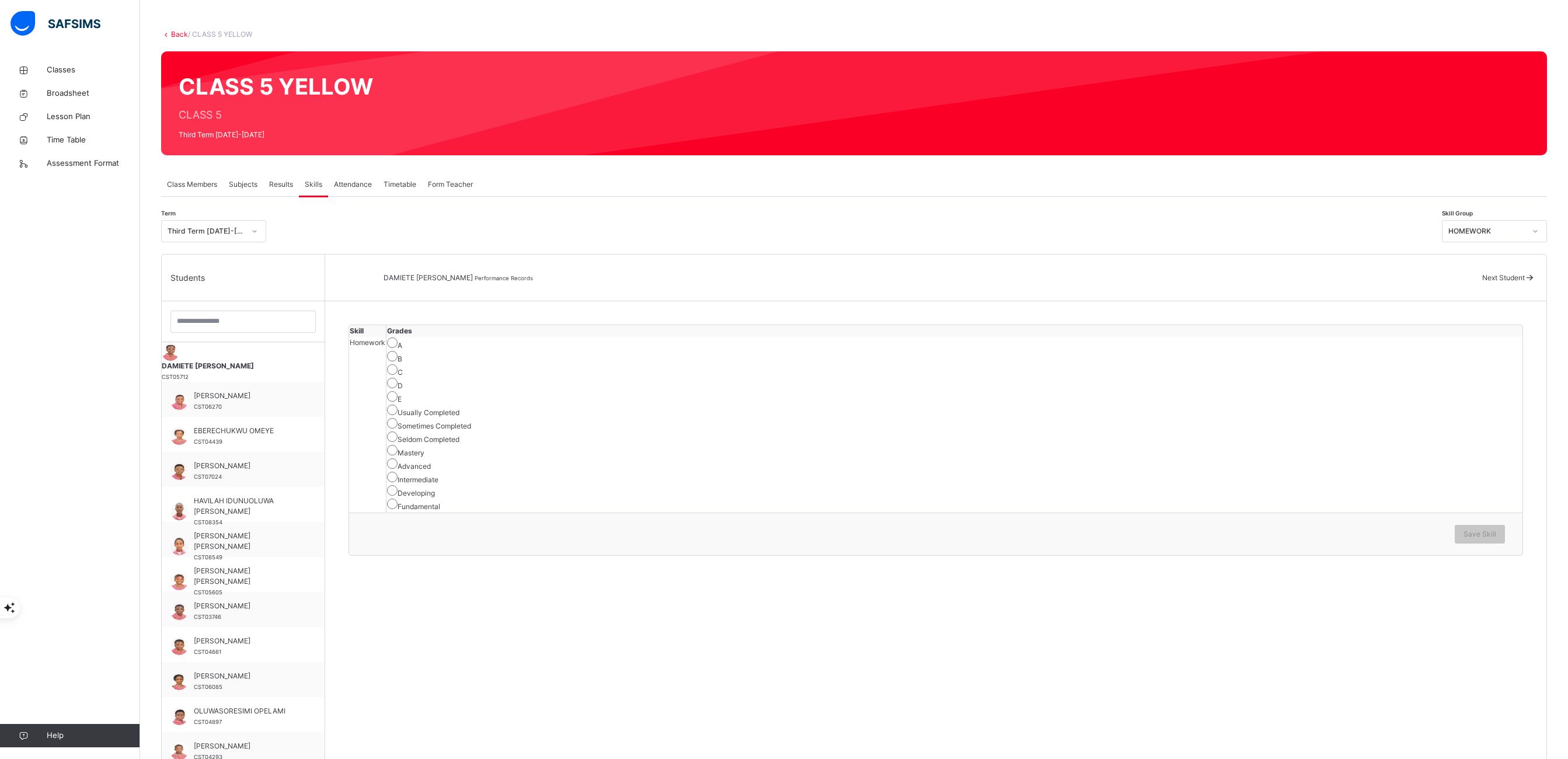 click on "Usually Completed" at bounding box center [954, 411] 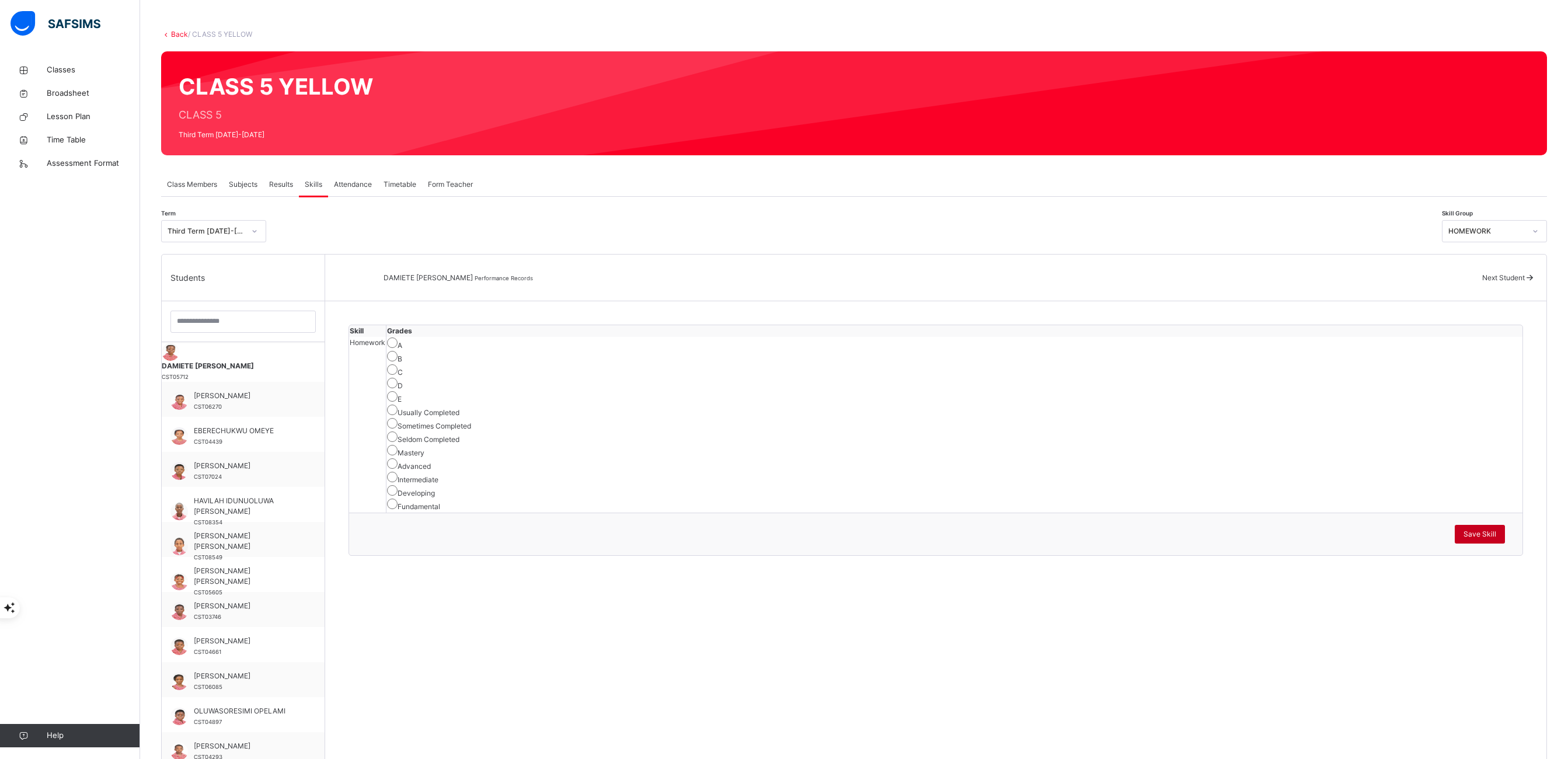 click on "Save Skill" at bounding box center [1480, 534] 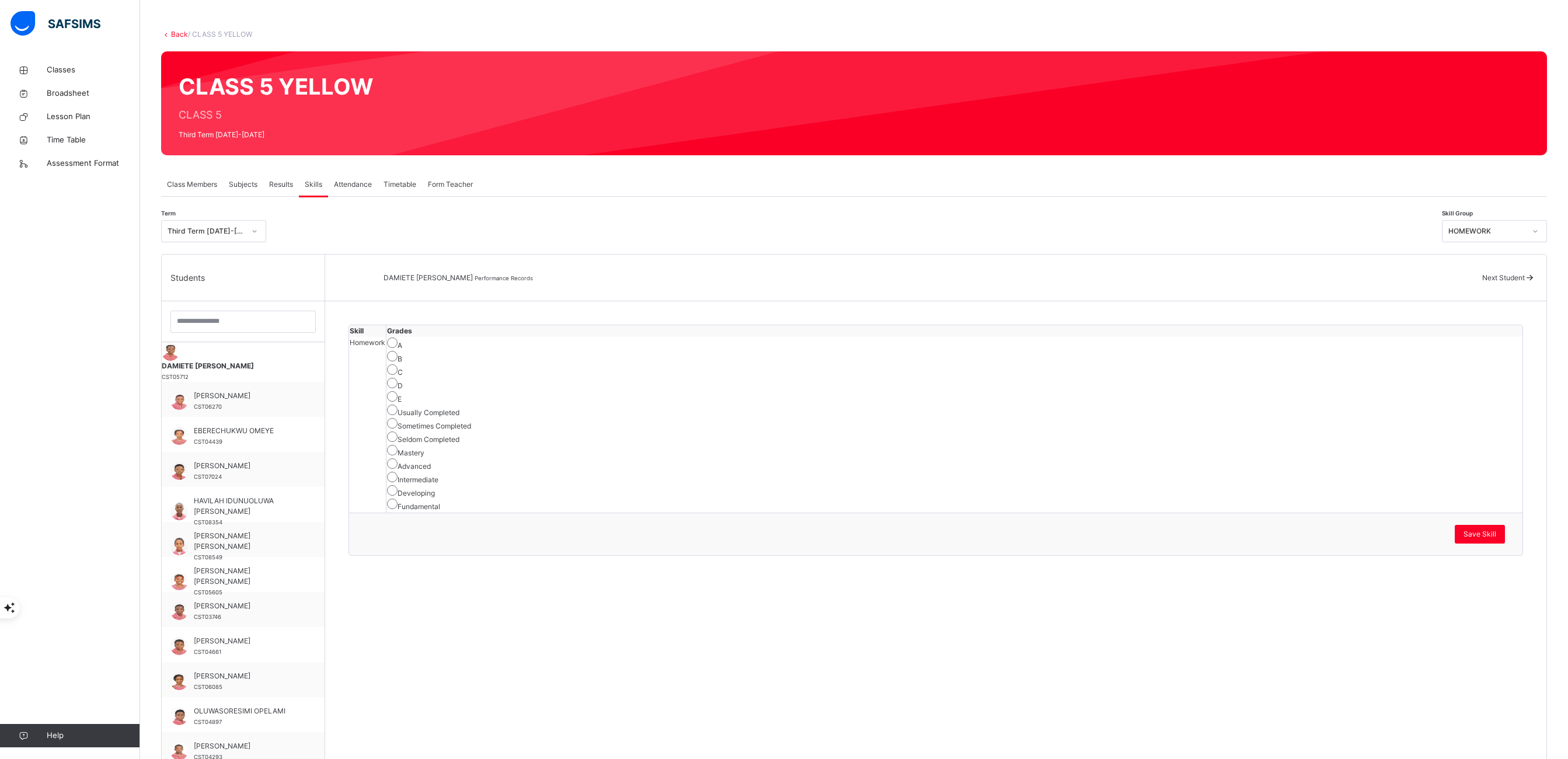 click on "Next Student" at bounding box center (1503, 277) 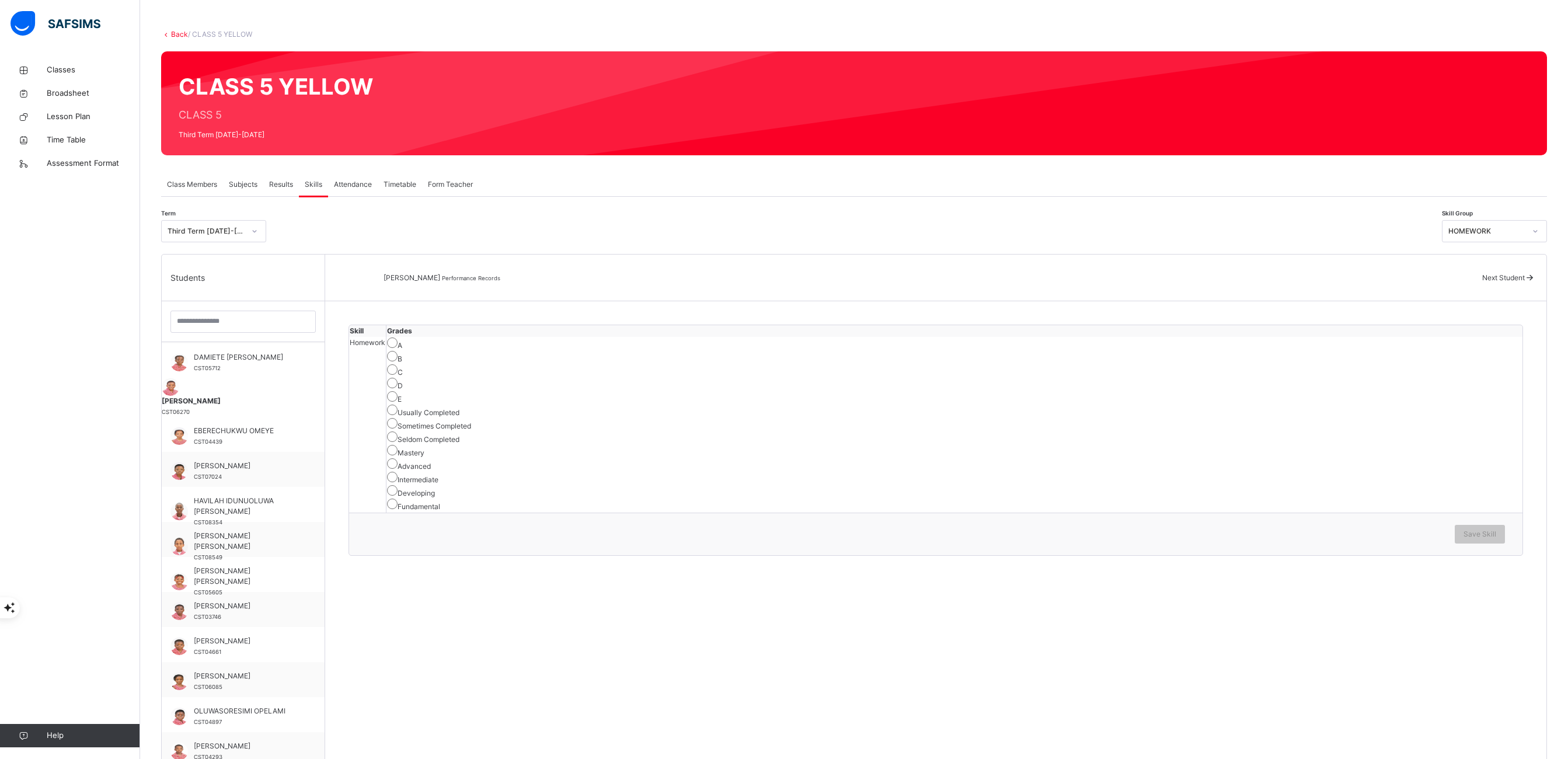 click on "Usually Completed" at bounding box center (954, 411) 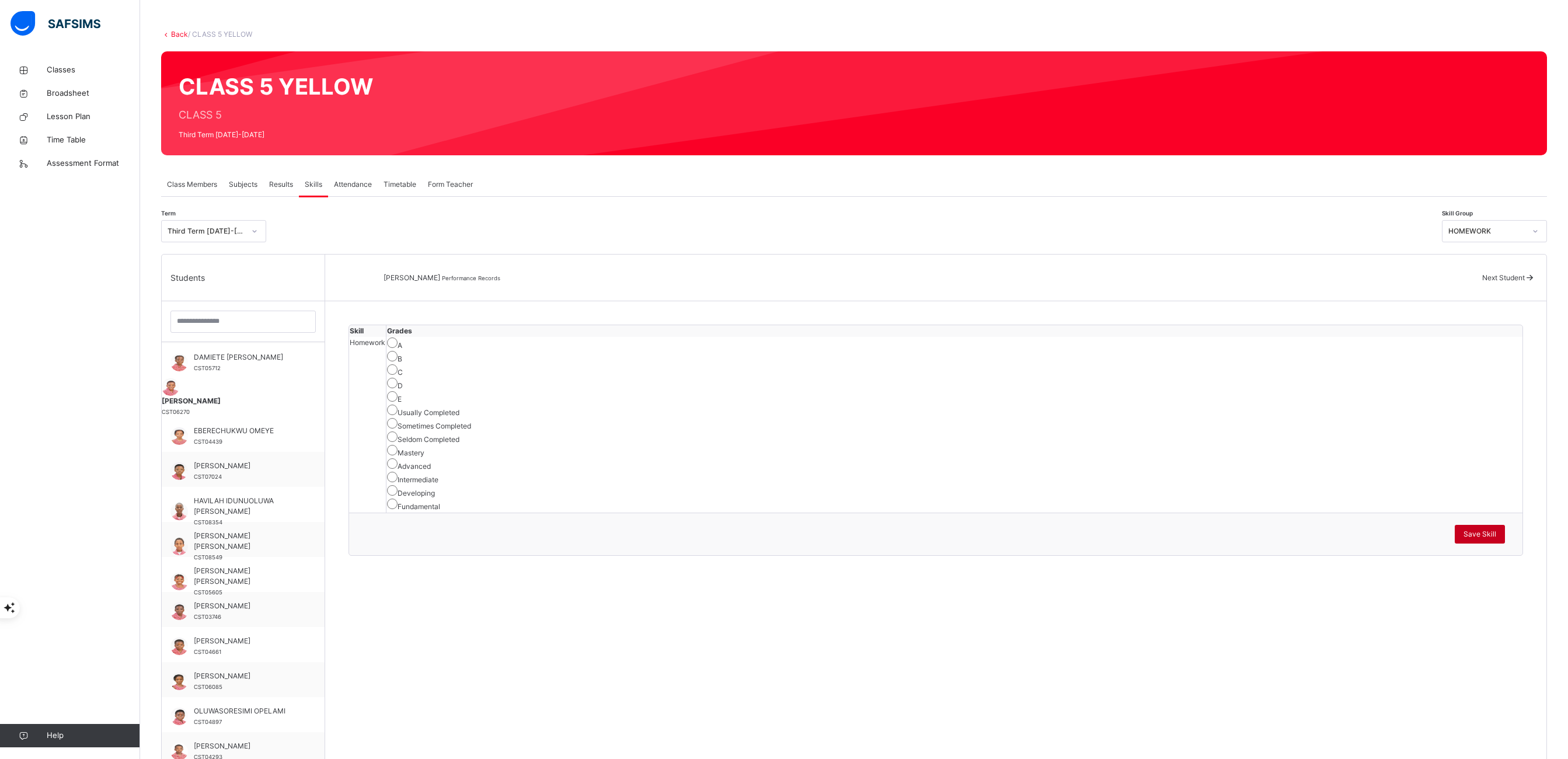 click on "Save Skill" at bounding box center [1480, 534] 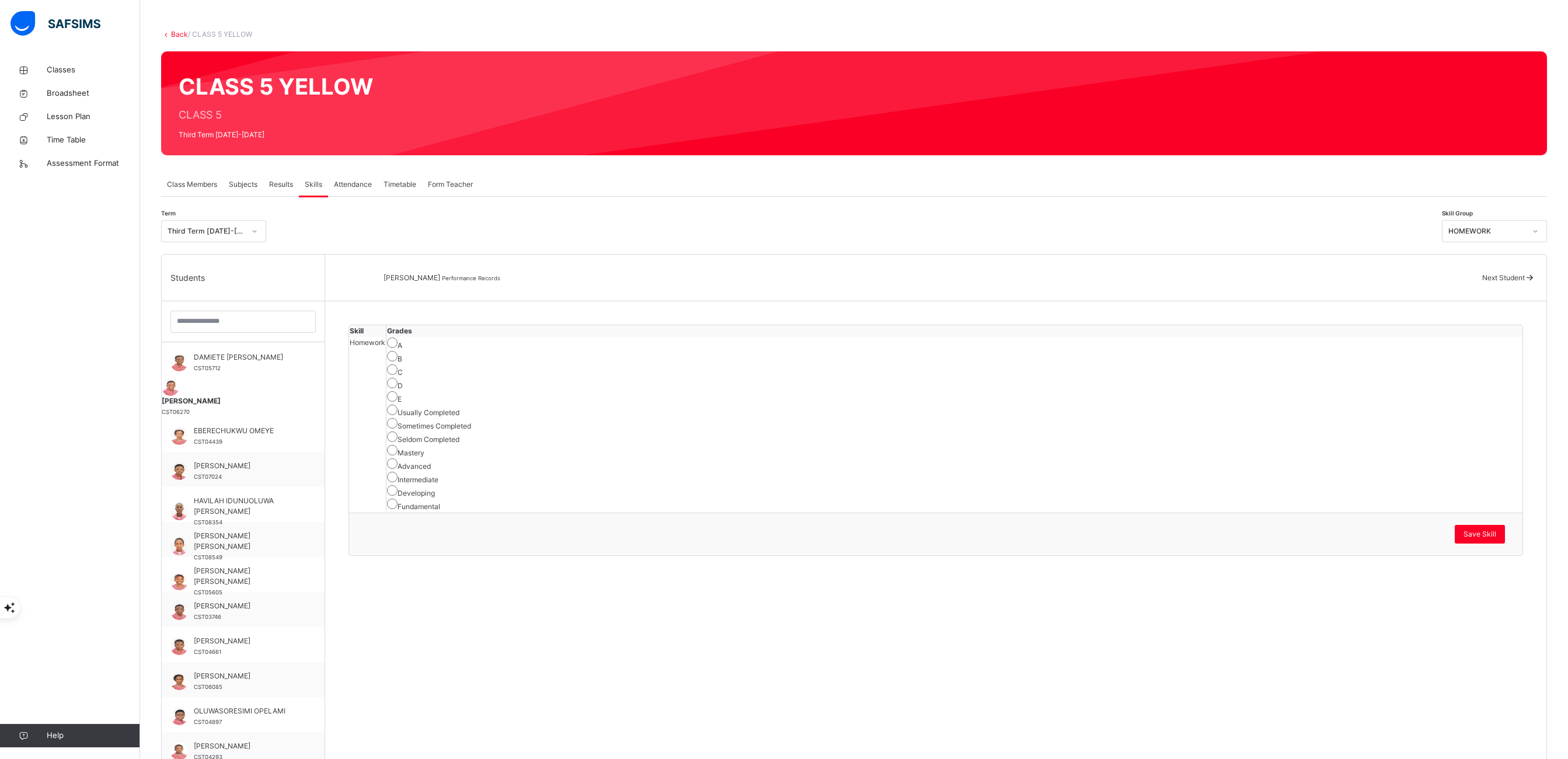 click on "Next Student" at bounding box center [1503, 277] 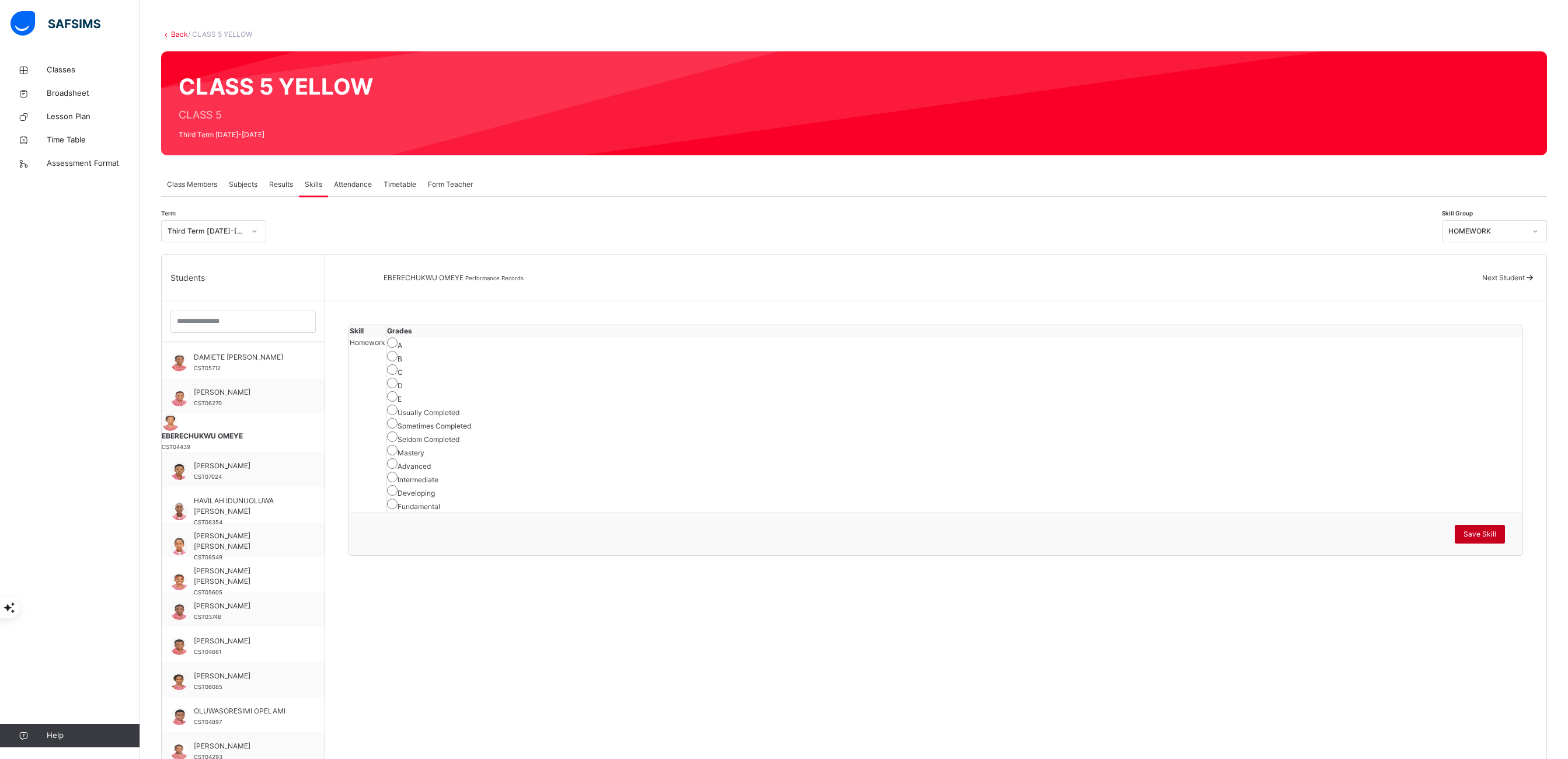 click on "Save Skill" at bounding box center (1480, 534) 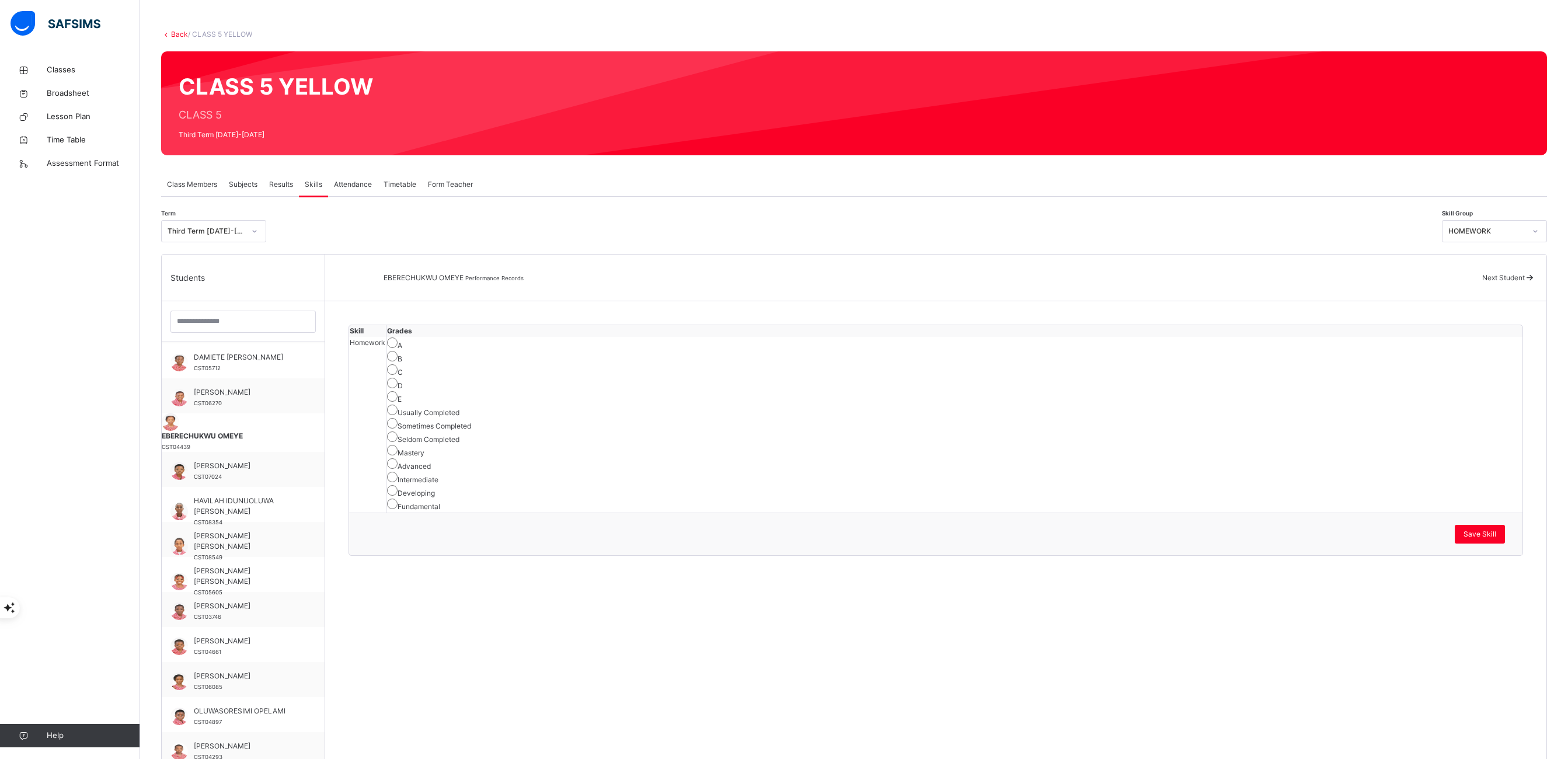 click on "Next Student" at bounding box center [1503, 277] 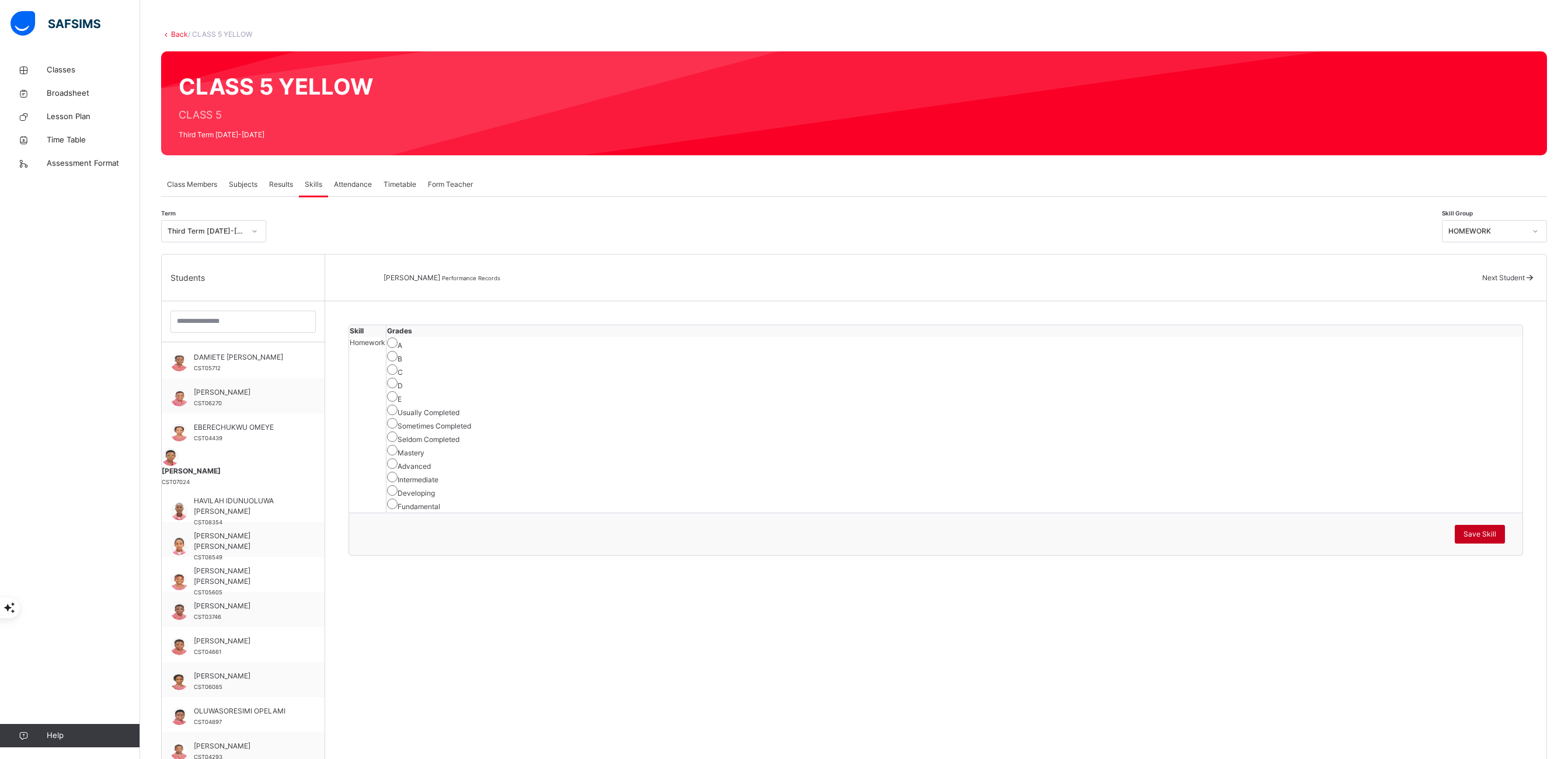 click on "Save Skill" at bounding box center [1480, 534] 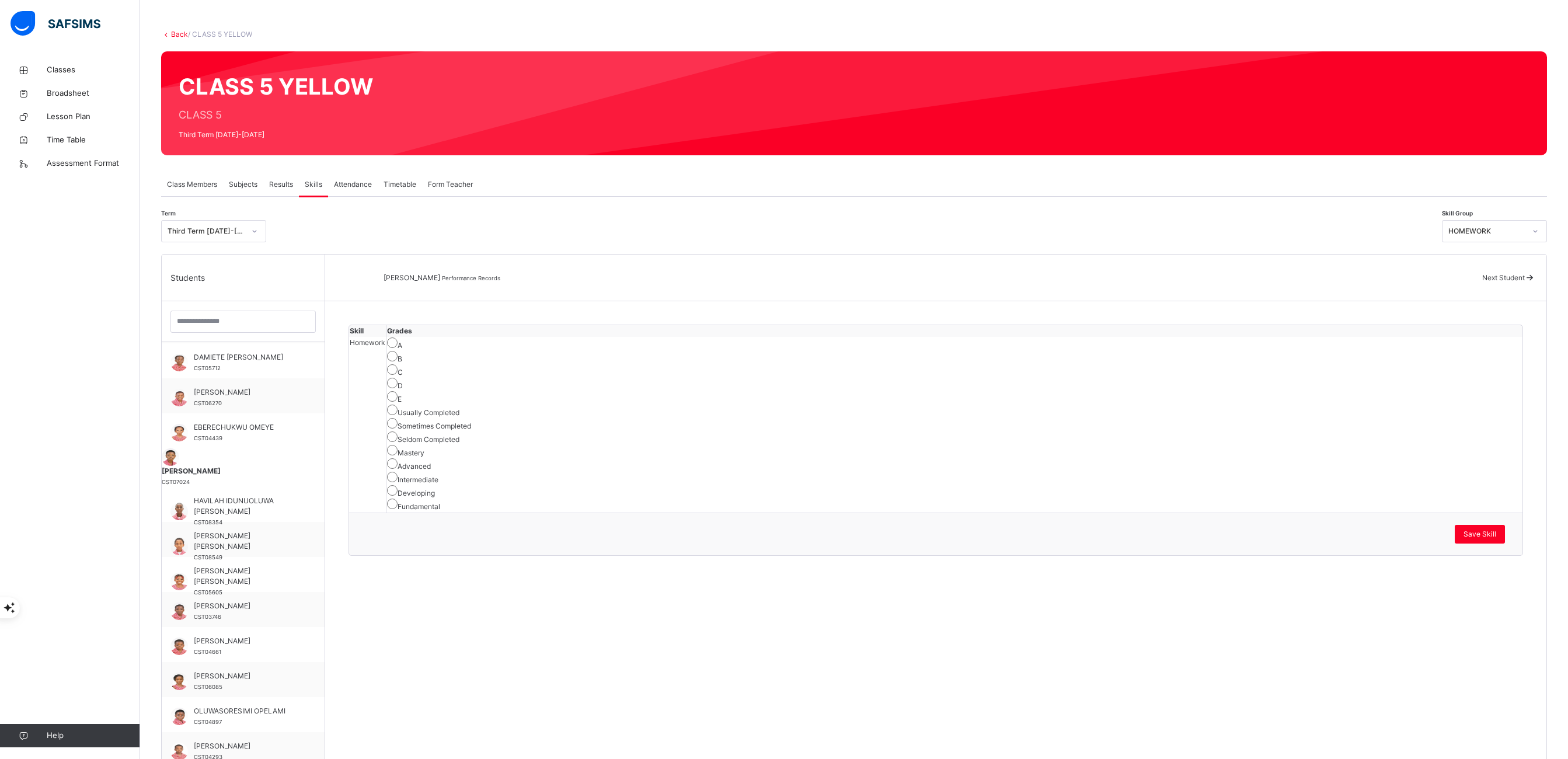 click on "Next Student" at bounding box center [1503, 277] 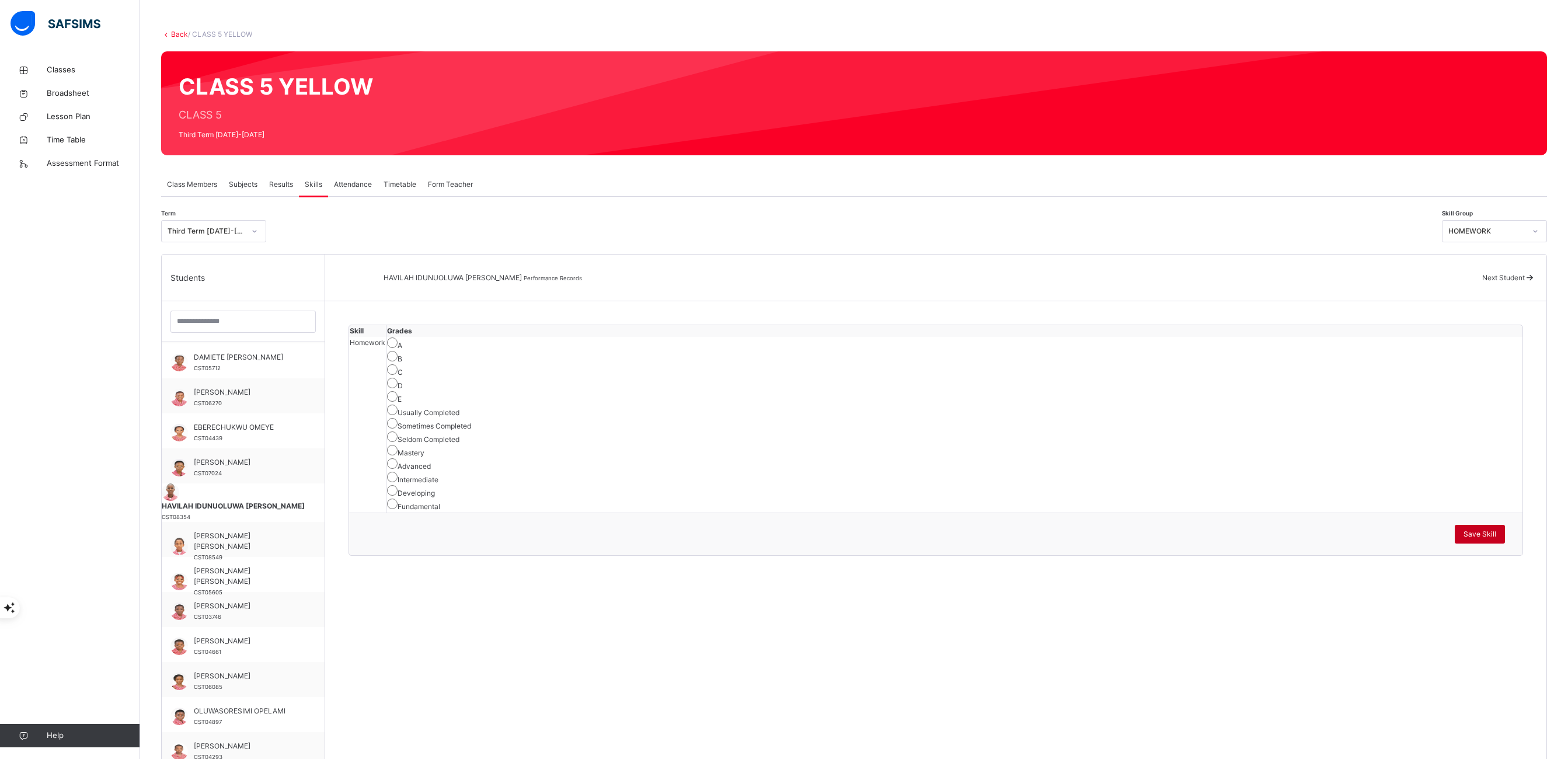 click on "Save Skill" at bounding box center [1480, 534] 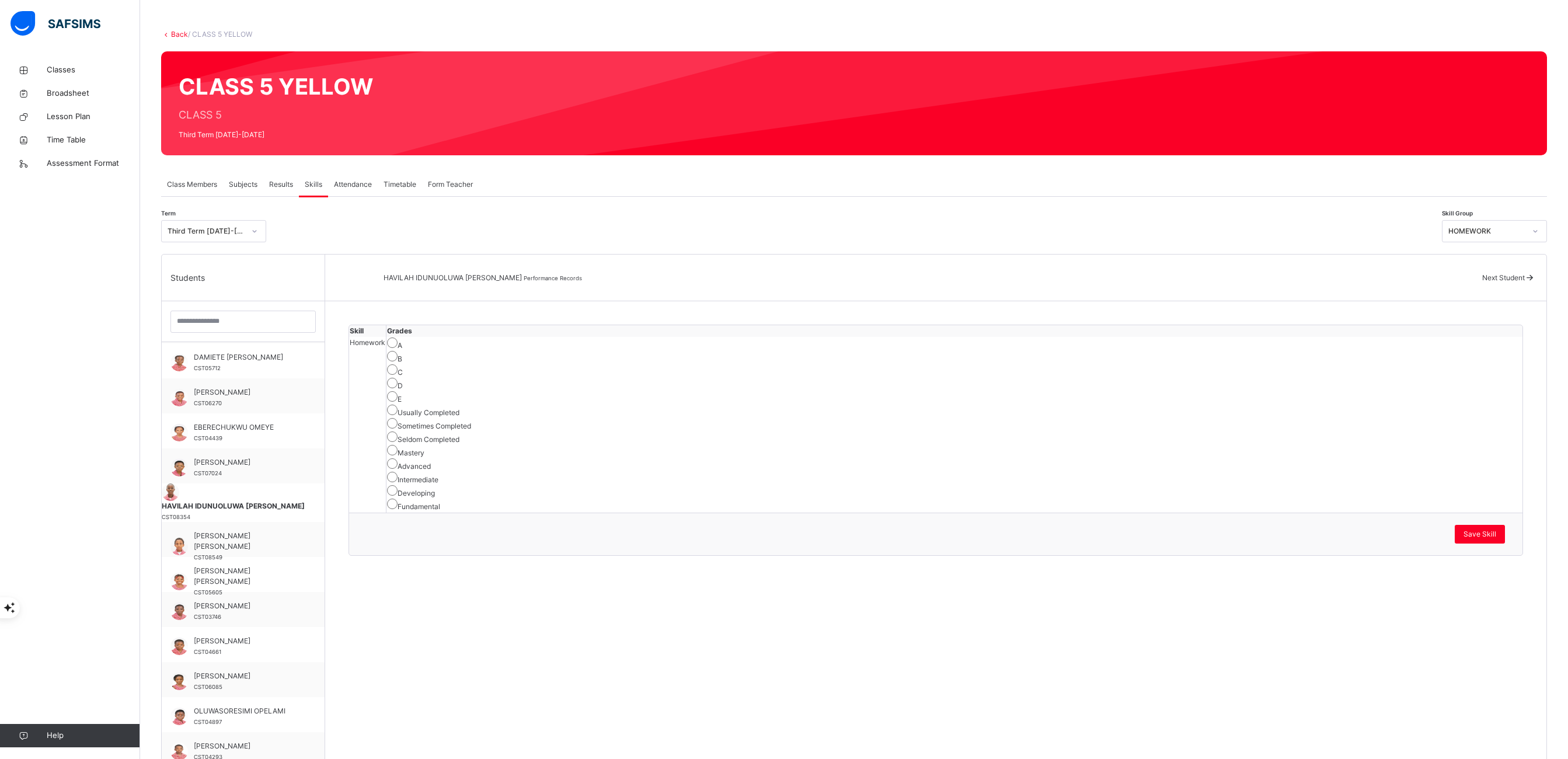 click on "Next Student" at bounding box center (1508, 278) 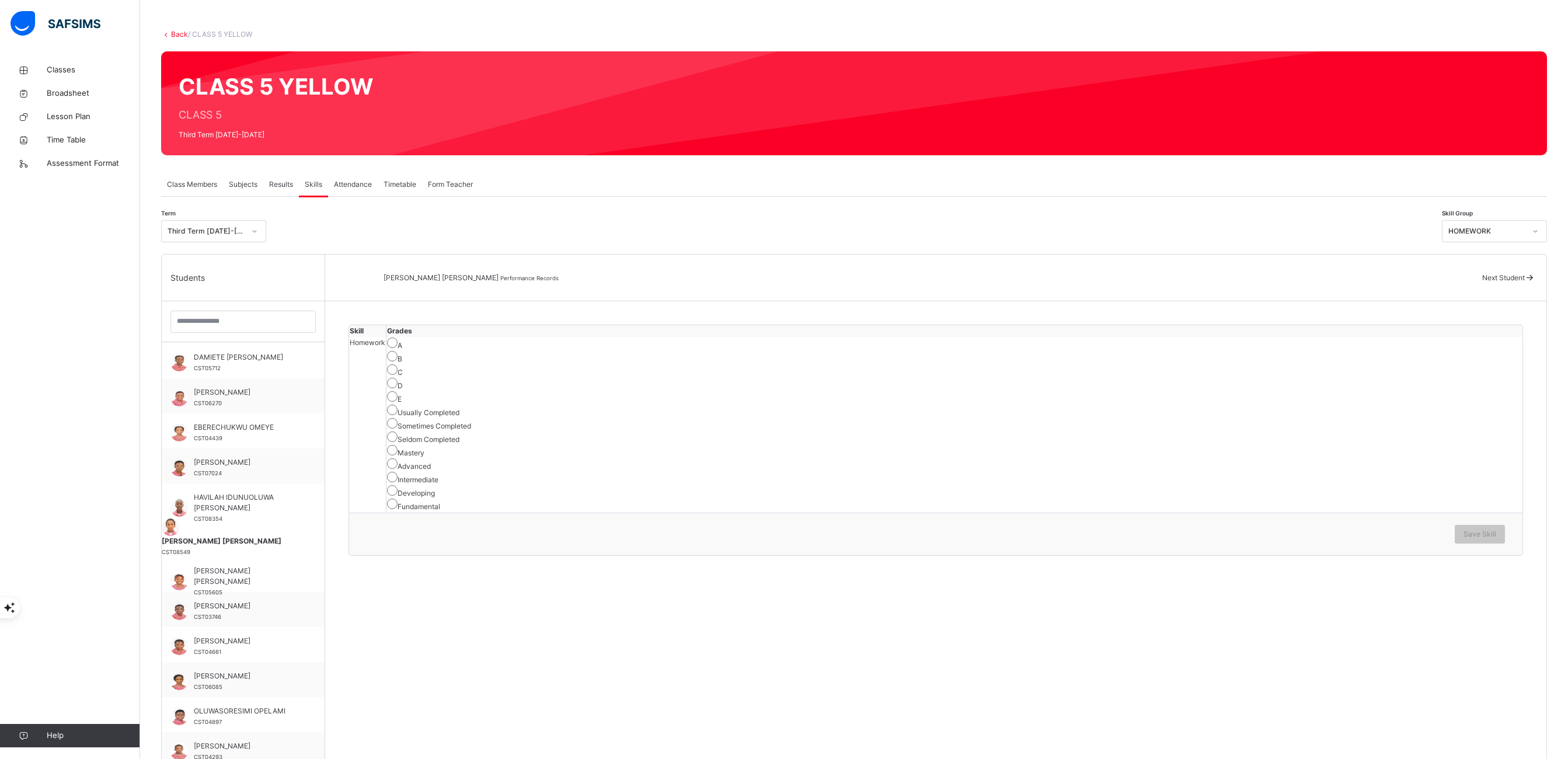 click on "Next Student" at bounding box center (1508, 278) 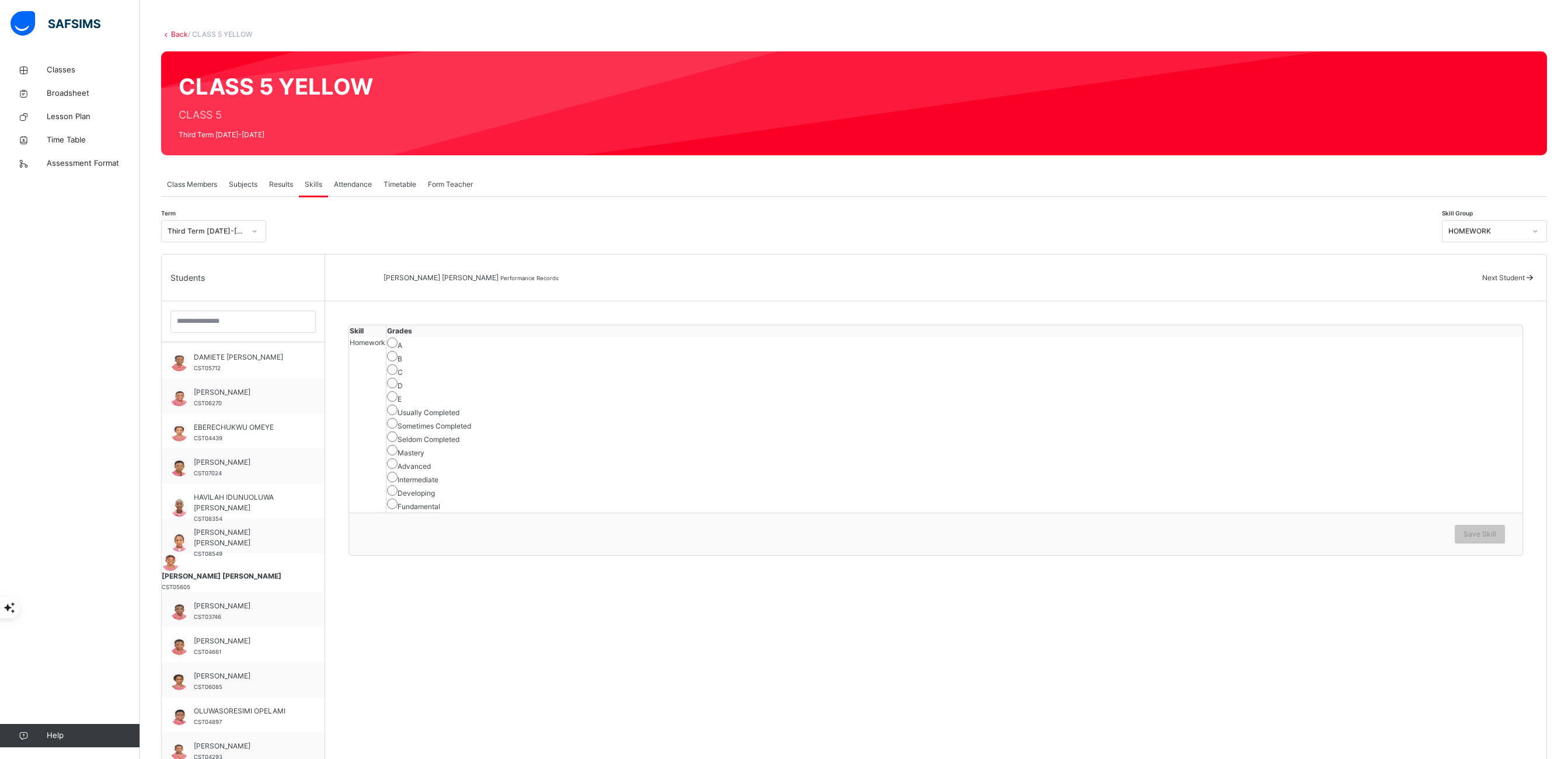 click on "Sometimes Completed" at bounding box center [954, 424] 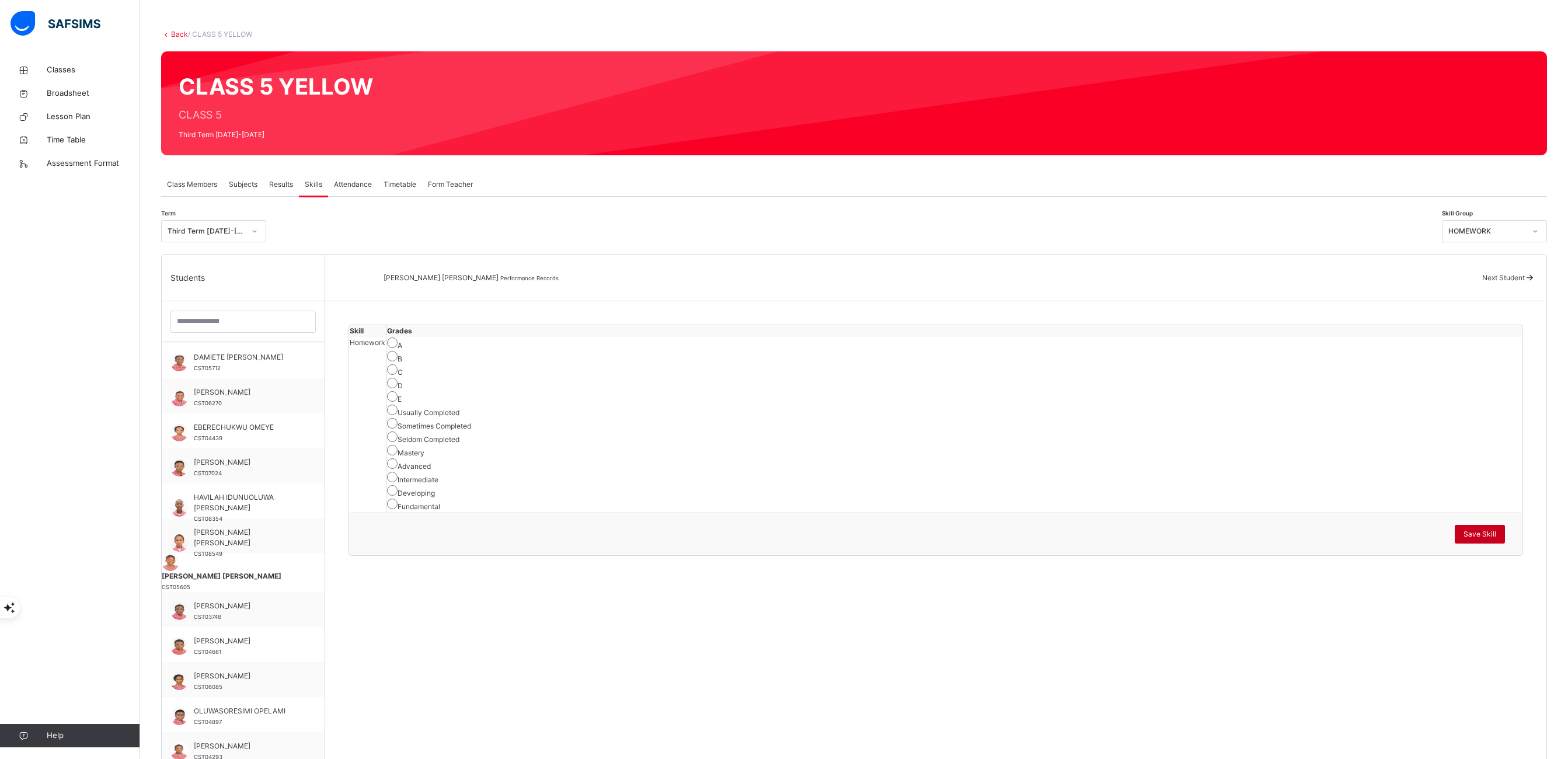 click on "Save Skill" at bounding box center (1480, 534) 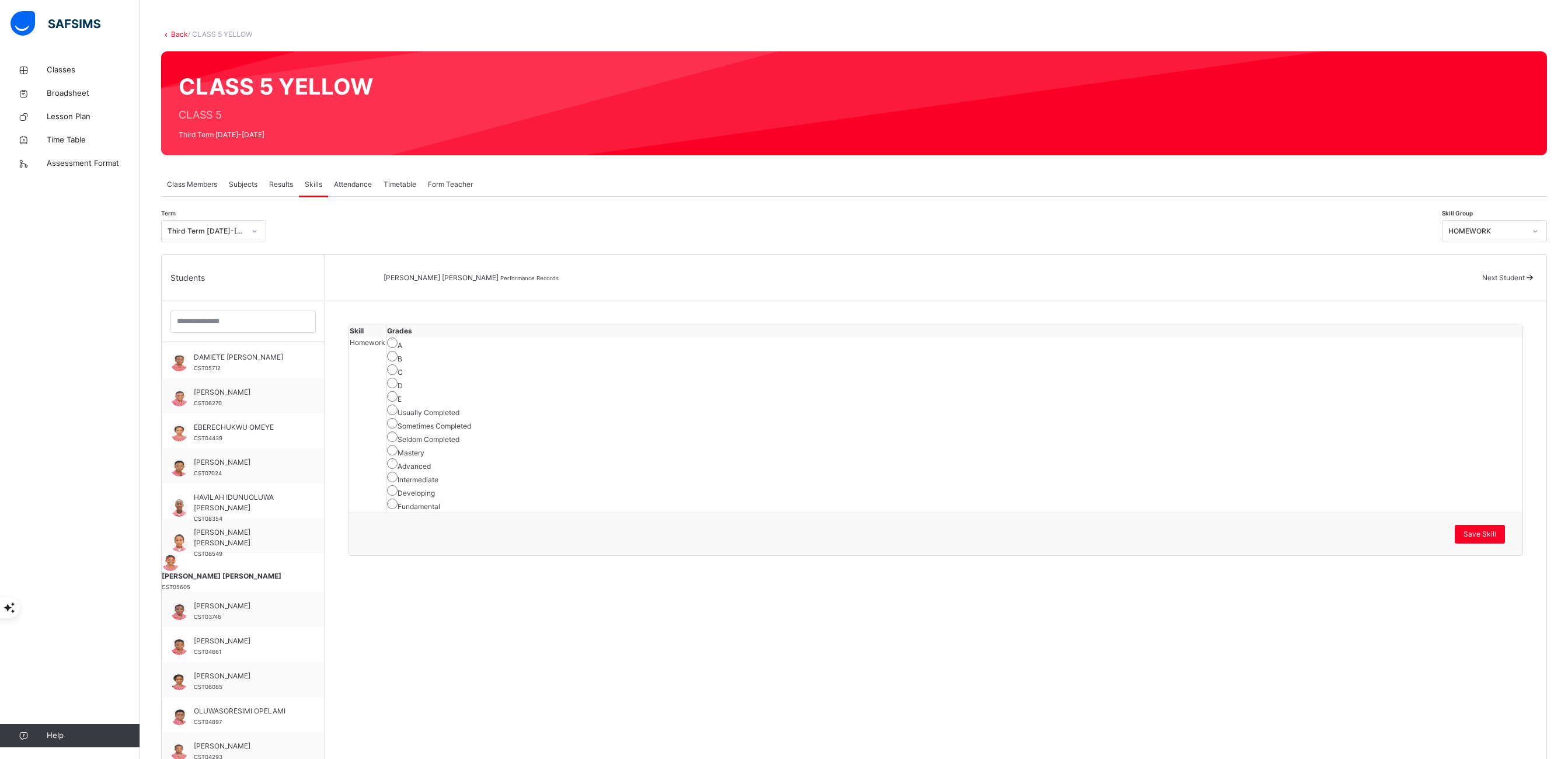 click on "Next Student" at bounding box center [1503, 277] 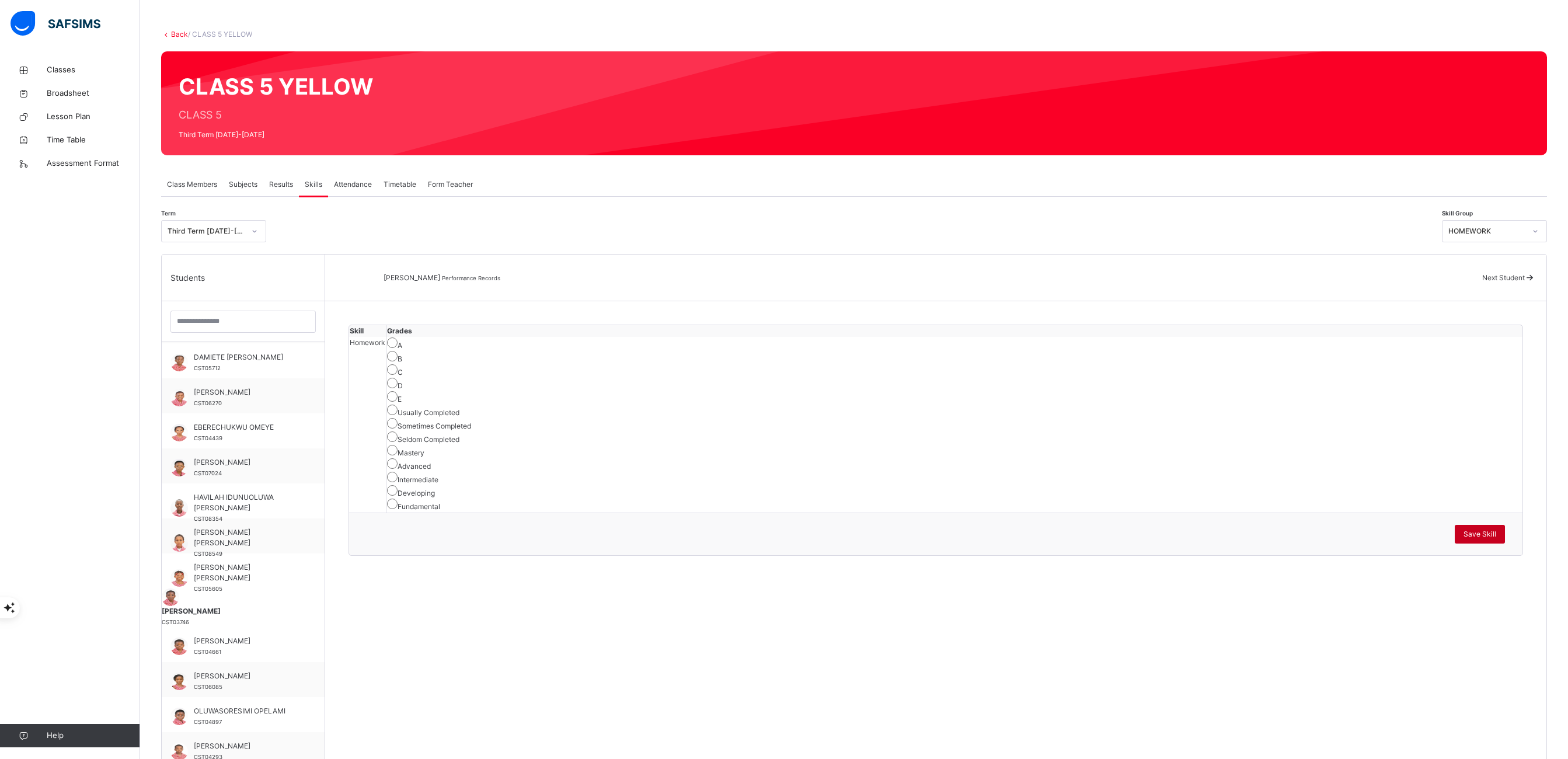 click on "Save Skill" at bounding box center [1480, 534] 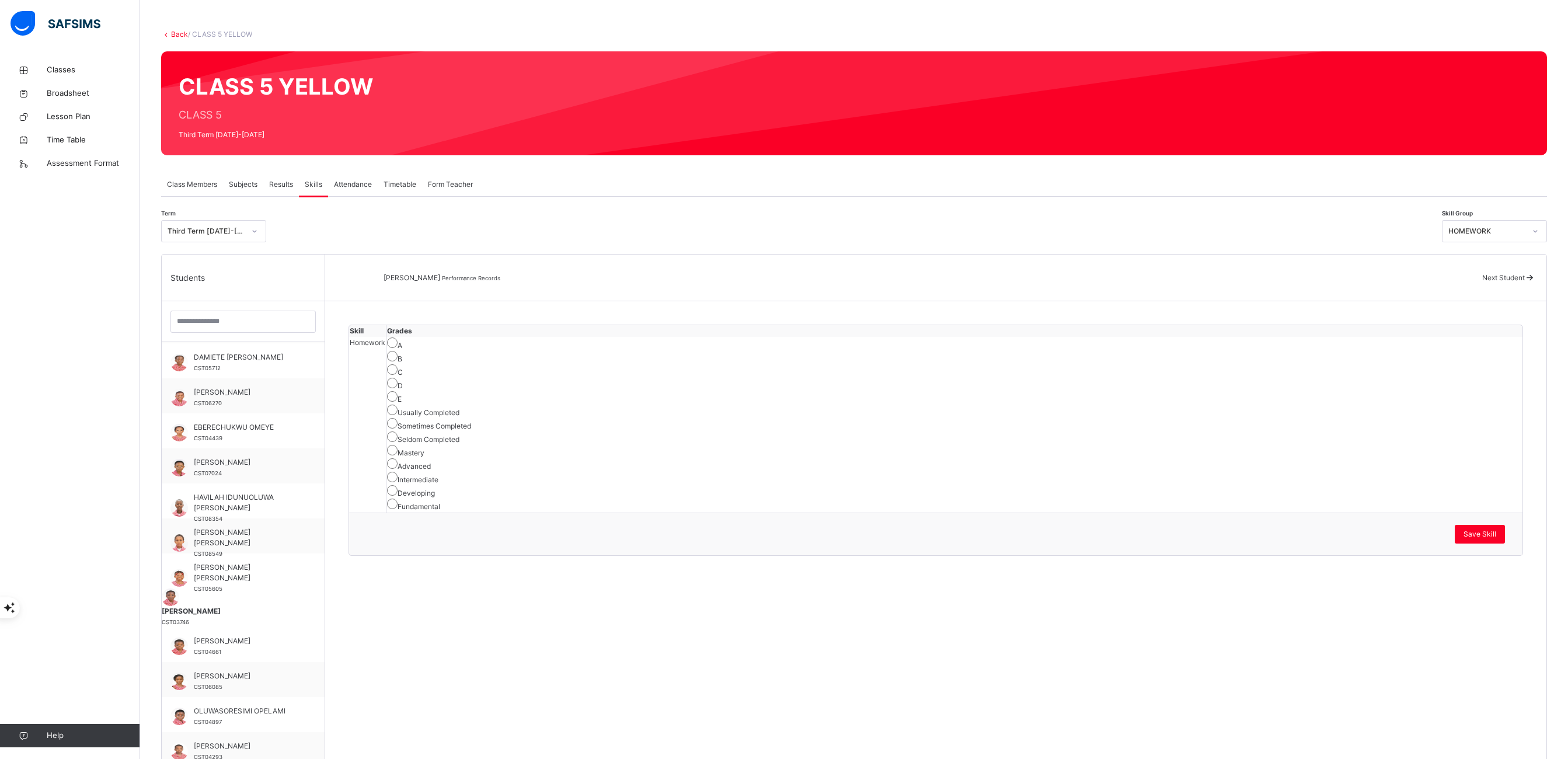 click on "Next Student" at bounding box center [1503, 277] 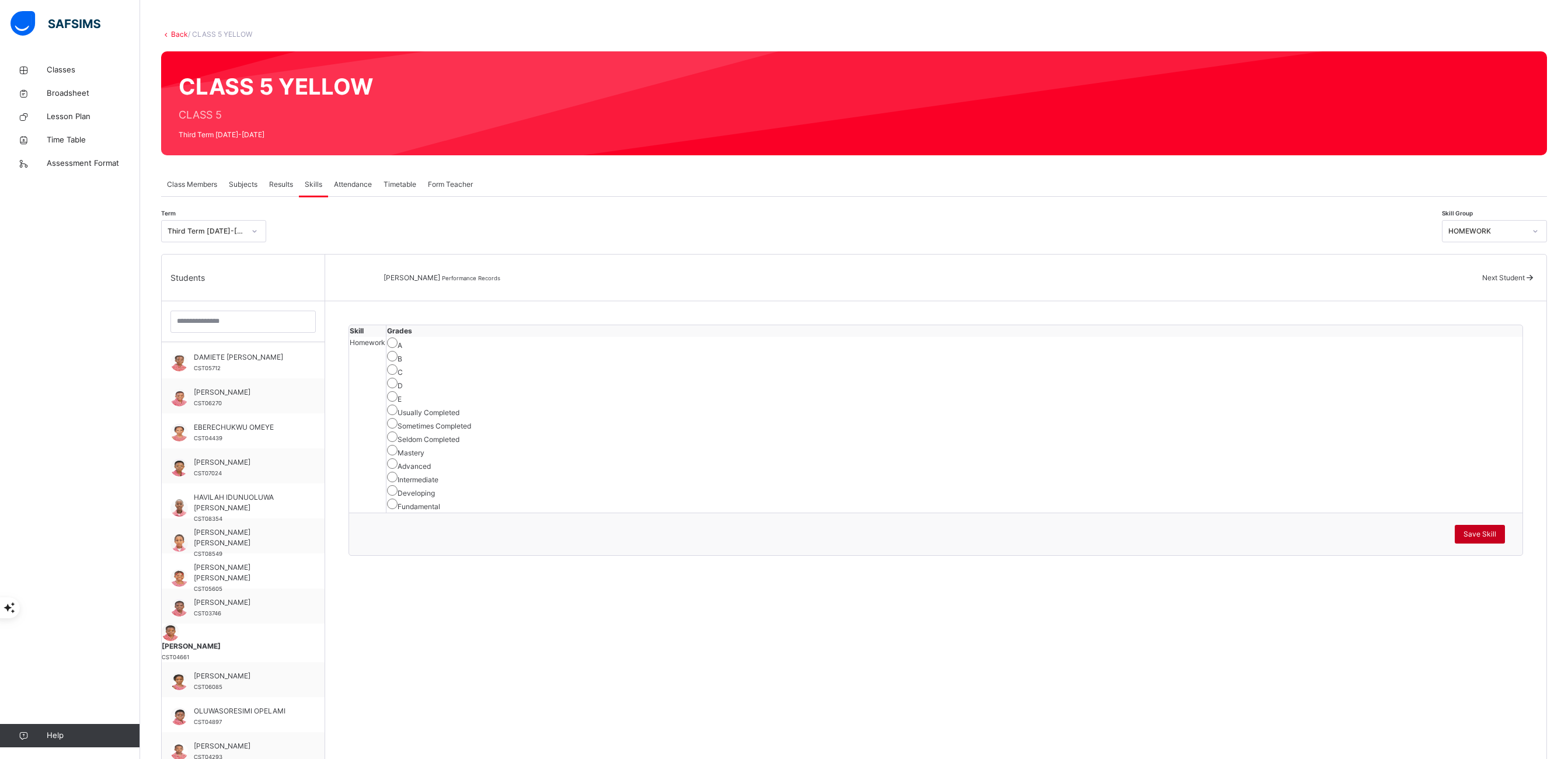 click on "Save Skill" at bounding box center [1480, 534] 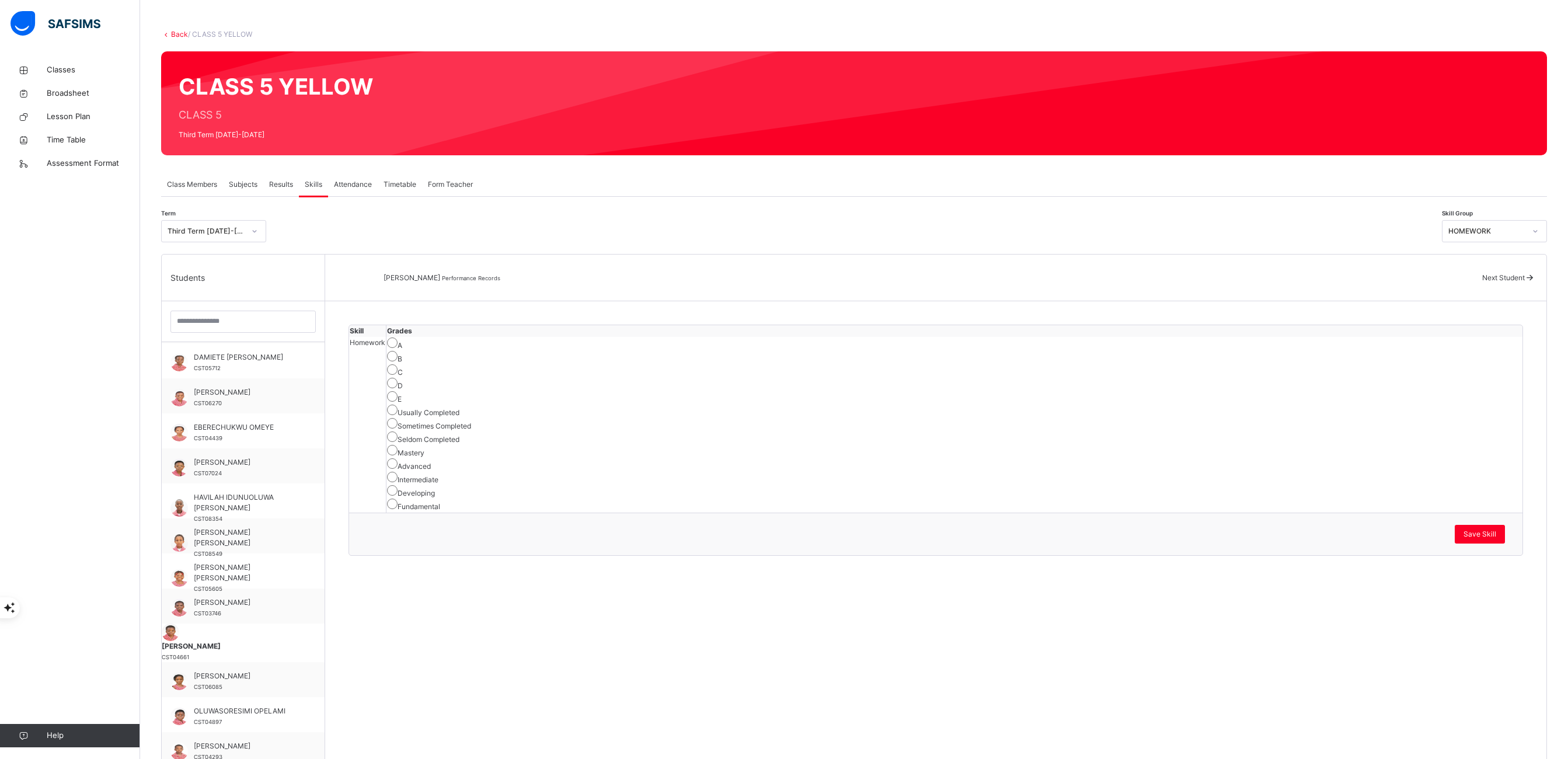 click on "Next Student" at bounding box center (1503, 277) 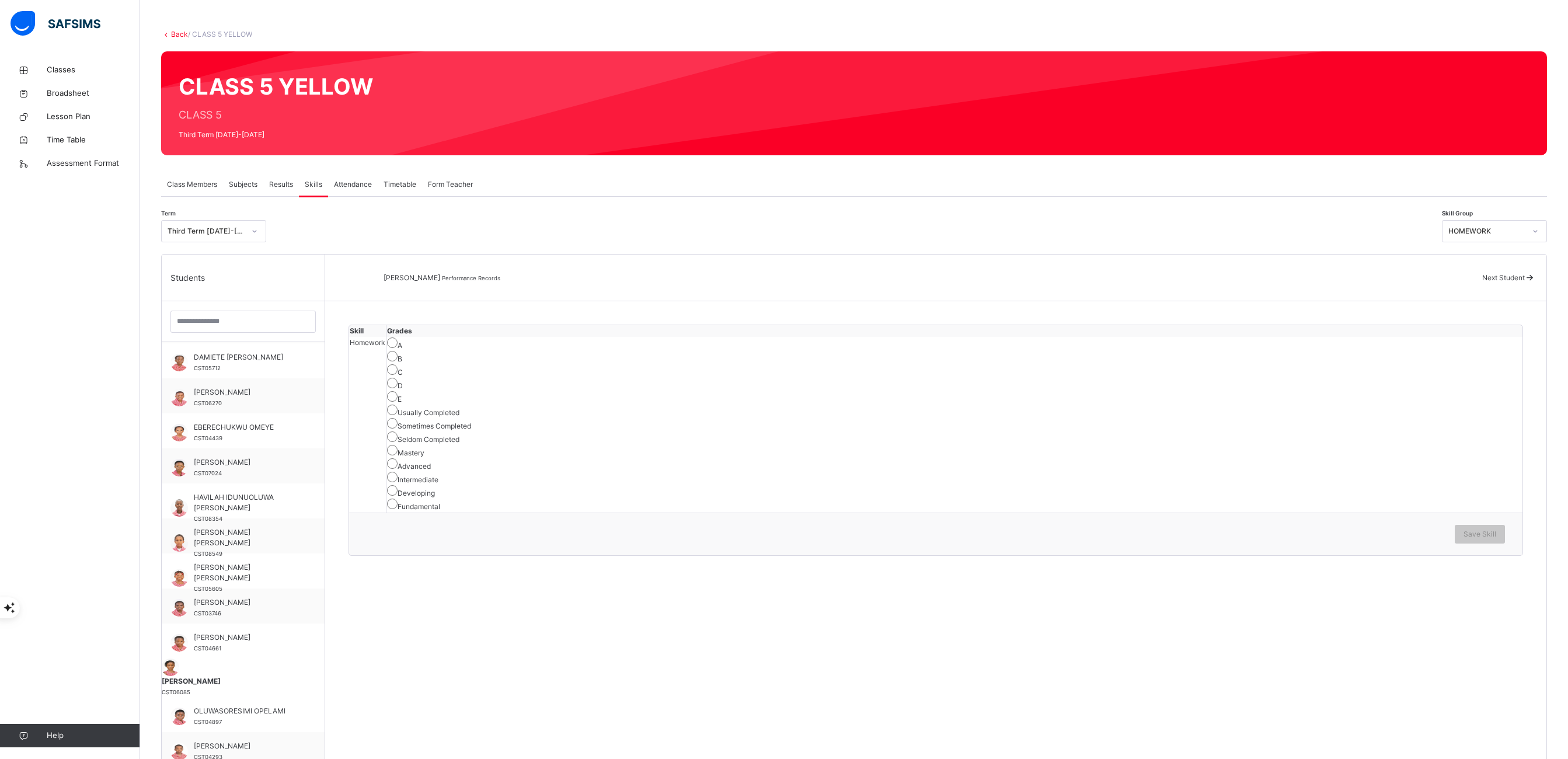 click on "Usually Completed" at bounding box center (954, 411) 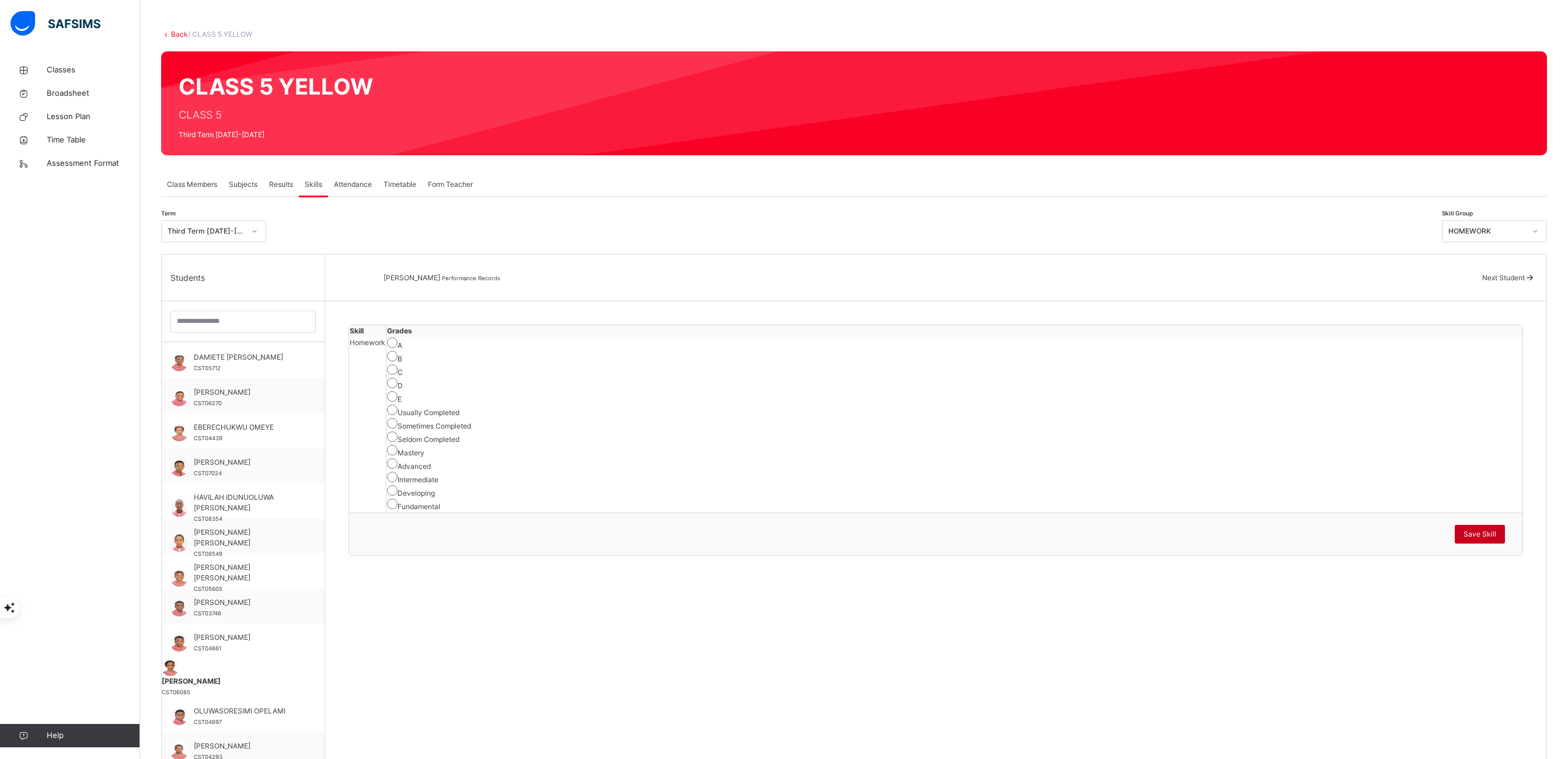 click on "Save Skill" at bounding box center [1480, 534] 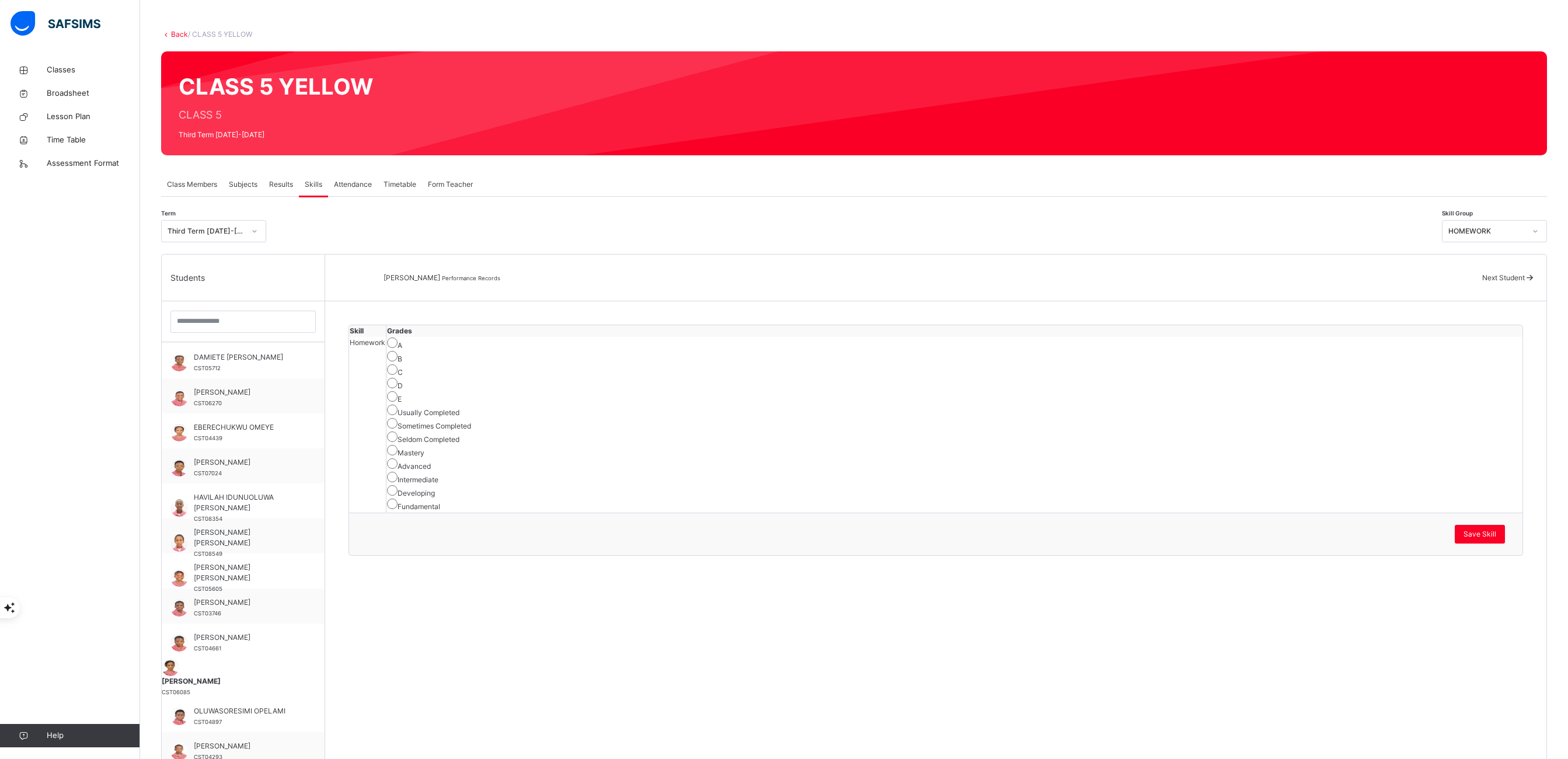 click on "Next Student" at bounding box center (1503, 277) 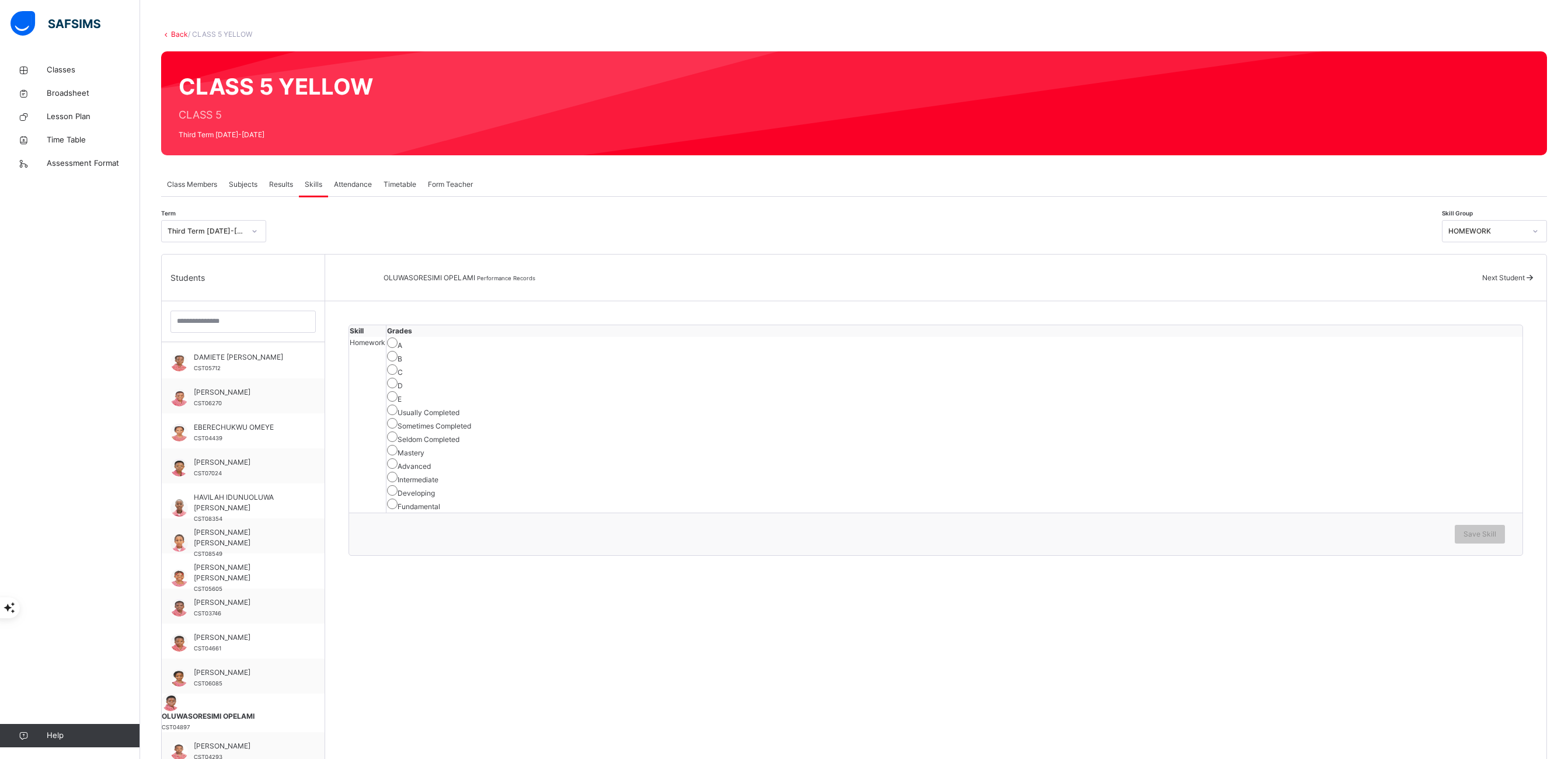 click on "Sometimes Completed" at bounding box center [954, 424] 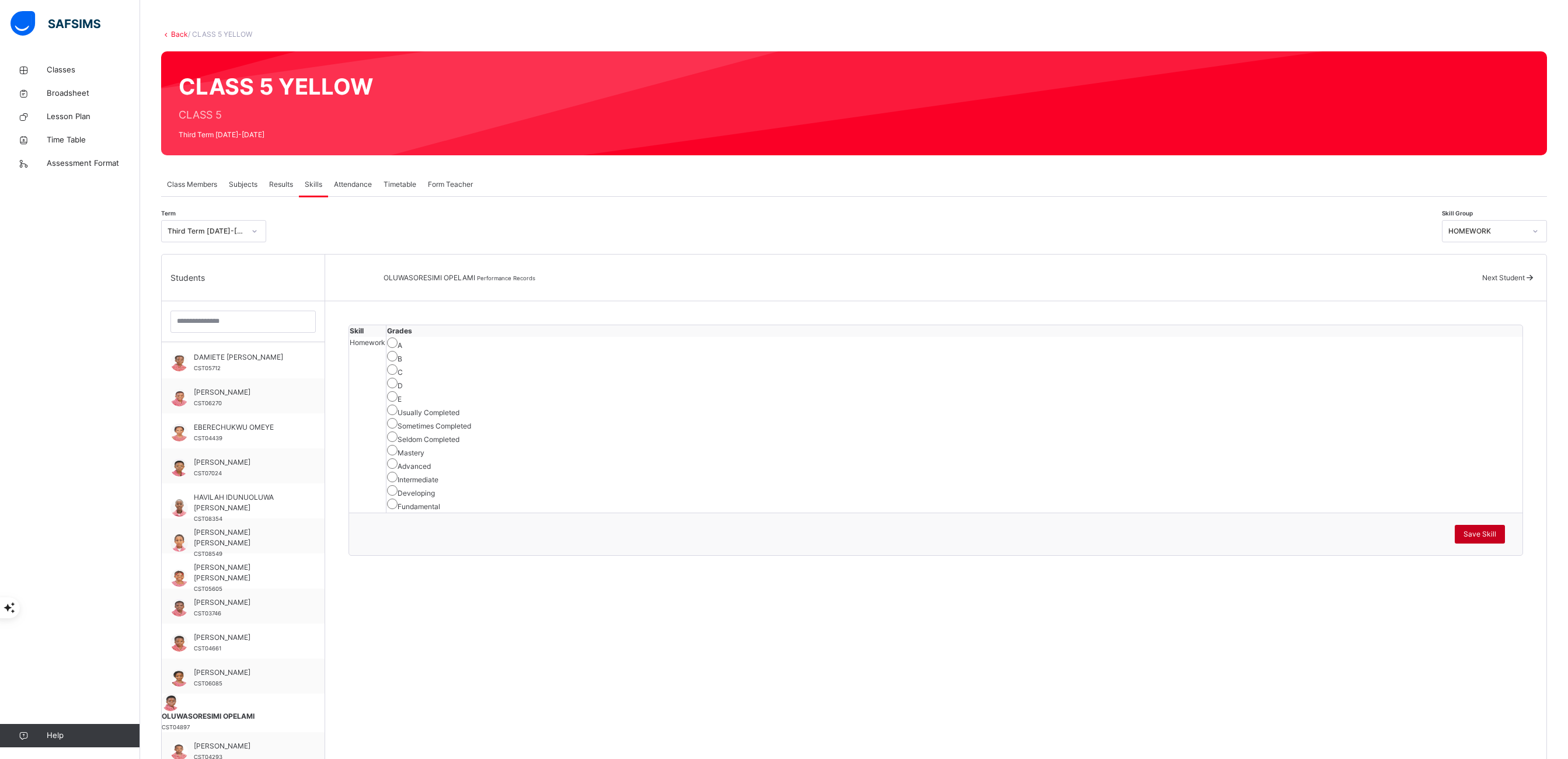 click on "Save Skill" at bounding box center [1480, 534] 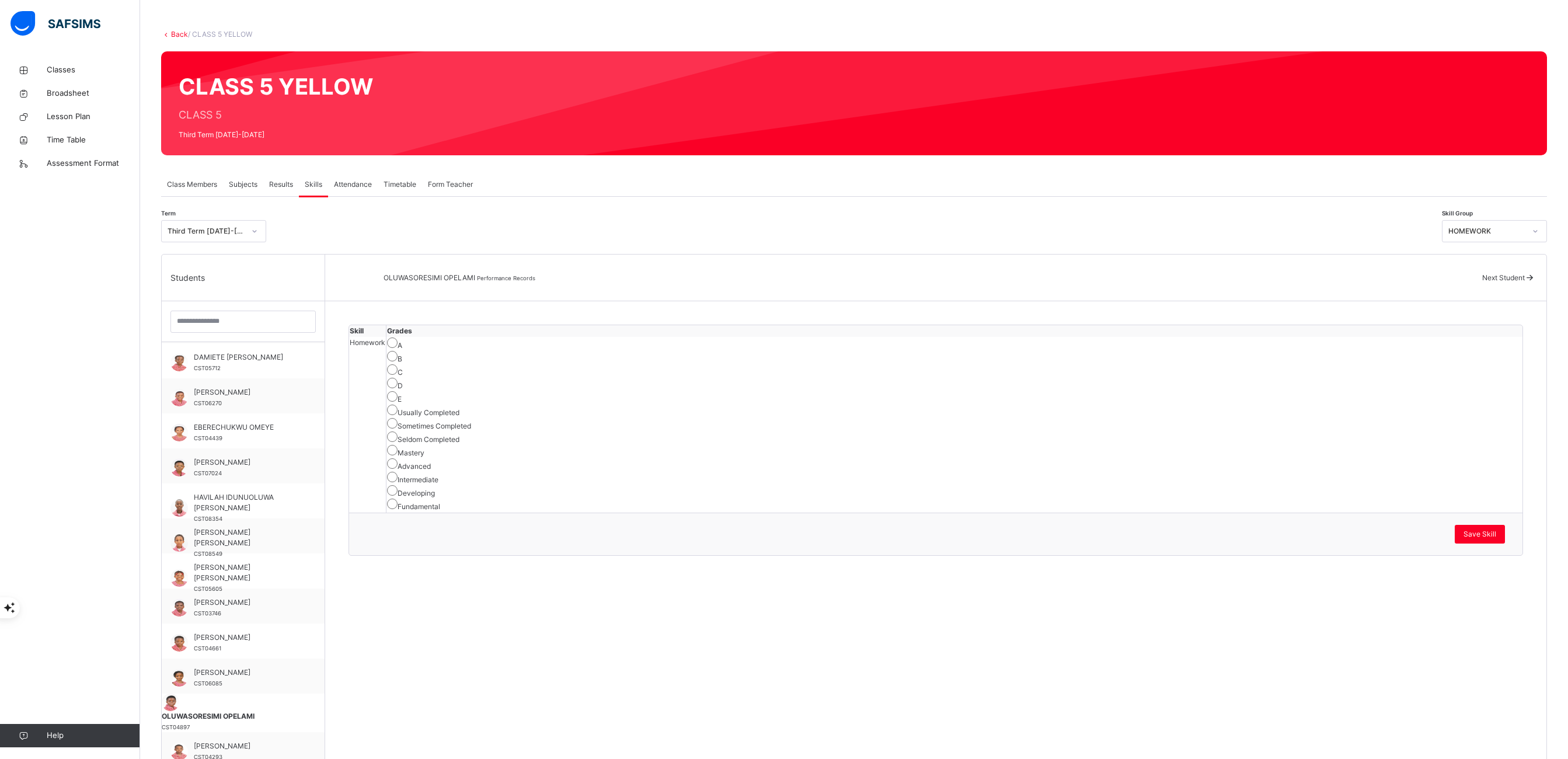 click on "Next Student" at bounding box center [1503, 277] 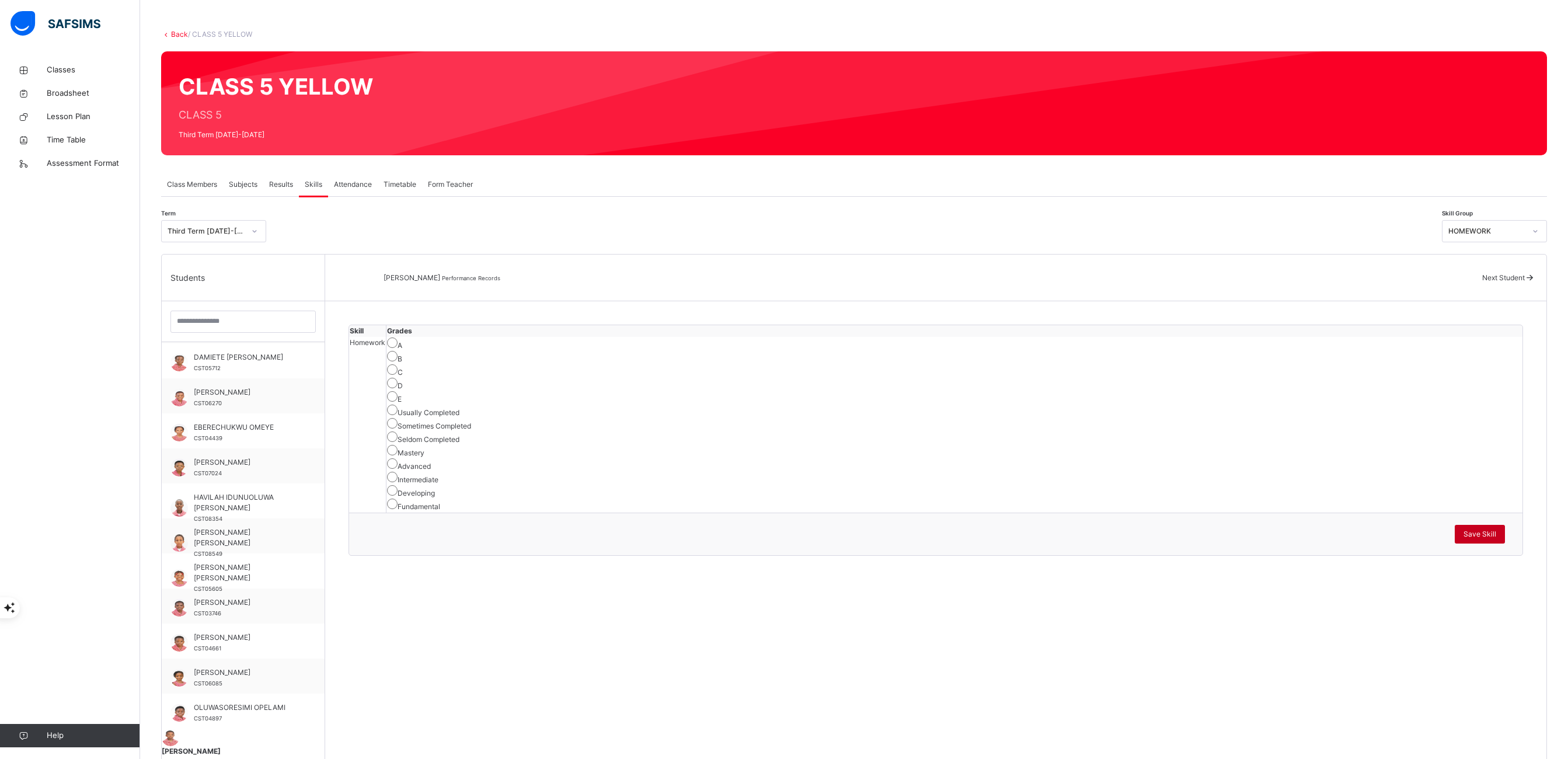 click on "Save Skill" at bounding box center (1480, 534) 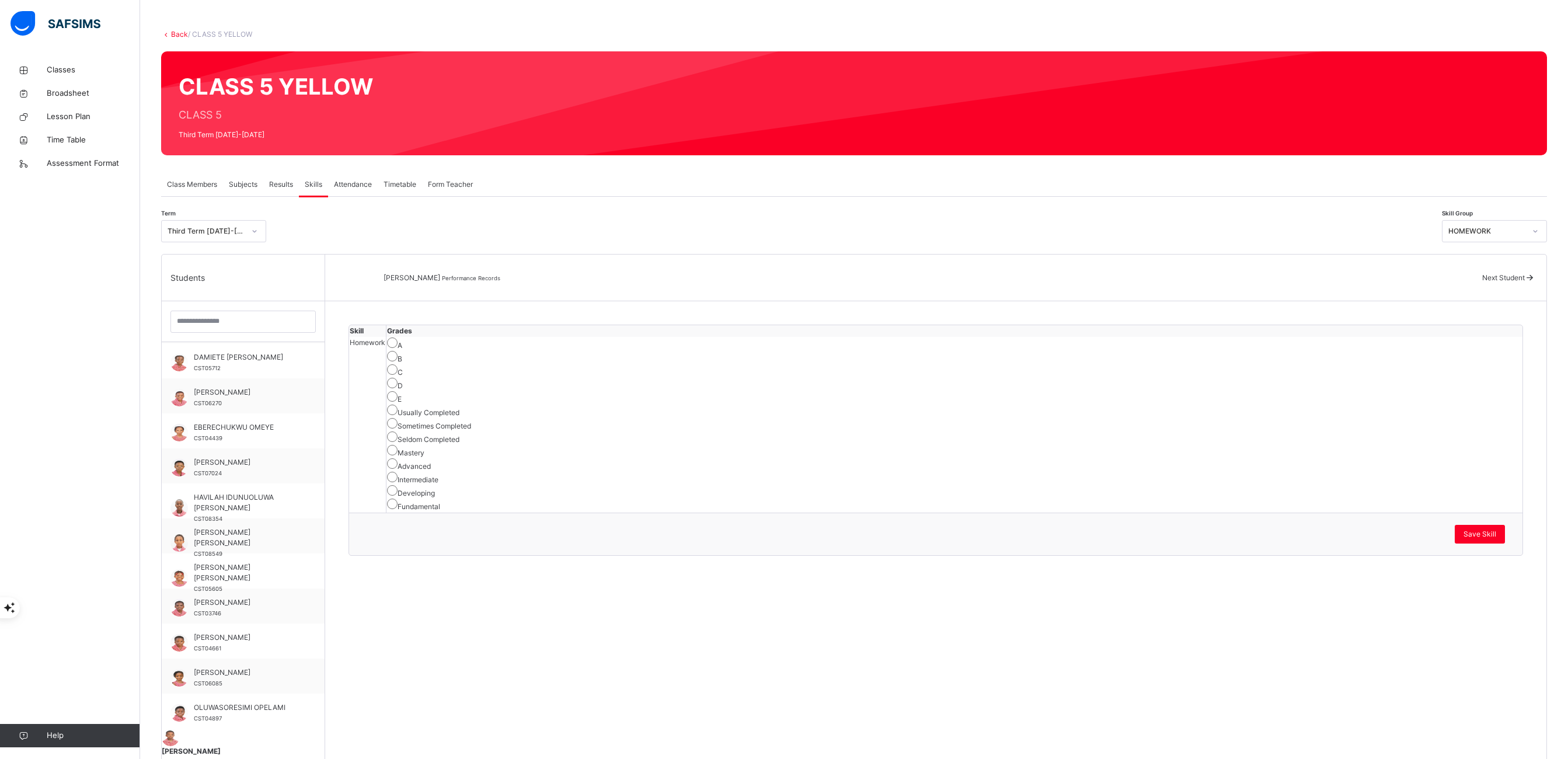 click on "Next Student" at bounding box center [1503, 277] 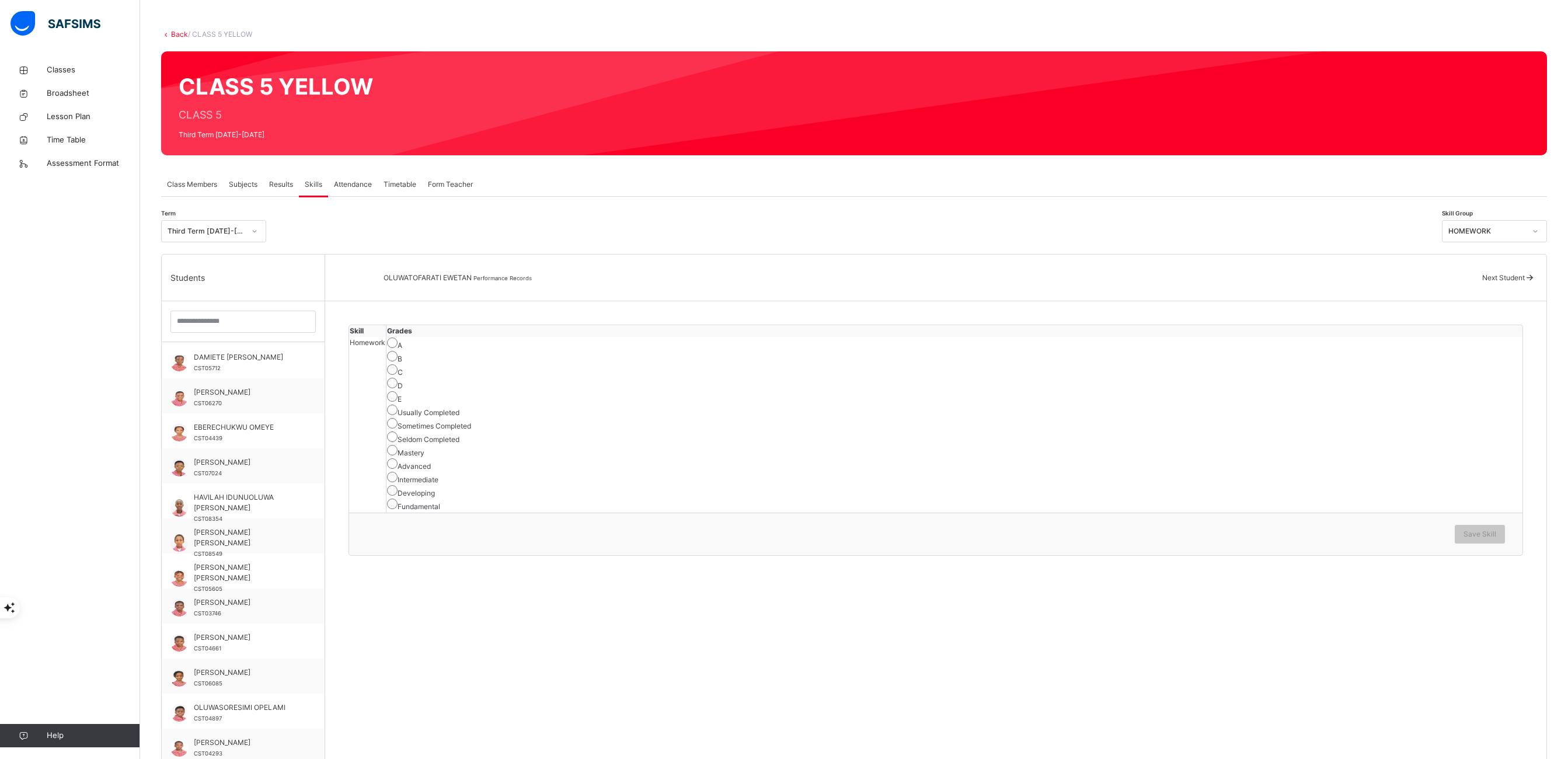 click on "Usually Completed" at bounding box center [954, 411] 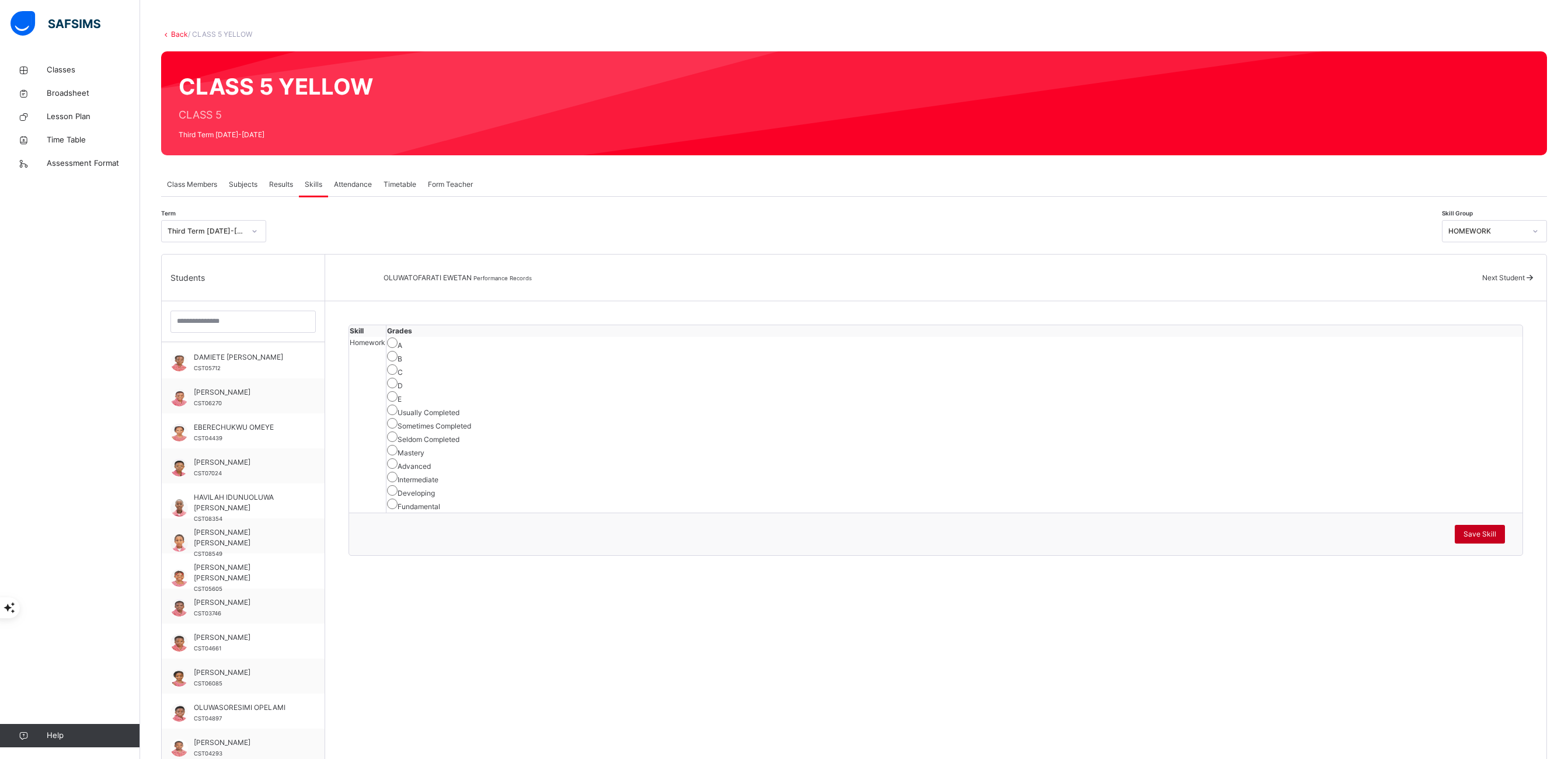 click on "Save Skill" at bounding box center (1480, 534) 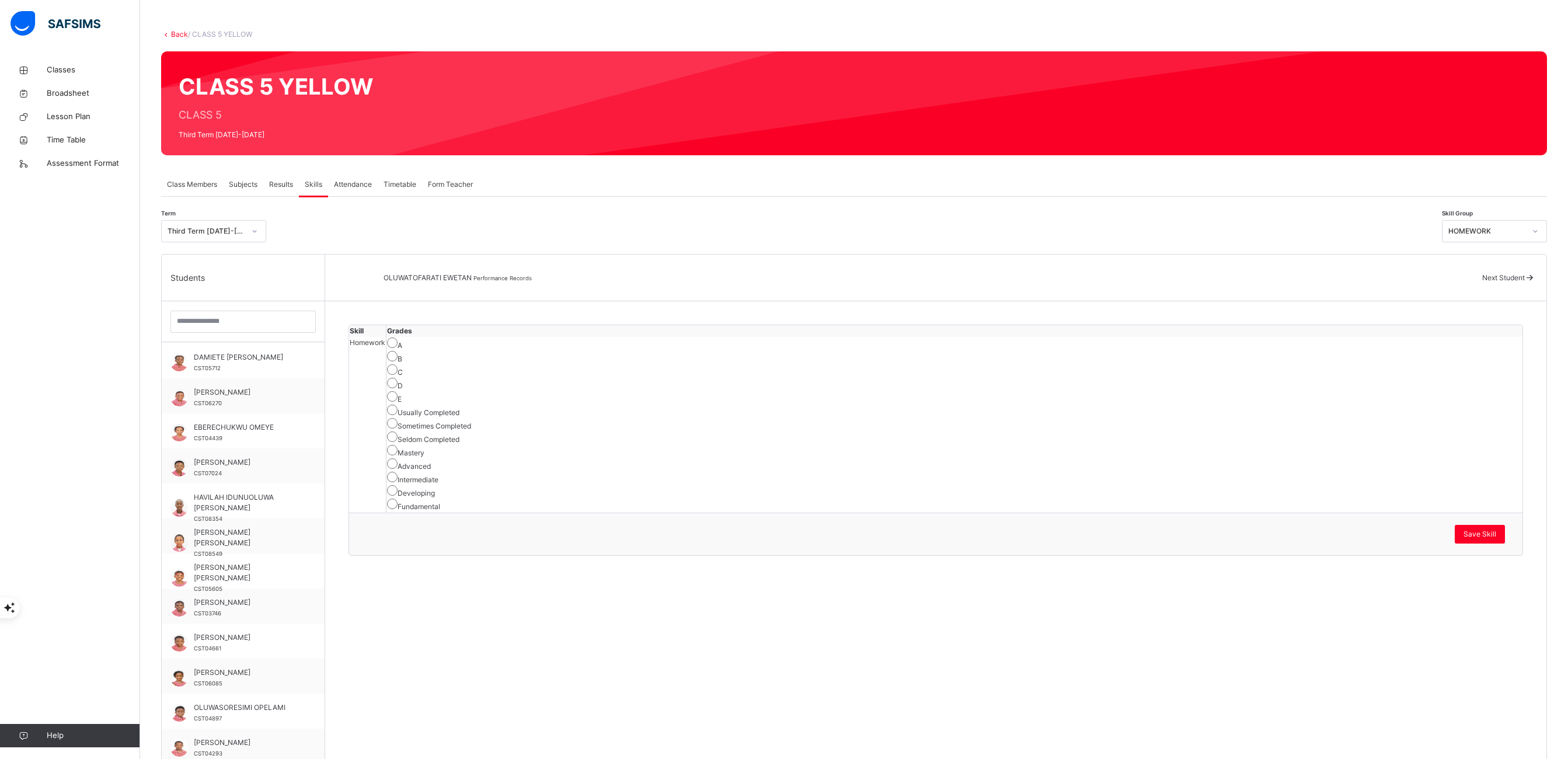 click on "Next Student" at bounding box center [1503, 277] 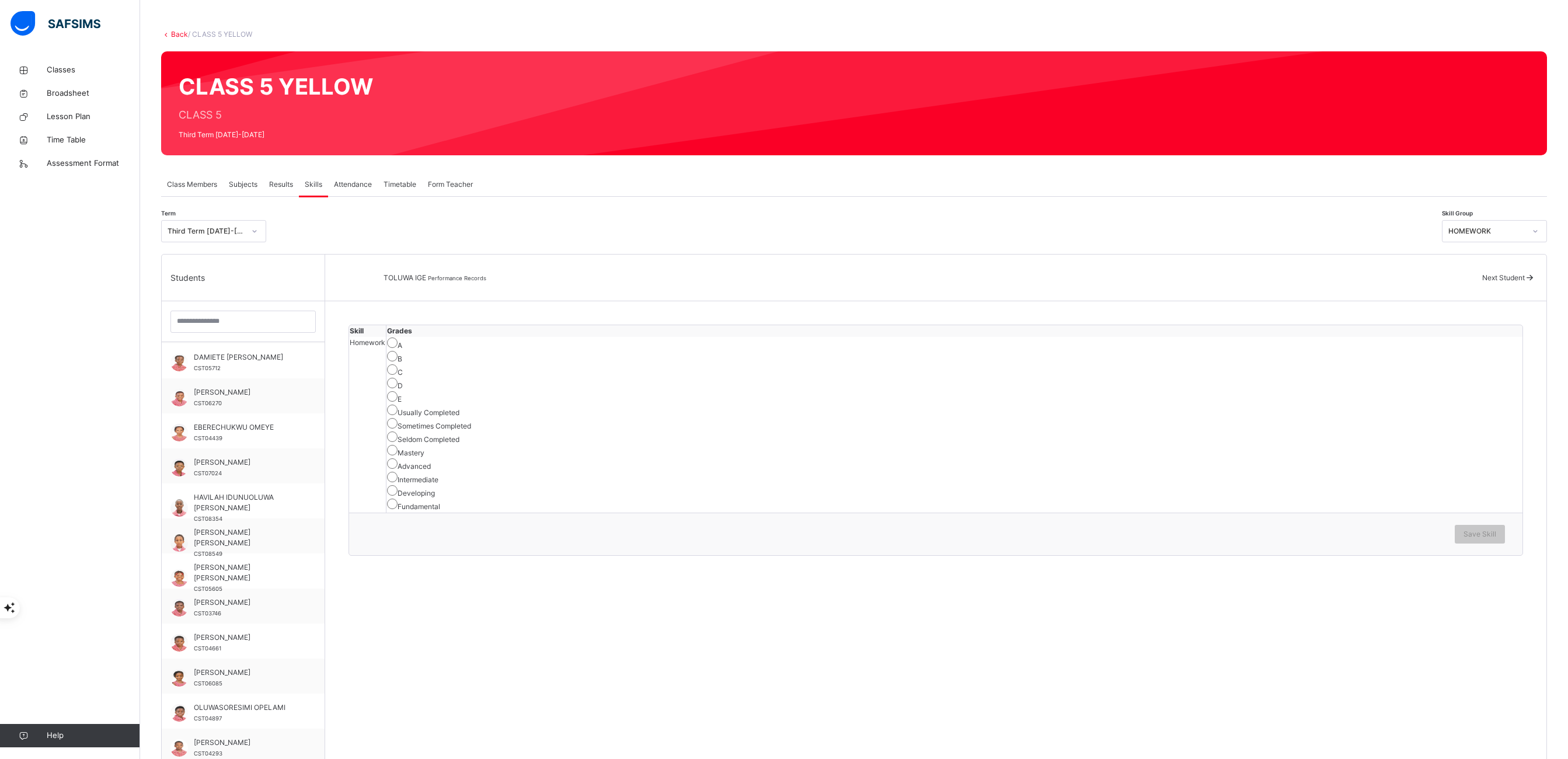 click on "Usually Completed" at bounding box center [954, 411] 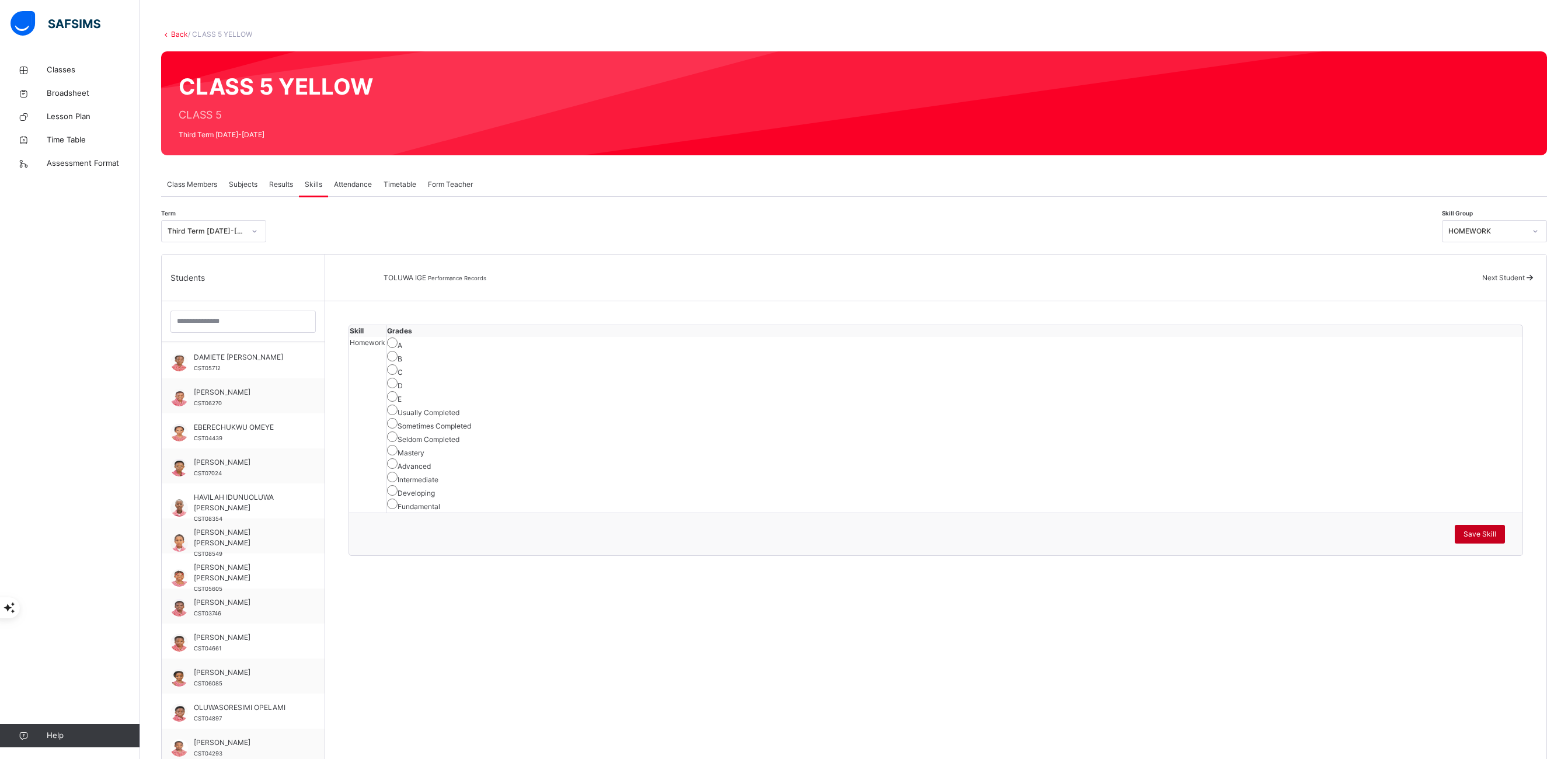click on "Save Skill" at bounding box center (1480, 534) 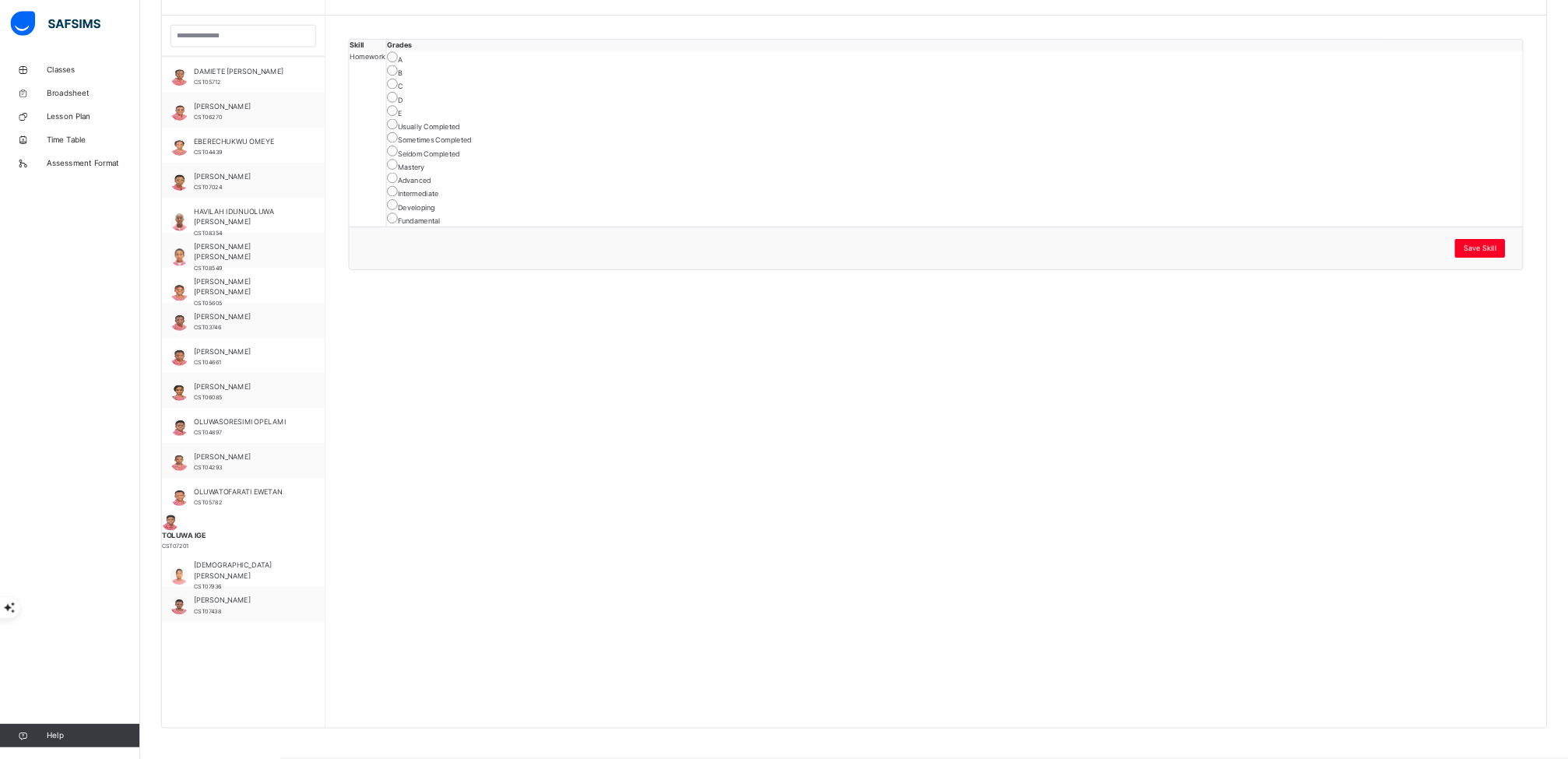 scroll, scrollTop: 0, scrollLeft: 0, axis: both 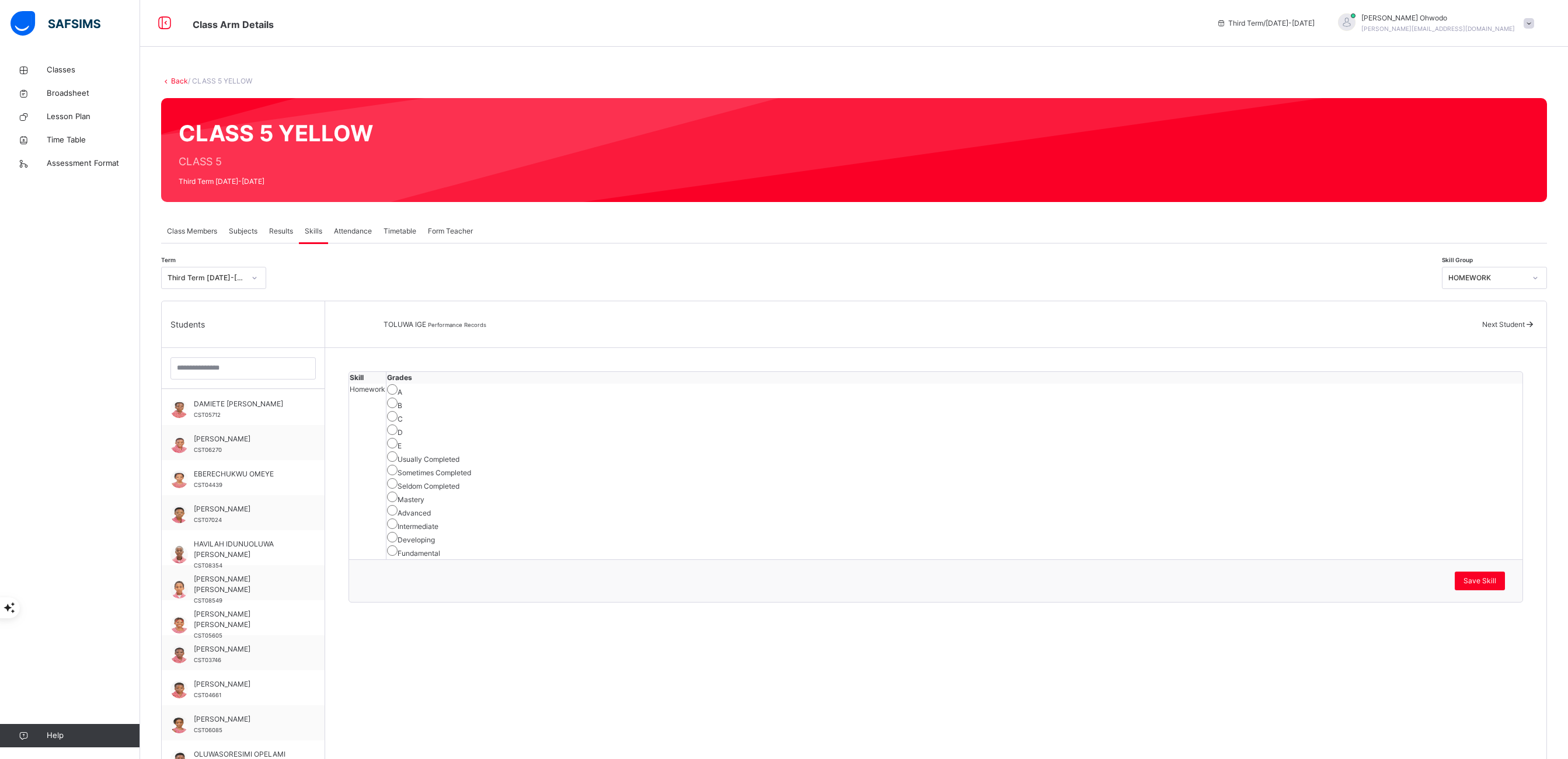 click on "TOLUWA  IGE   Performance Records   Next Student" at bounding box center (936, 325) 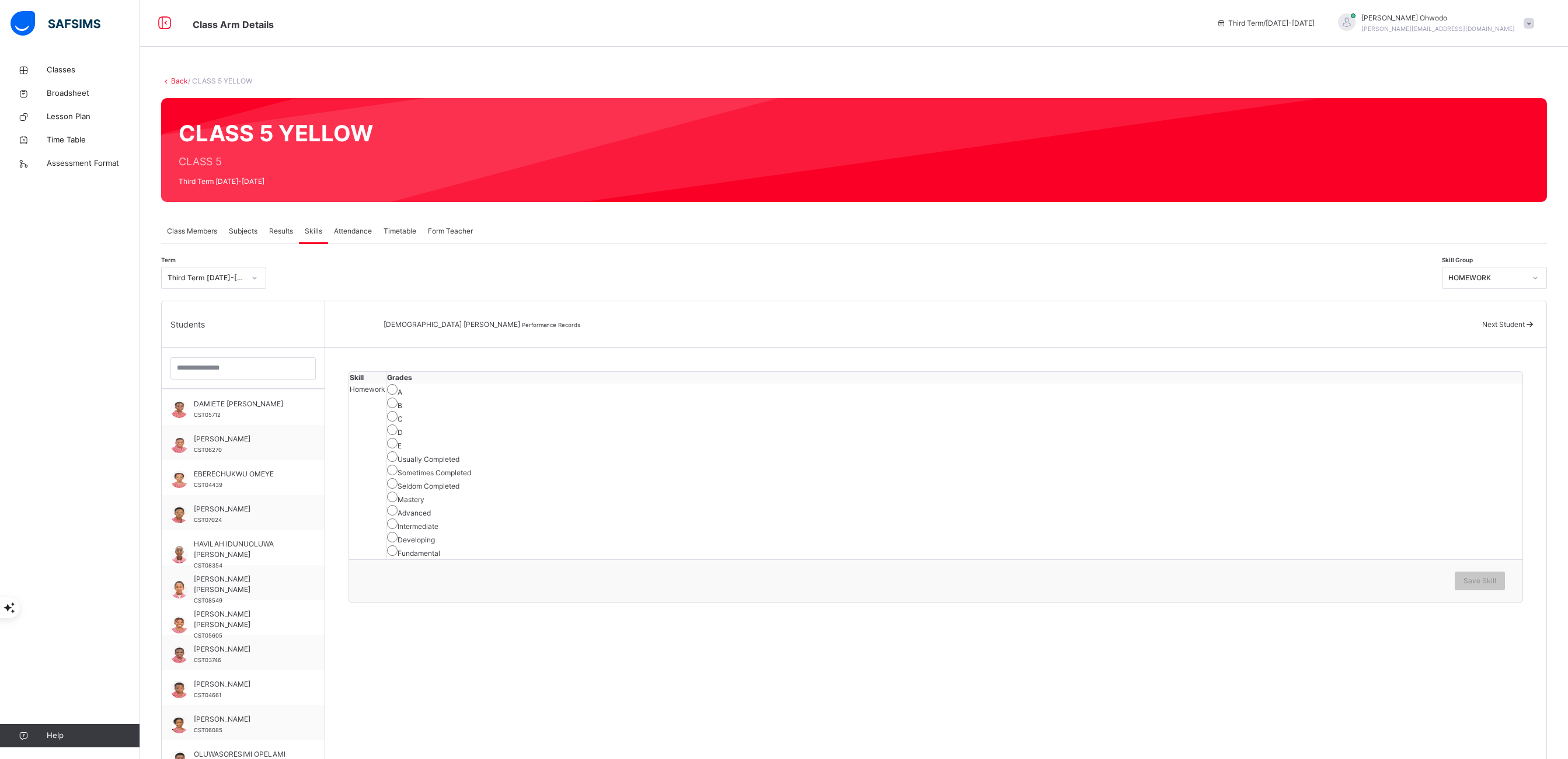 click on "Usually Completed" at bounding box center [954, 458] 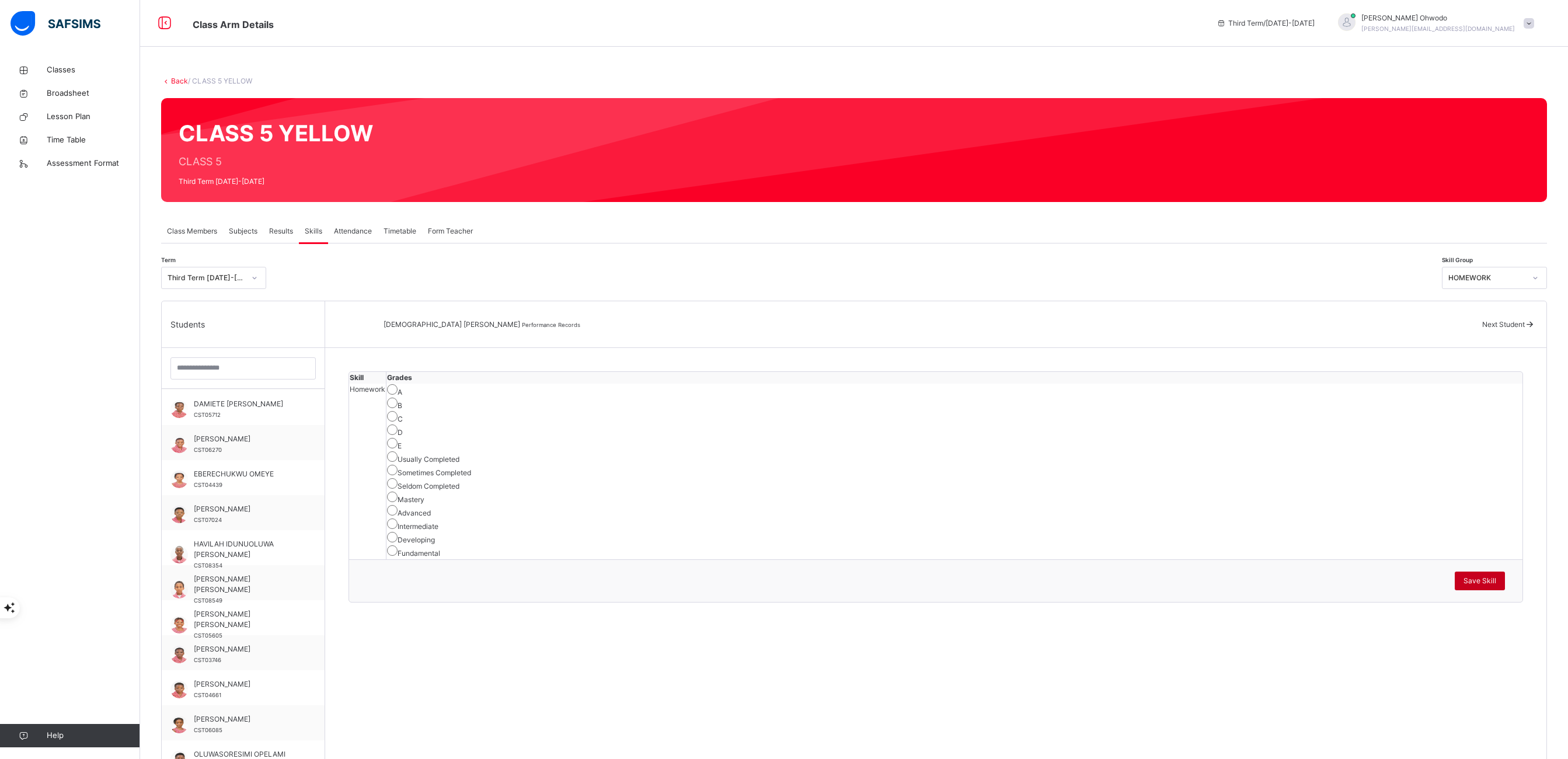 click on "Save Skill" at bounding box center (1480, 581) 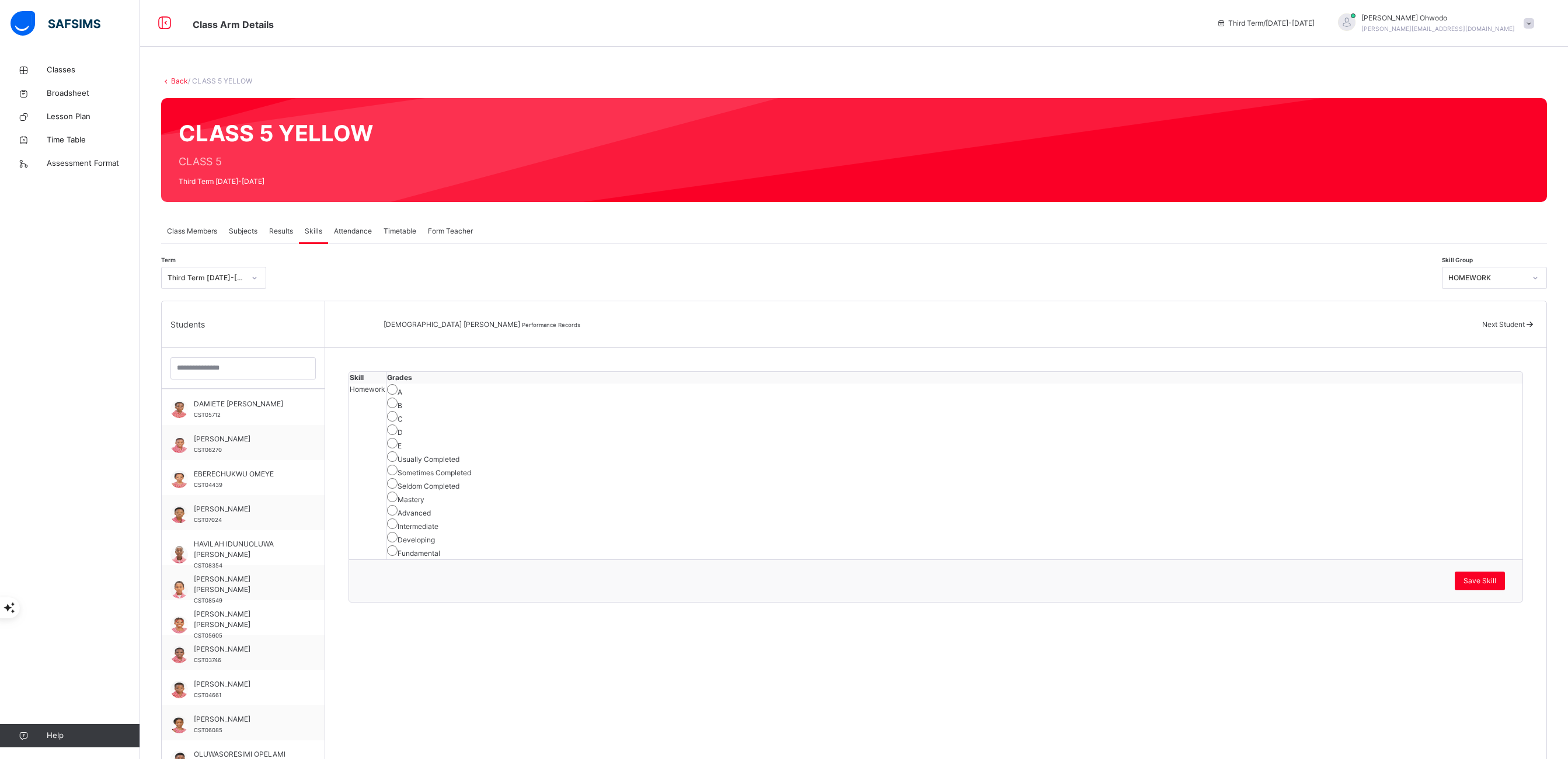 click on "Next Student" at bounding box center [1503, 324] 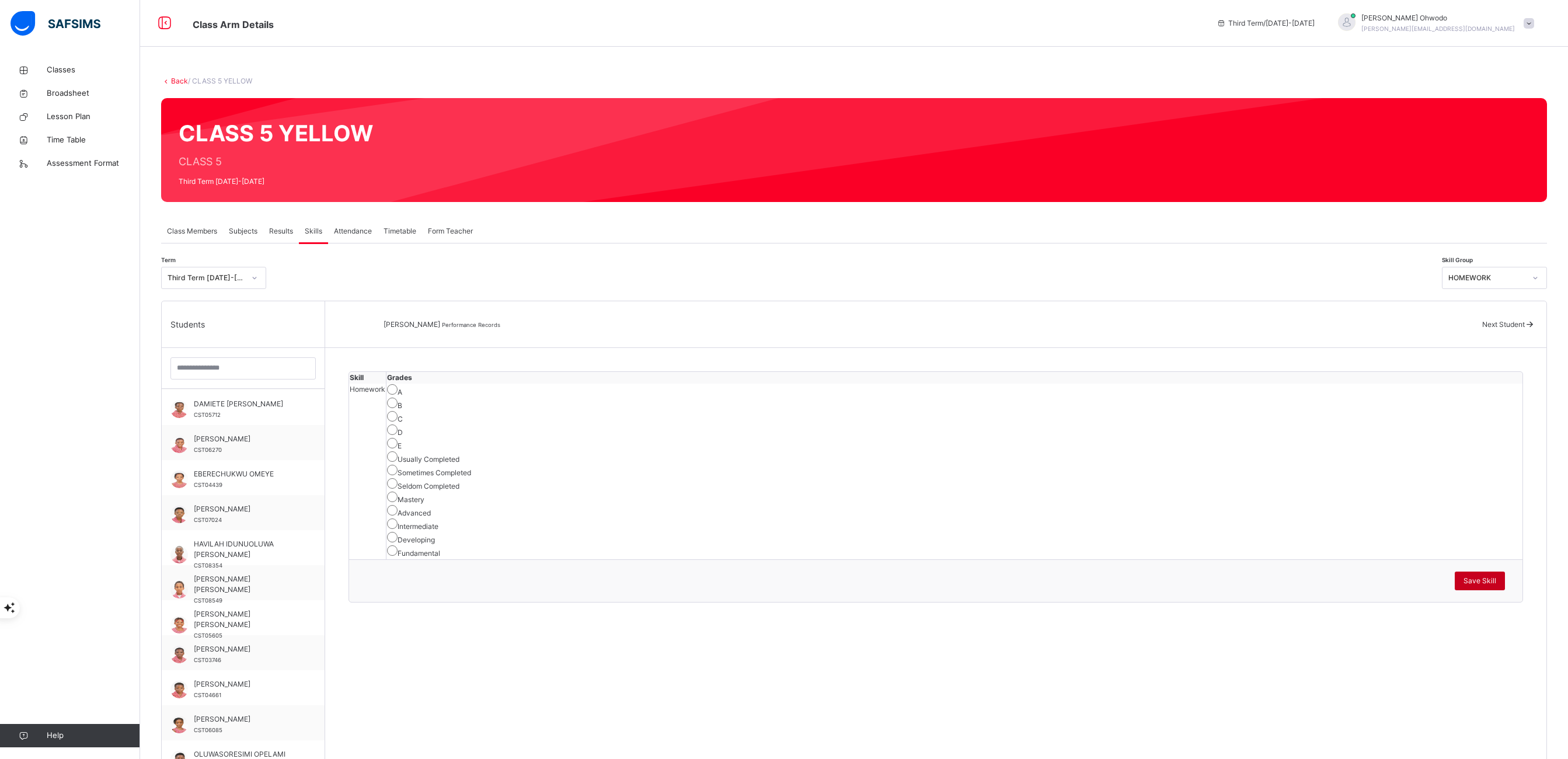 click on "Save Skill" at bounding box center [1480, 581] 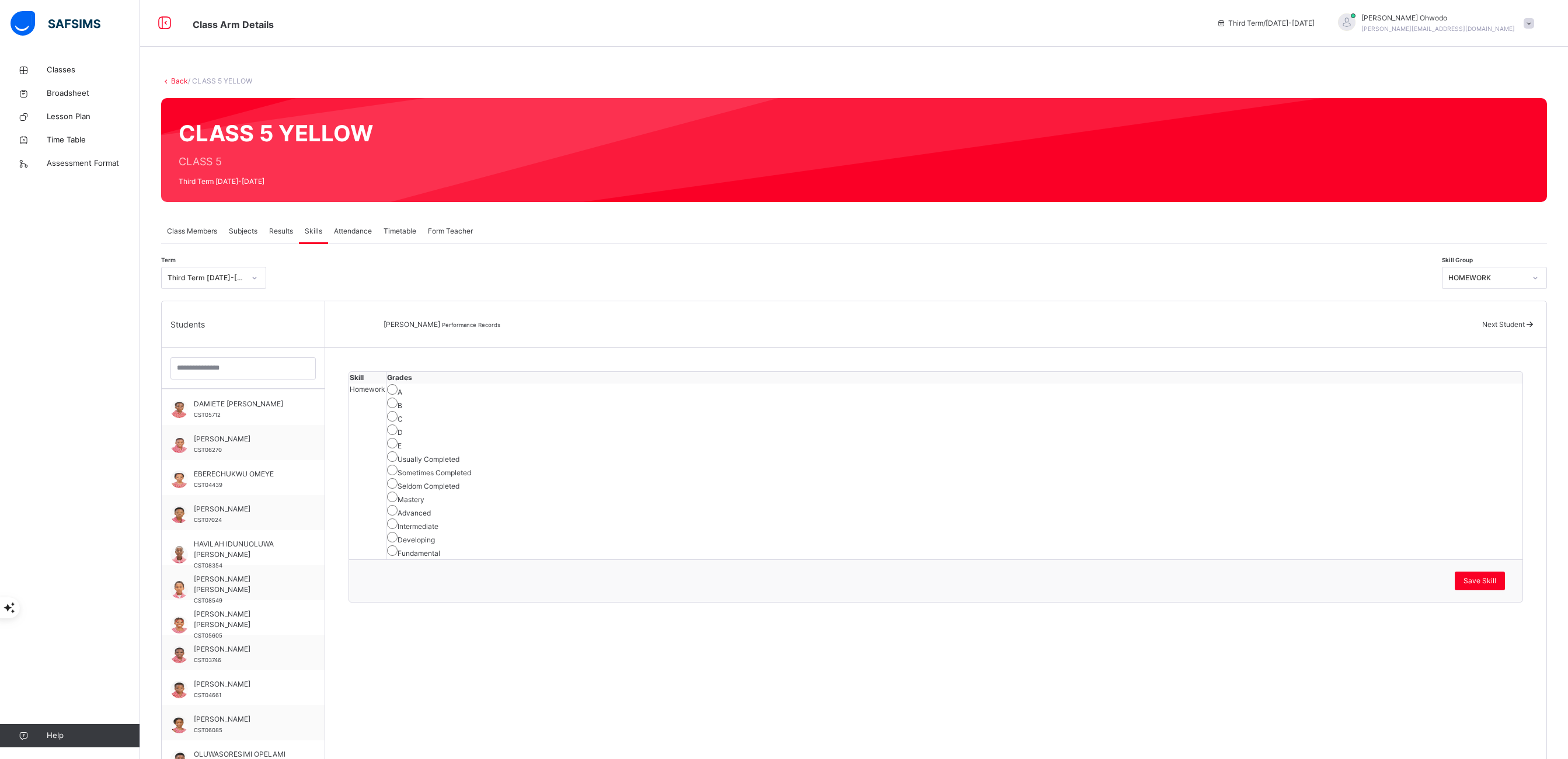 click on "Next Student" at bounding box center (1503, 324) 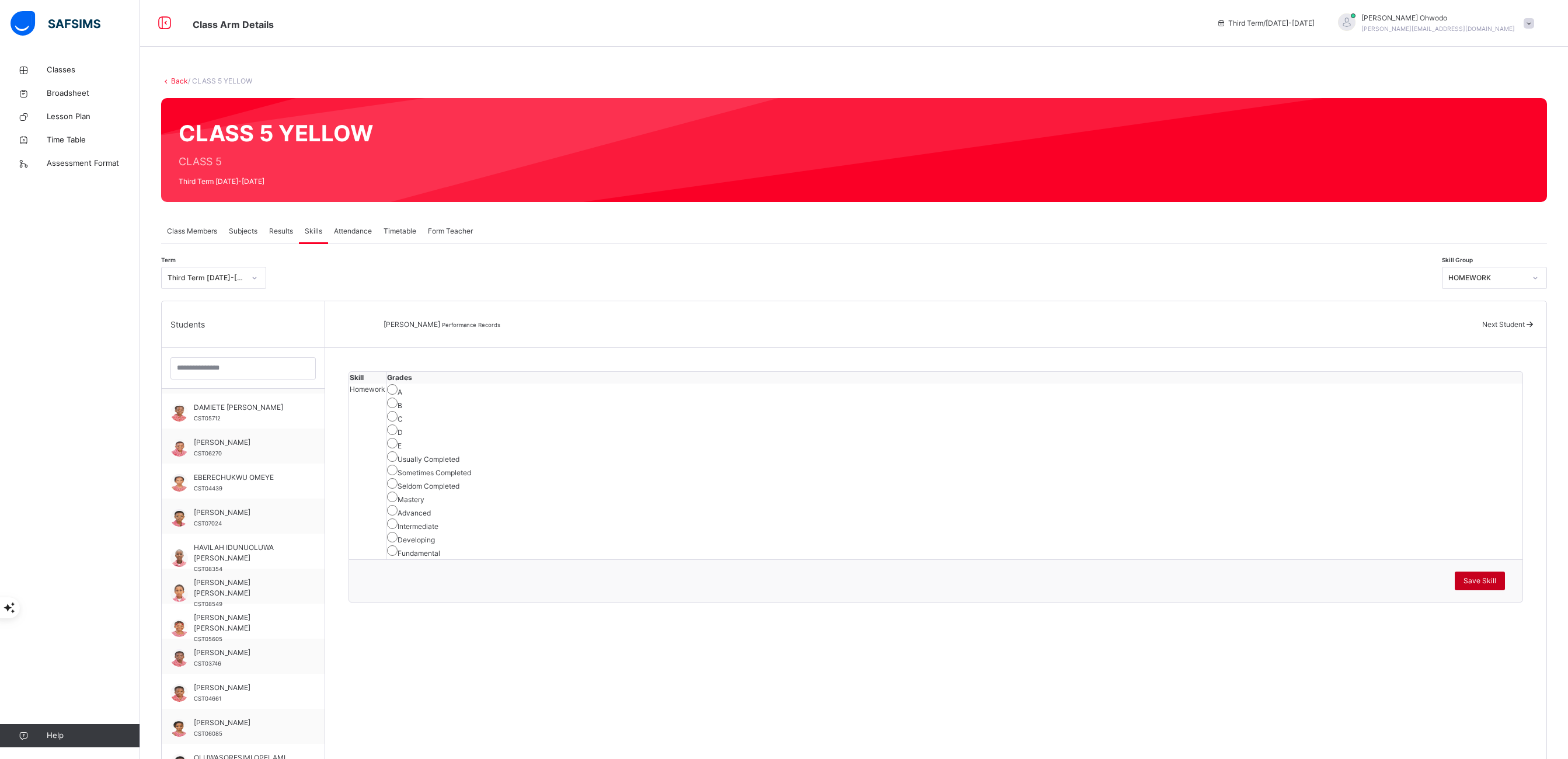 click on "Save Skill" at bounding box center [1480, 581] 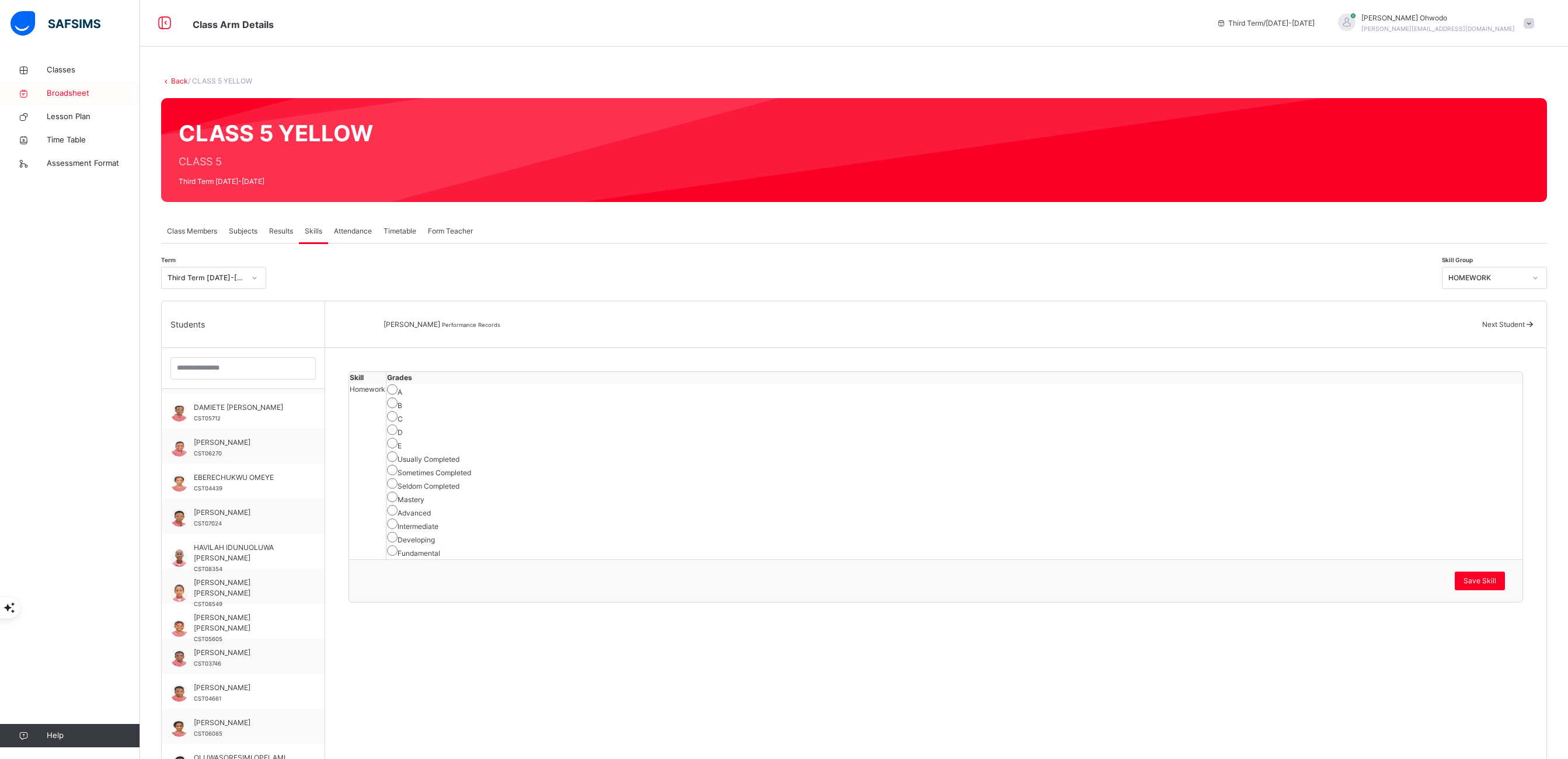 click on "Broadsheet" at bounding box center [93, 93] 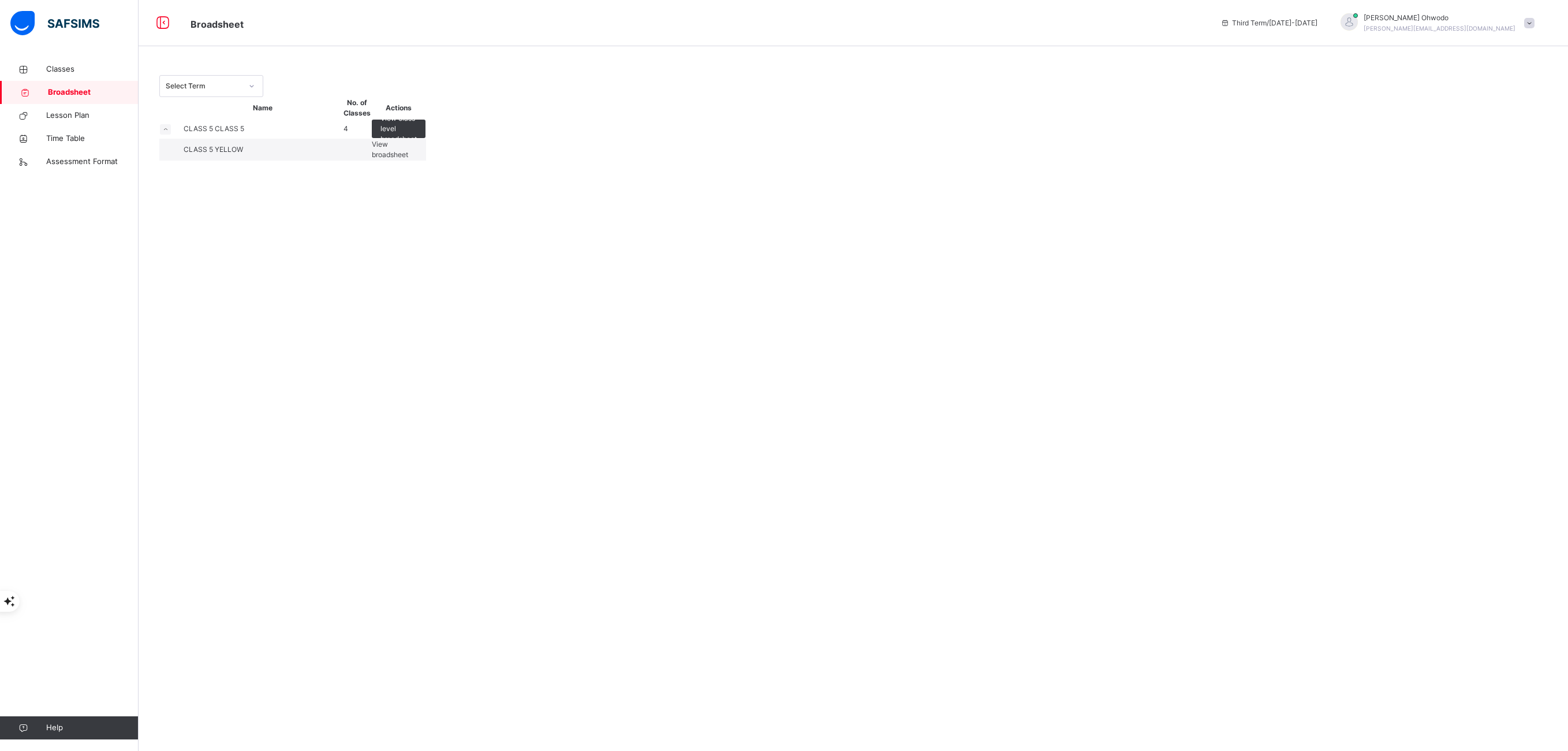 click on "View broadsheet" at bounding box center [390, 149] 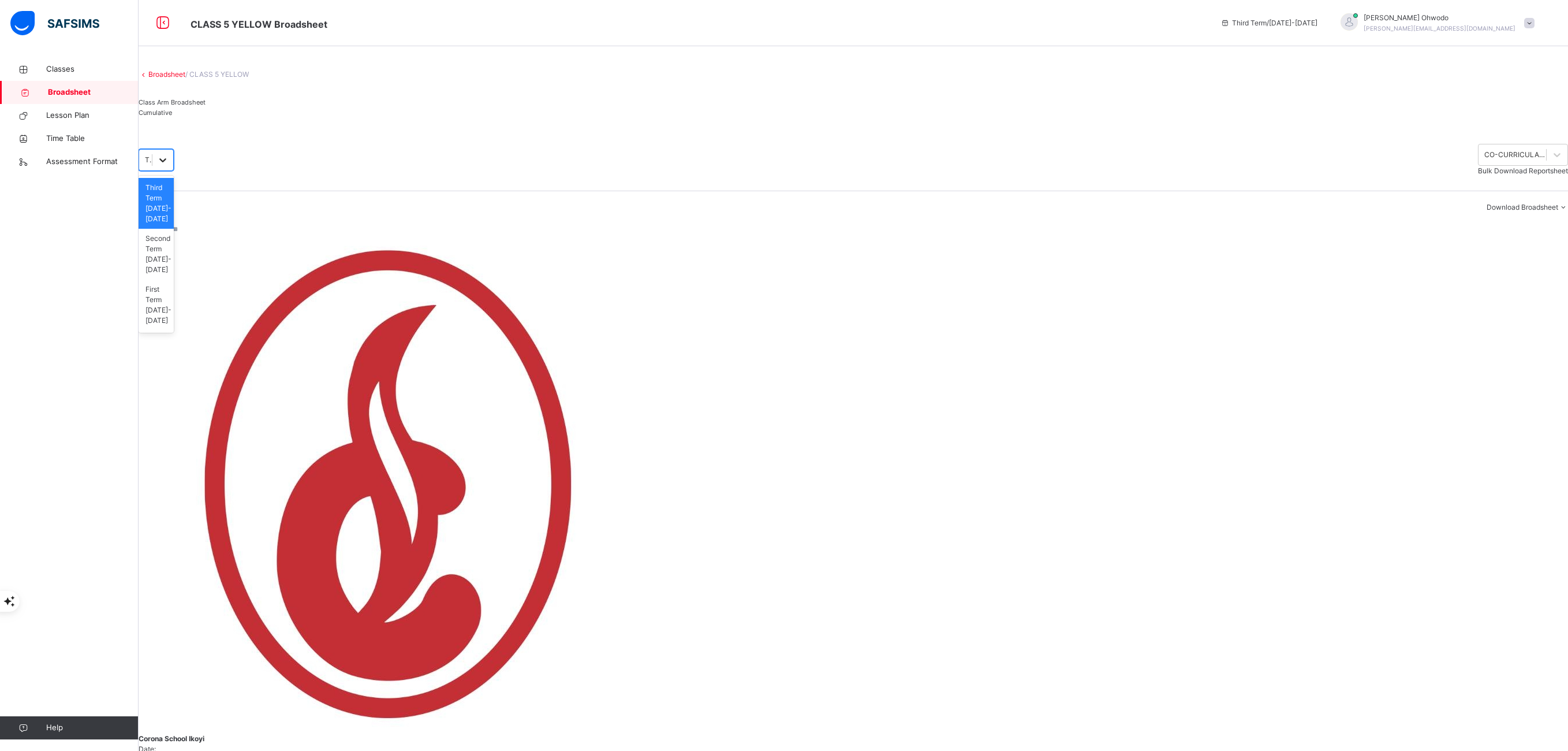 click 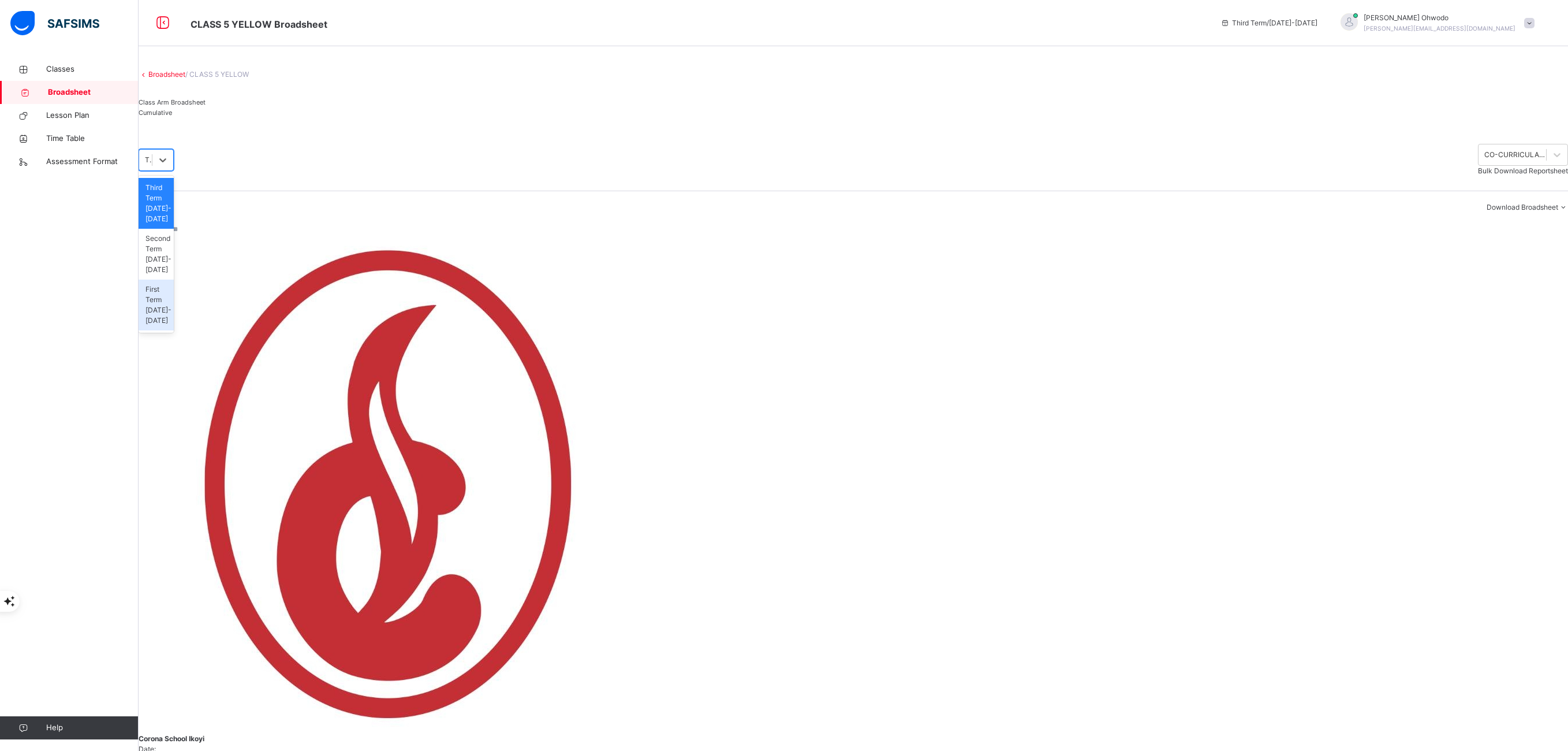 click on "First Term [DATE]-[DATE]" at bounding box center (156, 305) 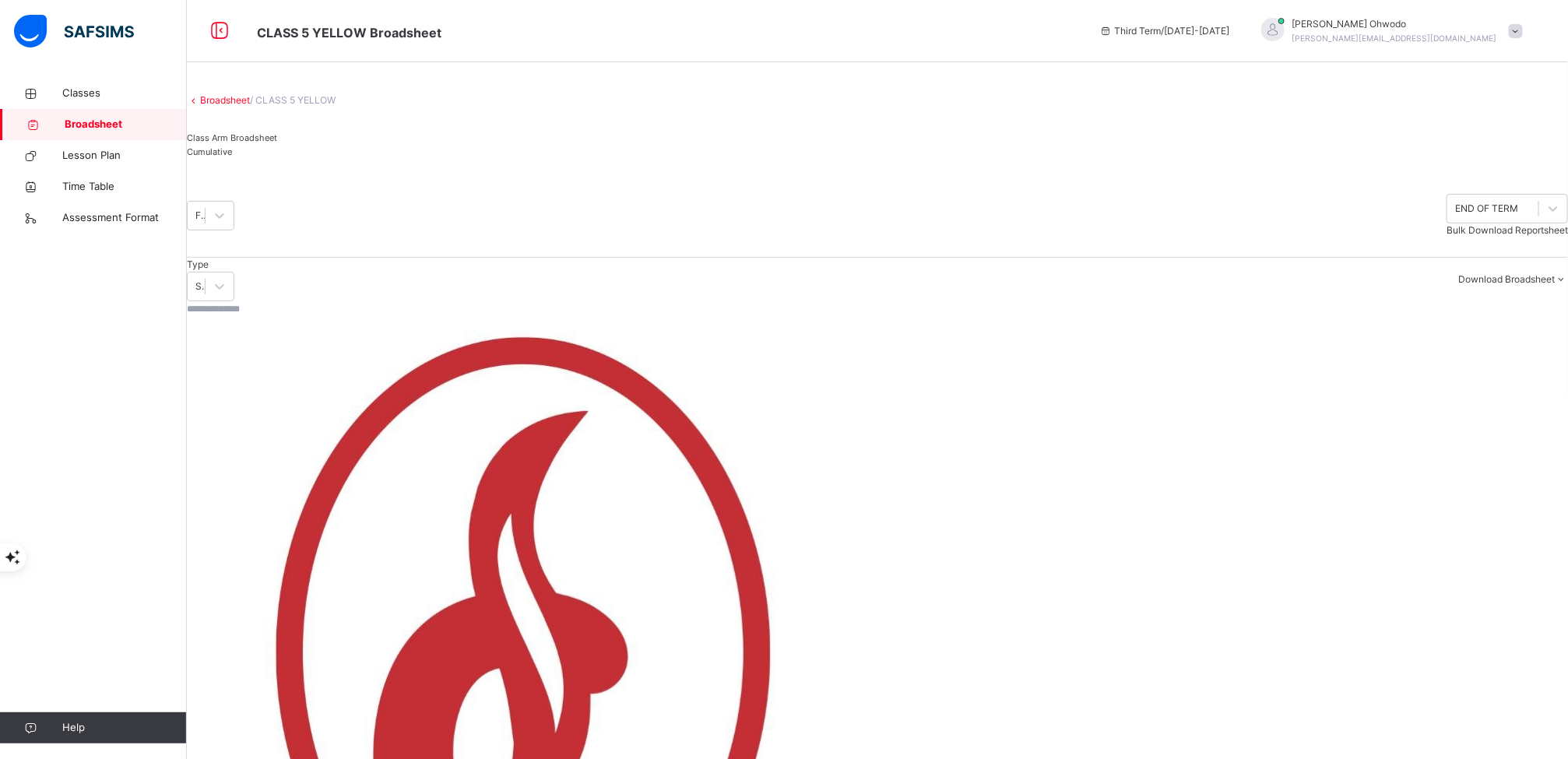 drag, startPoint x: 2006, startPoint y: 5, endPoint x: 989, endPoint y: 276, distance: 1052.4875 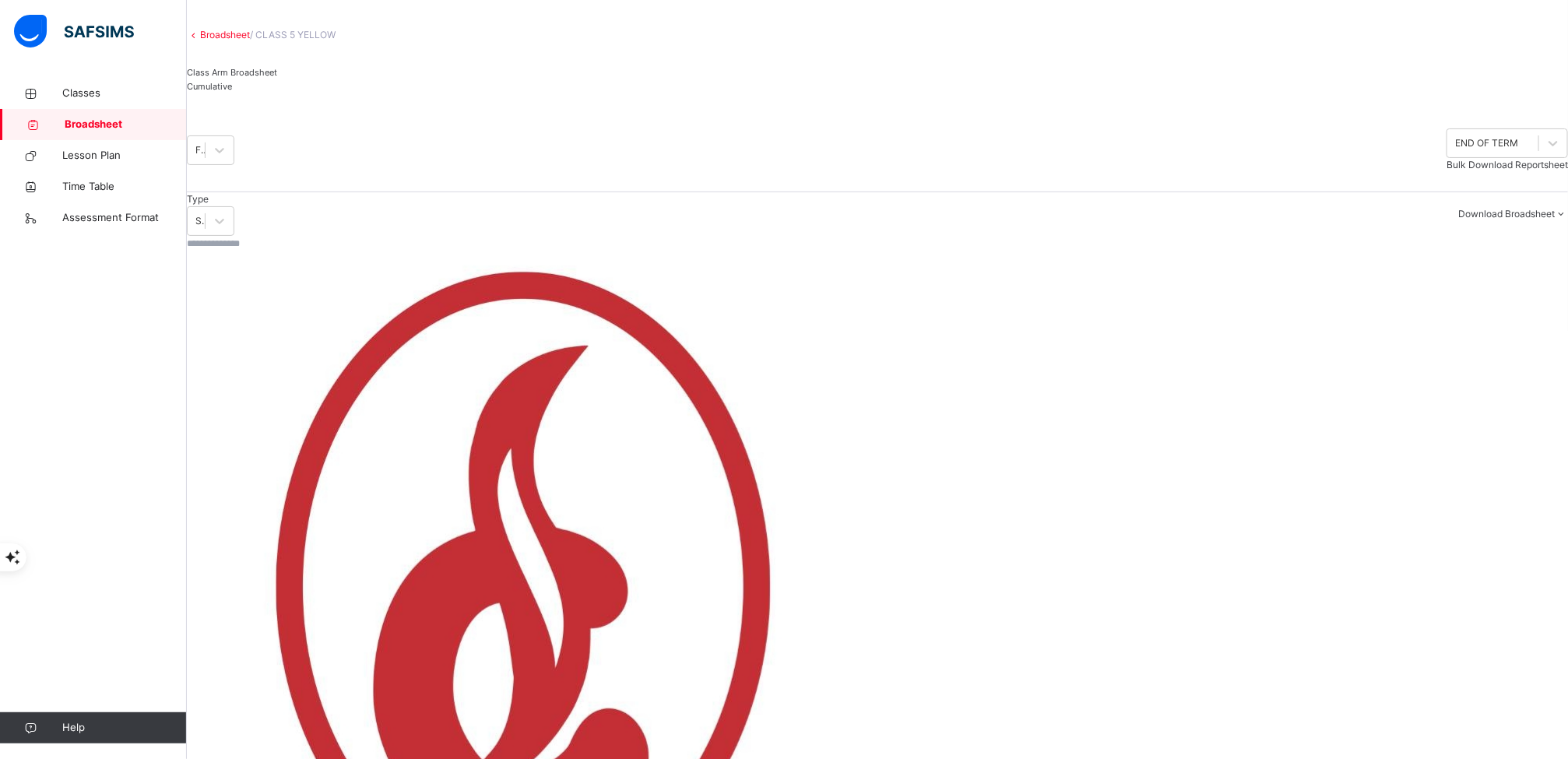 scroll, scrollTop: 70, scrollLeft: 0, axis: vertical 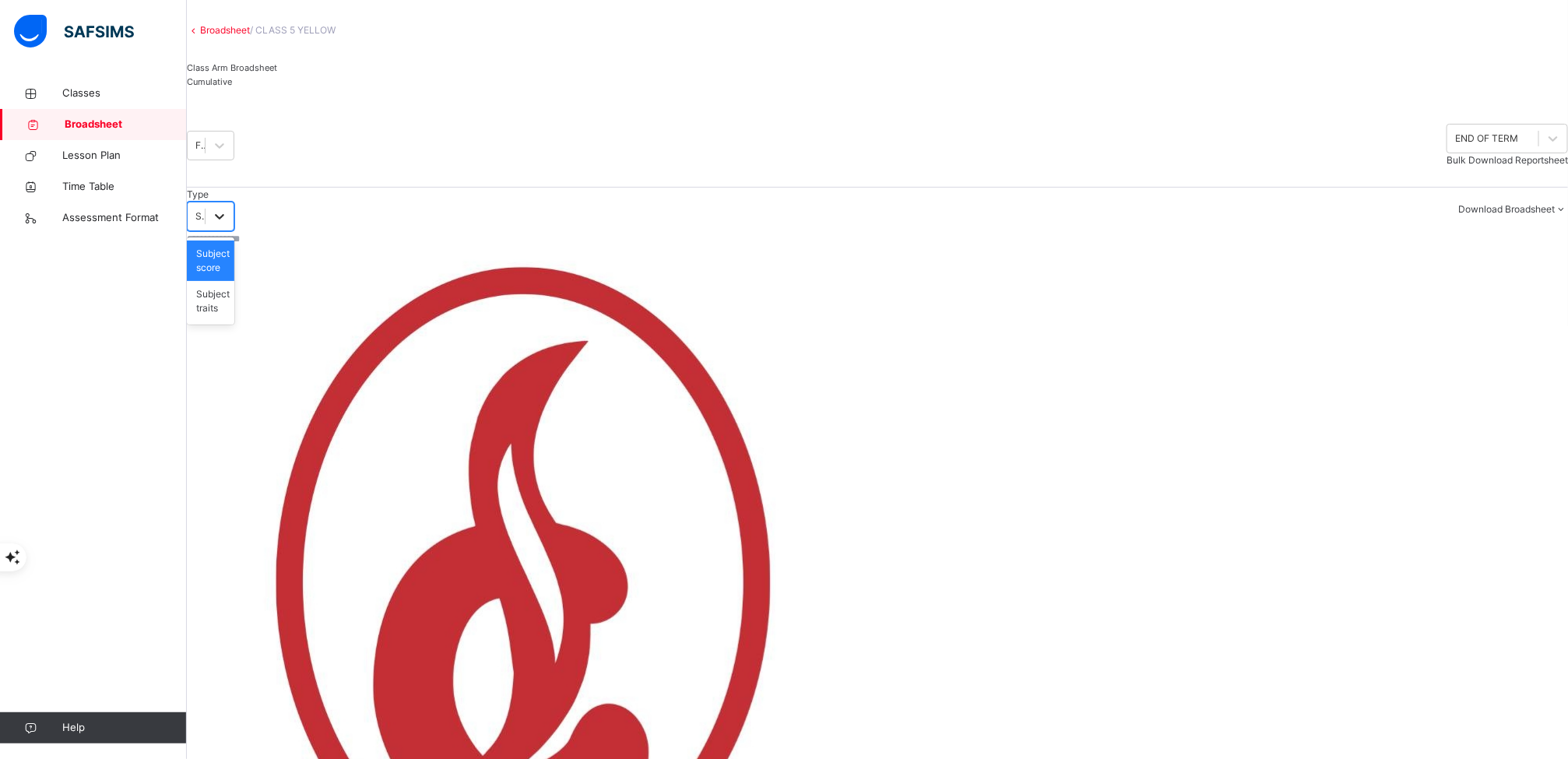 click at bounding box center (220, 216) 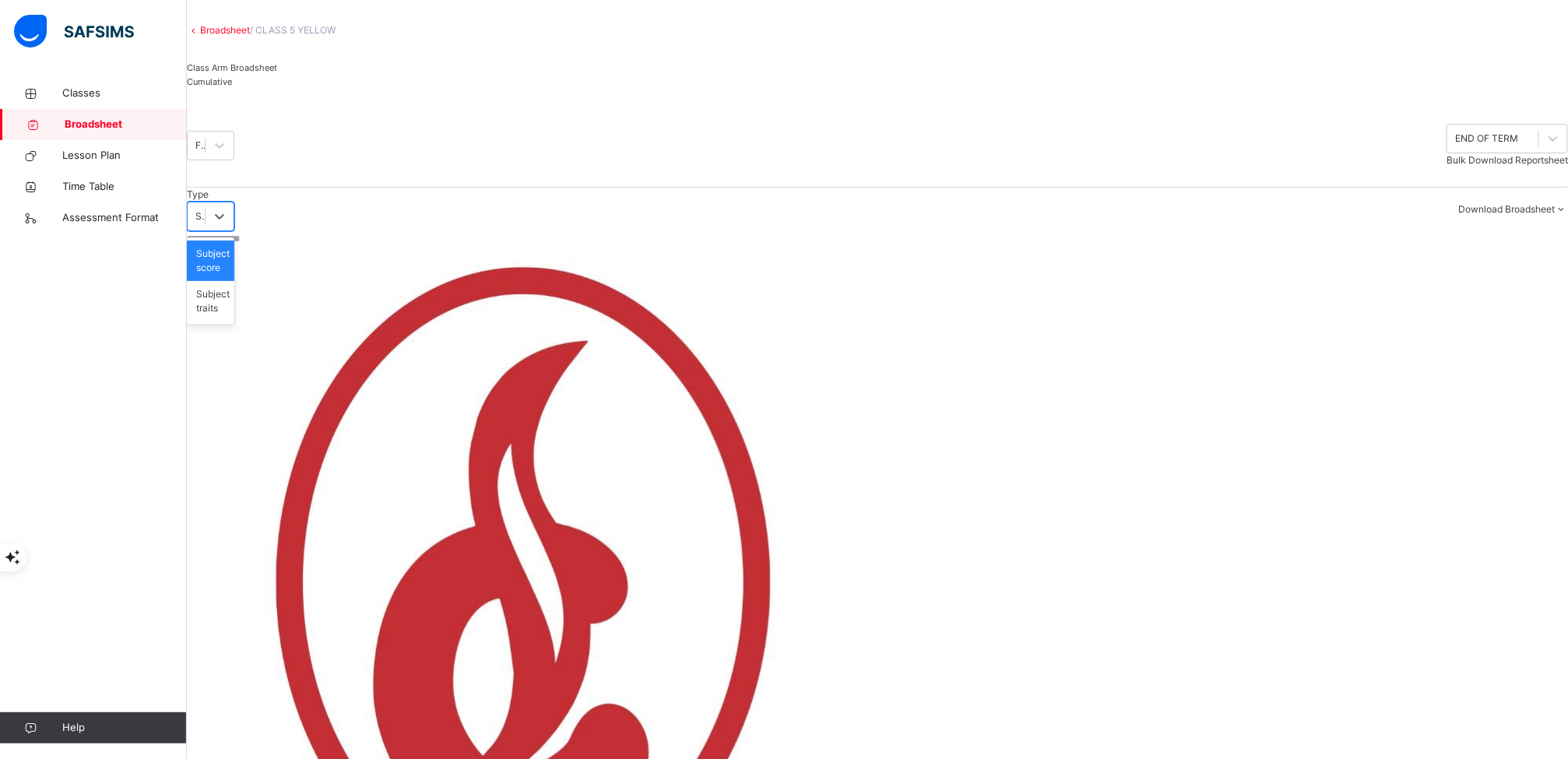 click on "Type      option Subject score focused, 1 of 2. 2 results available. Use Up and Down to choose options, press Enter to select the currently focused option, press Escape to exit the menu, press Tab to select the option and exit the menu. Subject score Subject score Subject traits Download Broadsheet PDF Excel sheet" at bounding box center (877, 209) 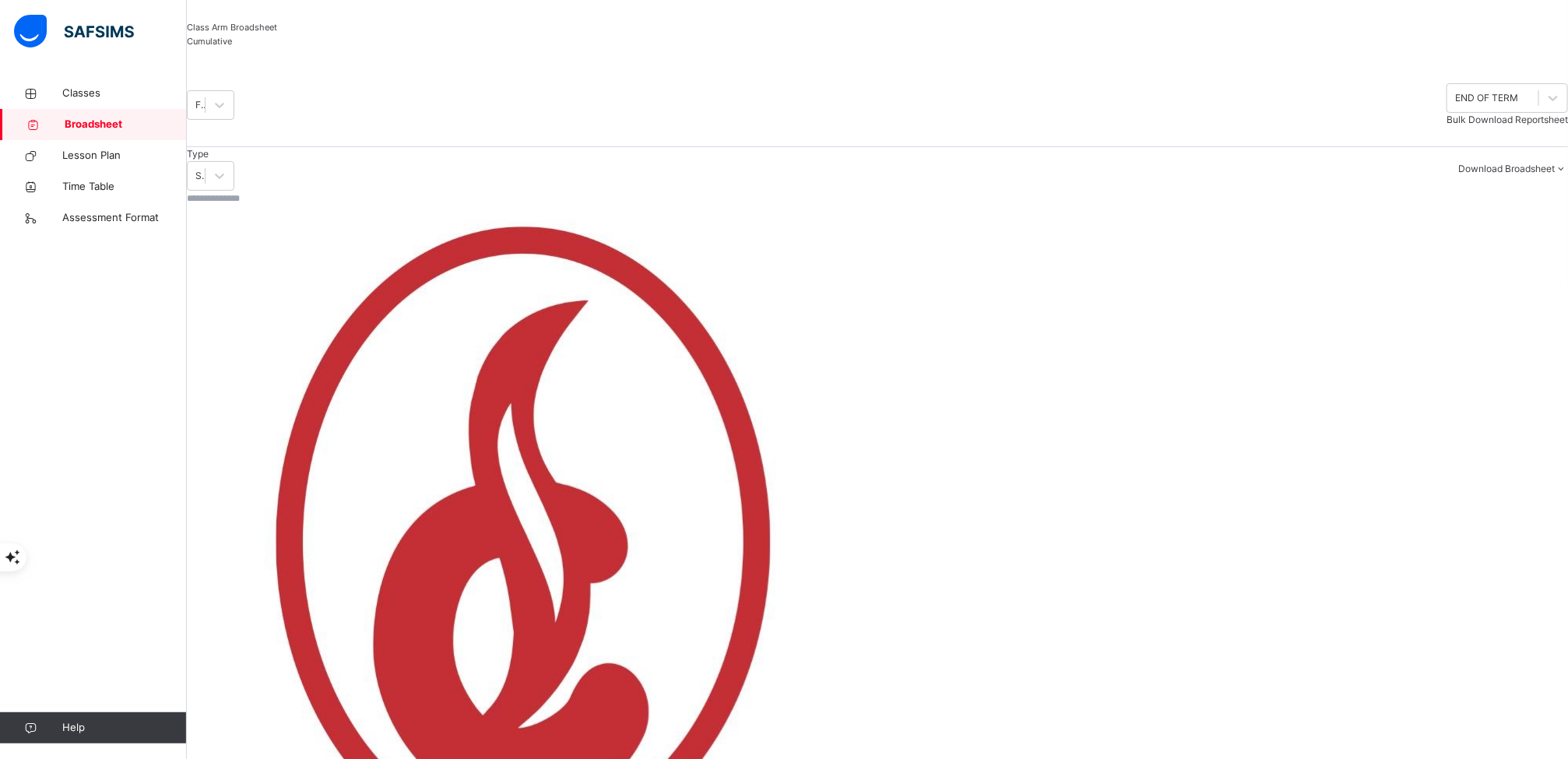 scroll, scrollTop: 115, scrollLeft: 0, axis: vertical 